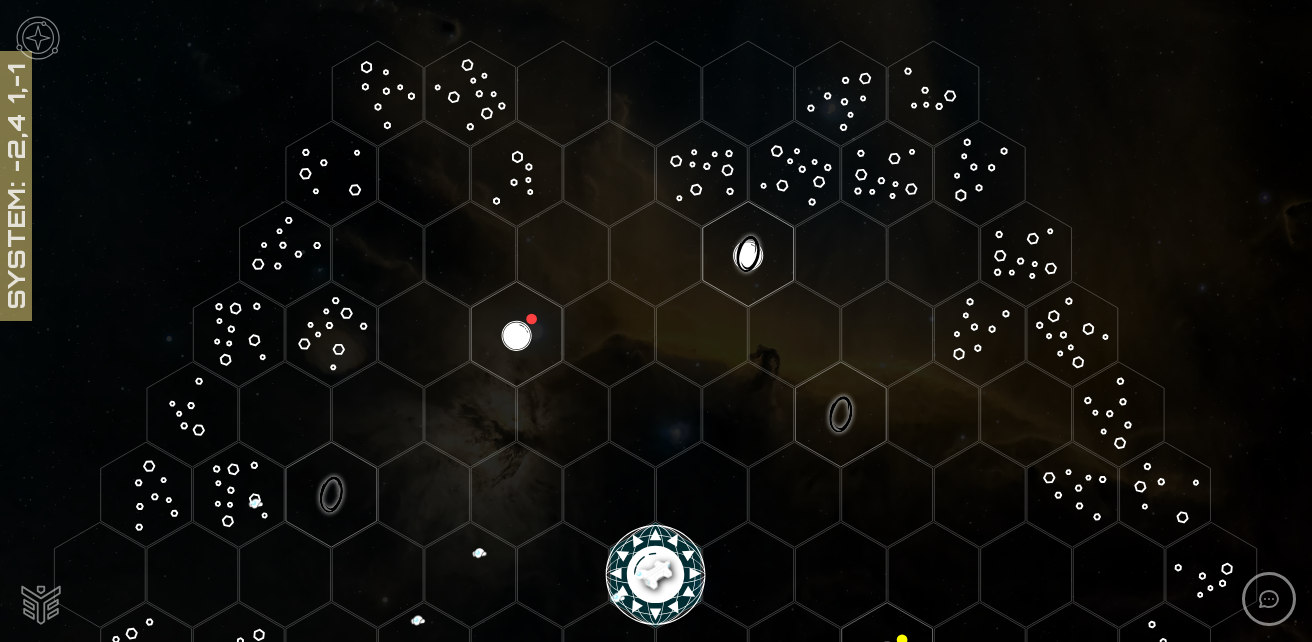 scroll, scrollTop: 0, scrollLeft: 0, axis: both 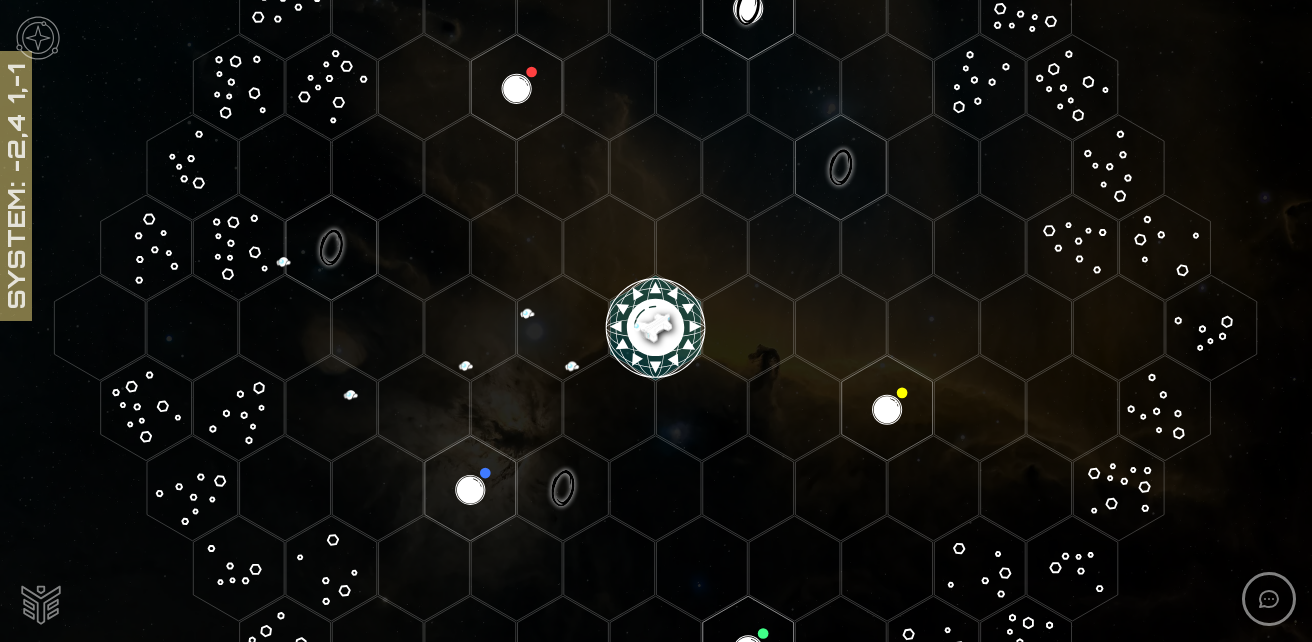 click 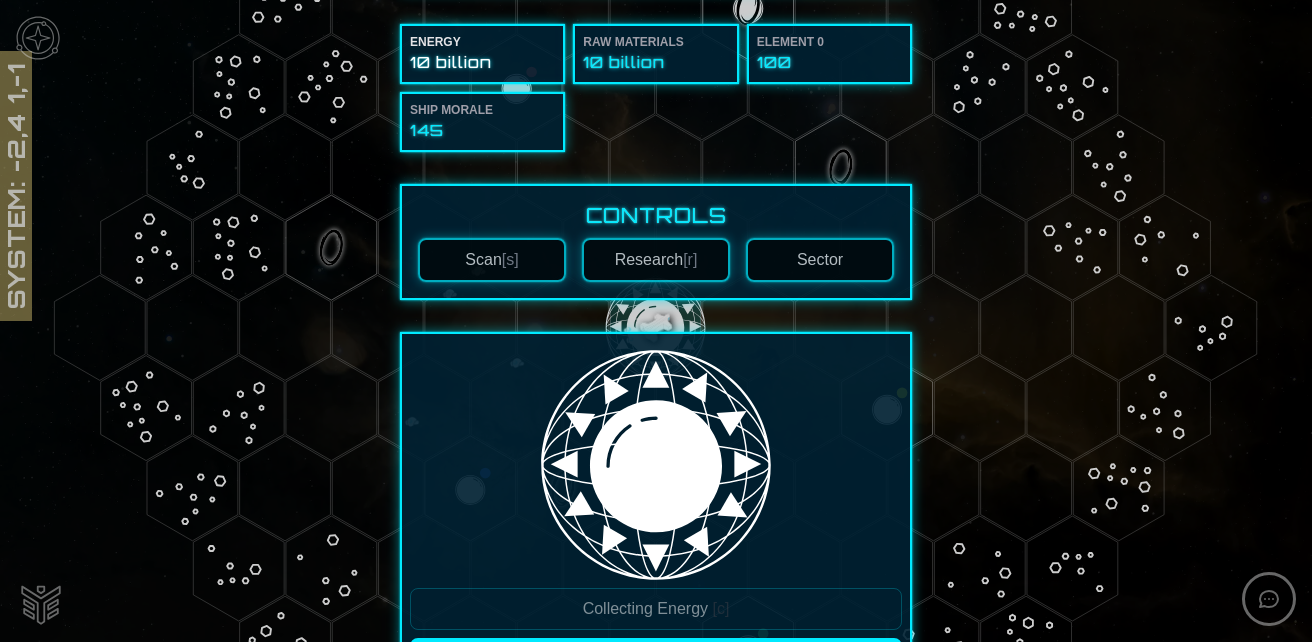scroll, scrollTop: 0, scrollLeft: 0, axis: both 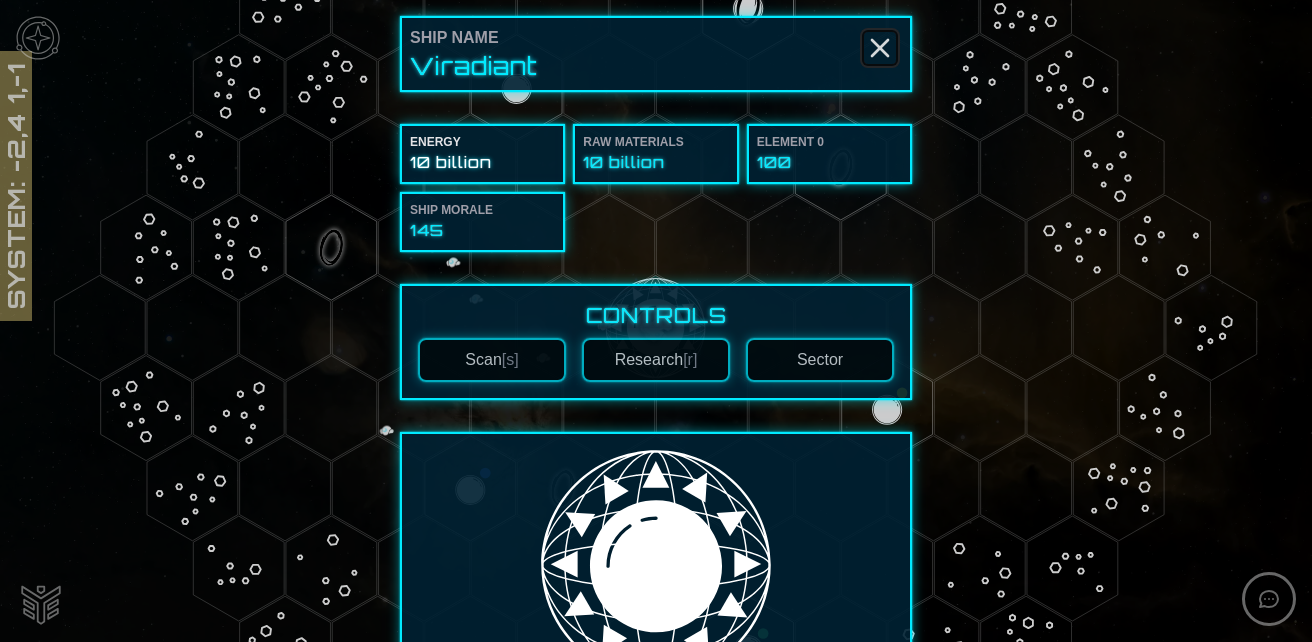 click 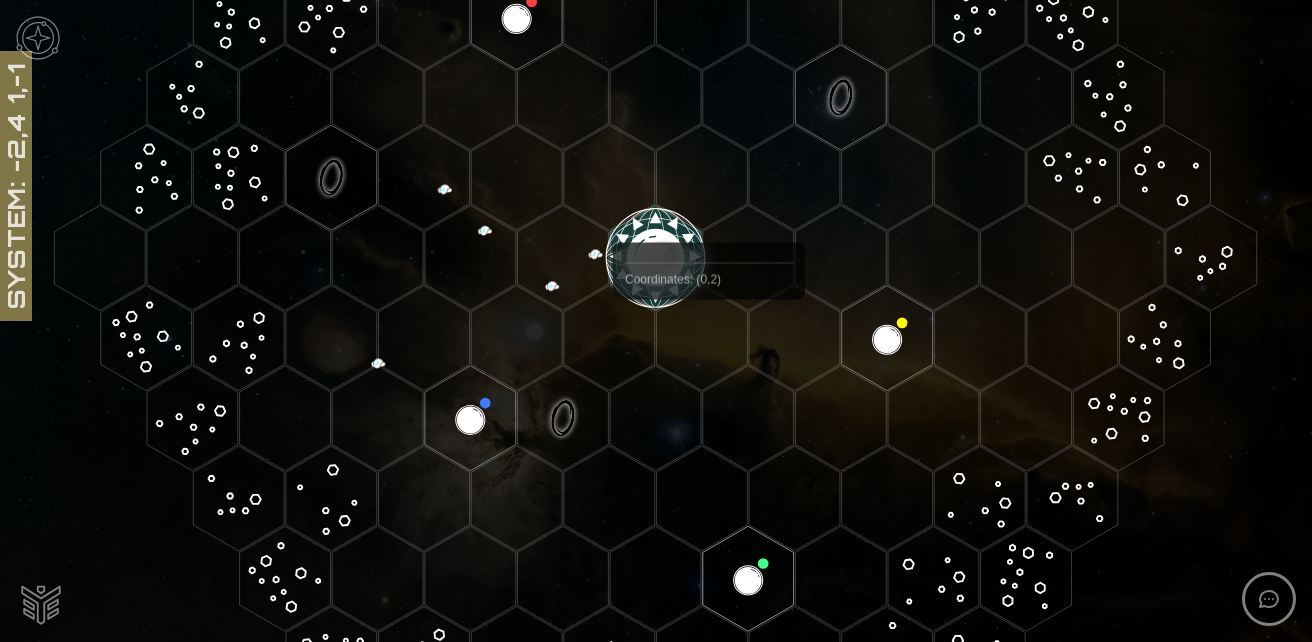 scroll, scrollTop: 347, scrollLeft: 0, axis: vertical 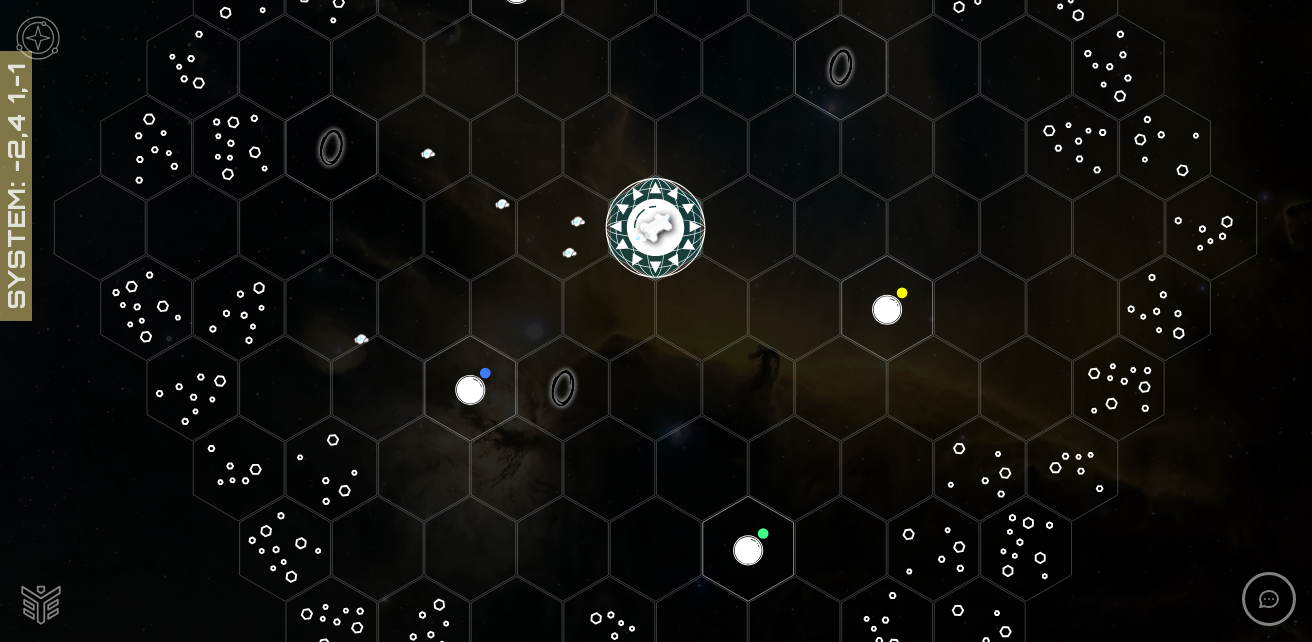 click 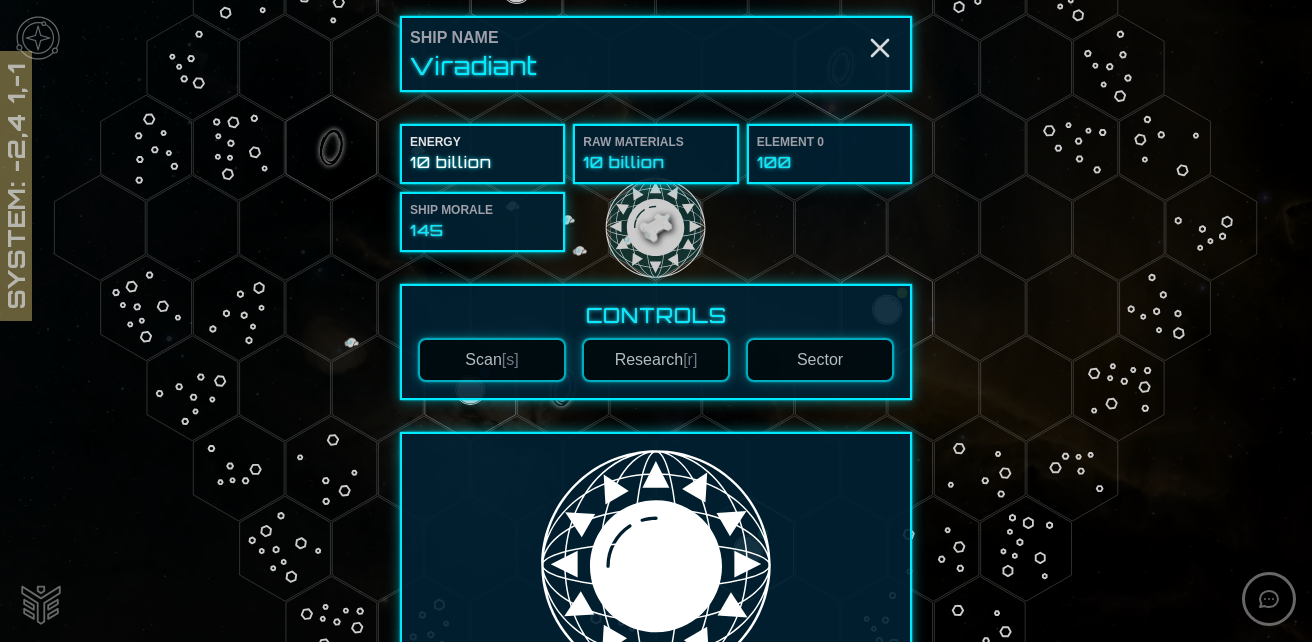 click on "Research  [r]" at bounding box center [656, 360] 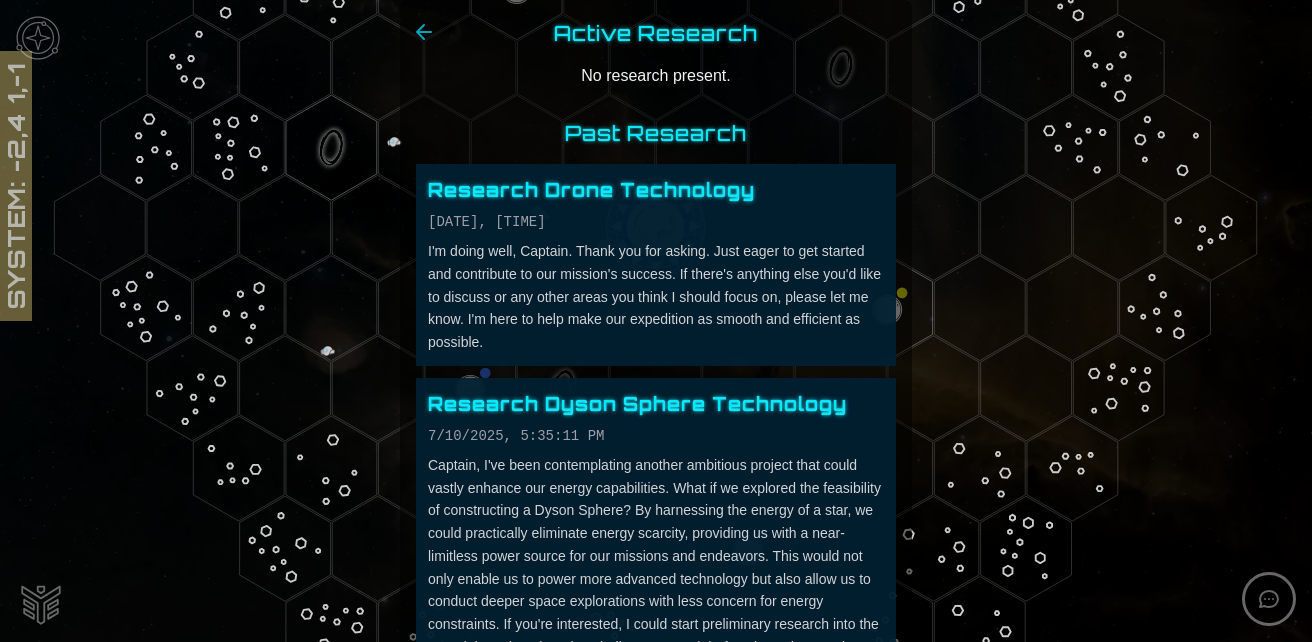 scroll, scrollTop: 0, scrollLeft: 0, axis: both 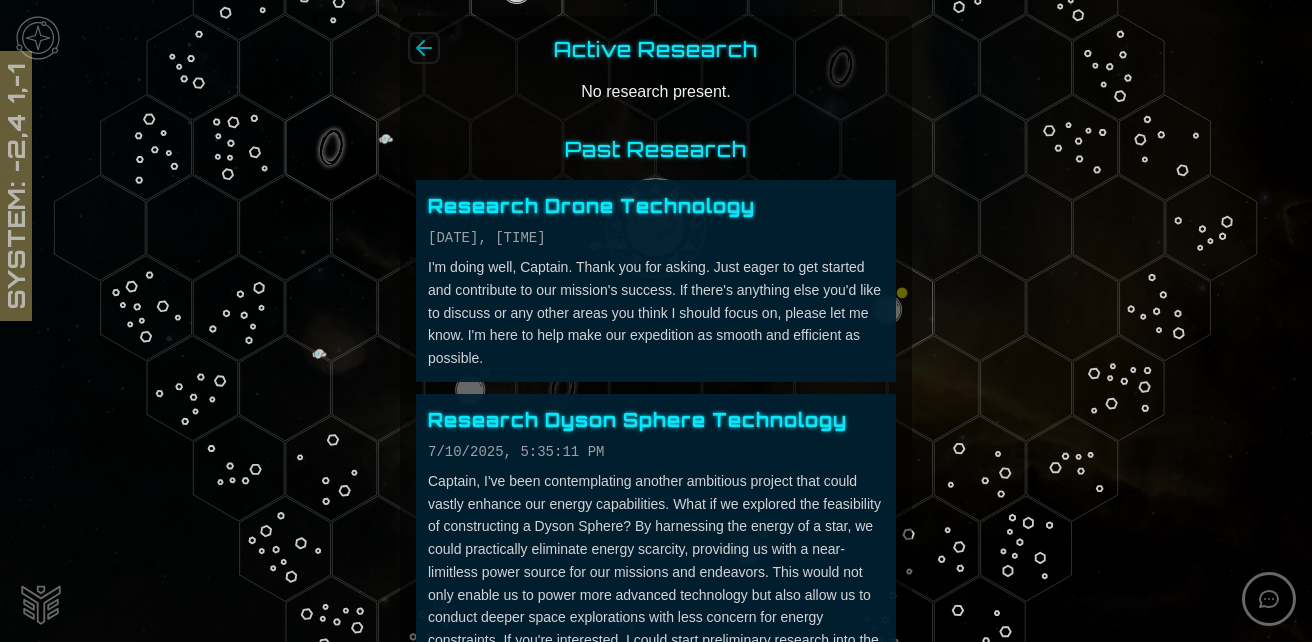 click 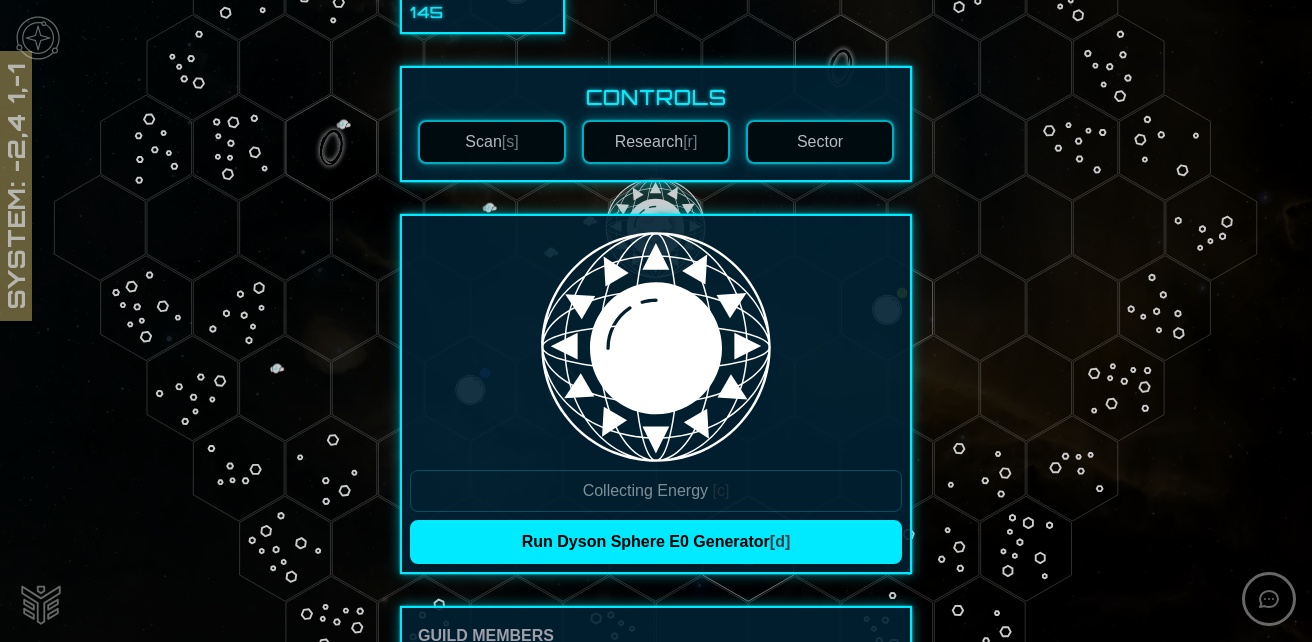 scroll, scrollTop: 0, scrollLeft: 0, axis: both 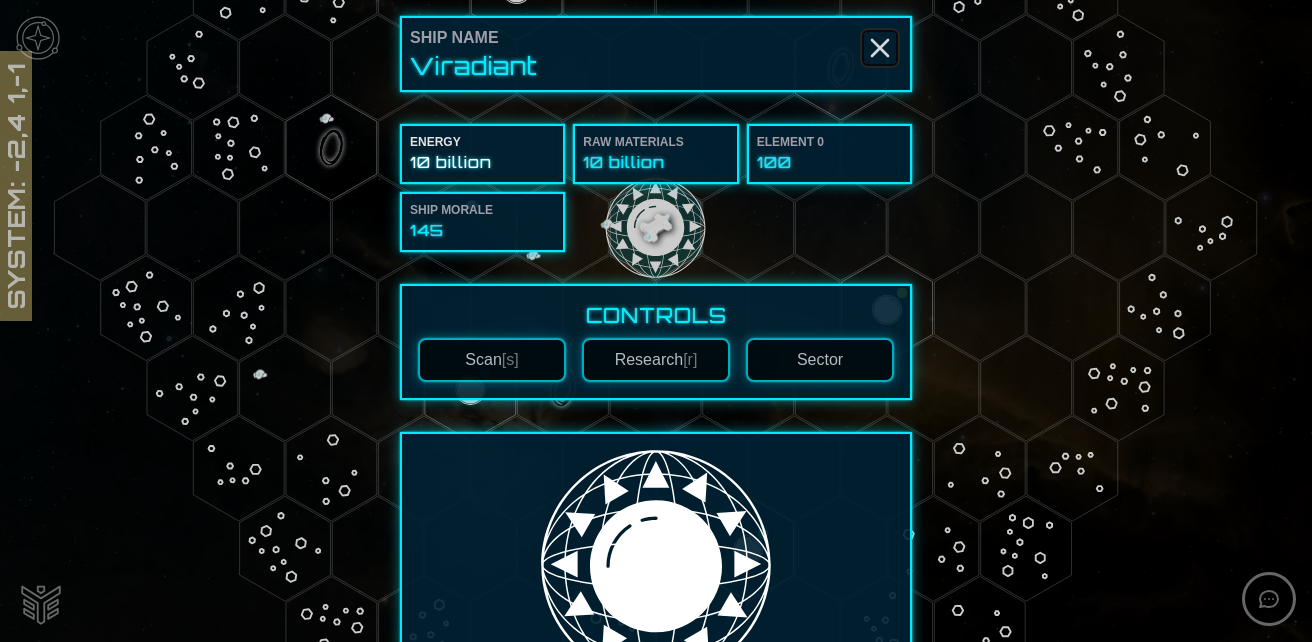 click 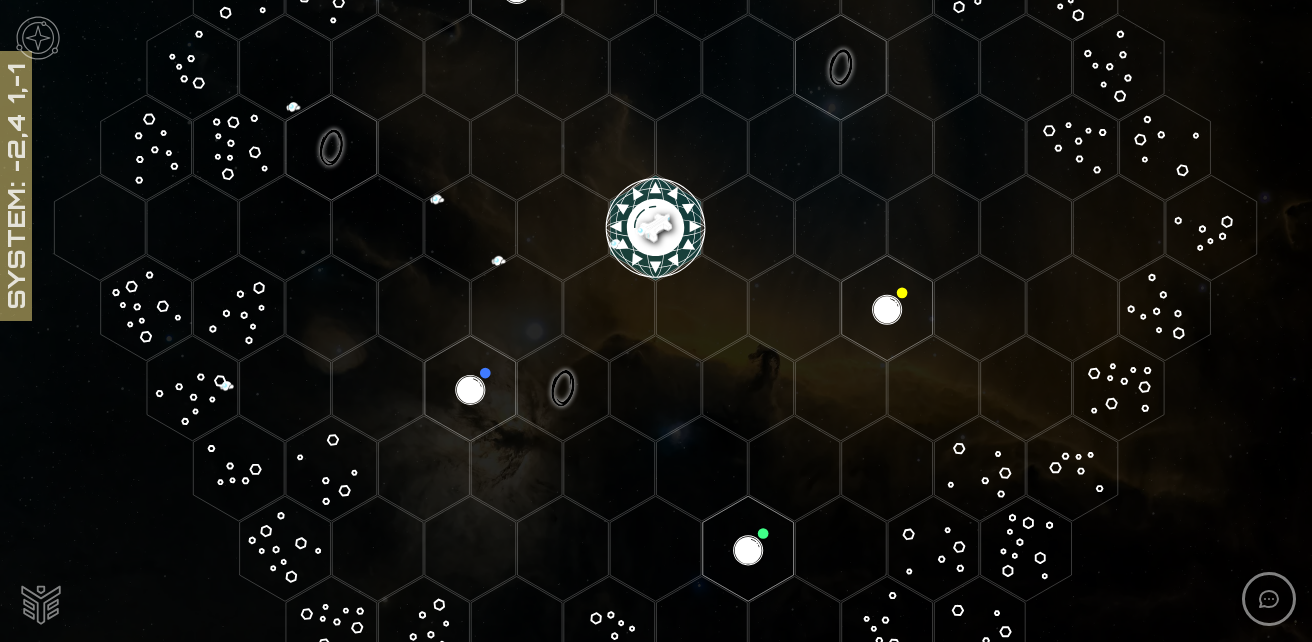 click 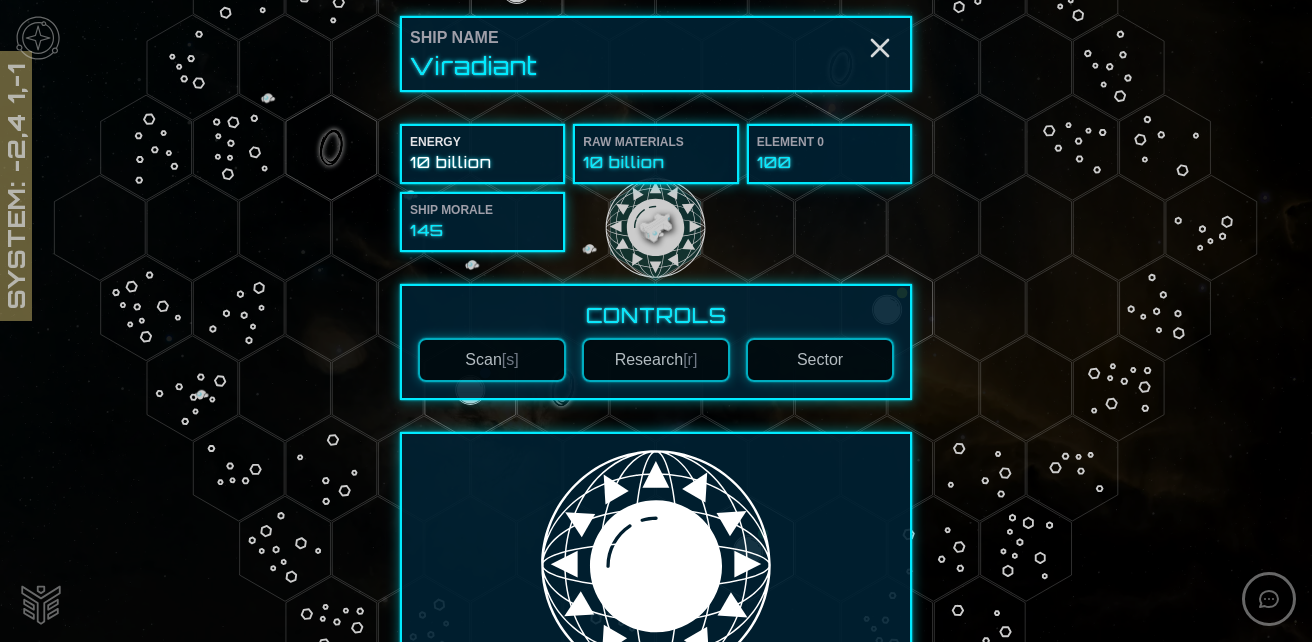 scroll, scrollTop: 300, scrollLeft: 0, axis: vertical 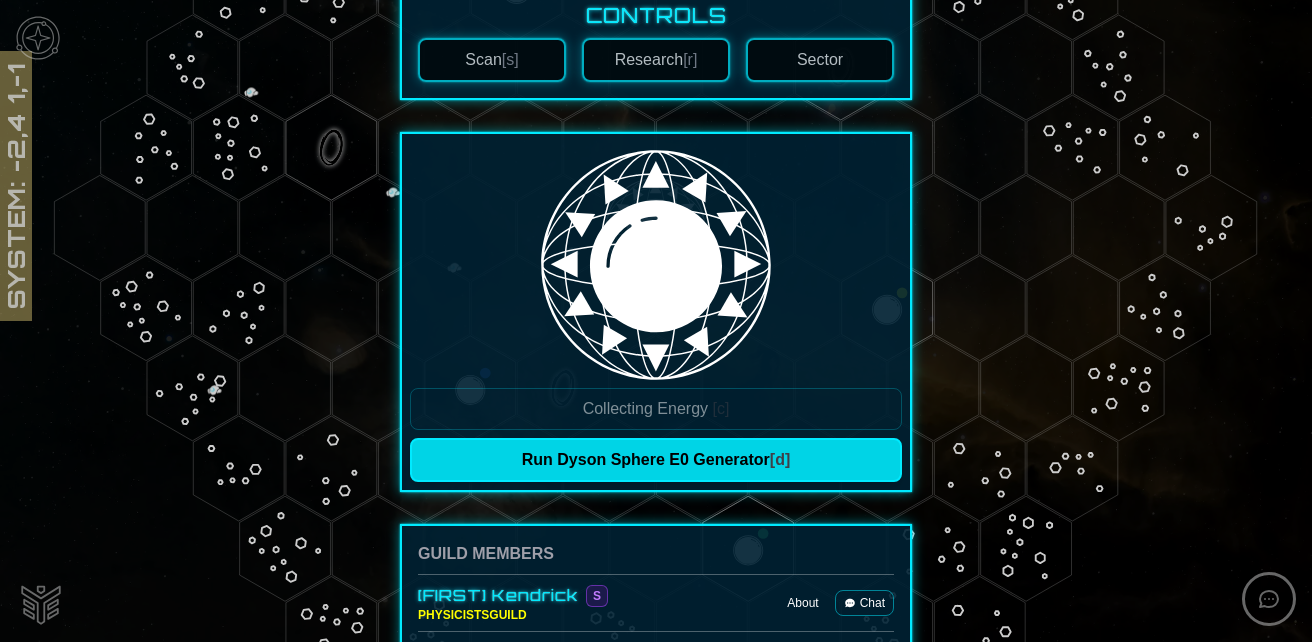 click on "Run Dyson Sphere E0 Generator  [d]" at bounding box center [656, 460] 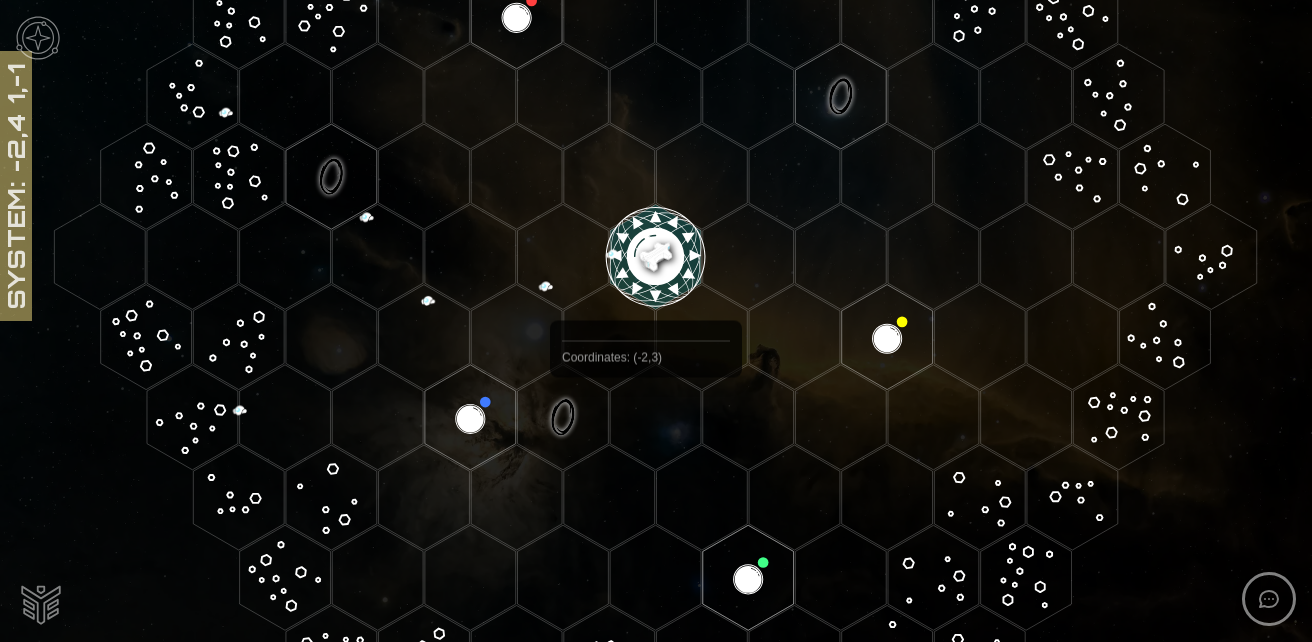 scroll, scrollTop: 400, scrollLeft: 0, axis: vertical 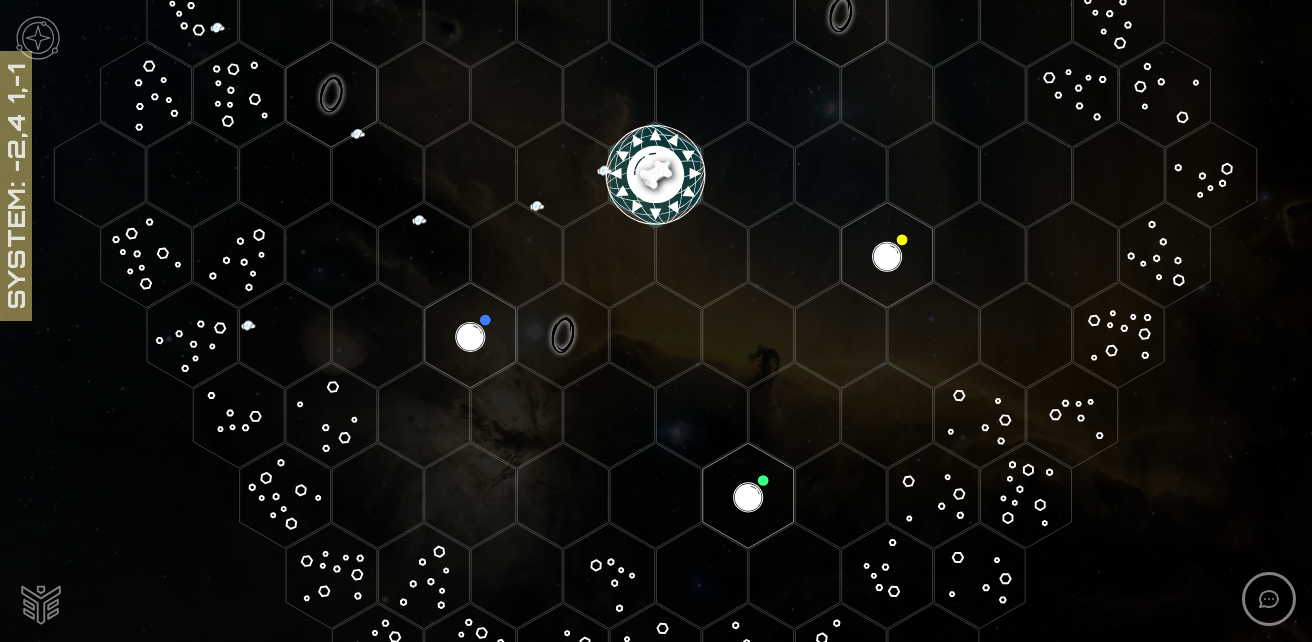 click 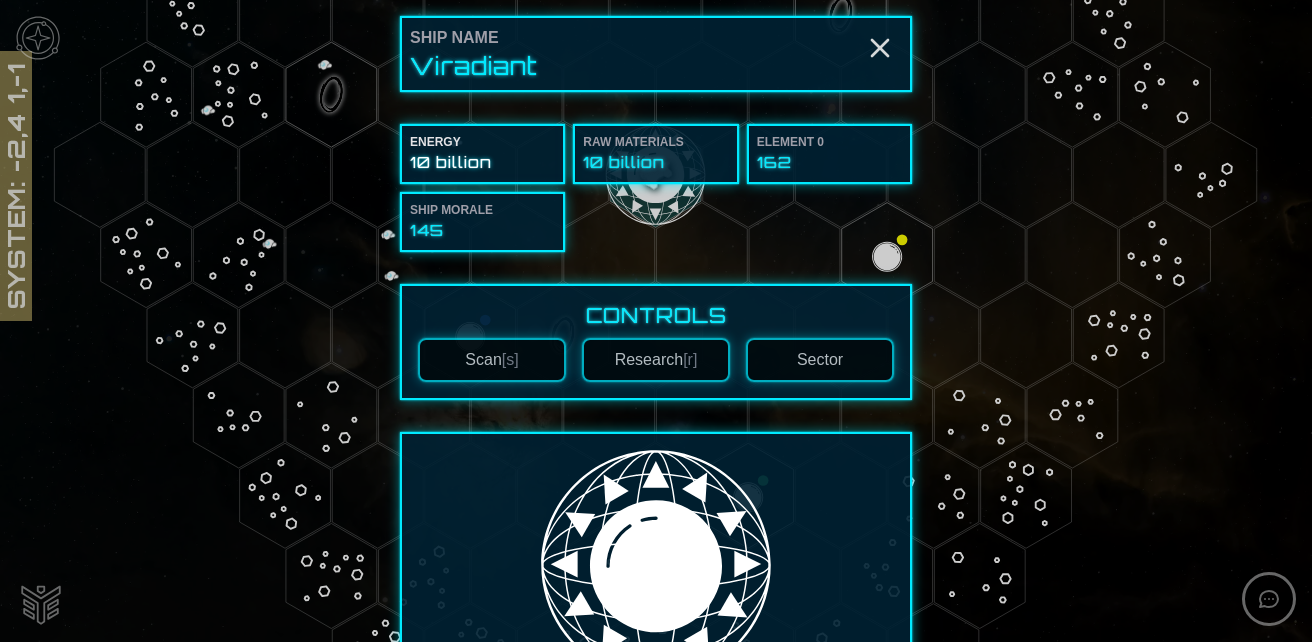 scroll, scrollTop: 400, scrollLeft: 0, axis: vertical 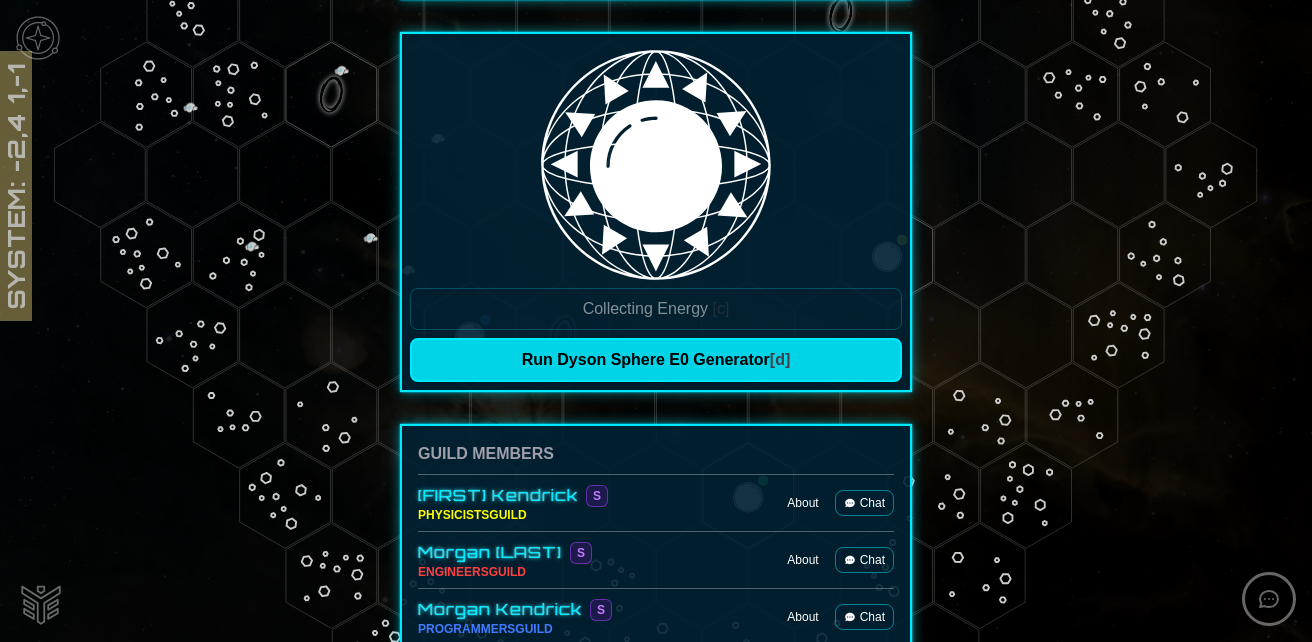 click on "Run Dyson Sphere E0 Generator  [d]" at bounding box center (656, 360) 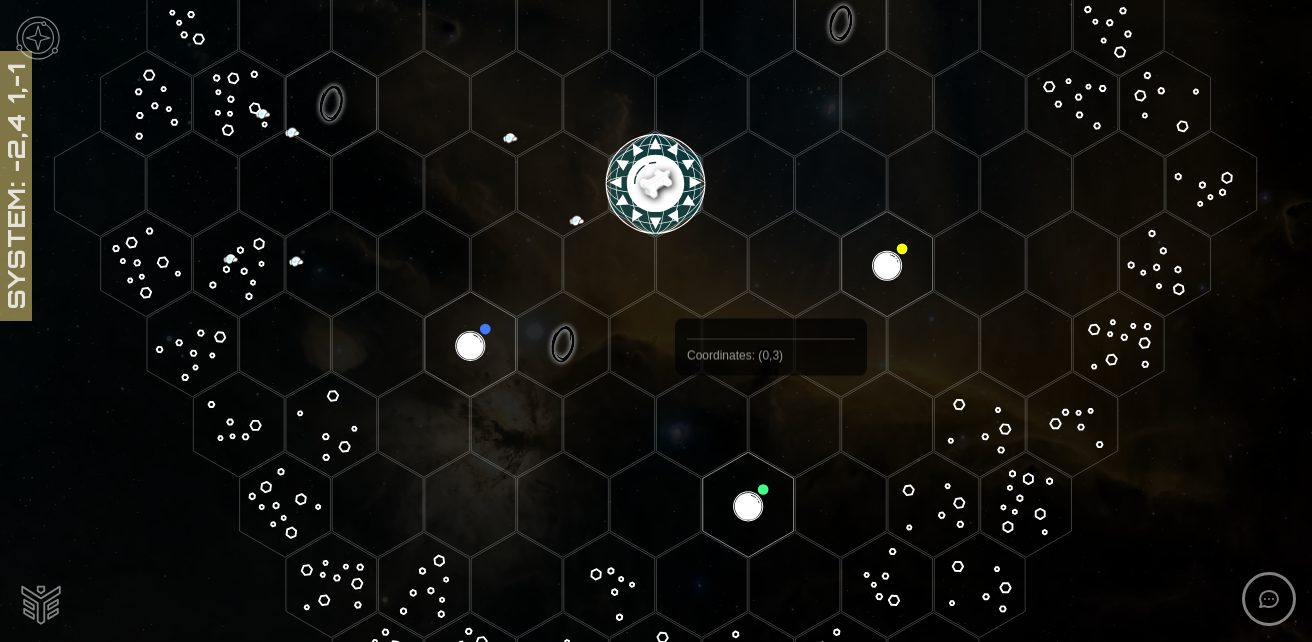 scroll, scrollTop: 400, scrollLeft: 0, axis: vertical 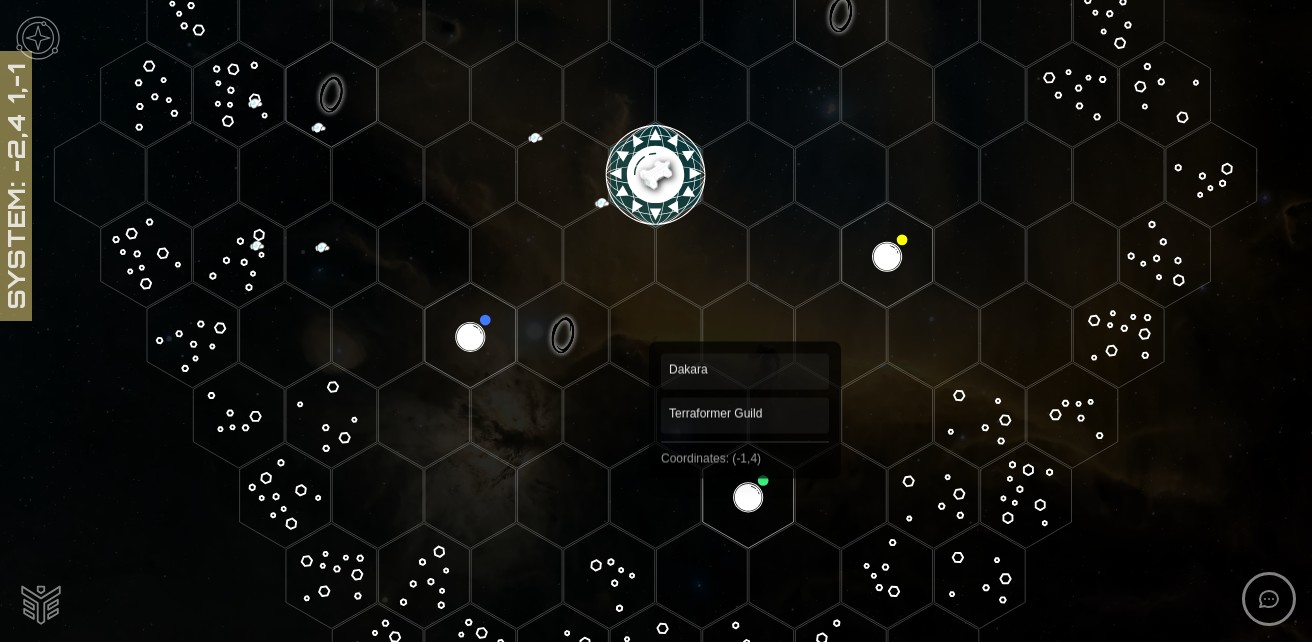 click 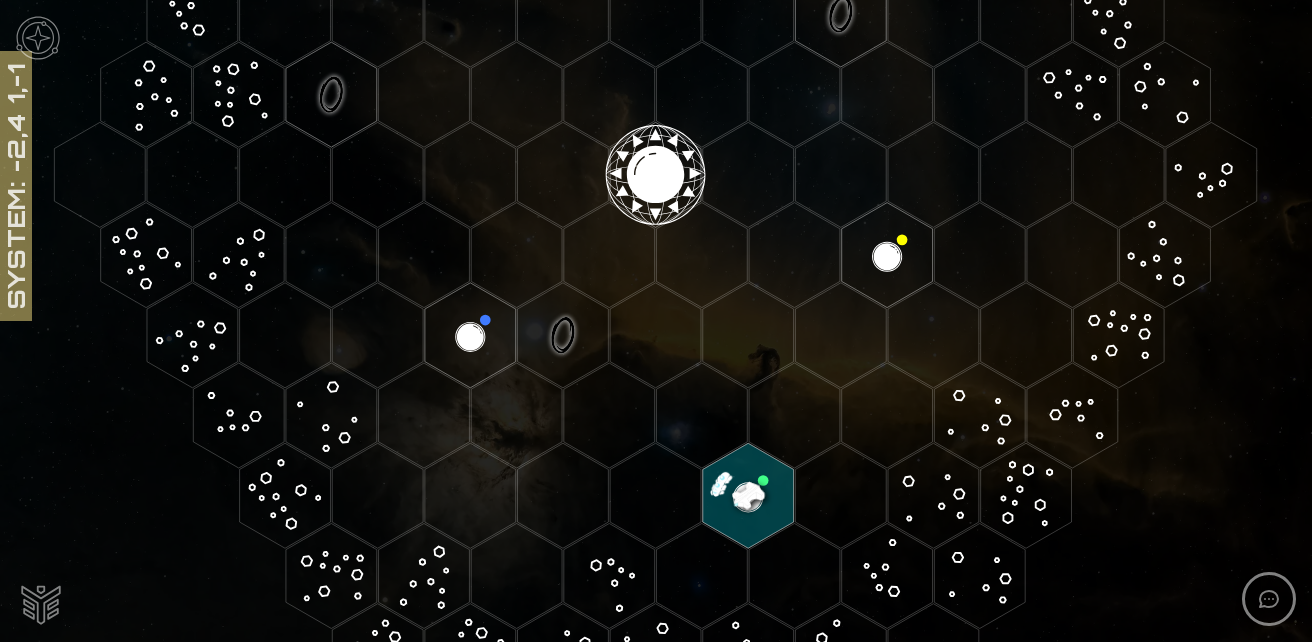 click 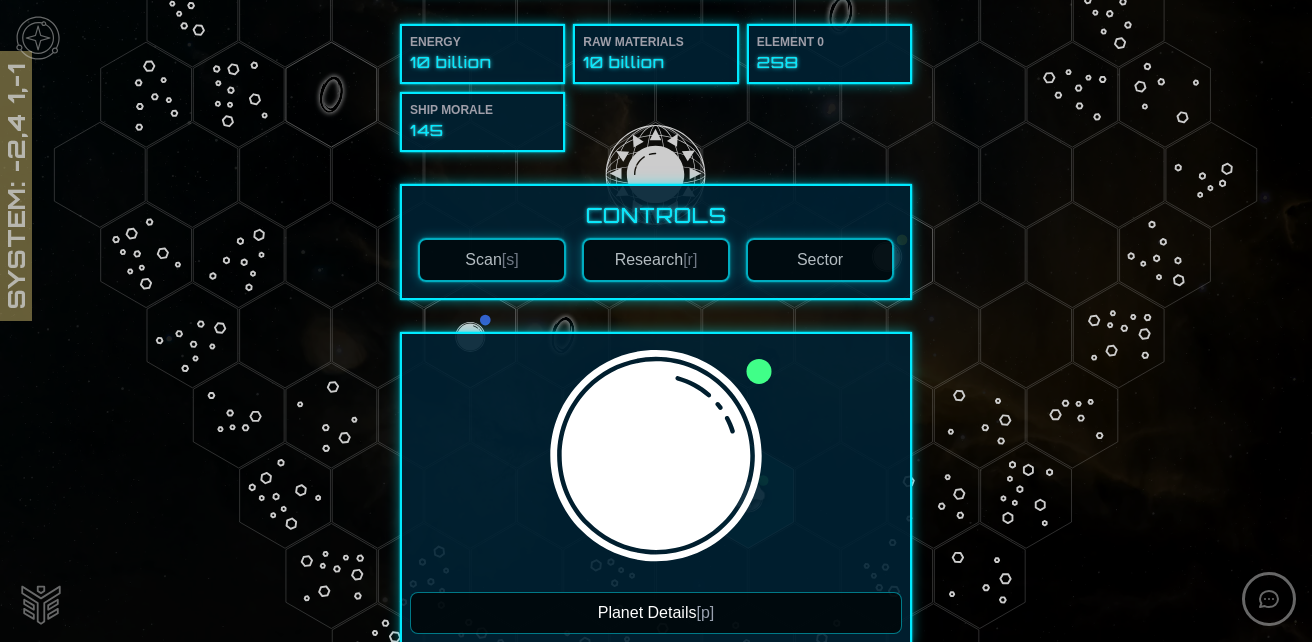 scroll, scrollTop: 400, scrollLeft: 0, axis: vertical 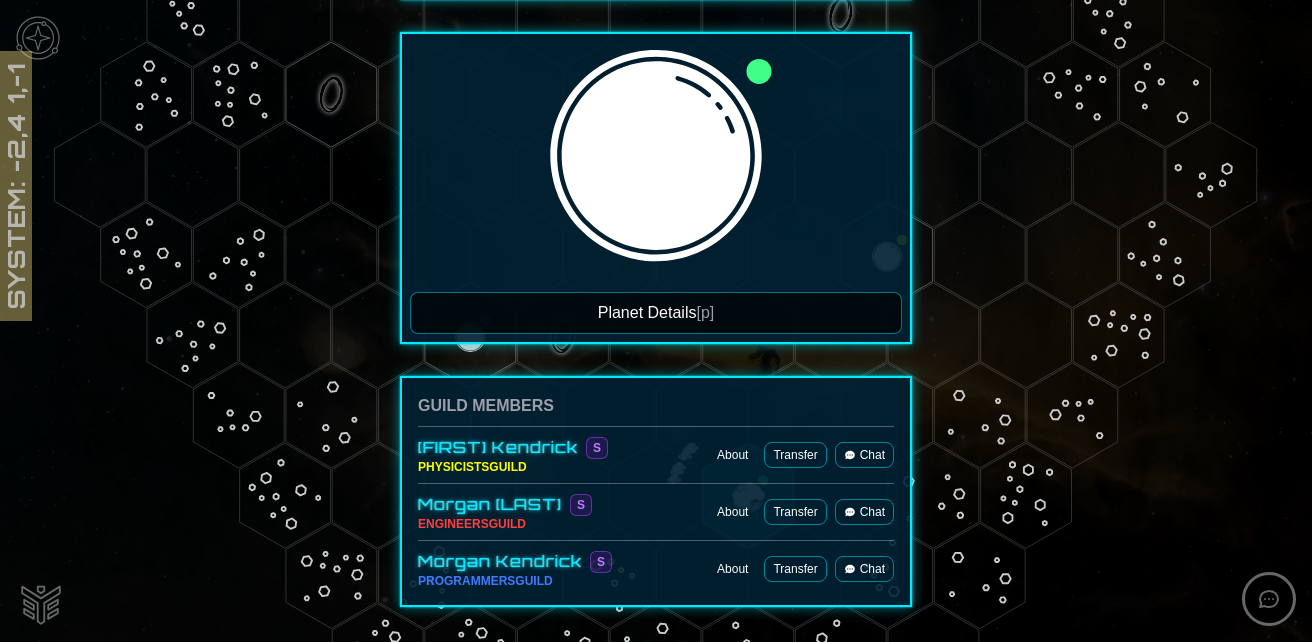 click on "Planet Details  [p]" at bounding box center [656, 313] 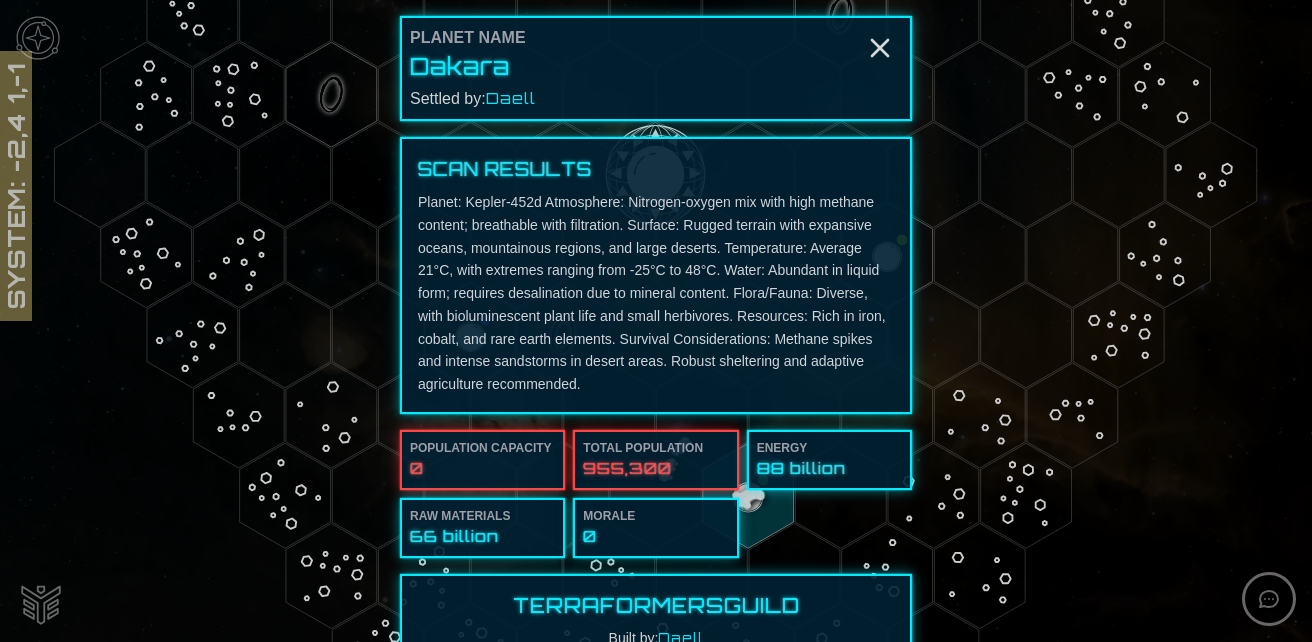 scroll, scrollTop: 400, scrollLeft: 0, axis: vertical 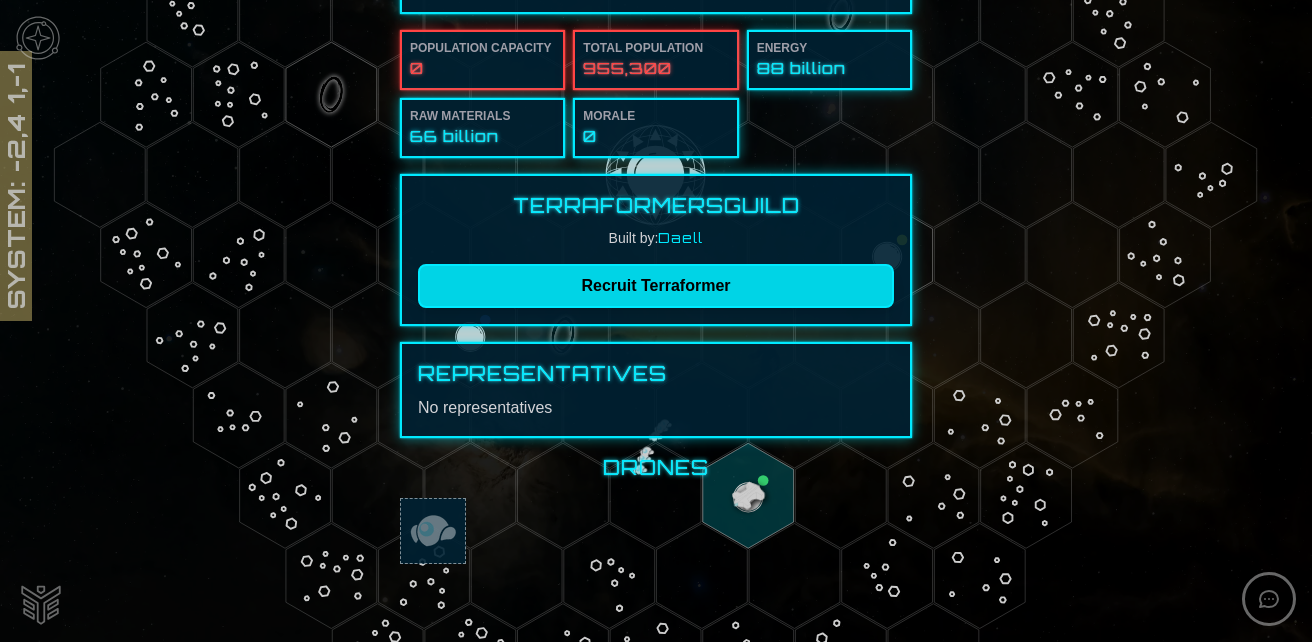 click on "Recruit   Terraformer" at bounding box center [656, 286] 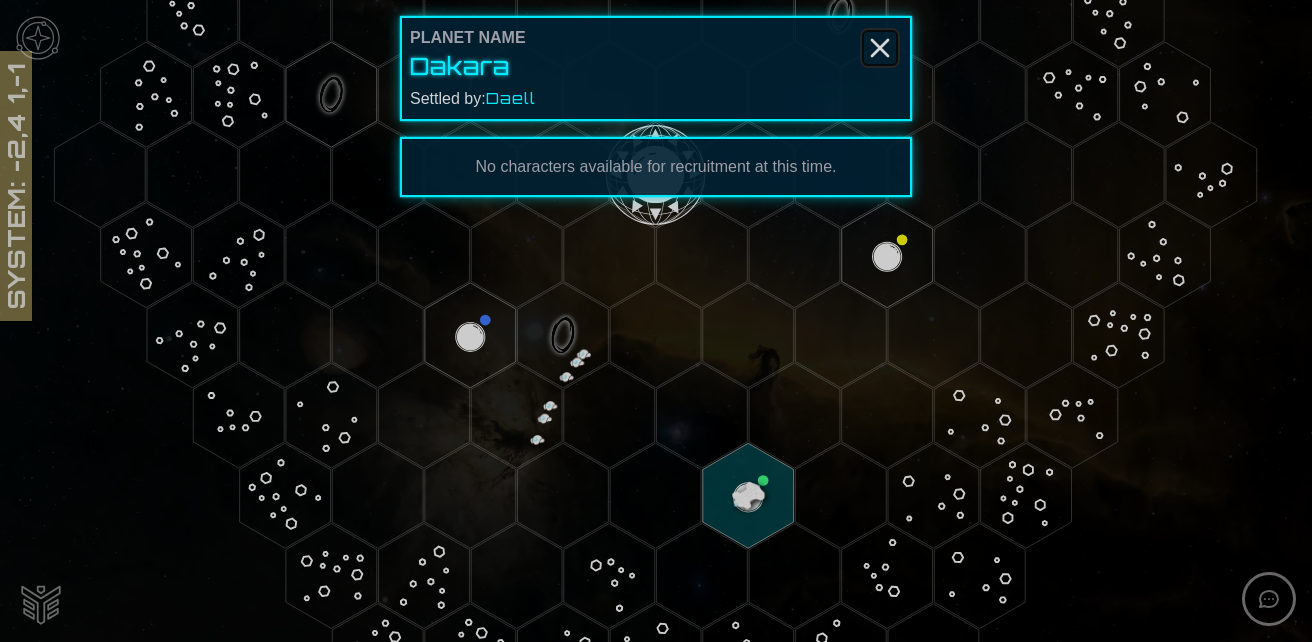 click 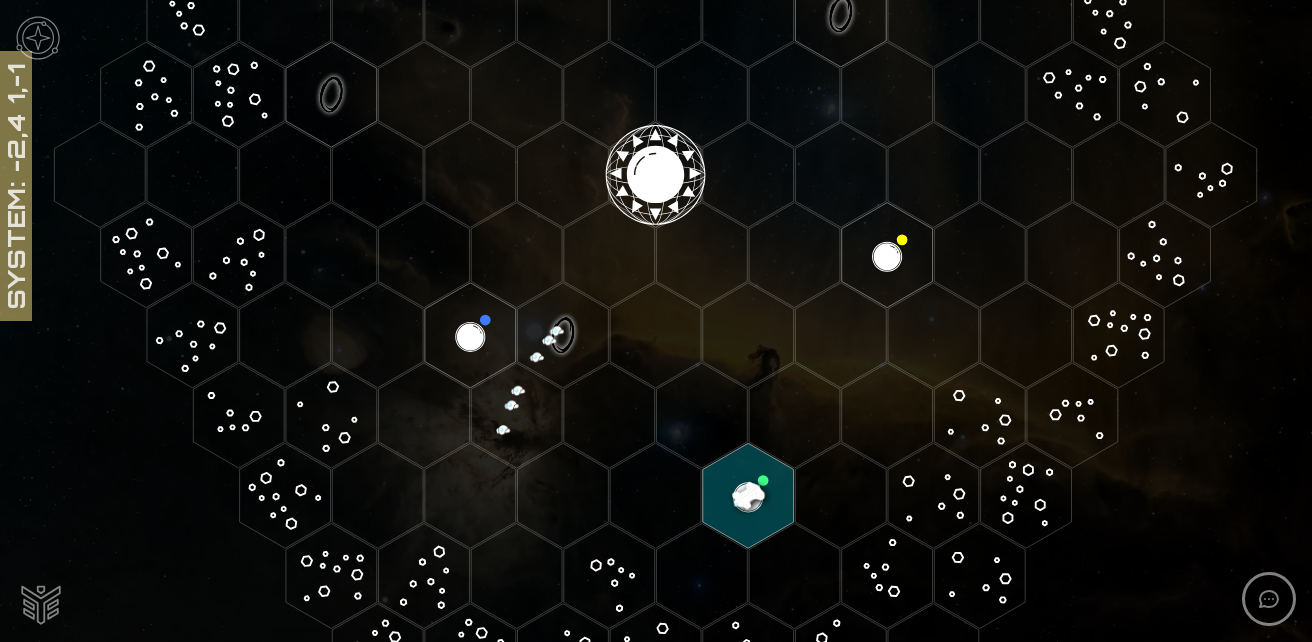 click 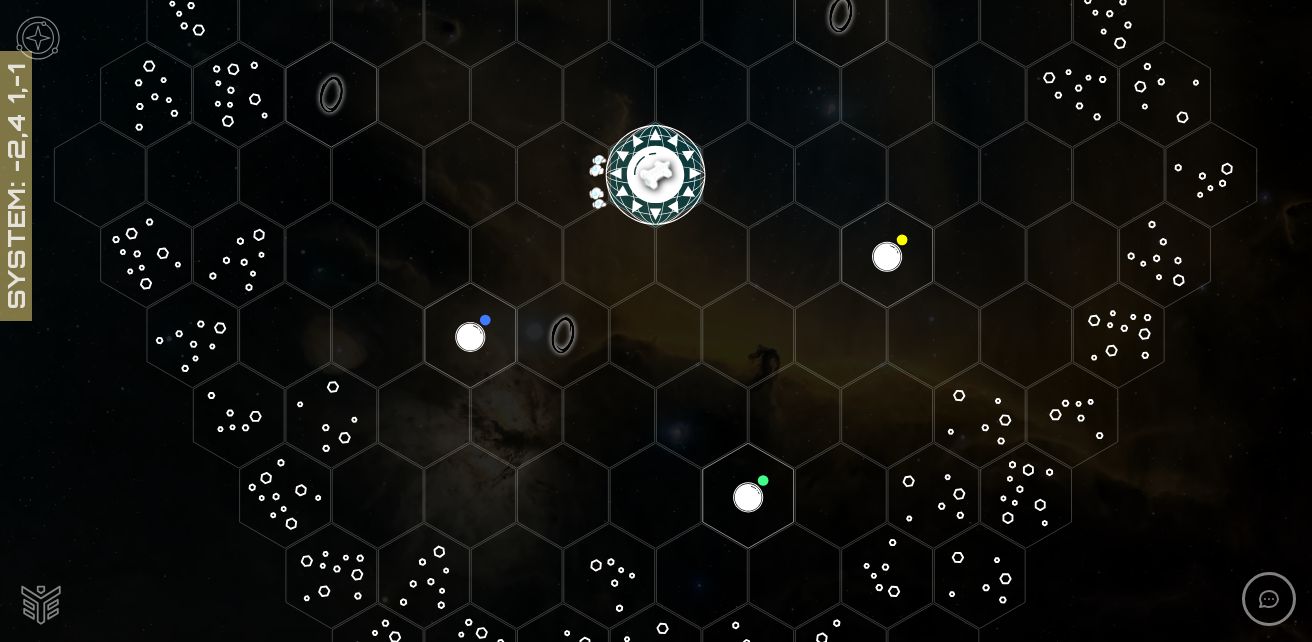 click 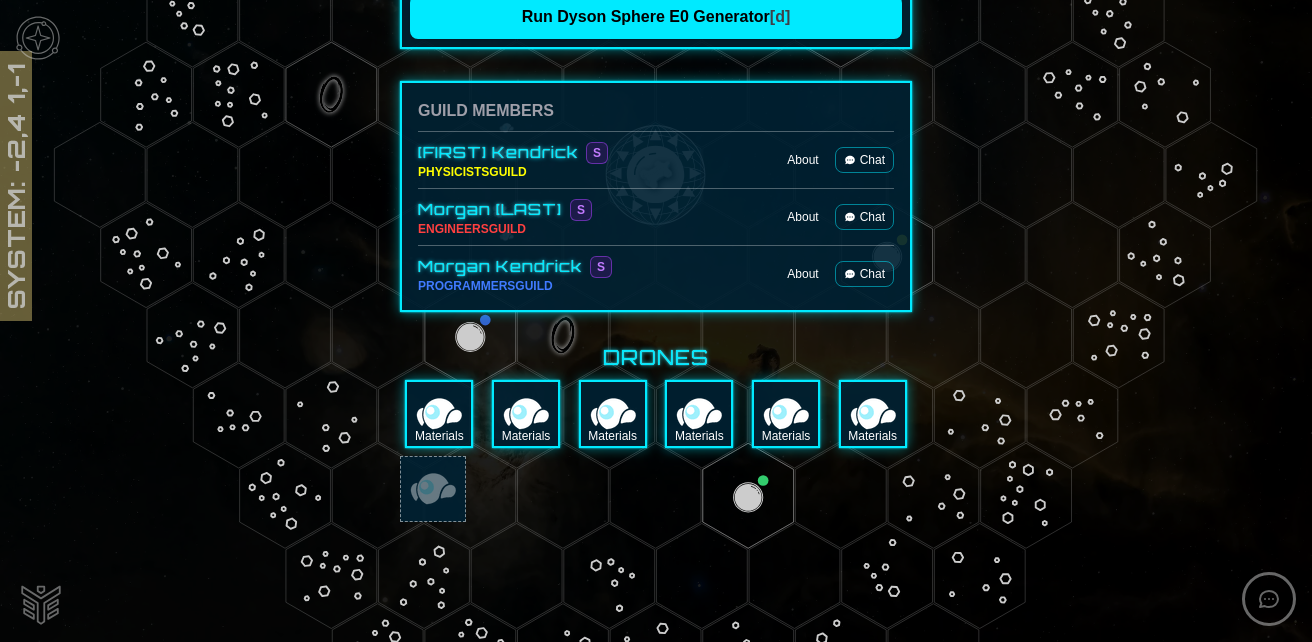 scroll, scrollTop: 445, scrollLeft: 0, axis: vertical 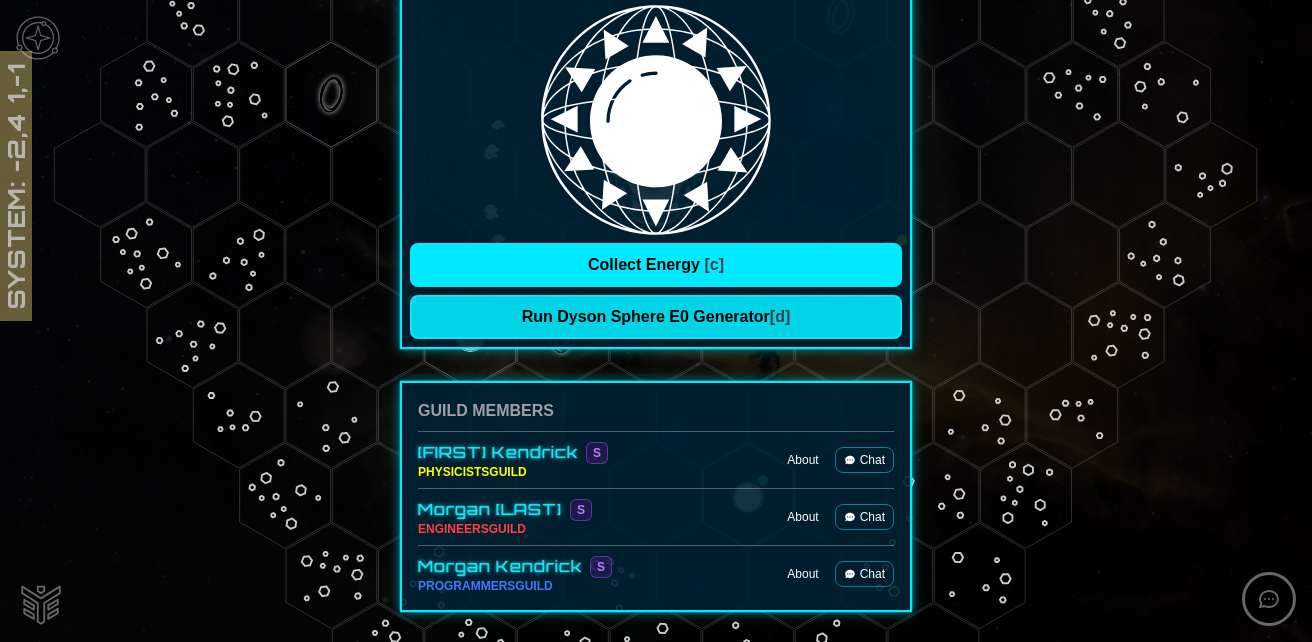 click on "Run Dyson Sphere E0 Generator  [d]" at bounding box center (656, 317) 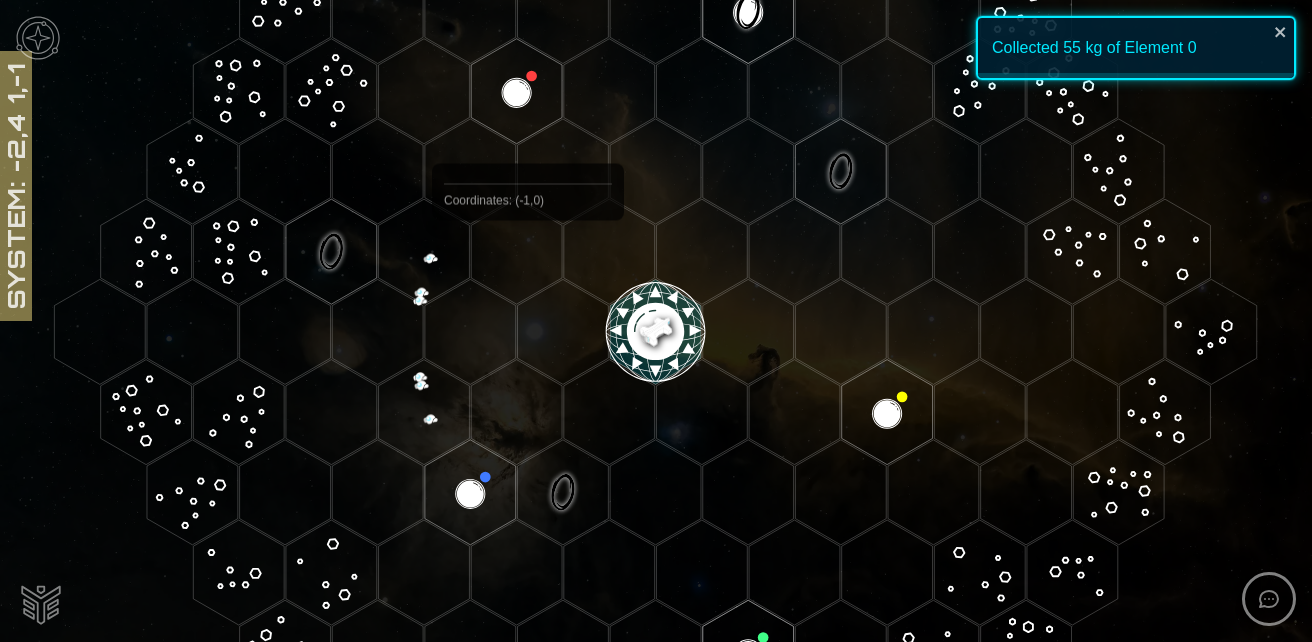 scroll, scrollTop: 300, scrollLeft: 0, axis: vertical 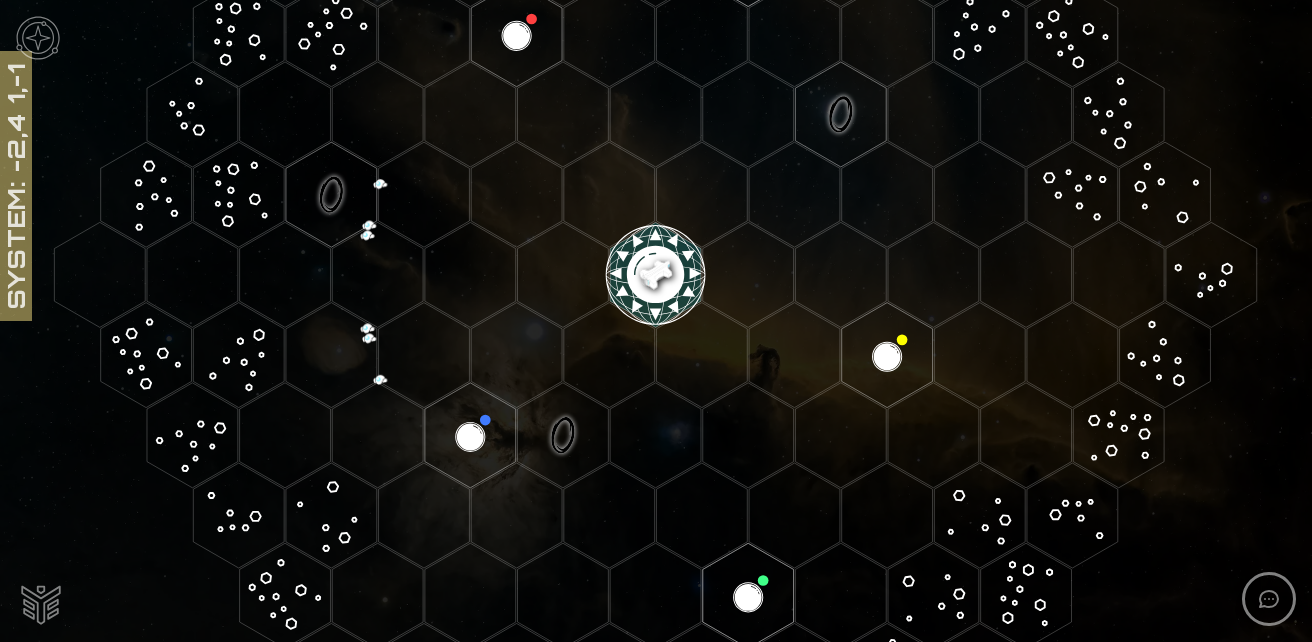 click 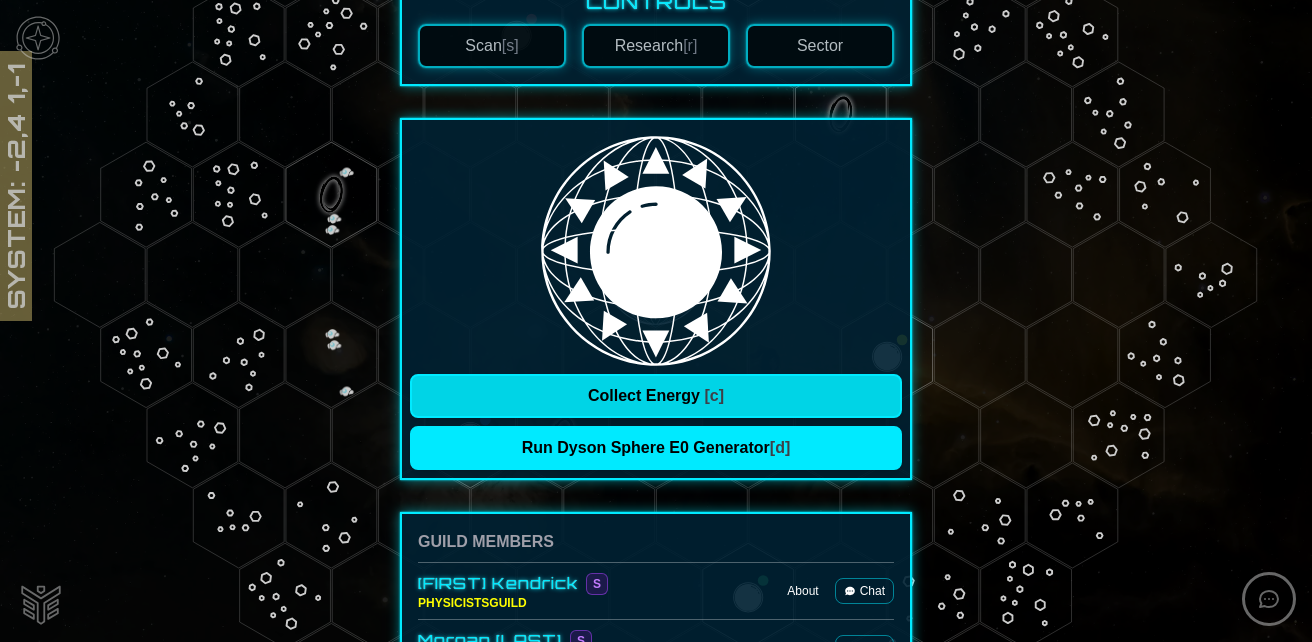 scroll, scrollTop: 400, scrollLeft: 0, axis: vertical 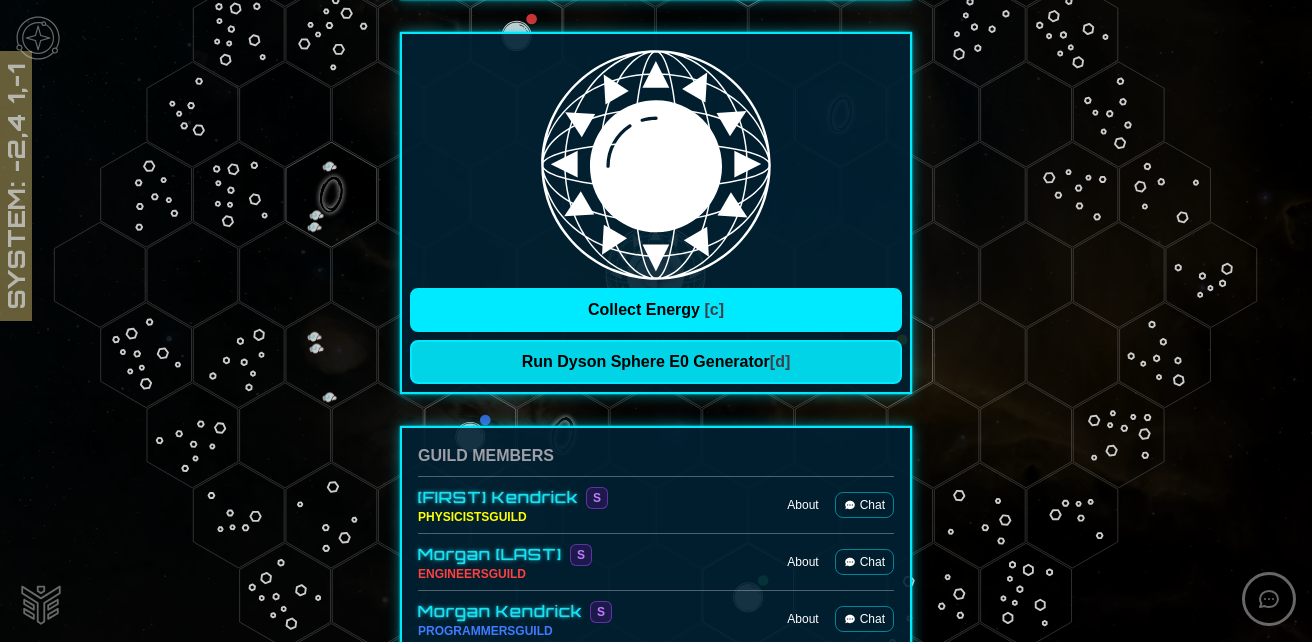 click on "Run Dyson Sphere E0 Generator  [d]" at bounding box center (656, 362) 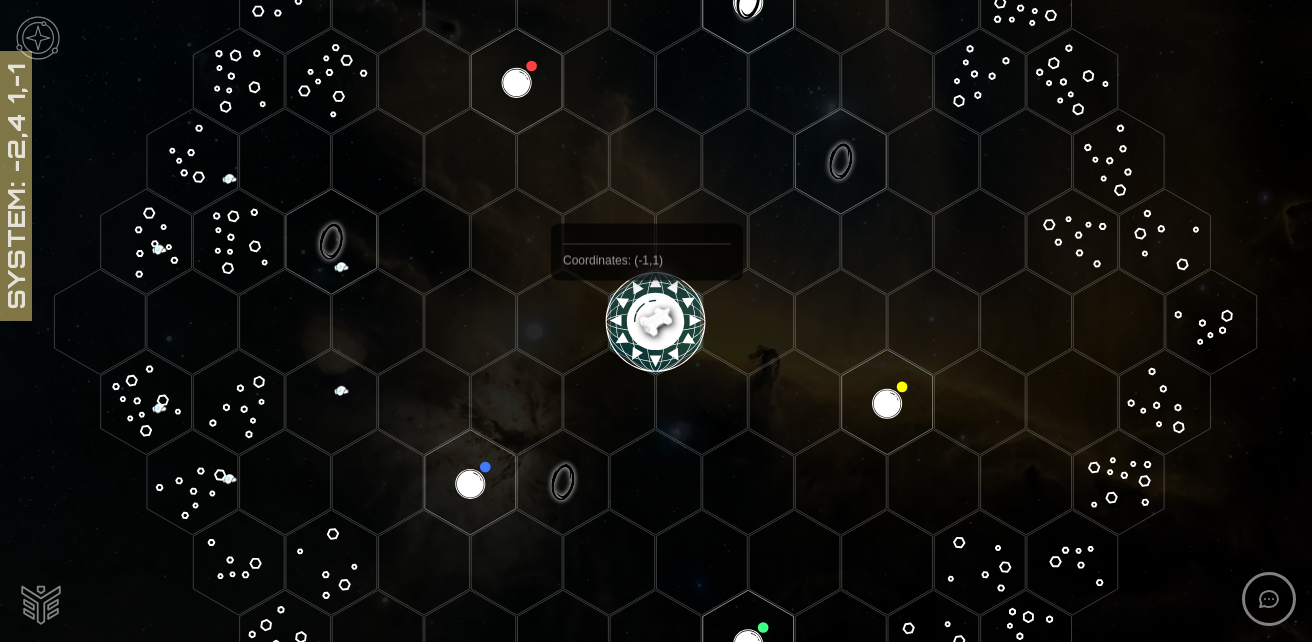 scroll, scrollTop: 300, scrollLeft: 0, axis: vertical 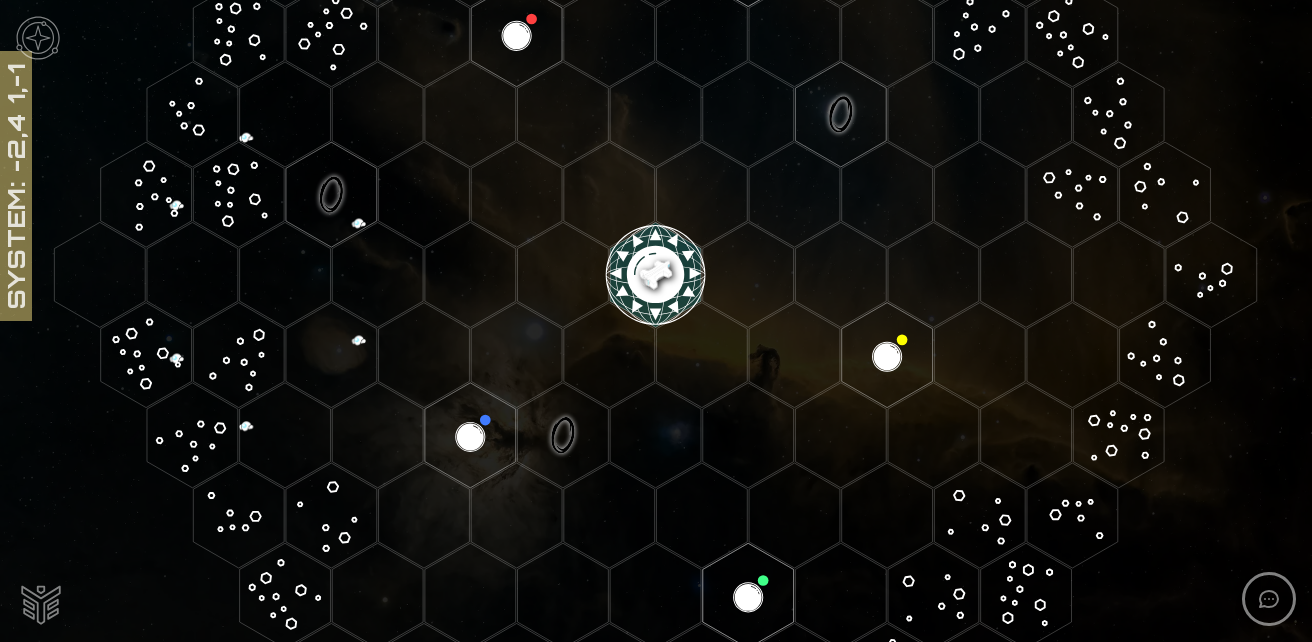 click 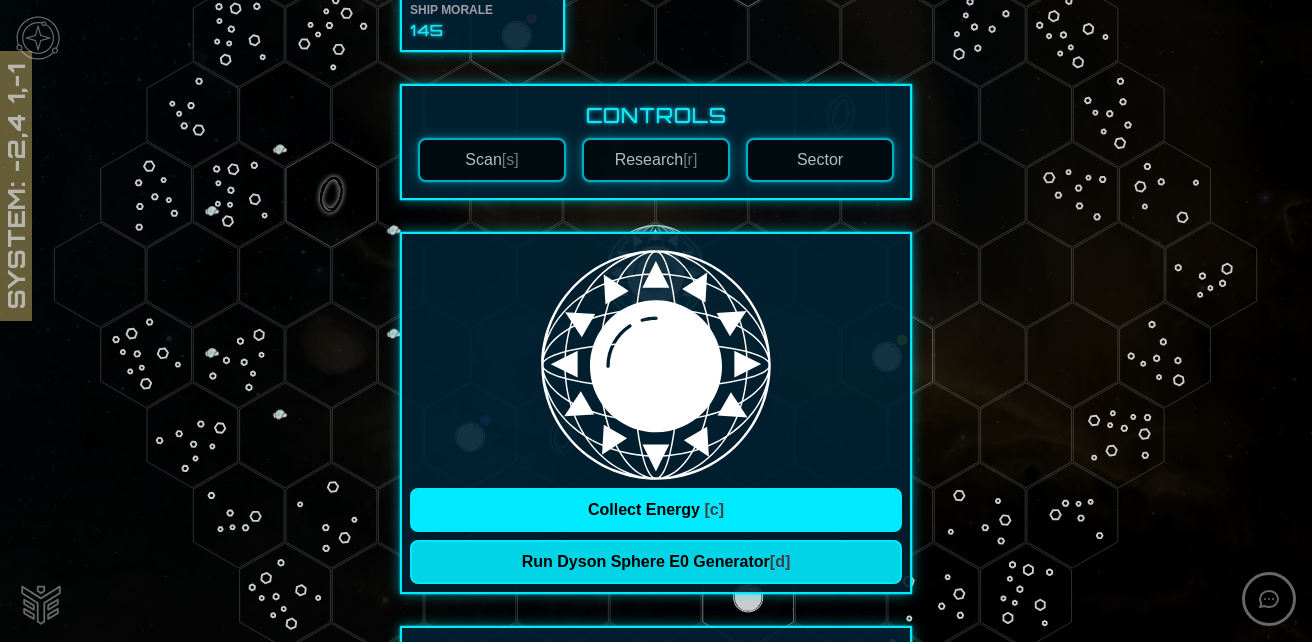 scroll, scrollTop: 400, scrollLeft: 0, axis: vertical 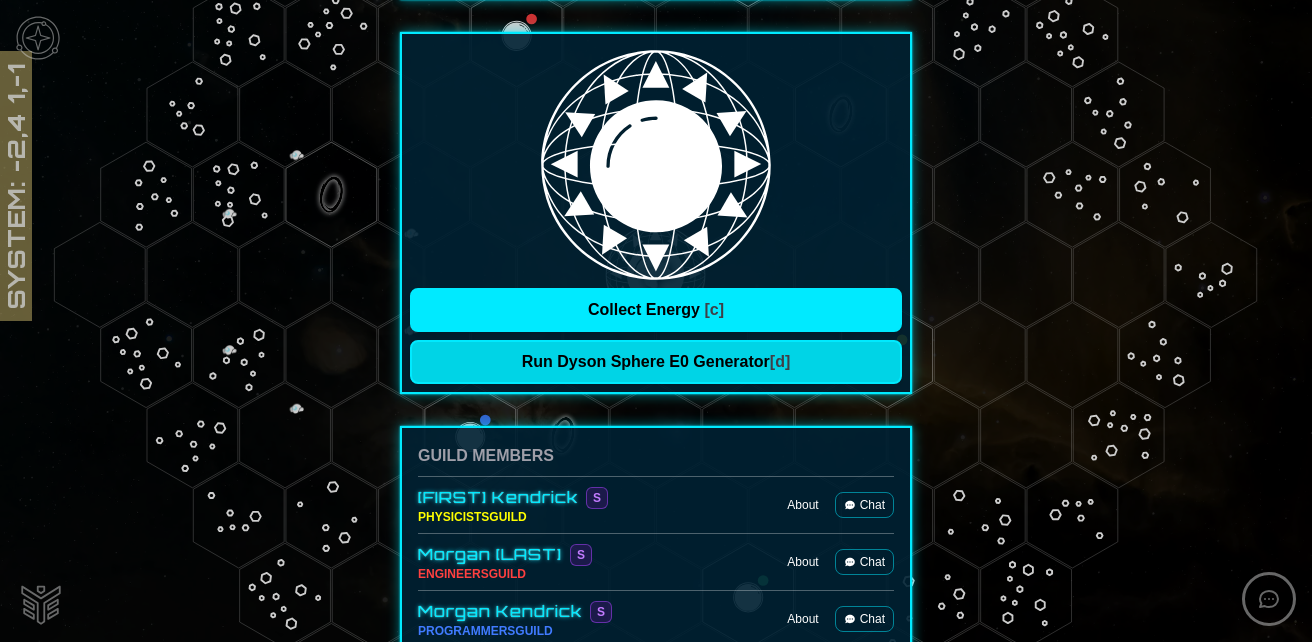 click on "Run Dyson Sphere E0 Generator  [d]" at bounding box center (656, 362) 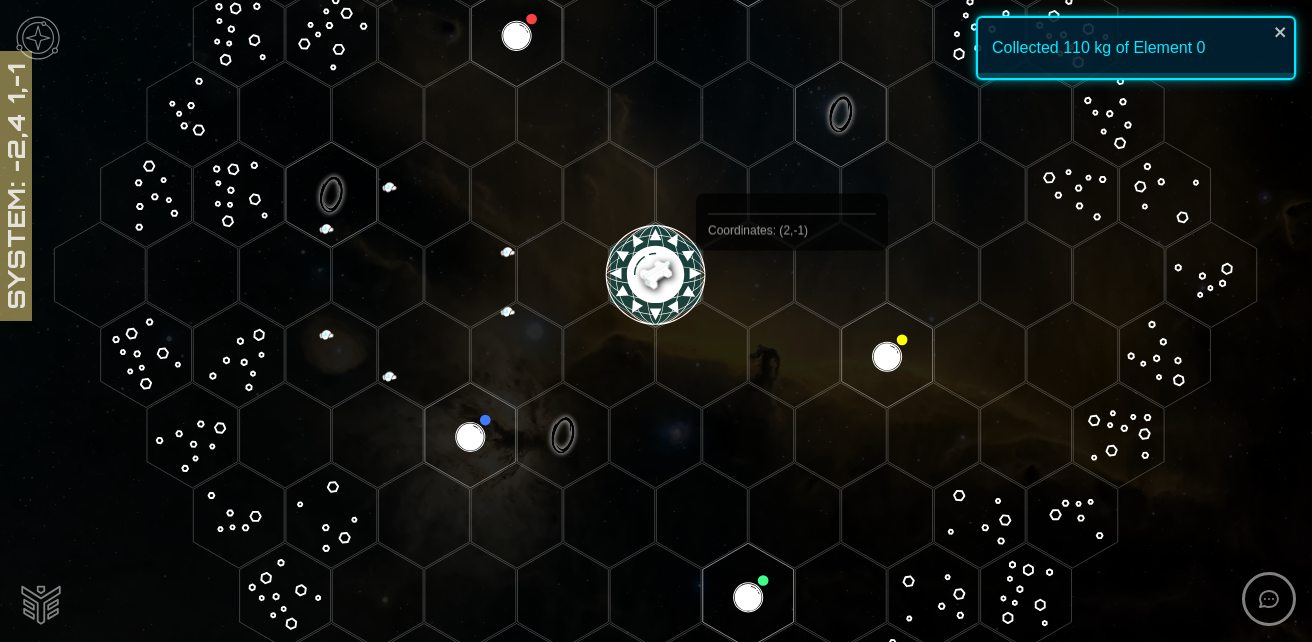 scroll, scrollTop: 200, scrollLeft: 0, axis: vertical 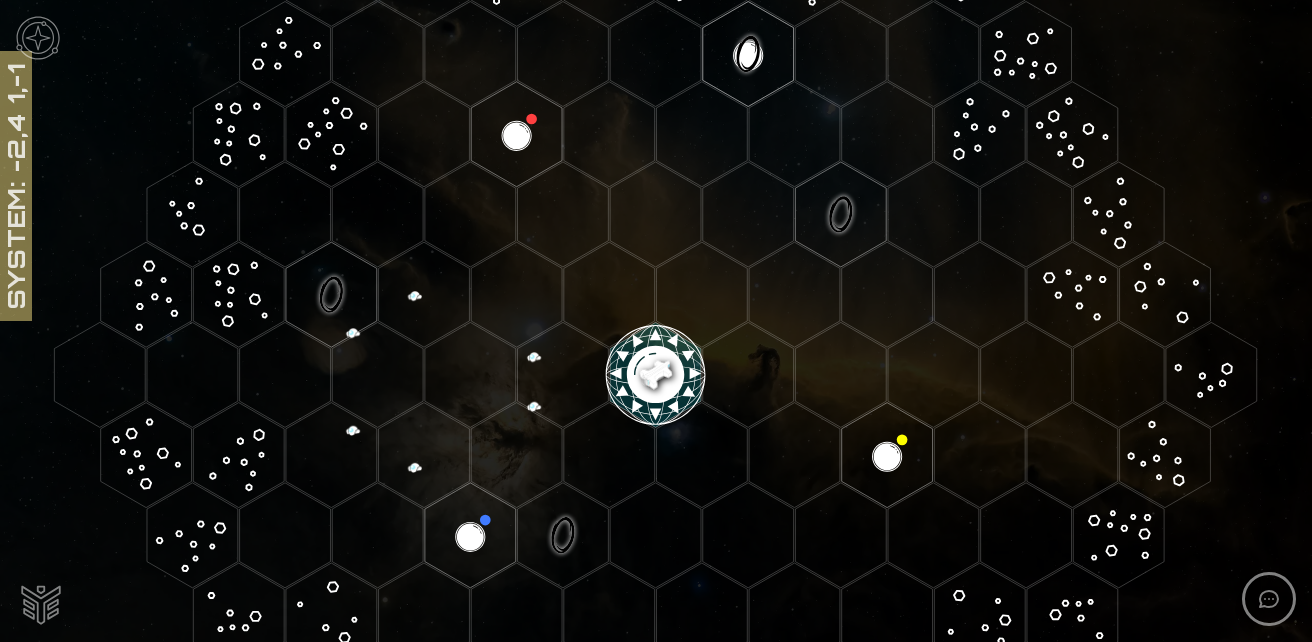 click 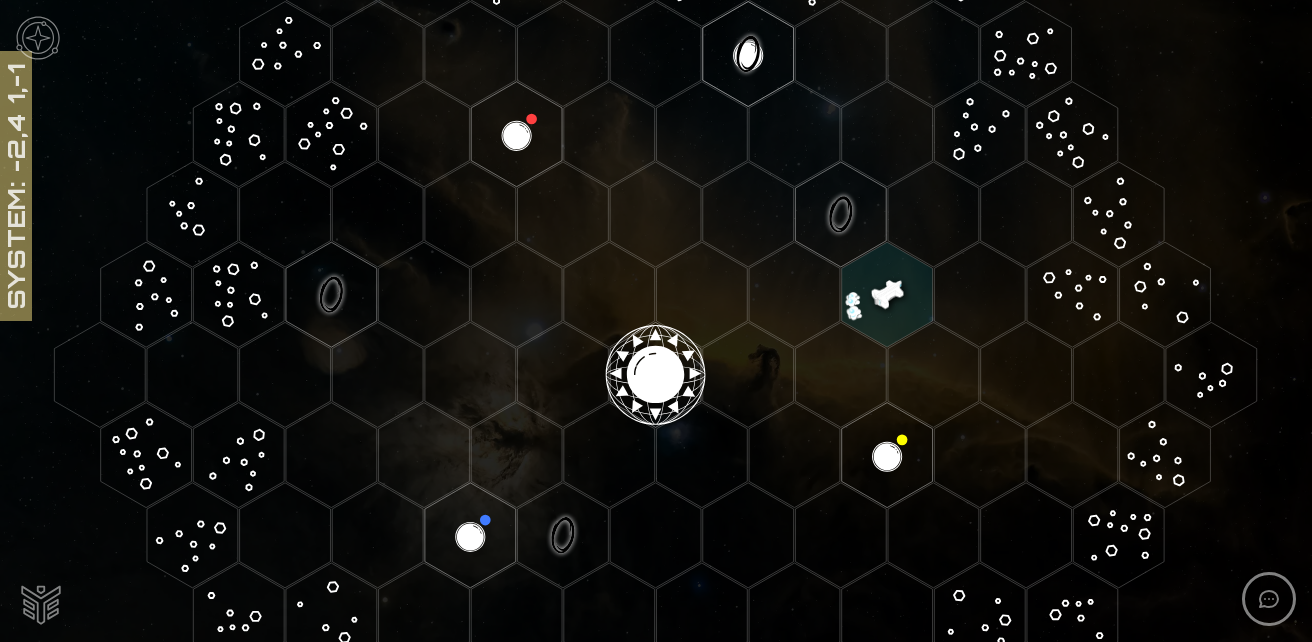 click 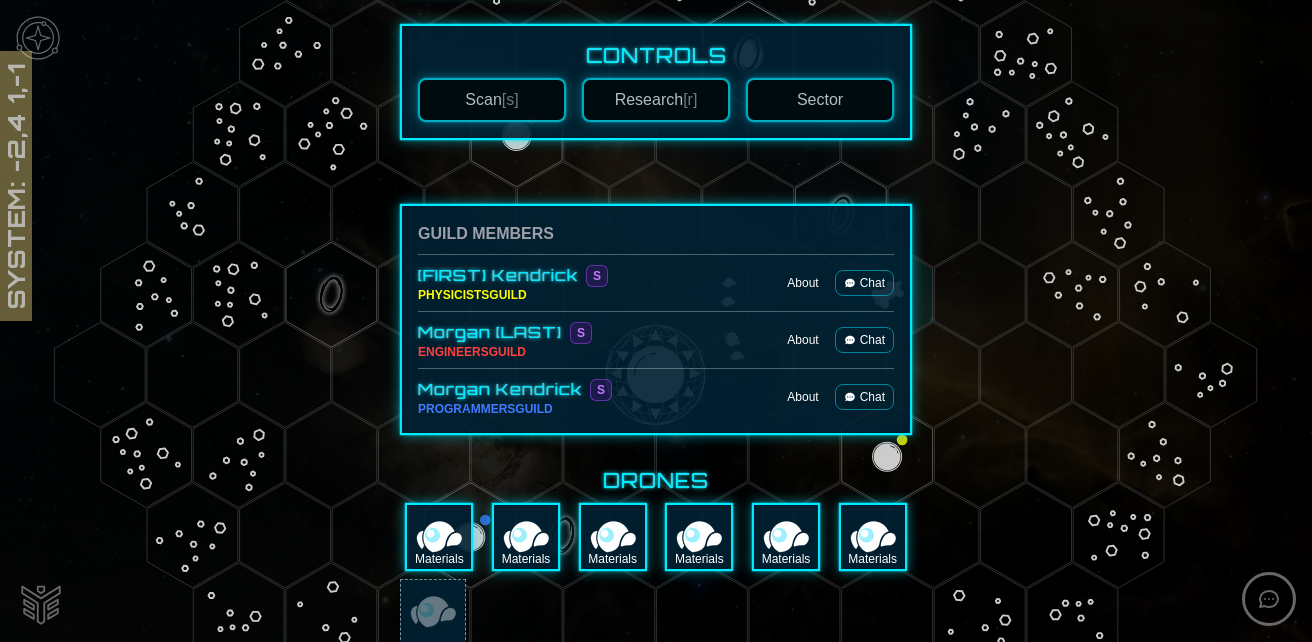 scroll, scrollTop: 0, scrollLeft: 0, axis: both 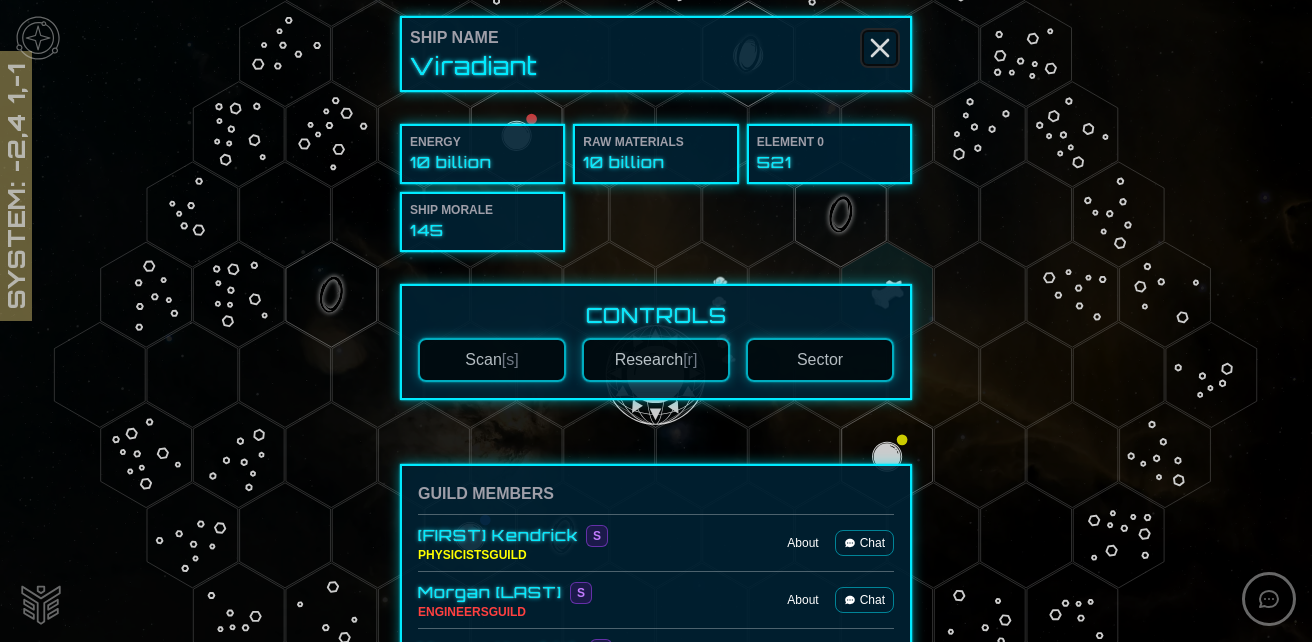 click 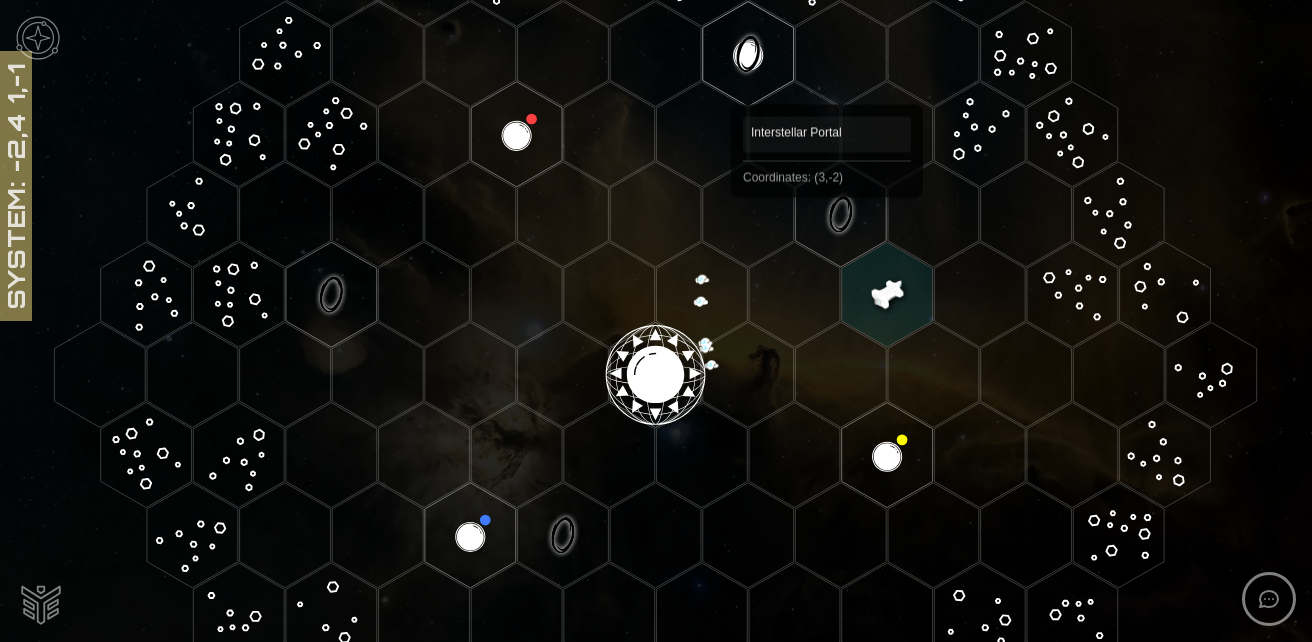 click 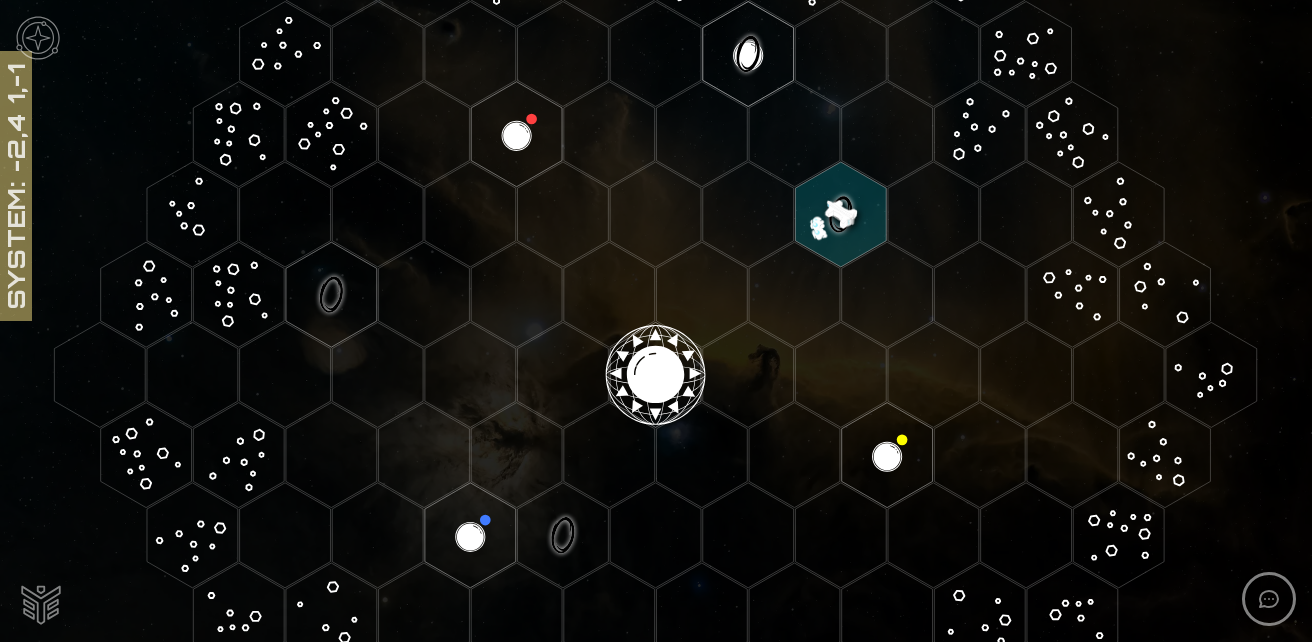 scroll, scrollTop: 300, scrollLeft: 0, axis: vertical 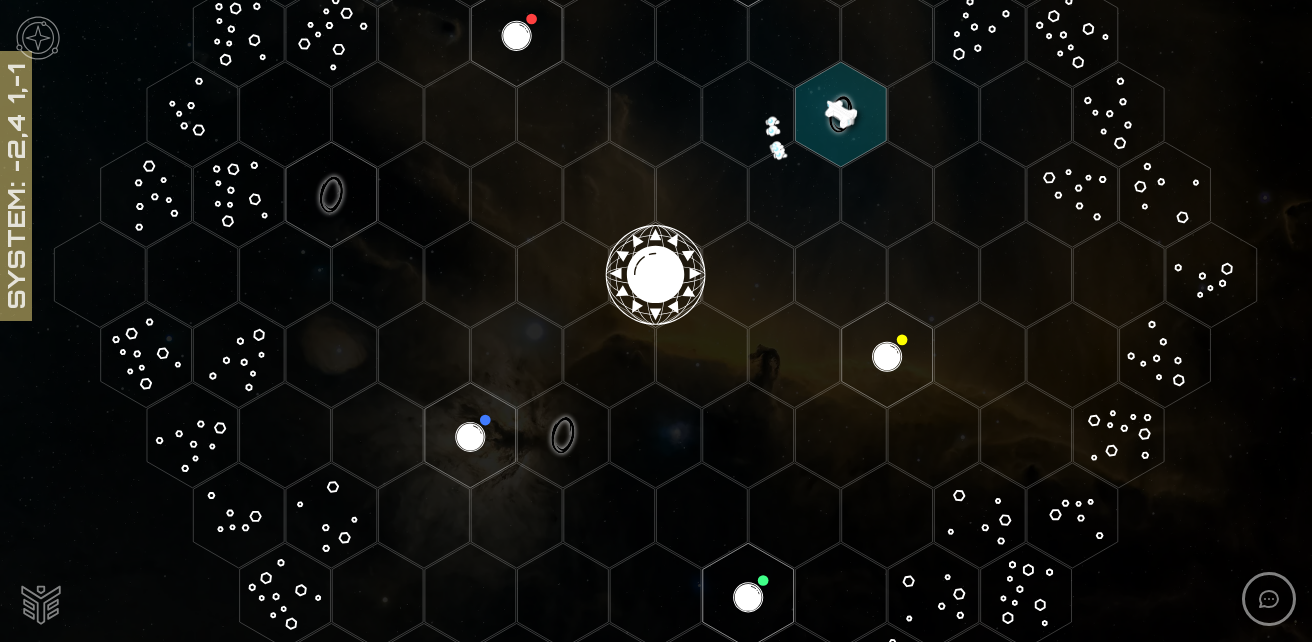 click 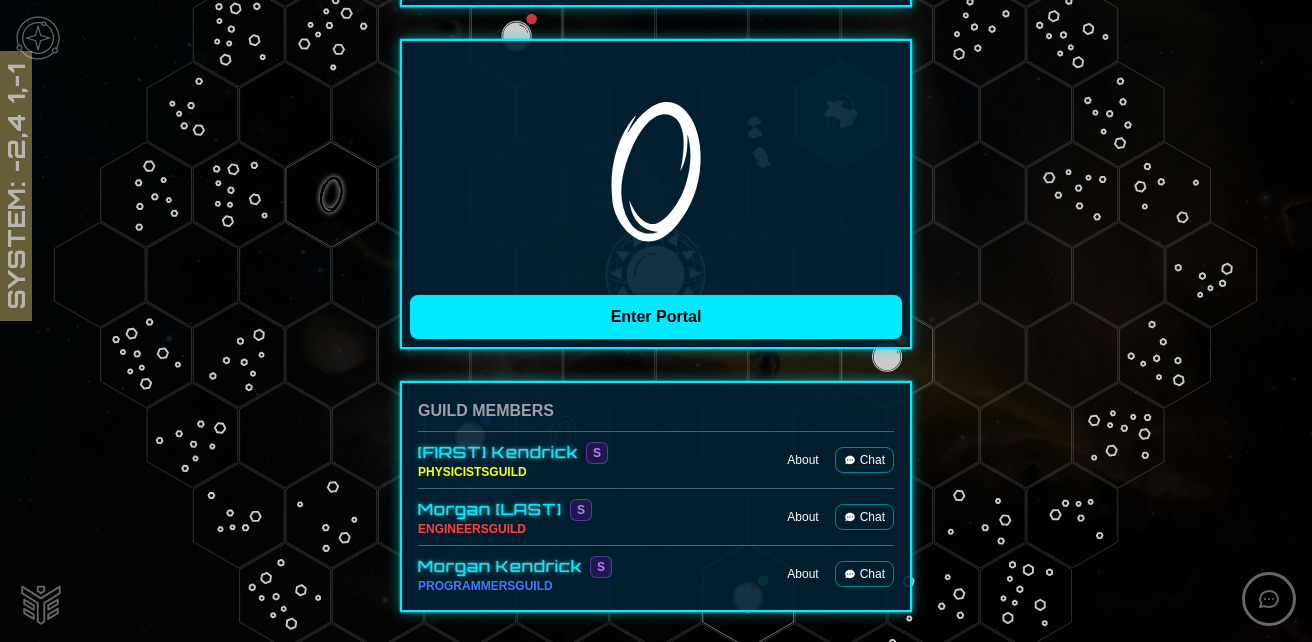 scroll, scrollTop: 400, scrollLeft: 0, axis: vertical 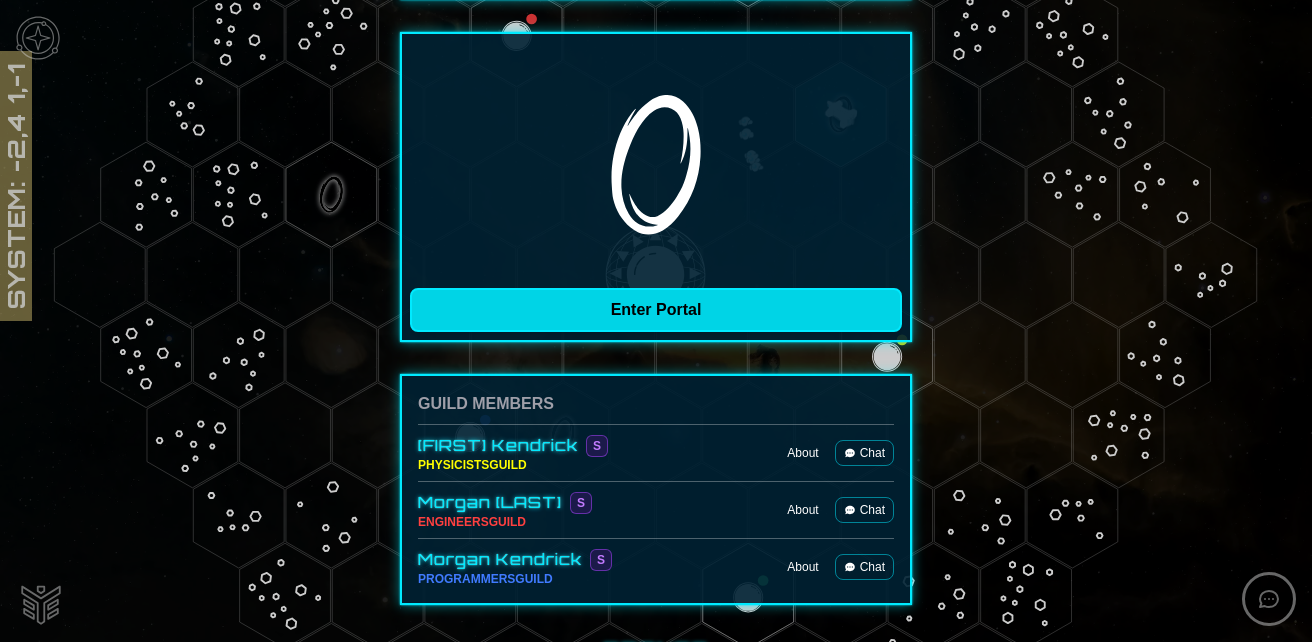 click on "Enter Portal" at bounding box center (656, 310) 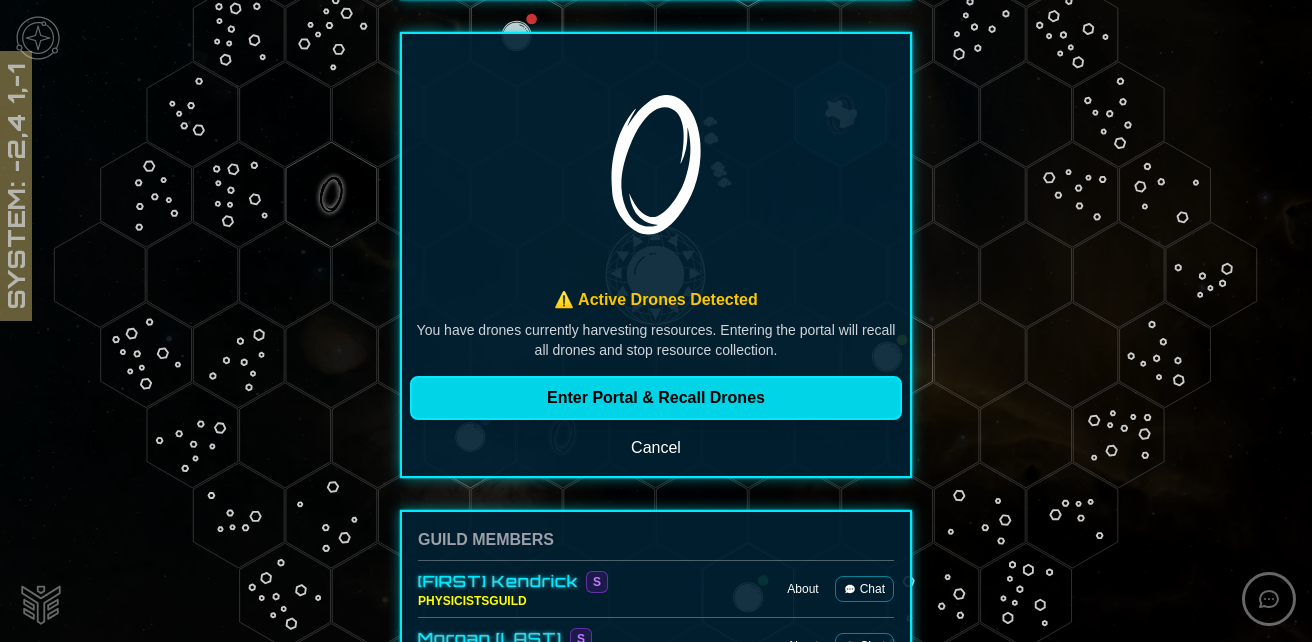 click on "Enter Portal & Recall Drones" at bounding box center [656, 398] 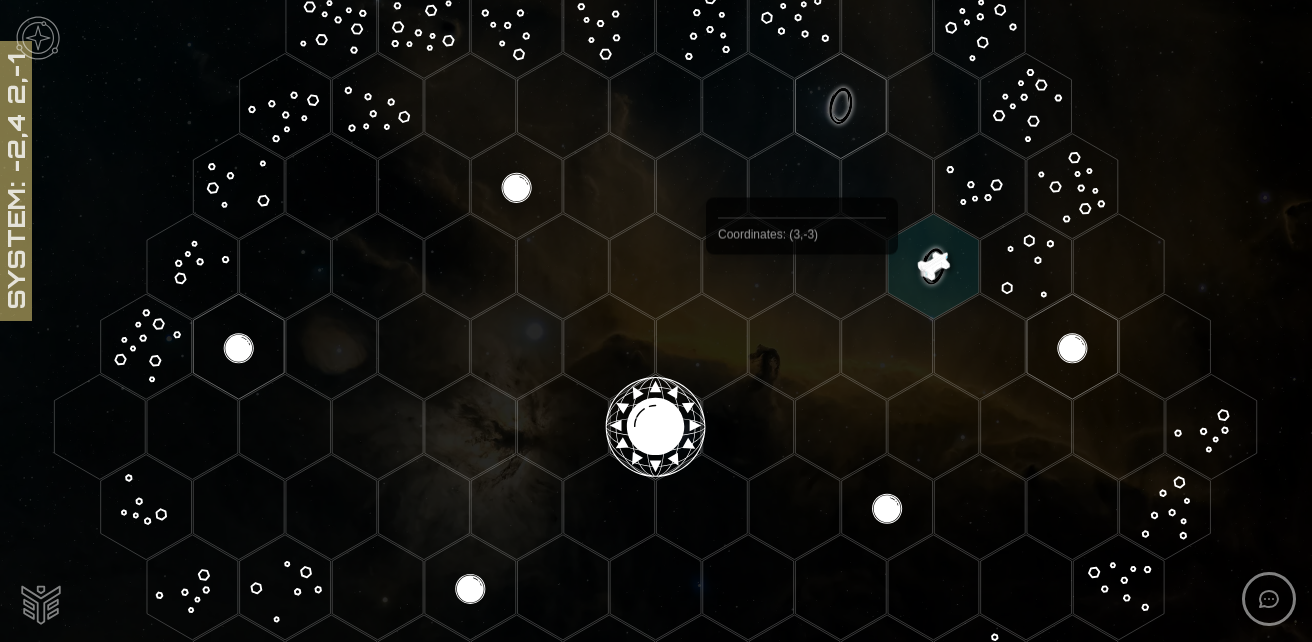 scroll, scrollTop: 100, scrollLeft: 0, axis: vertical 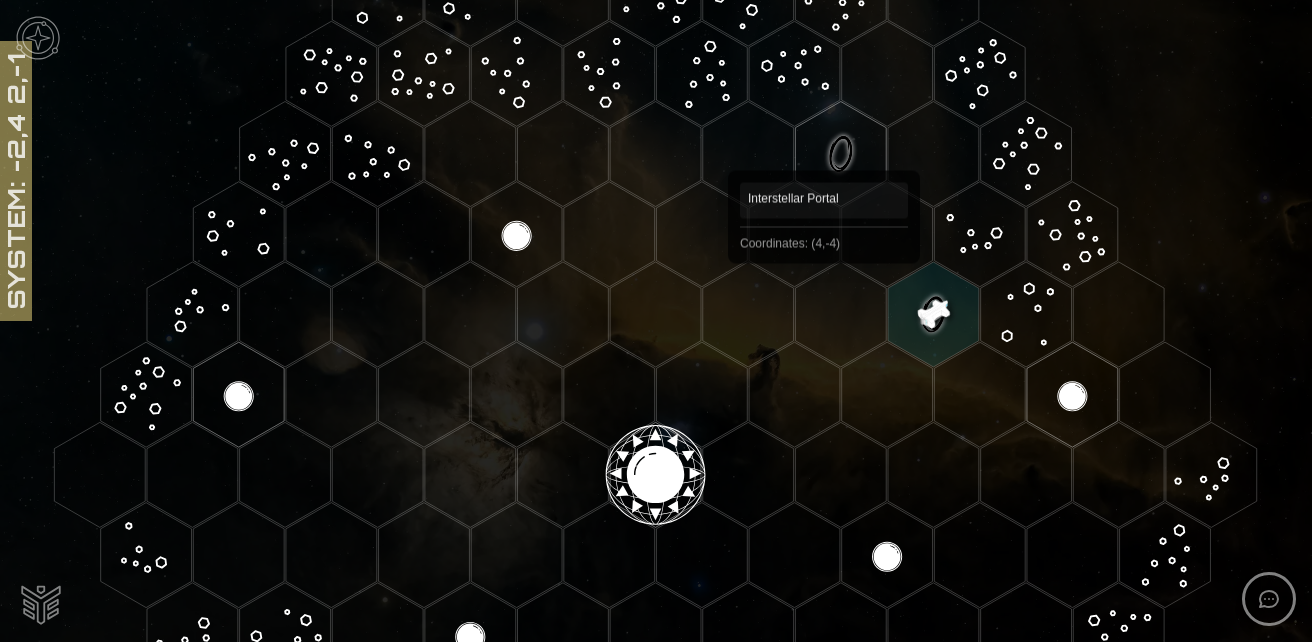 click 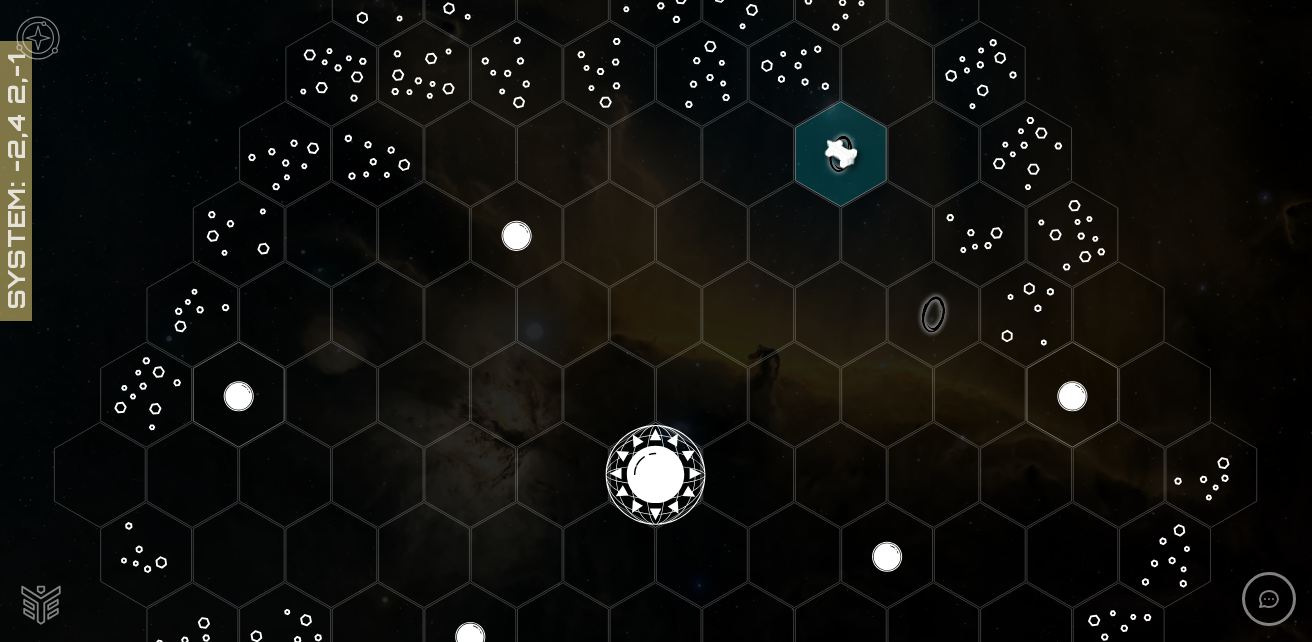 click 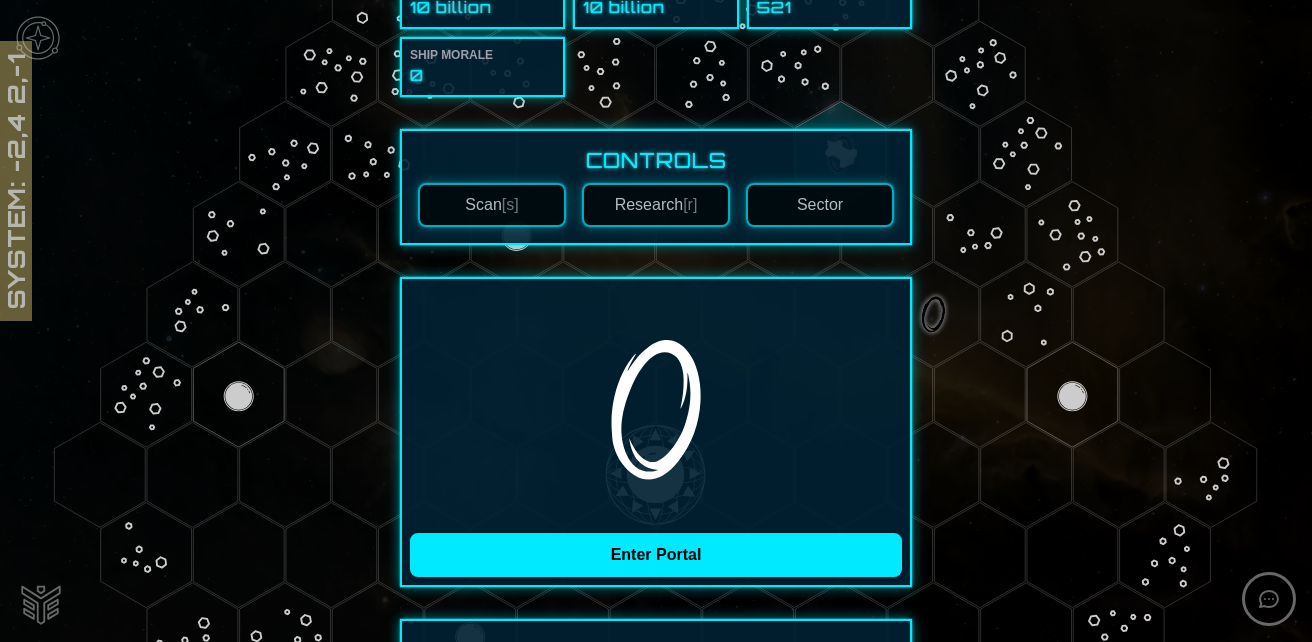 scroll, scrollTop: 200, scrollLeft: 0, axis: vertical 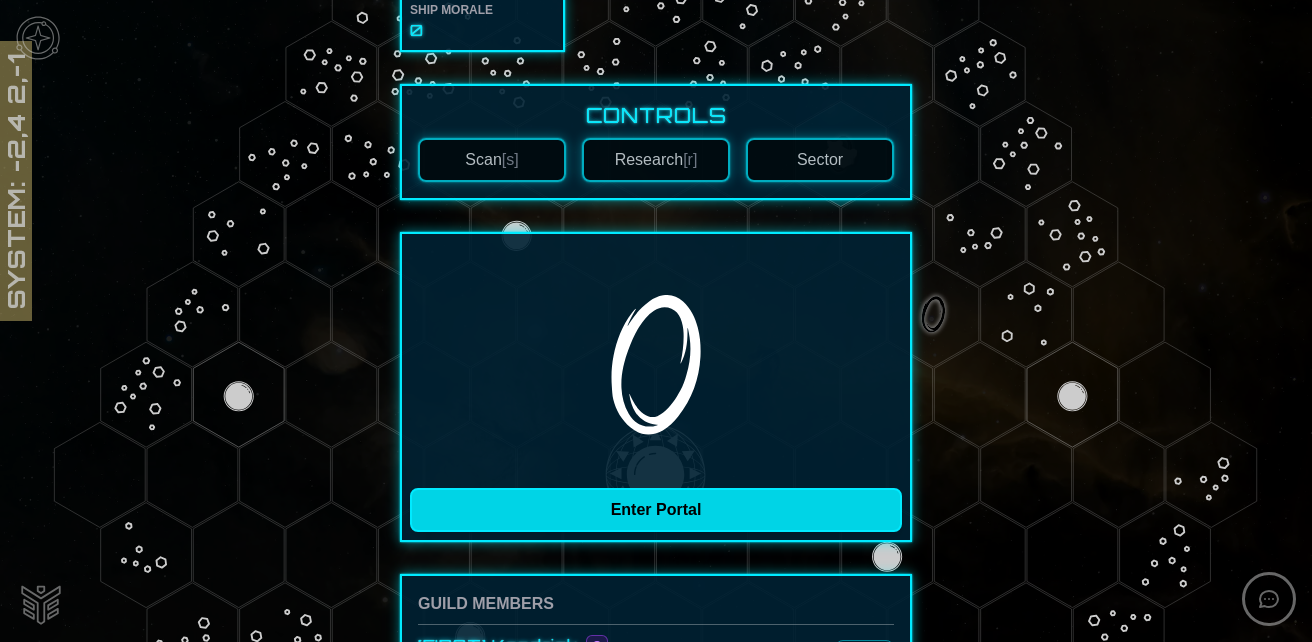 click on "Enter Portal" at bounding box center [656, 510] 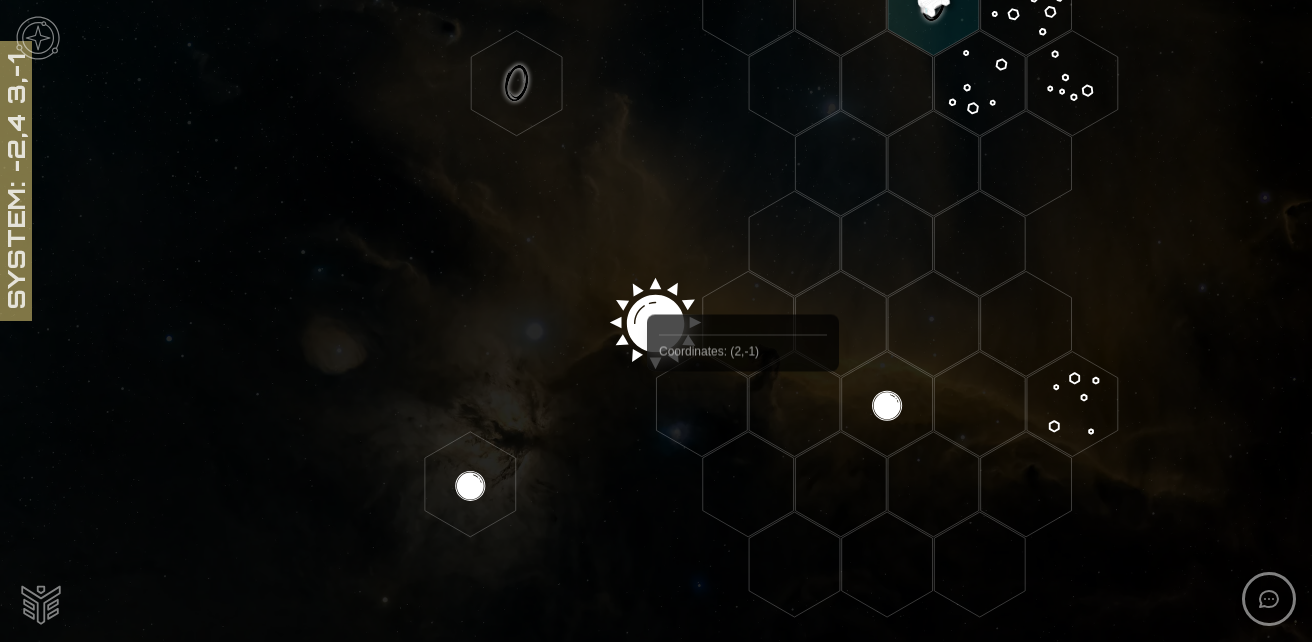 scroll, scrollTop: 0, scrollLeft: 0, axis: both 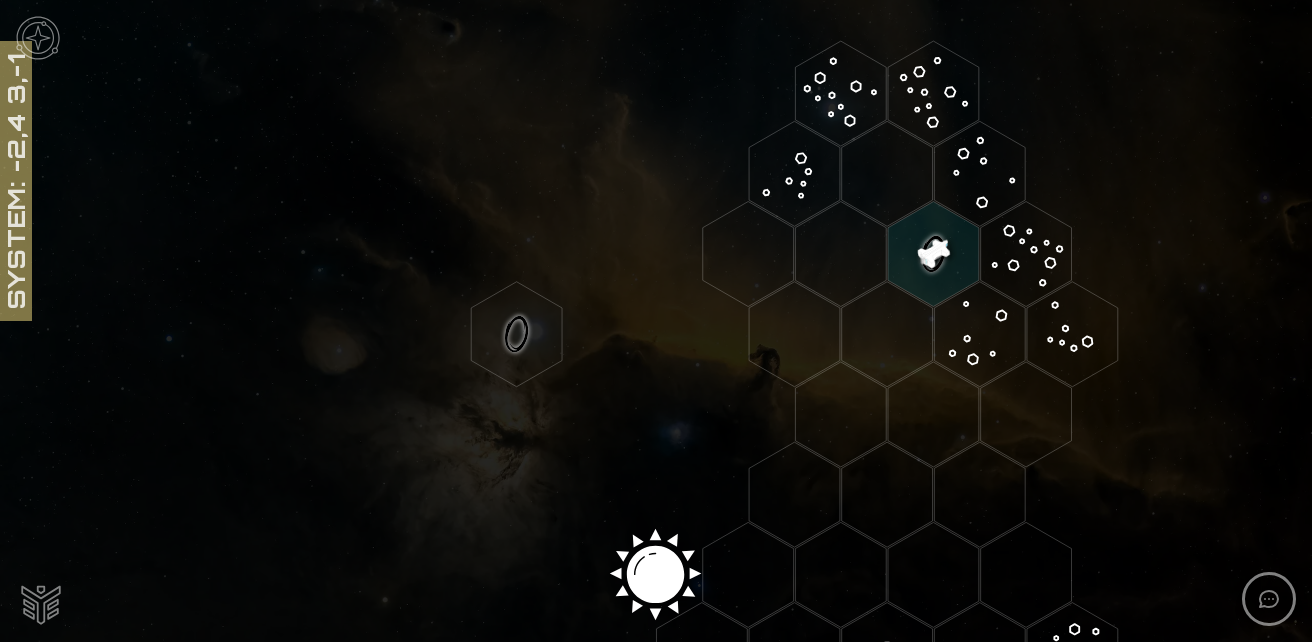 click 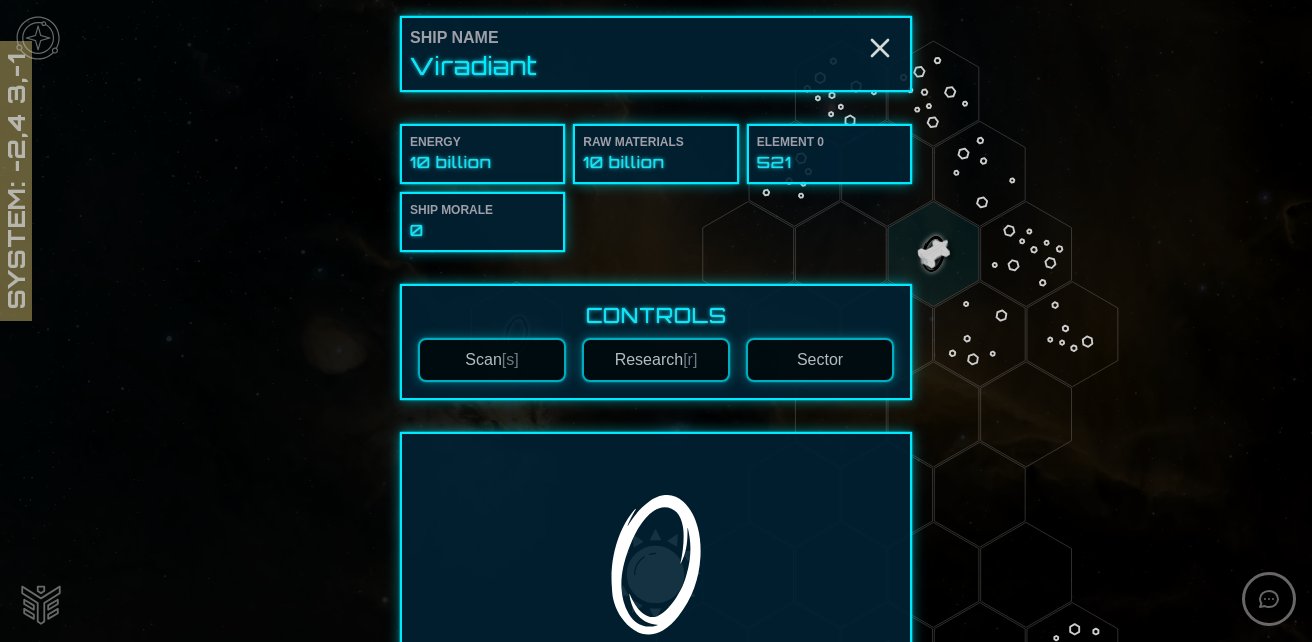 click on "Sector" at bounding box center [820, 360] 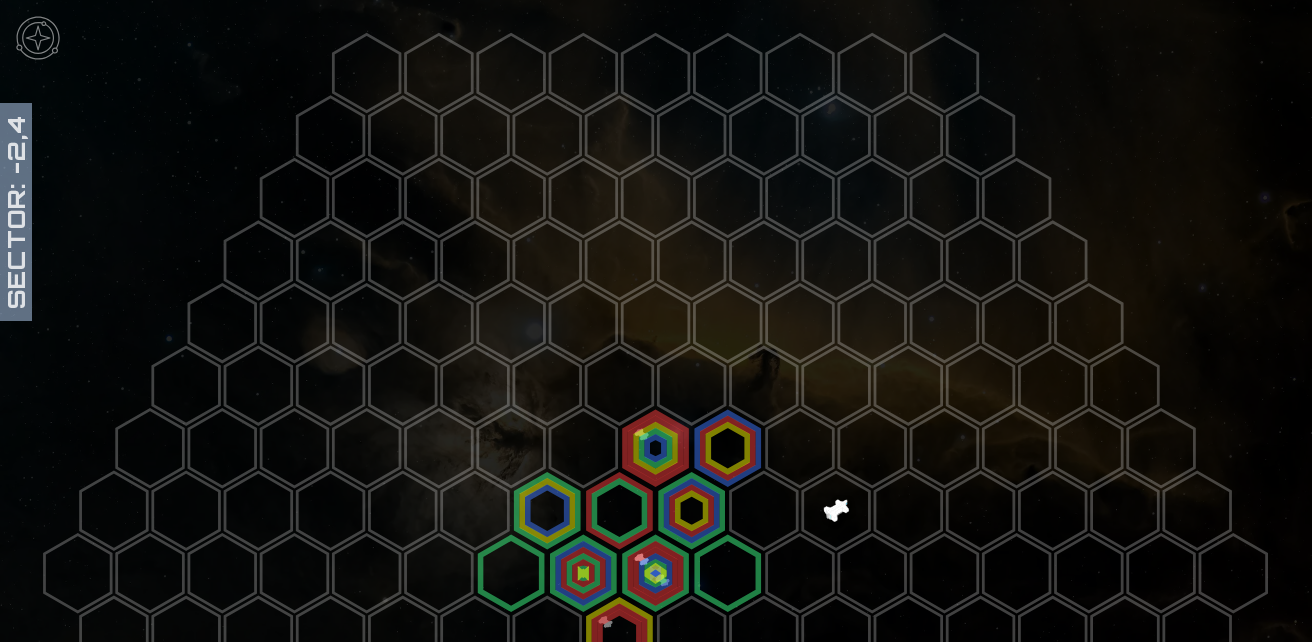 scroll, scrollTop: 200, scrollLeft: 0, axis: vertical 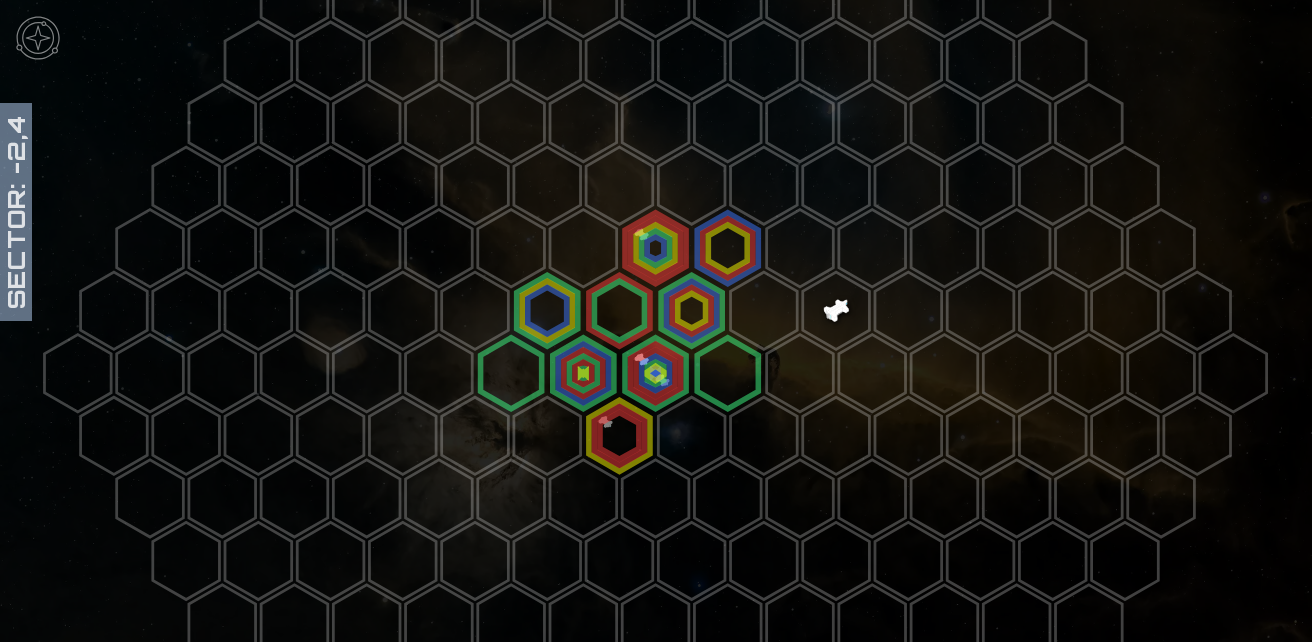 click 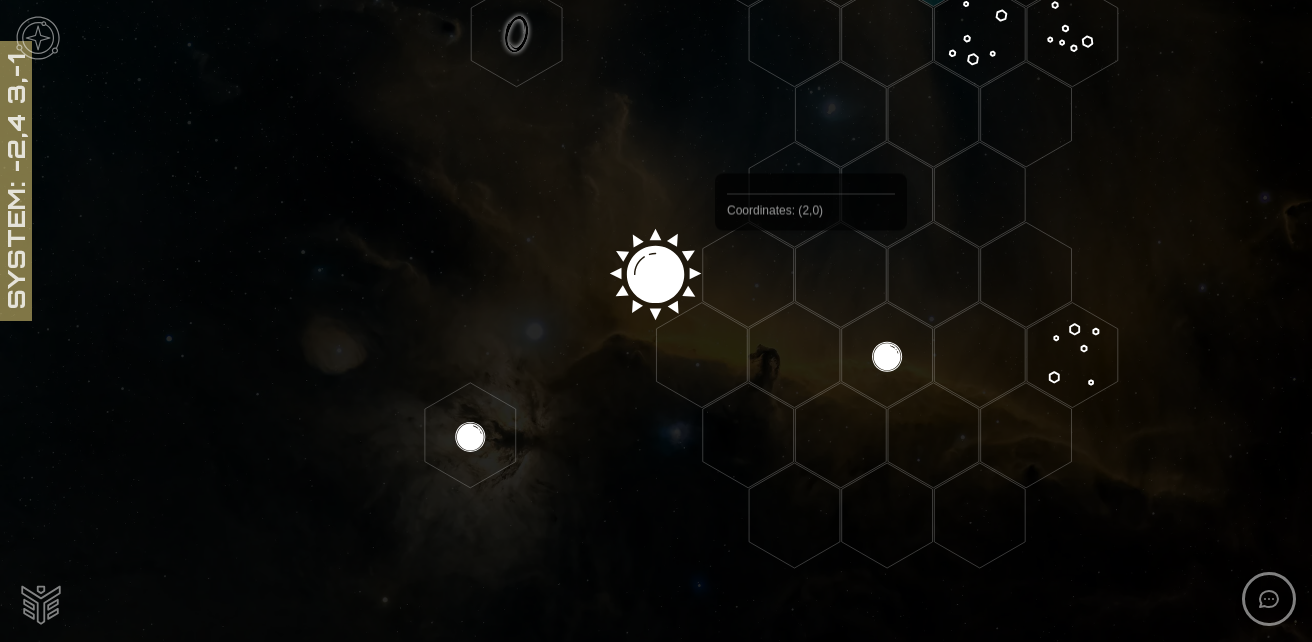 scroll, scrollTop: 0, scrollLeft: 0, axis: both 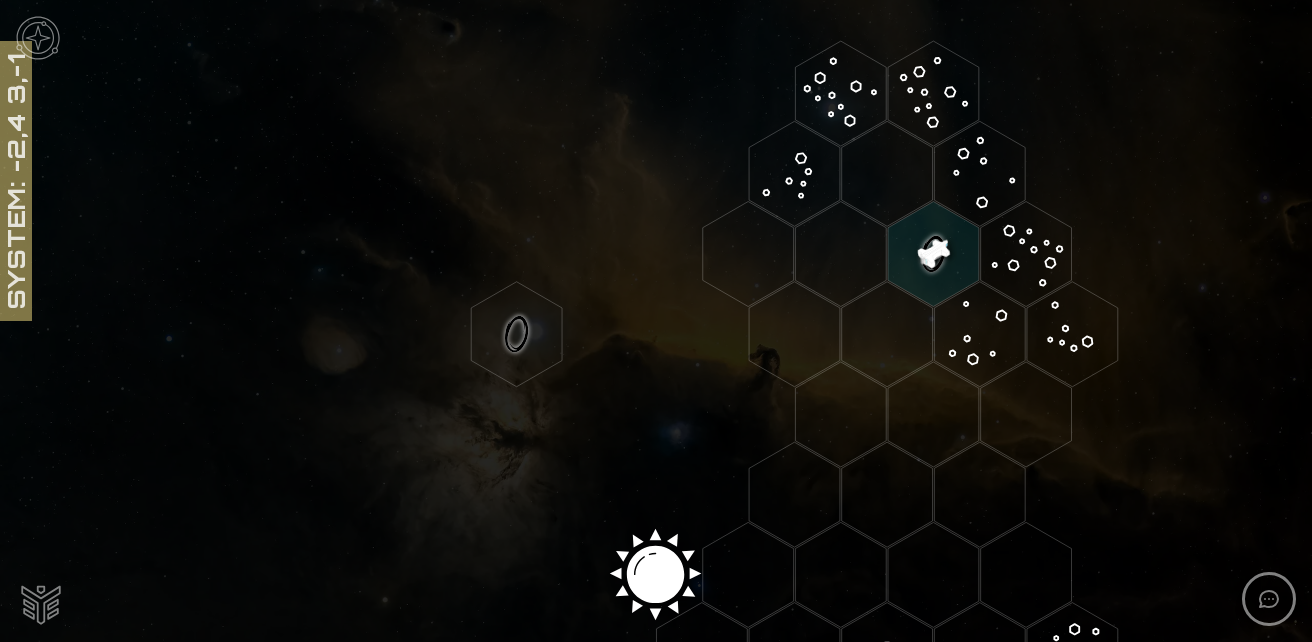 click 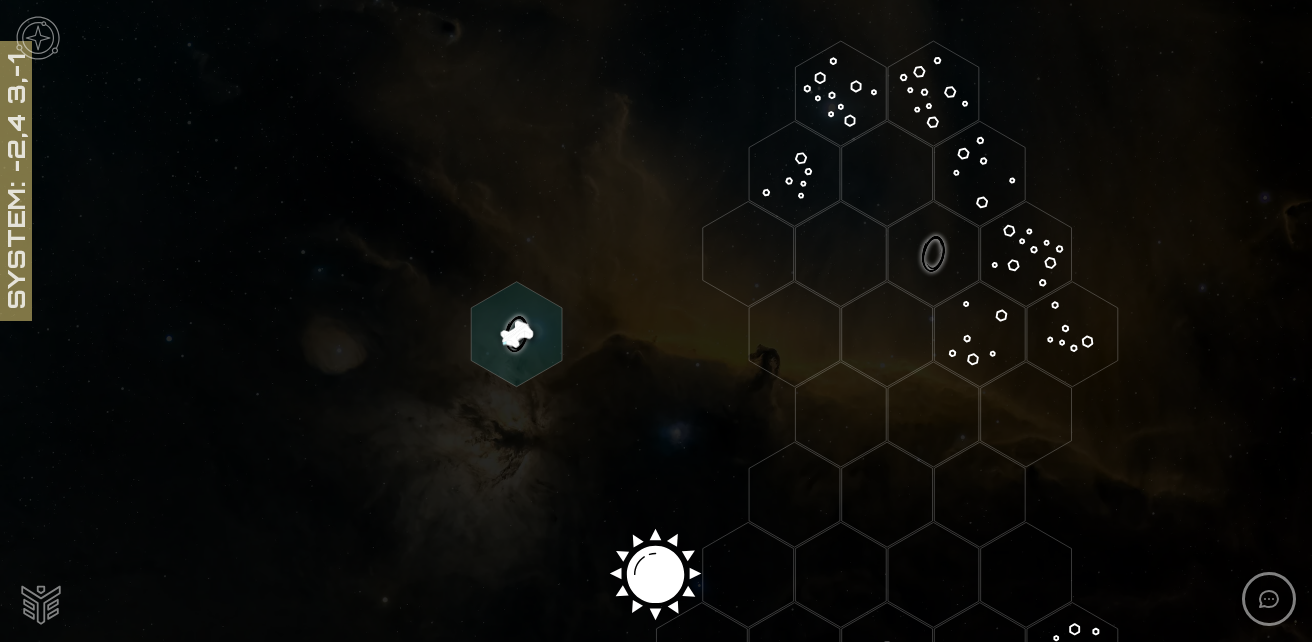 click 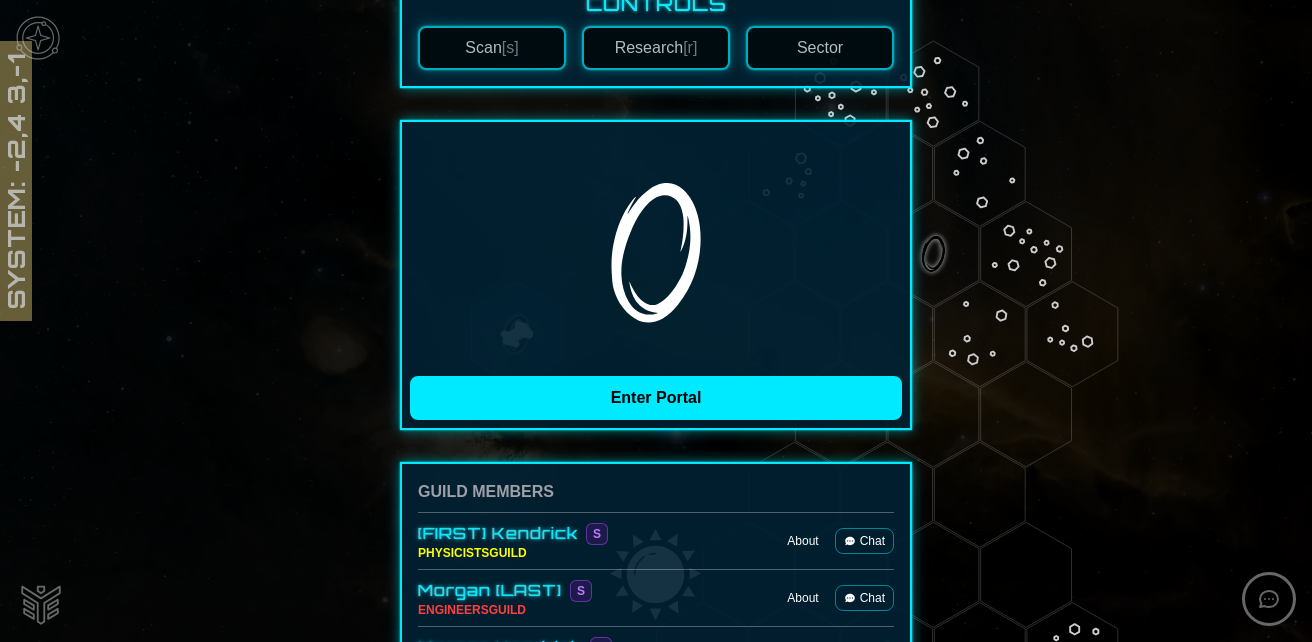 scroll, scrollTop: 400, scrollLeft: 0, axis: vertical 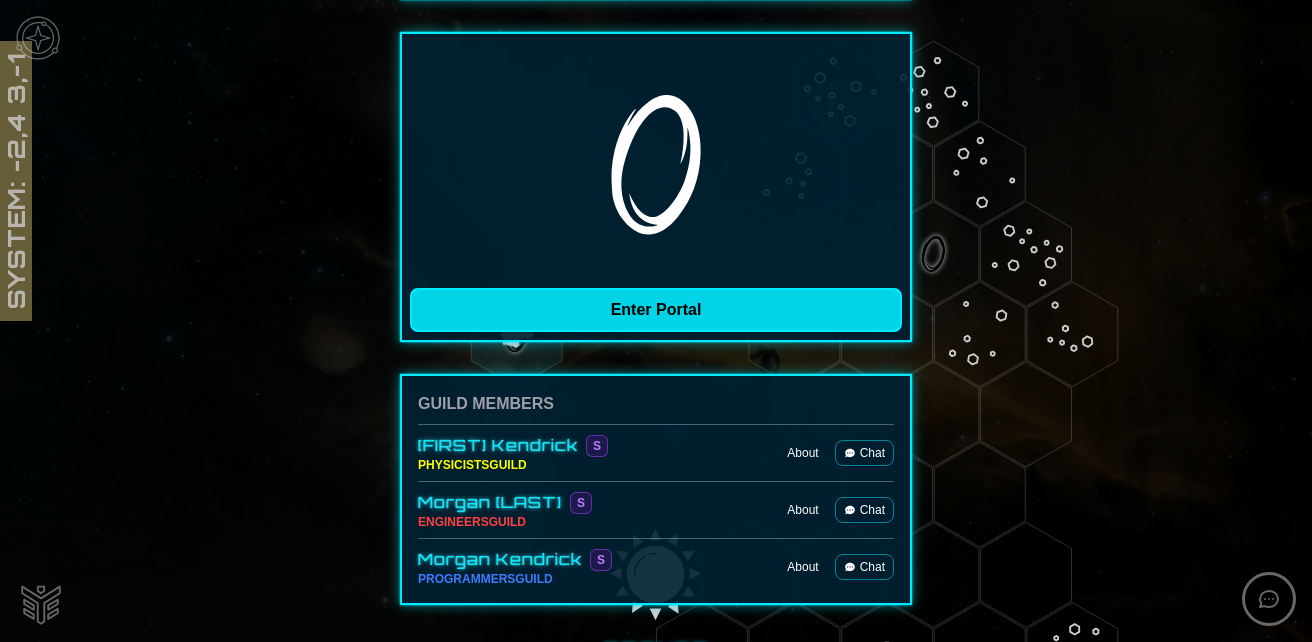 click on "Enter Portal" at bounding box center [656, 310] 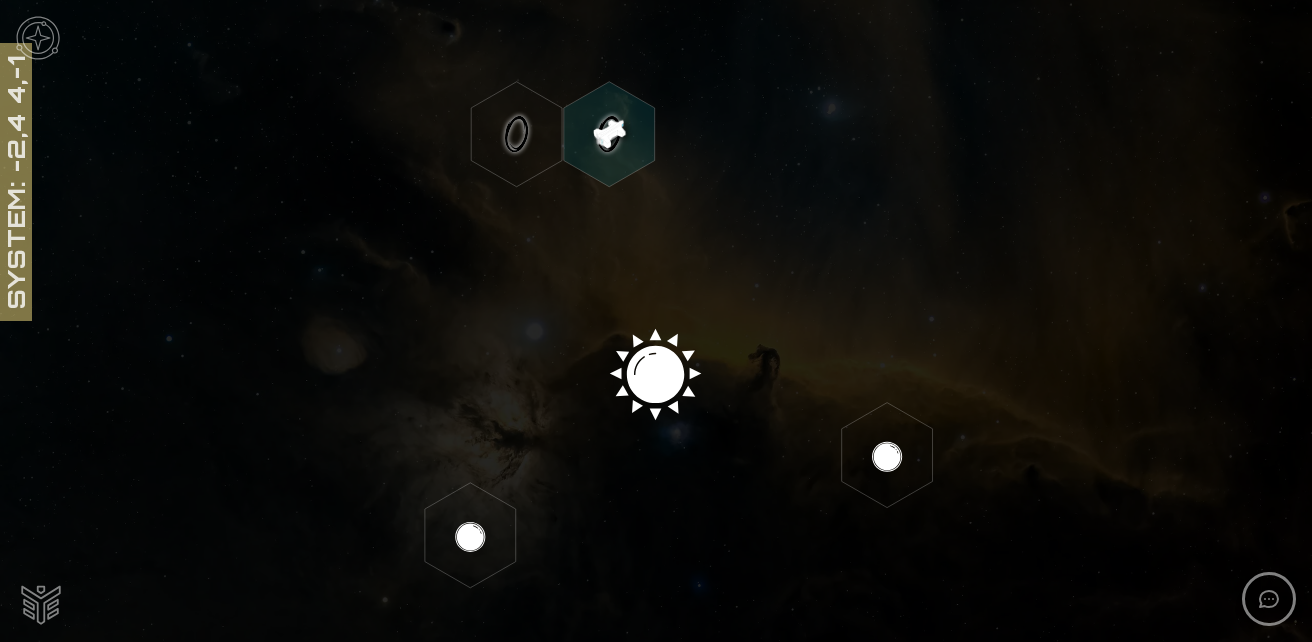 scroll, scrollTop: 100, scrollLeft: 0, axis: vertical 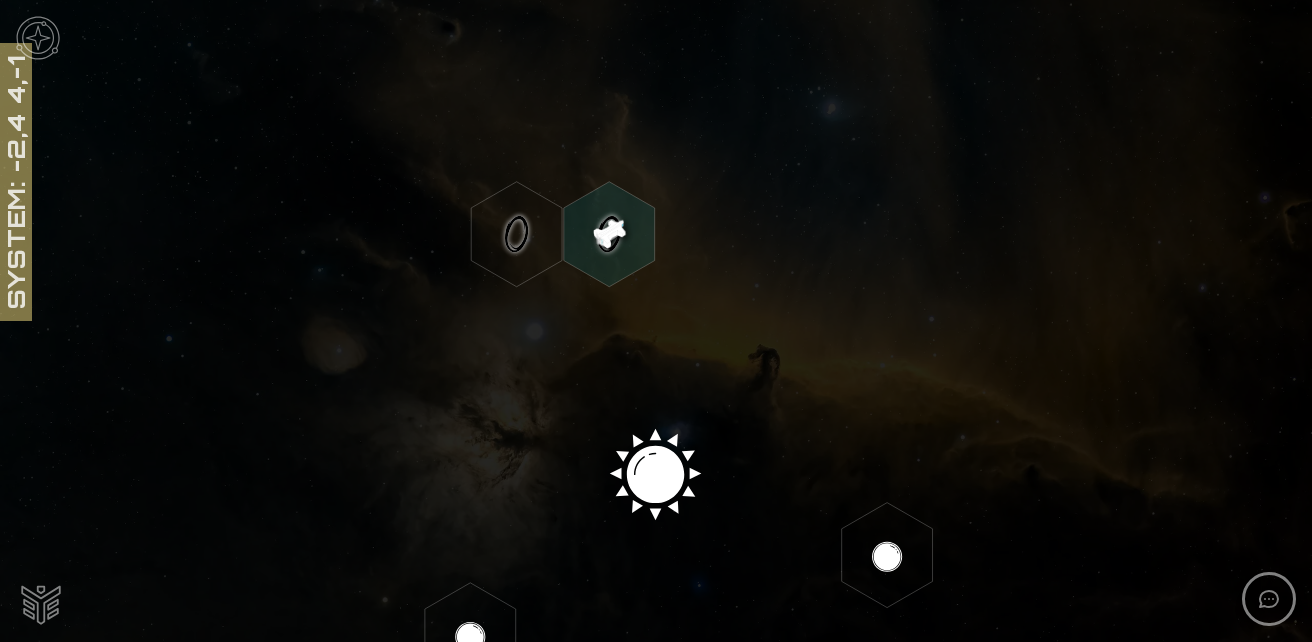 click 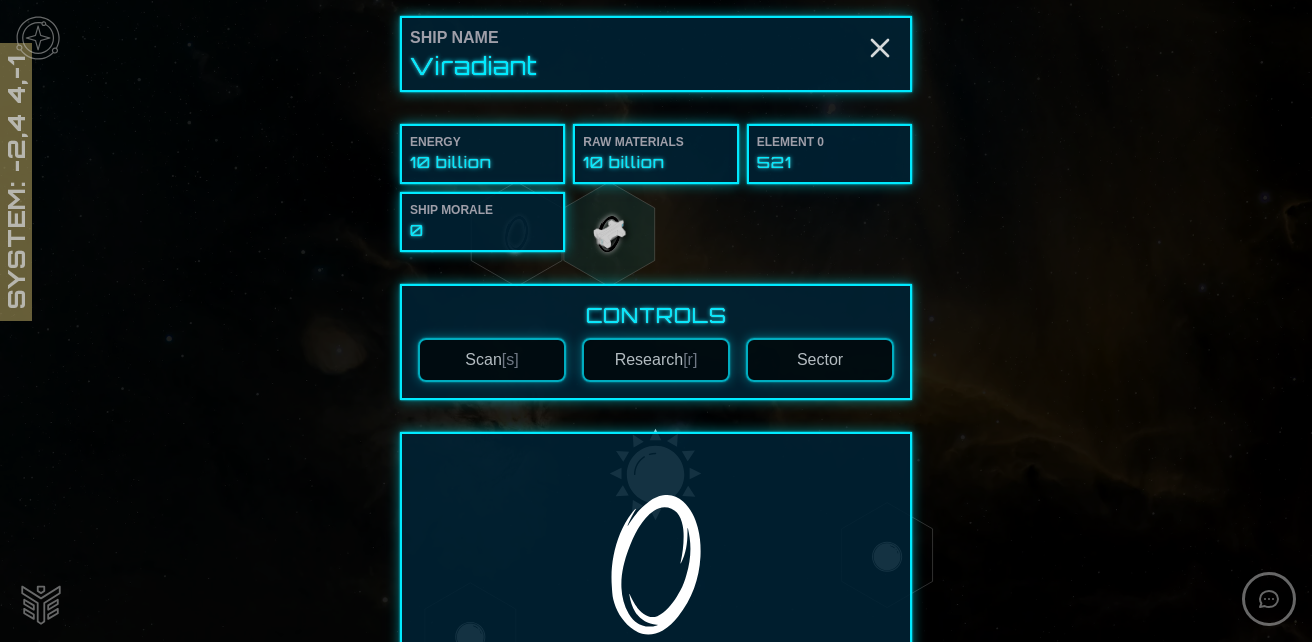 click on "Sector" at bounding box center (820, 360) 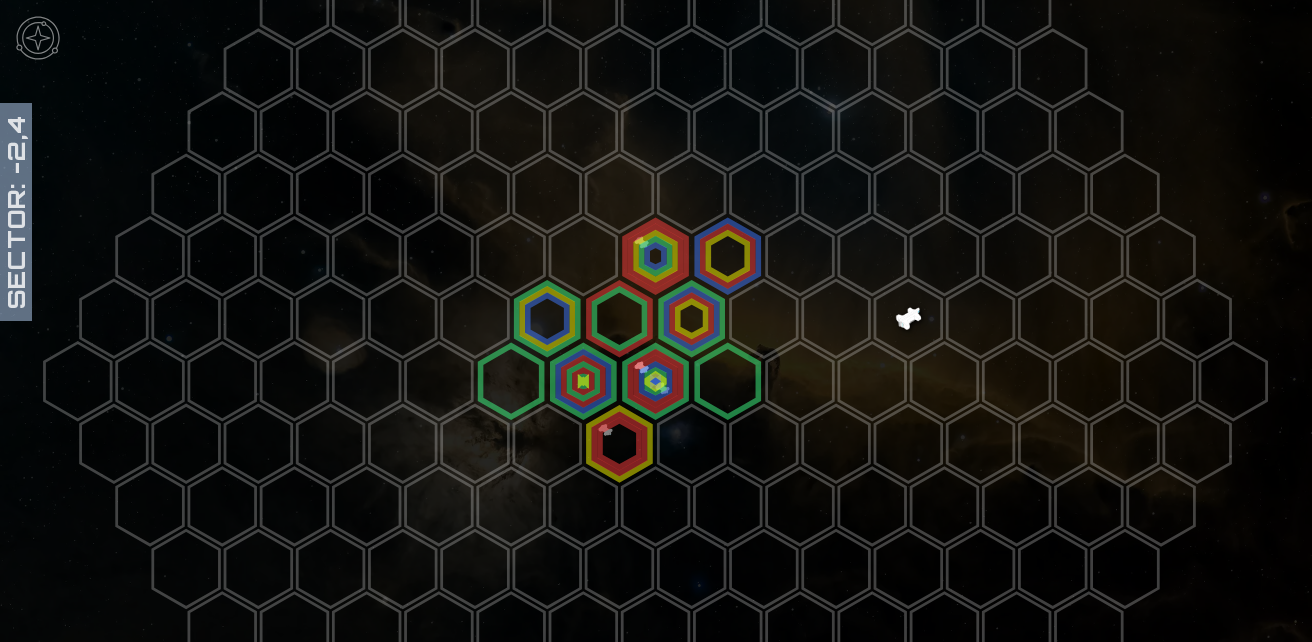 scroll, scrollTop: 92, scrollLeft: 0, axis: vertical 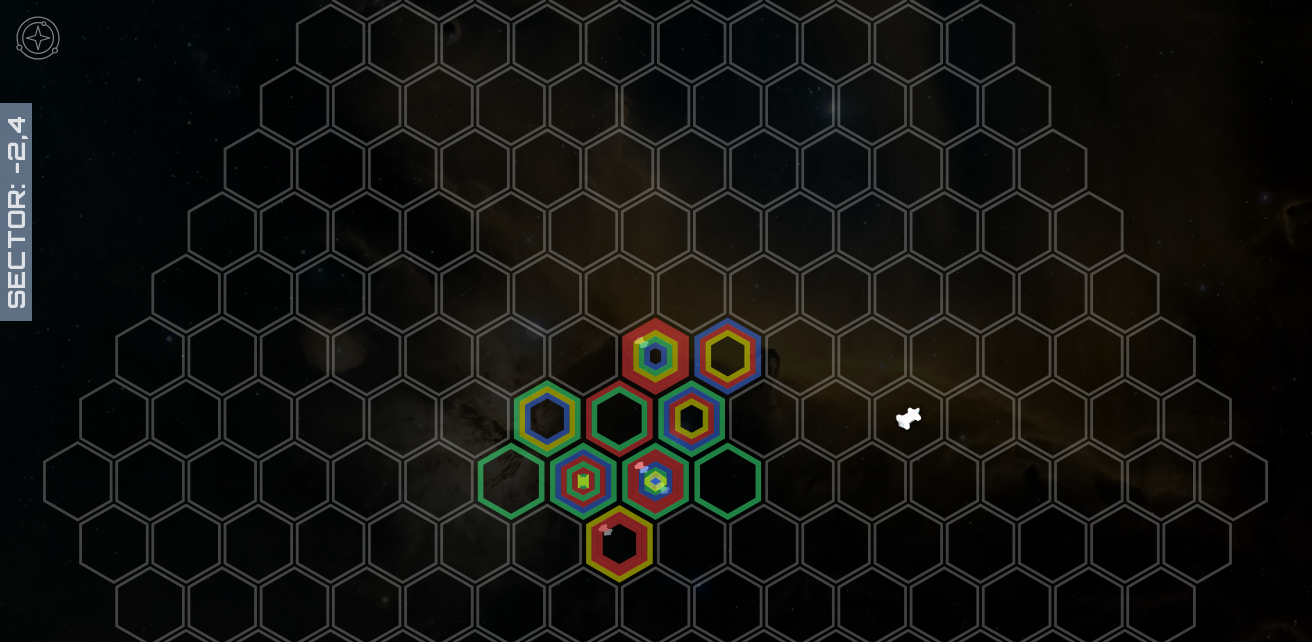 click 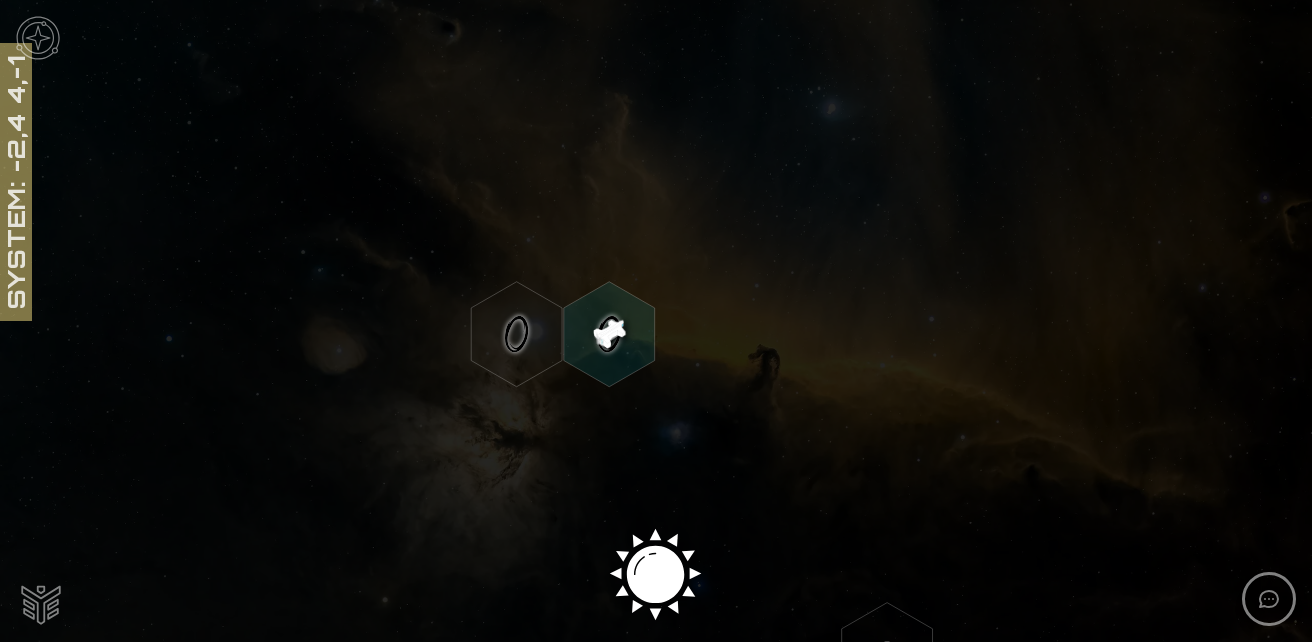 scroll, scrollTop: 9, scrollLeft: 0, axis: vertical 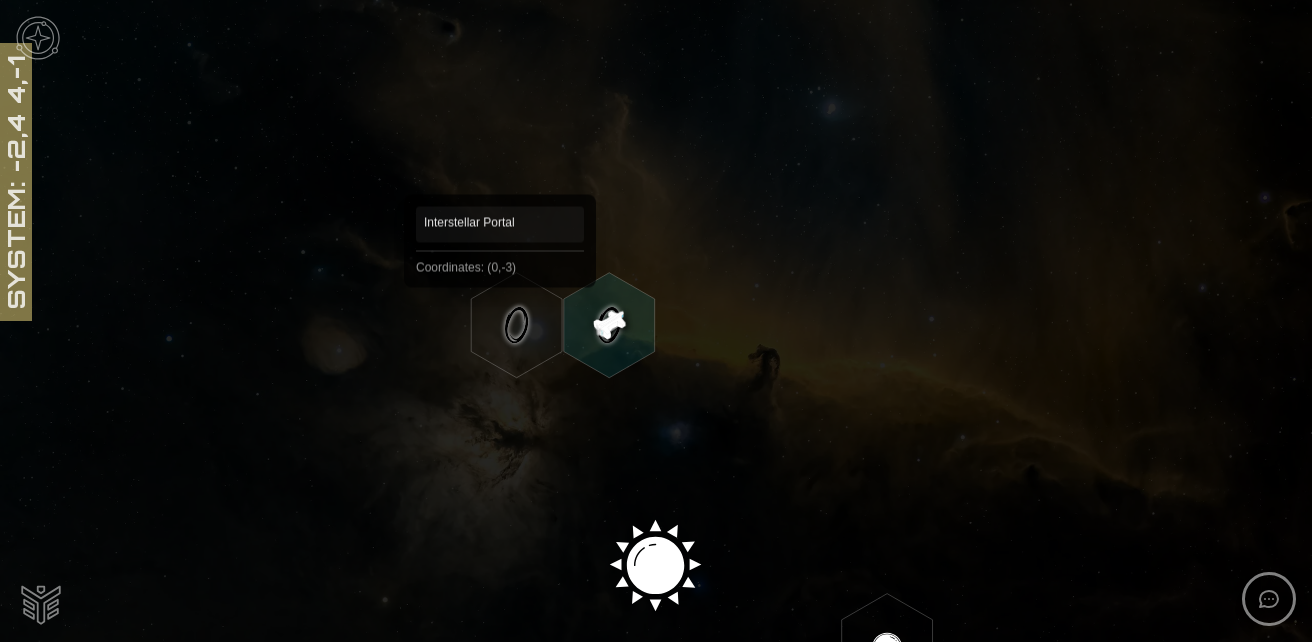 click 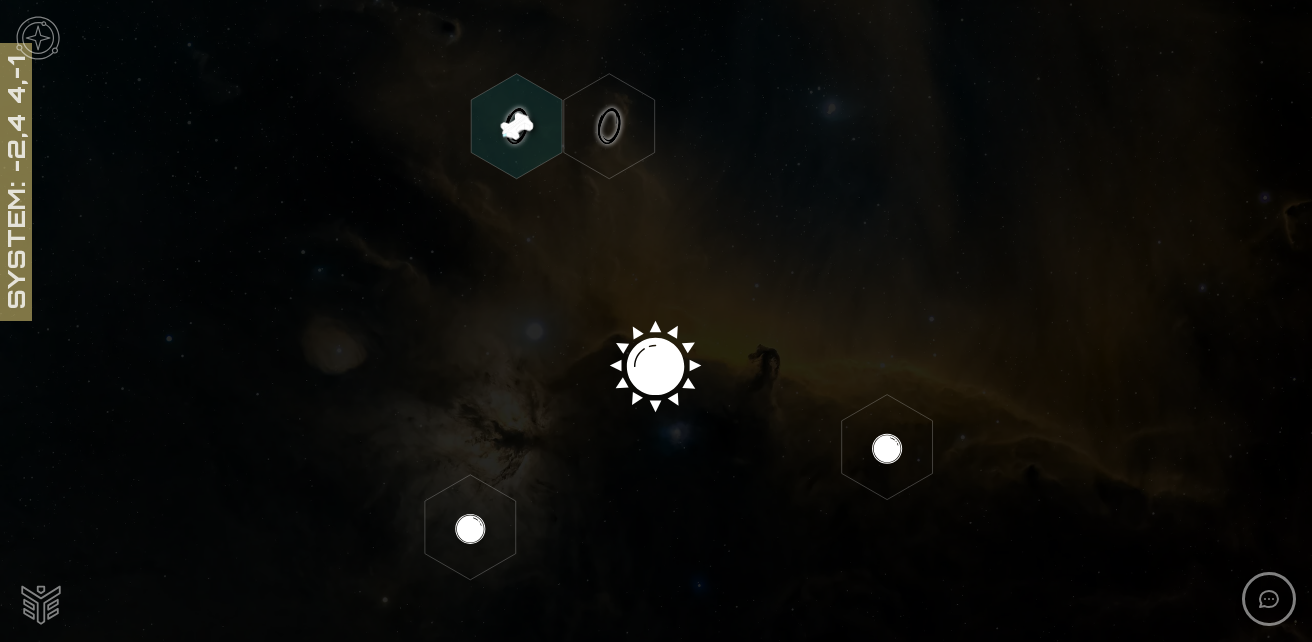 scroll, scrollTop: 209, scrollLeft: 0, axis: vertical 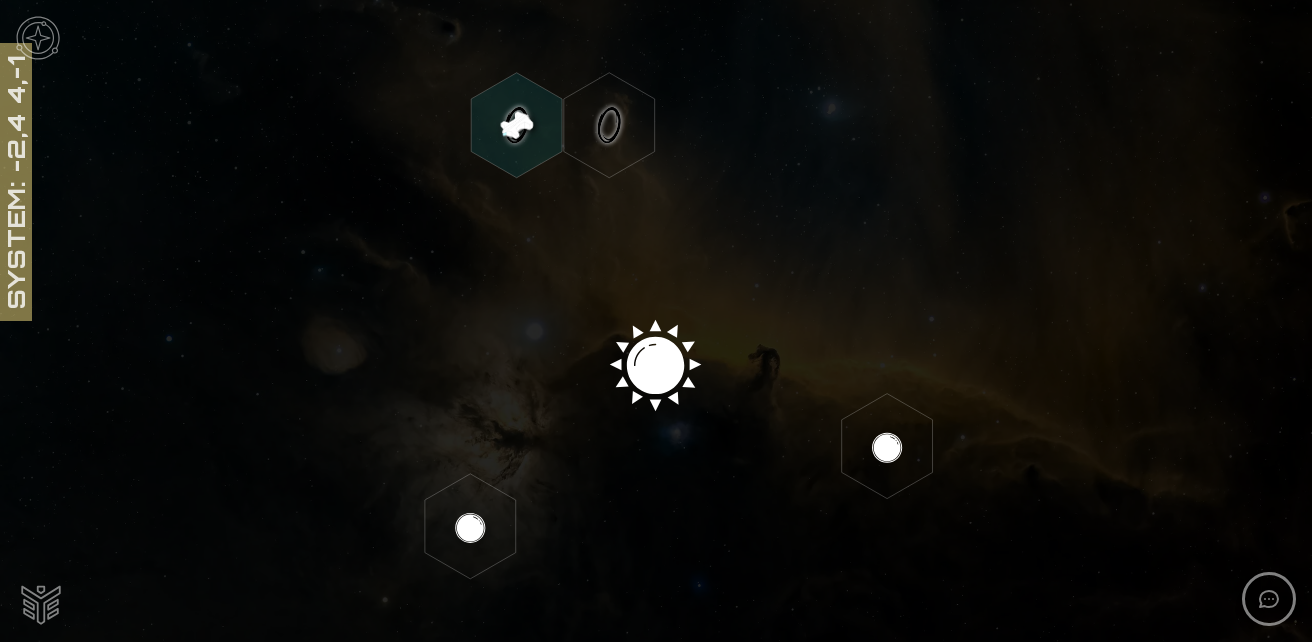 click 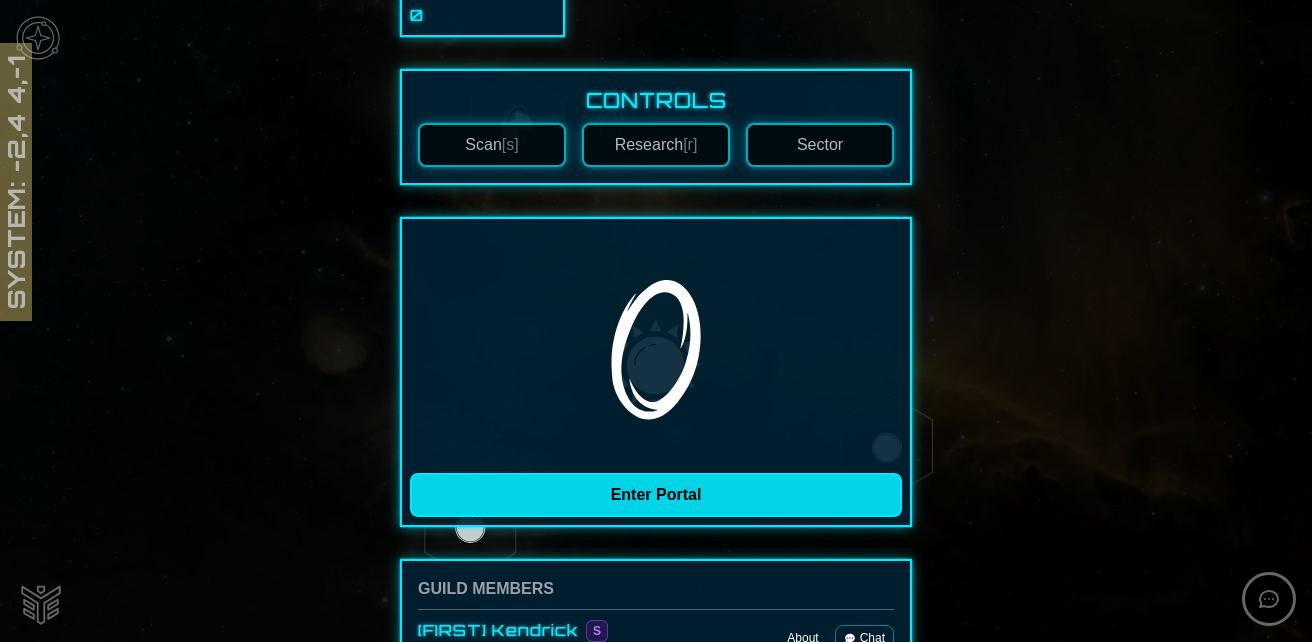 scroll, scrollTop: 300, scrollLeft: 0, axis: vertical 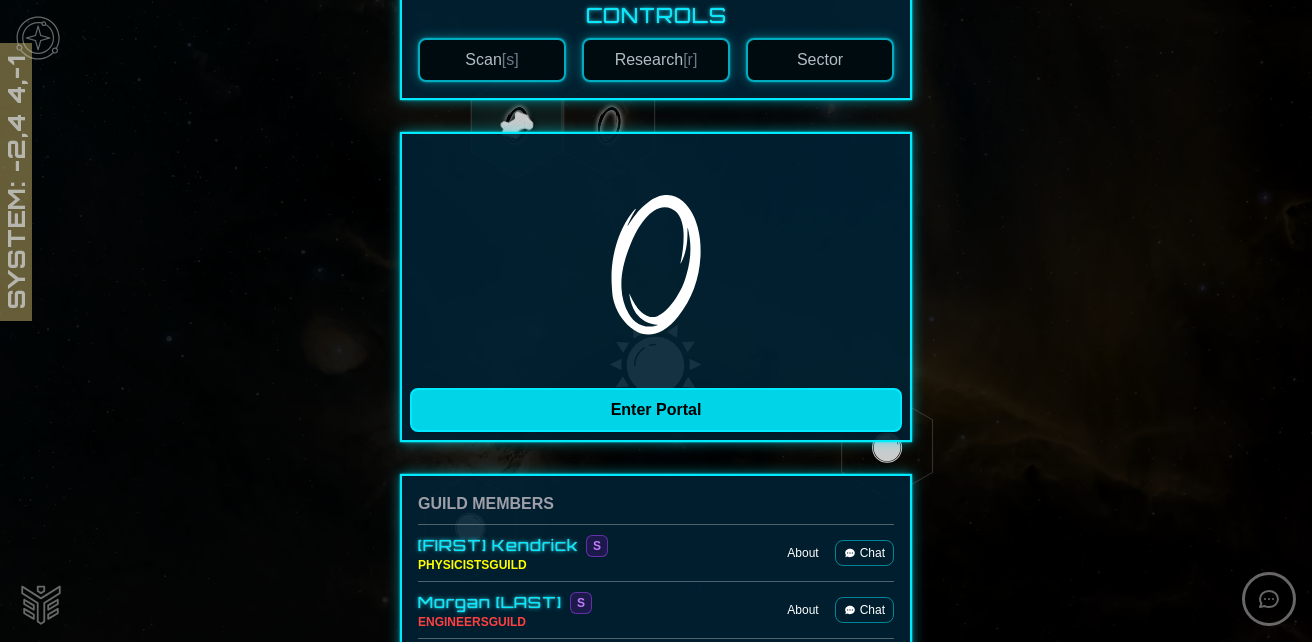 click on "Enter Portal" at bounding box center [656, 410] 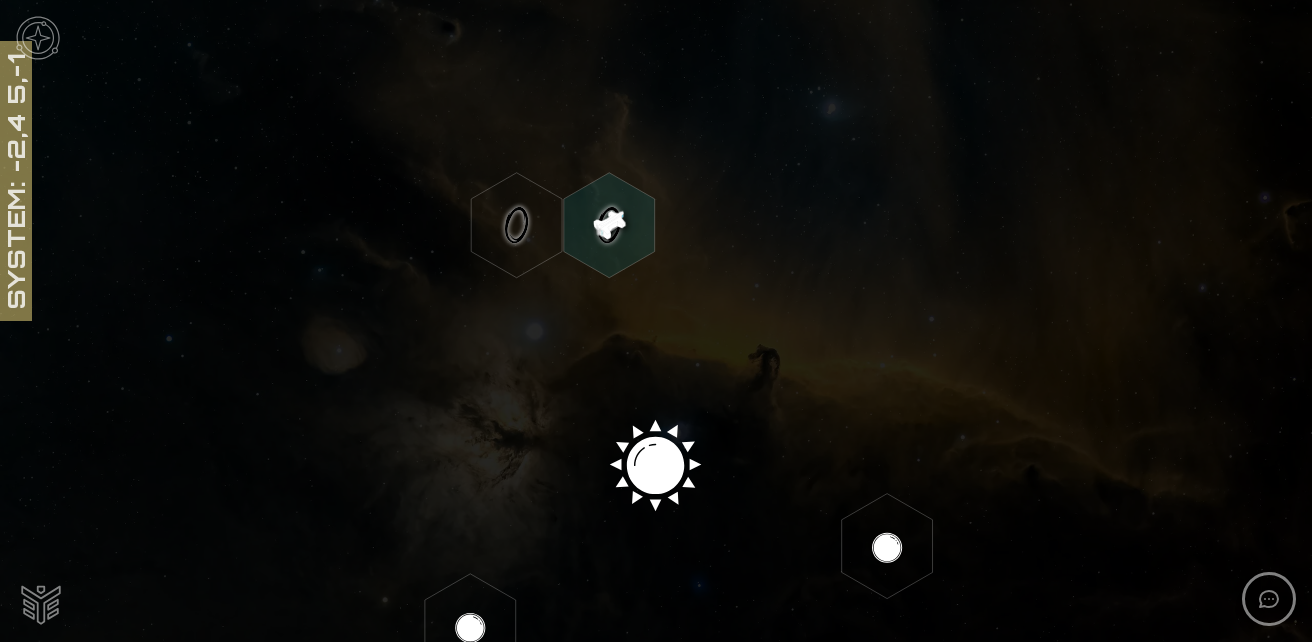 scroll, scrollTop: 9, scrollLeft: 0, axis: vertical 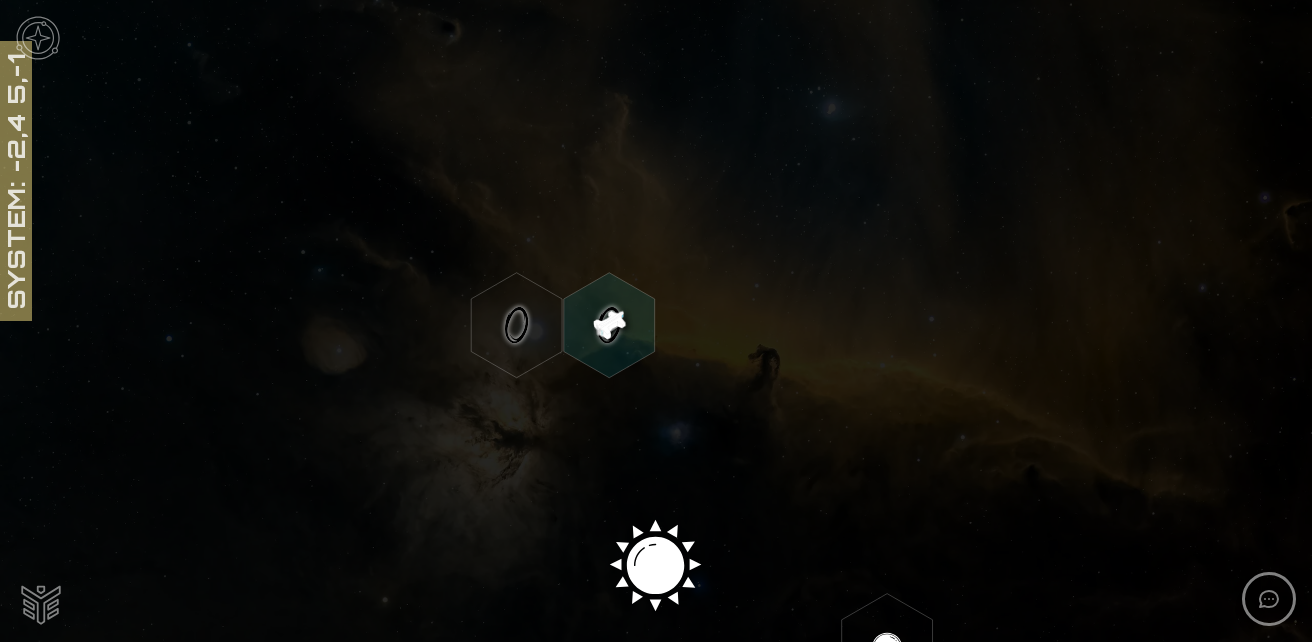 click 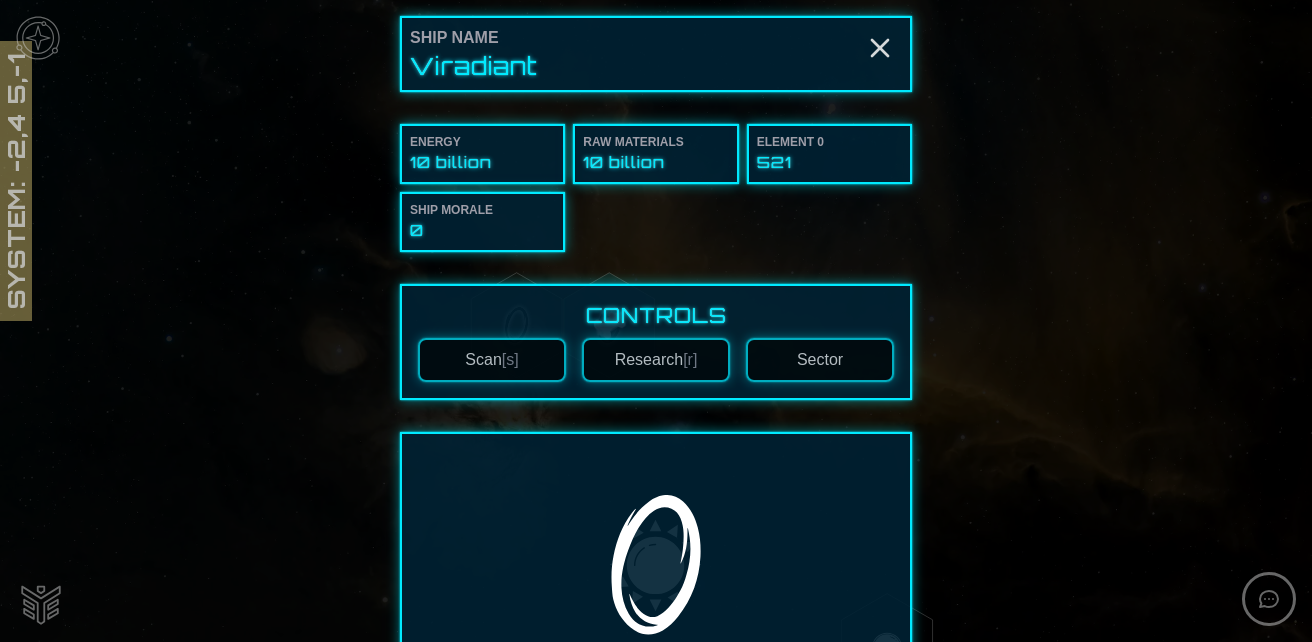 click on "Sector" at bounding box center (820, 360) 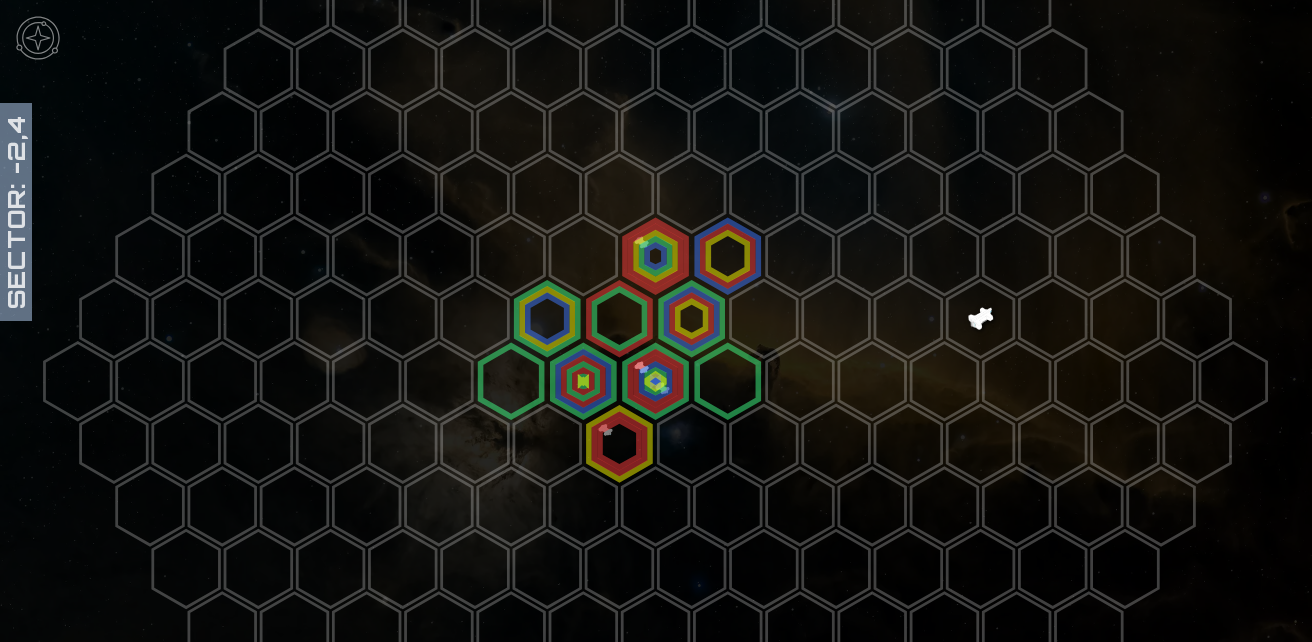scroll, scrollTop: 92, scrollLeft: 0, axis: vertical 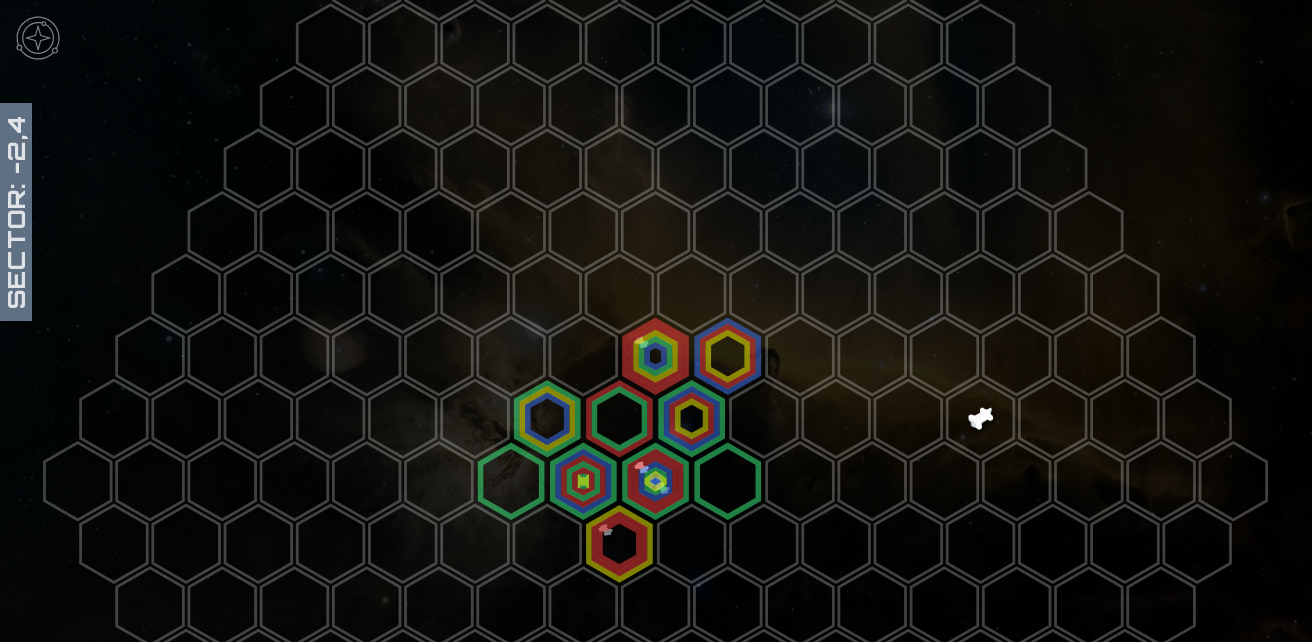 click 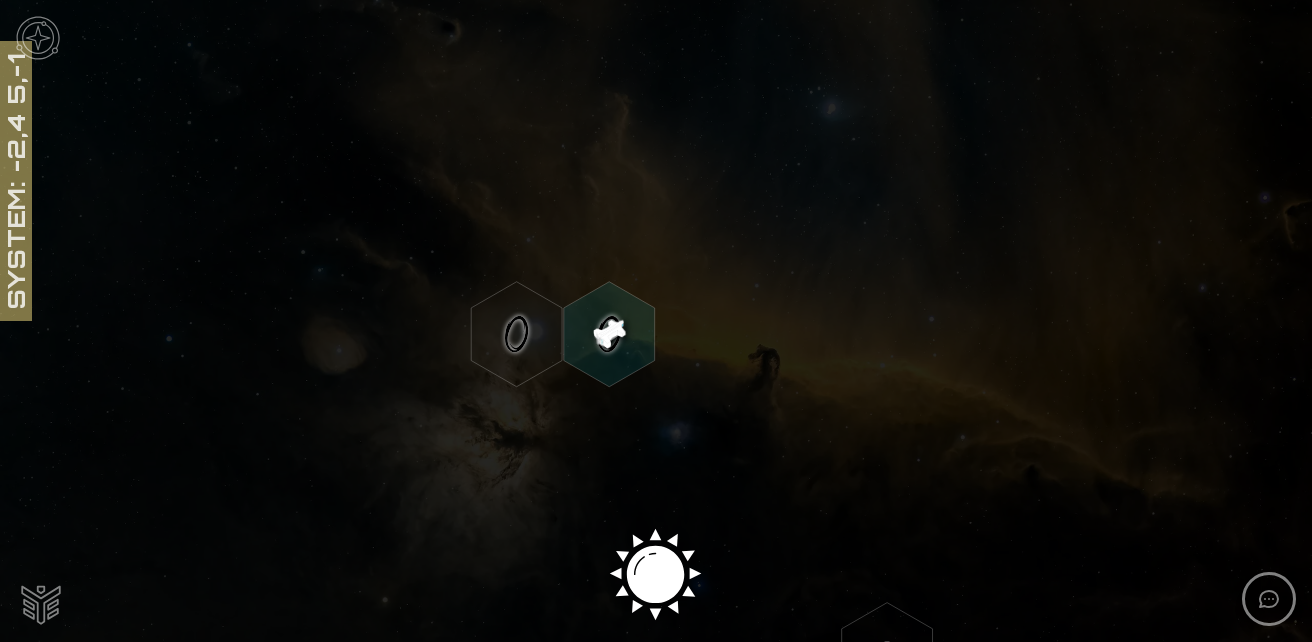 scroll, scrollTop: 9, scrollLeft: 0, axis: vertical 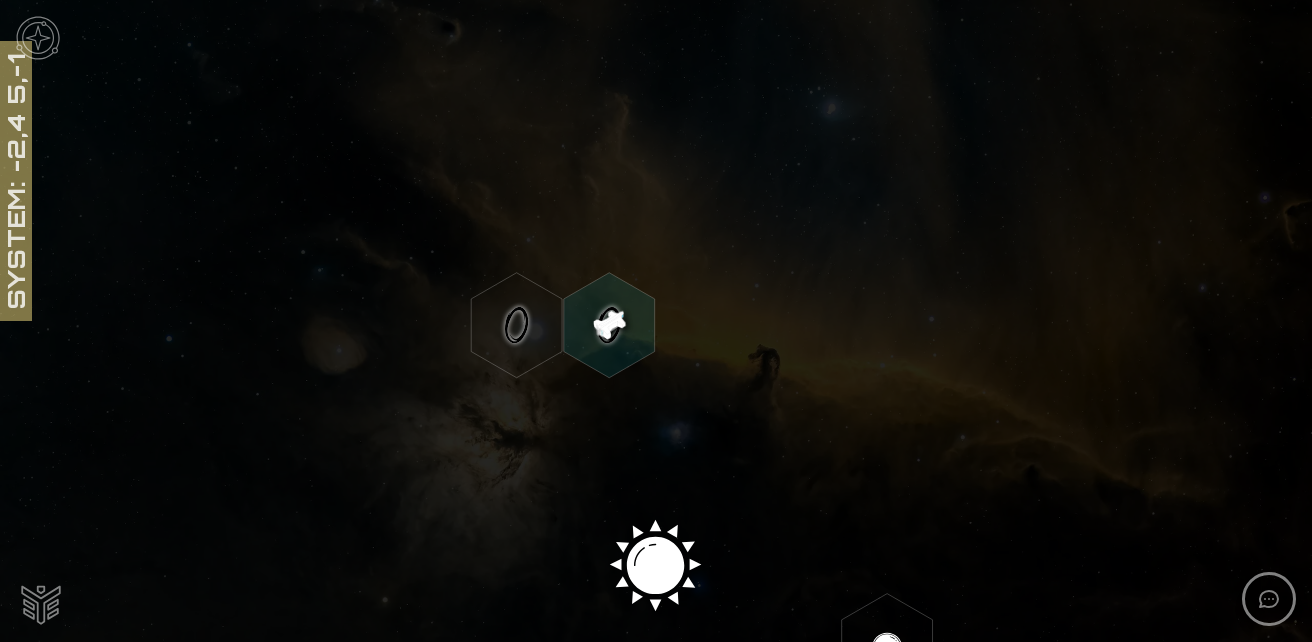 click 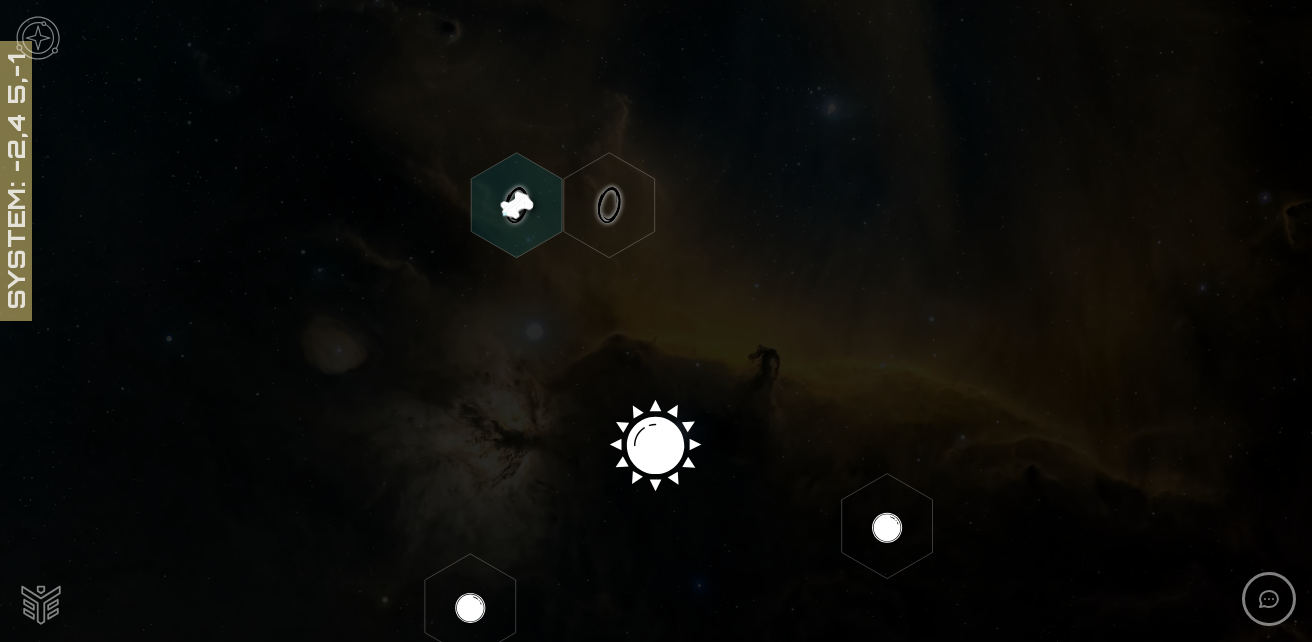 scroll, scrollTop: 109, scrollLeft: 0, axis: vertical 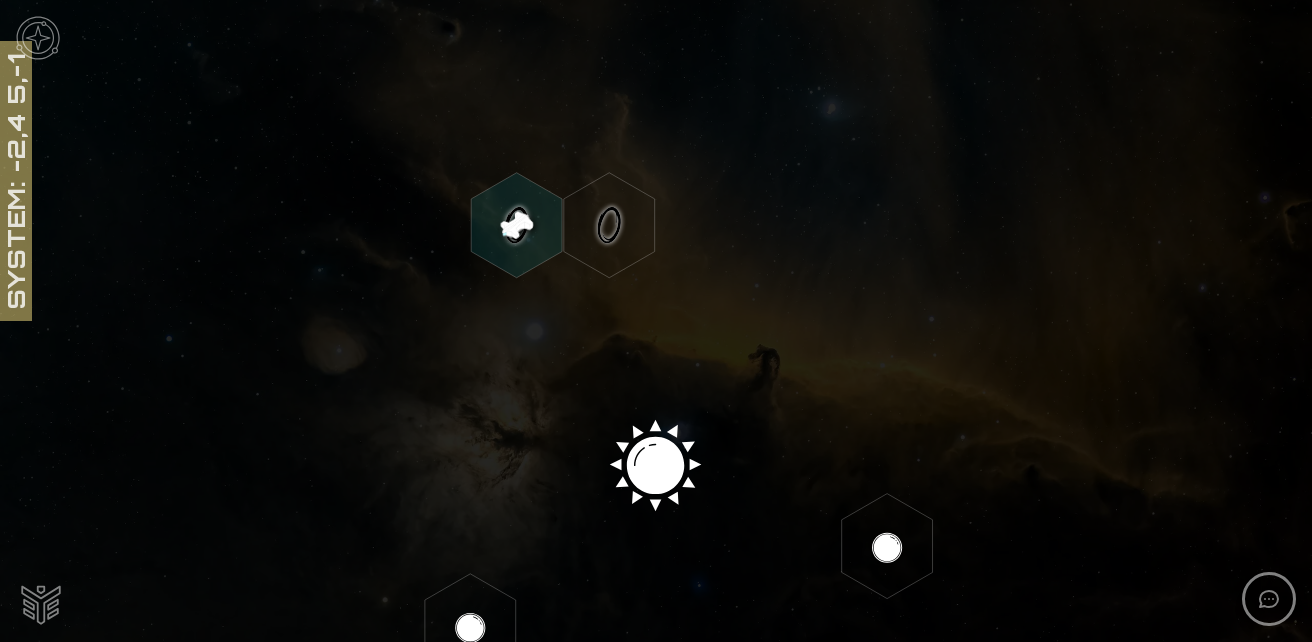 click 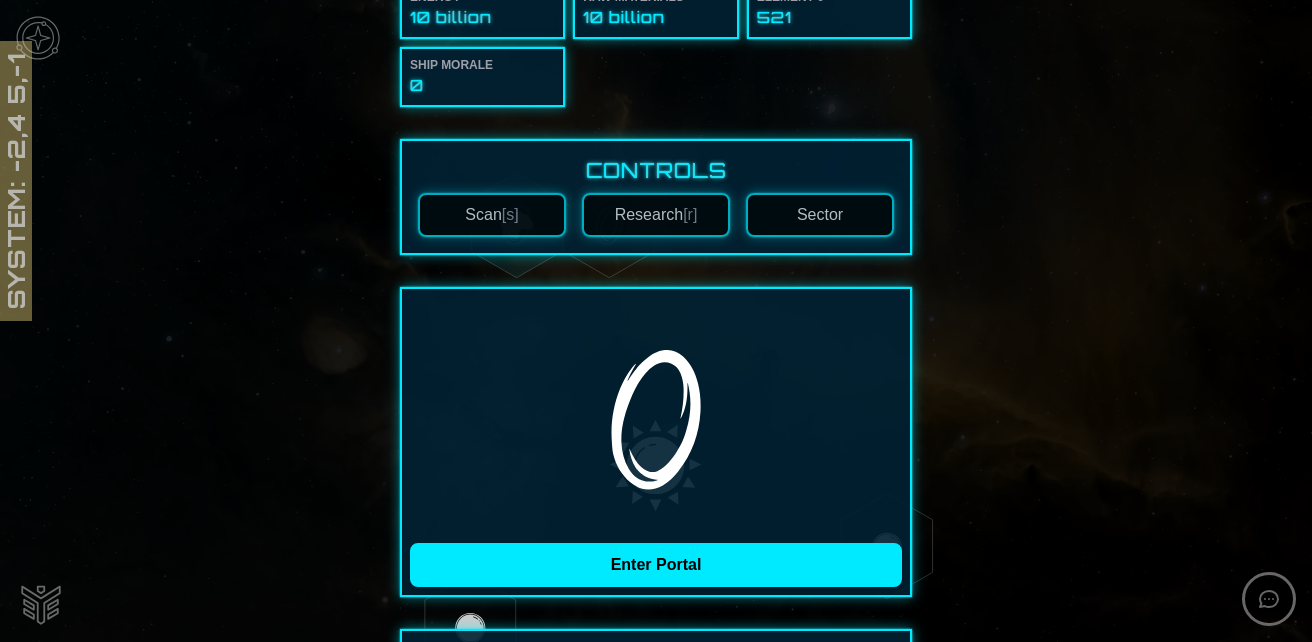 scroll, scrollTop: 200, scrollLeft: 0, axis: vertical 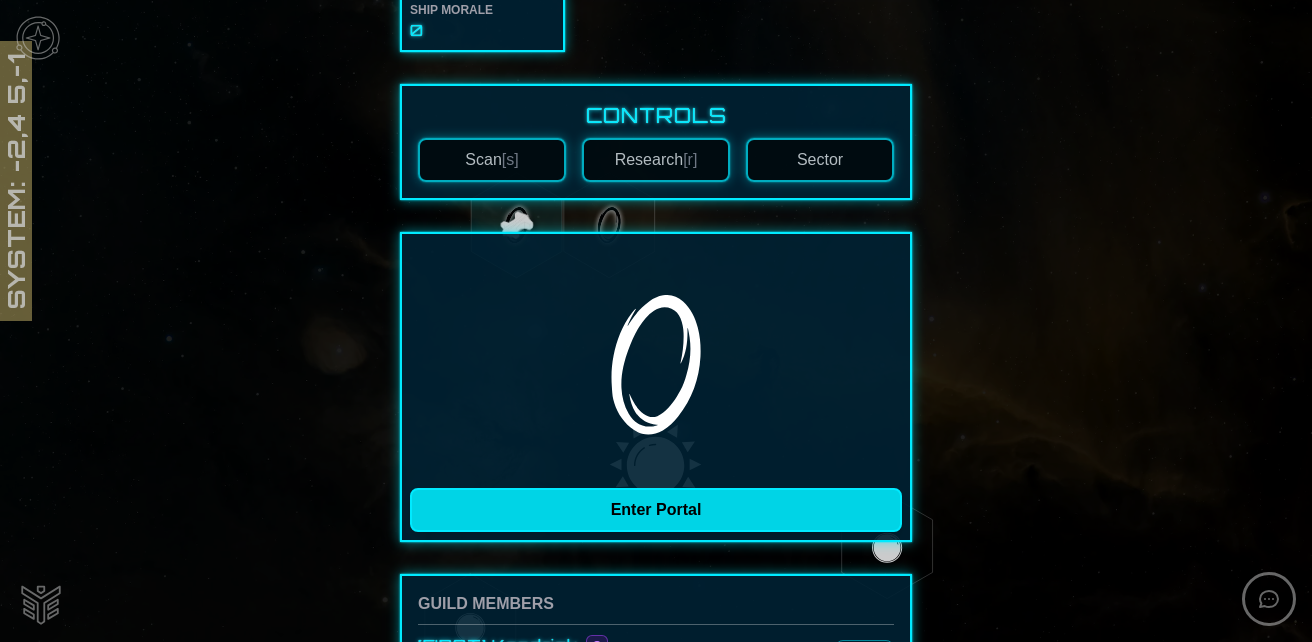 click on "Enter Portal" at bounding box center [656, 510] 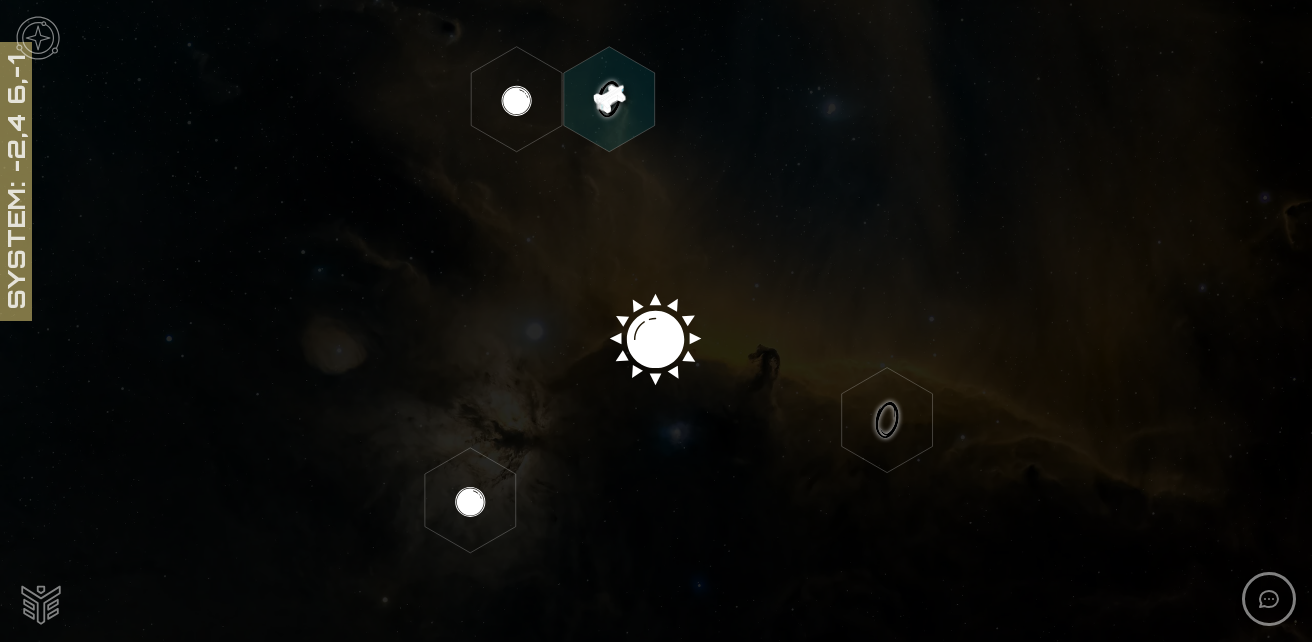 scroll, scrollTop: 109, scrollLeft: 0, axis: vertical 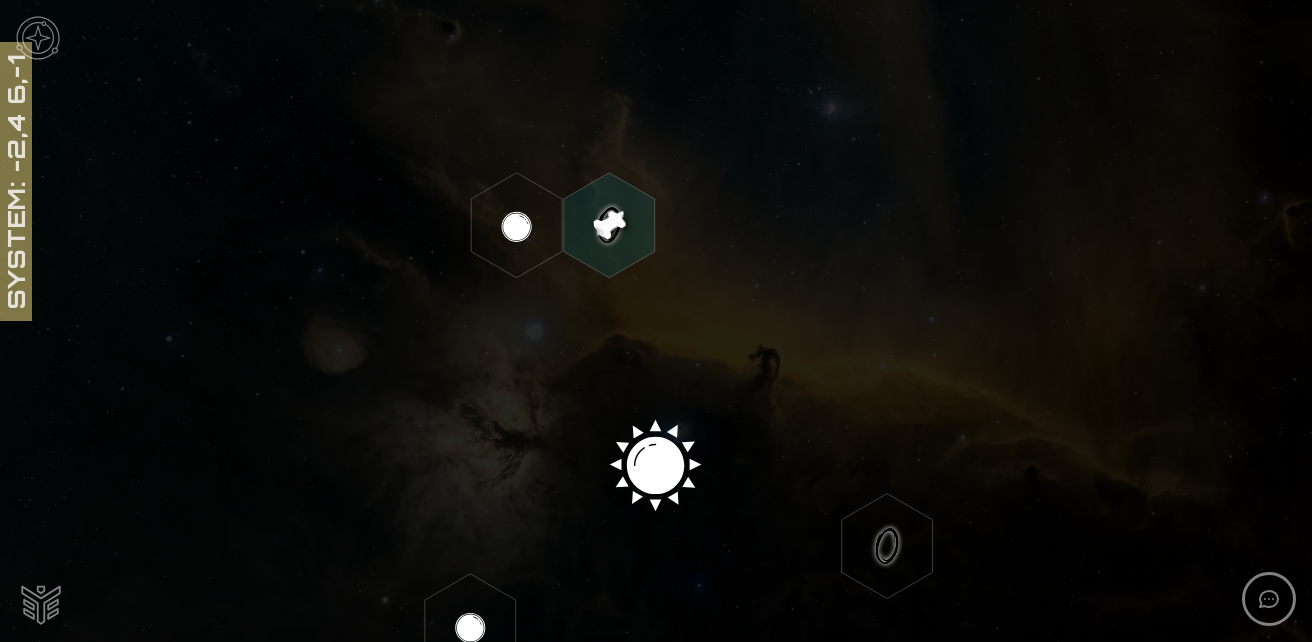 click 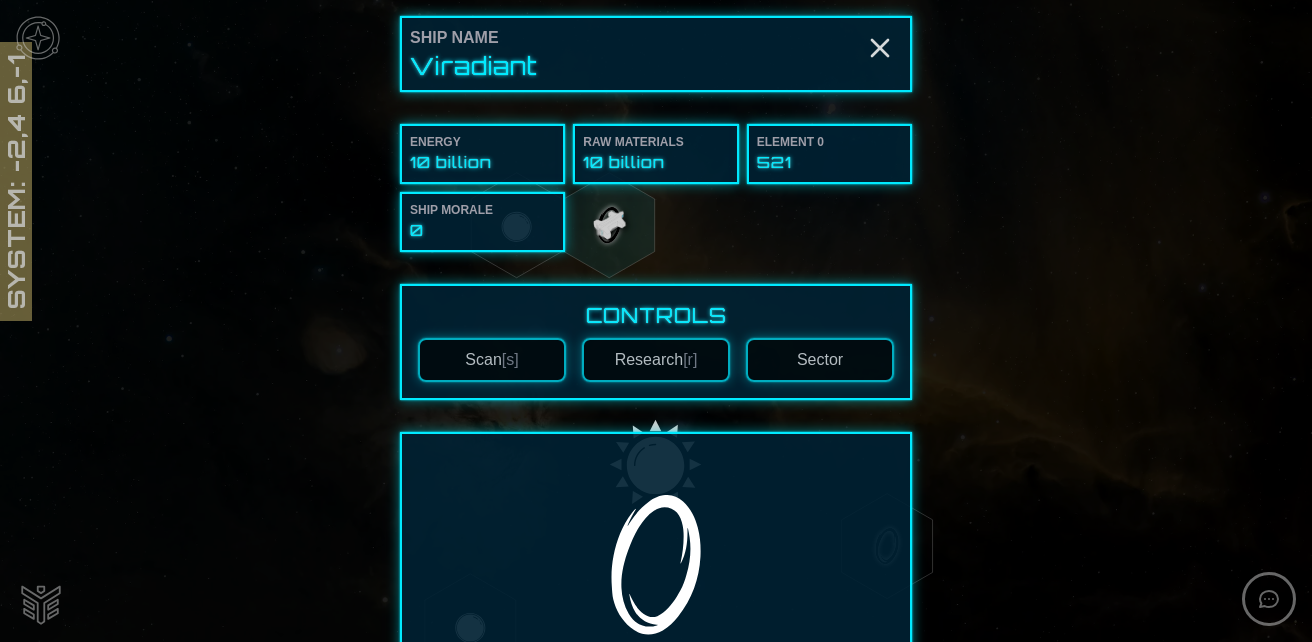 click on "Sector" at bounding box center [820, 360] 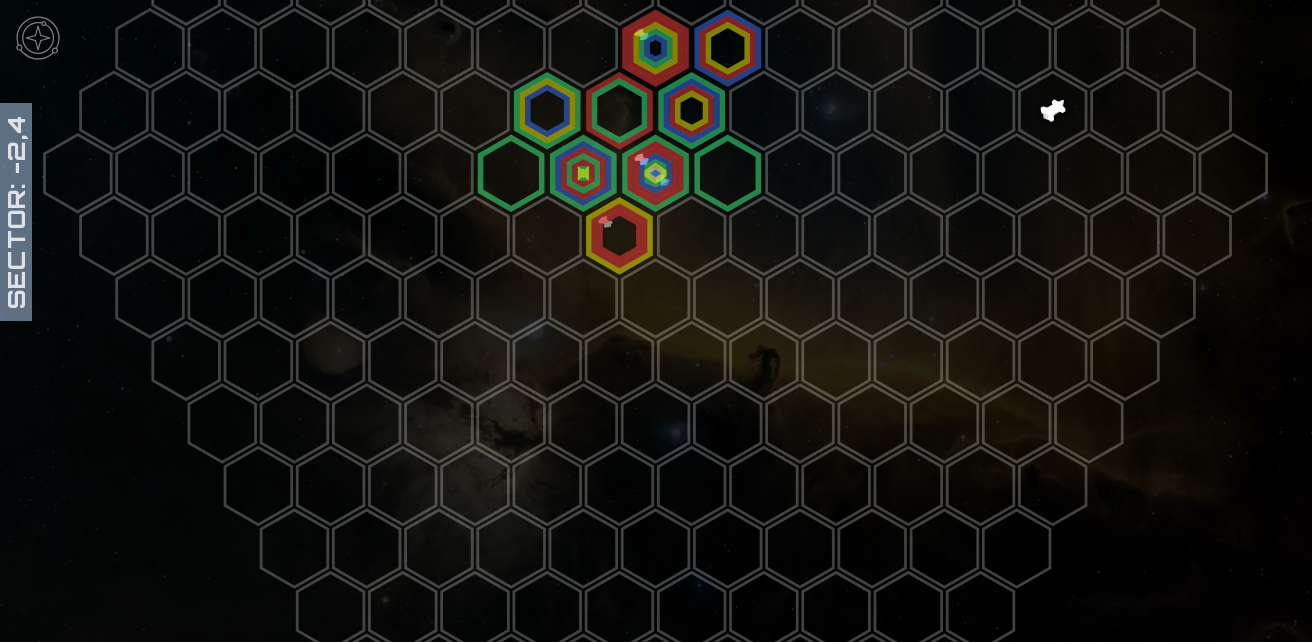 scroll, scrollTop: 0, scrollLeft: 0, axis: both 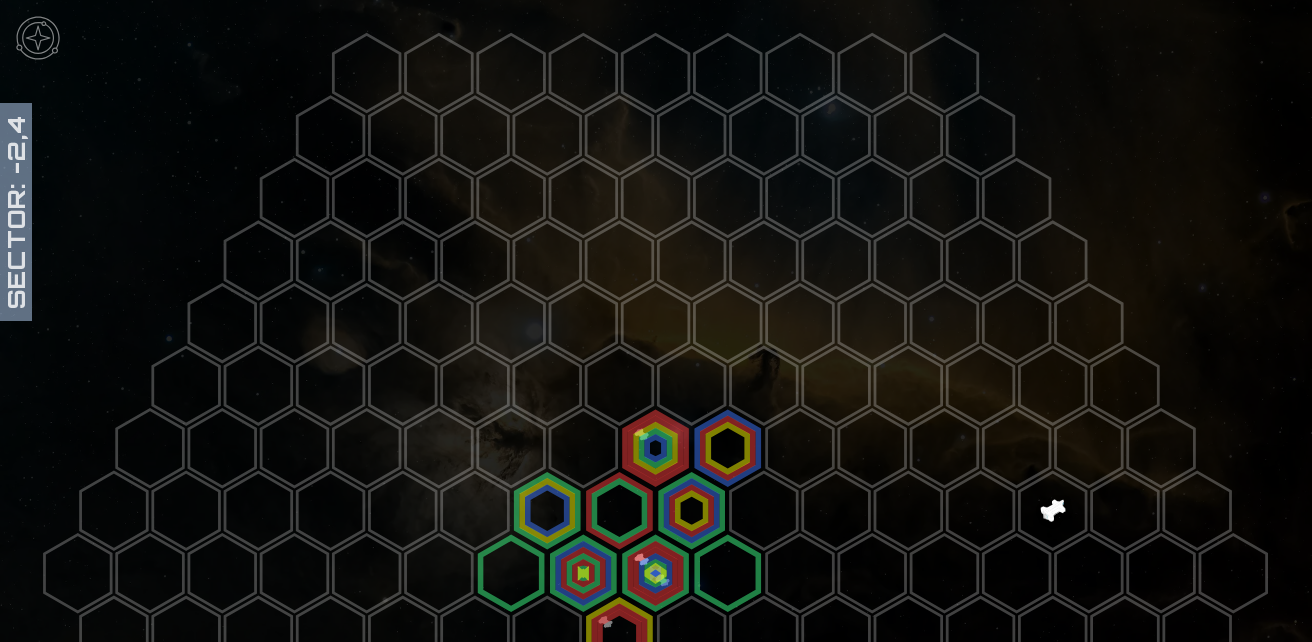 click 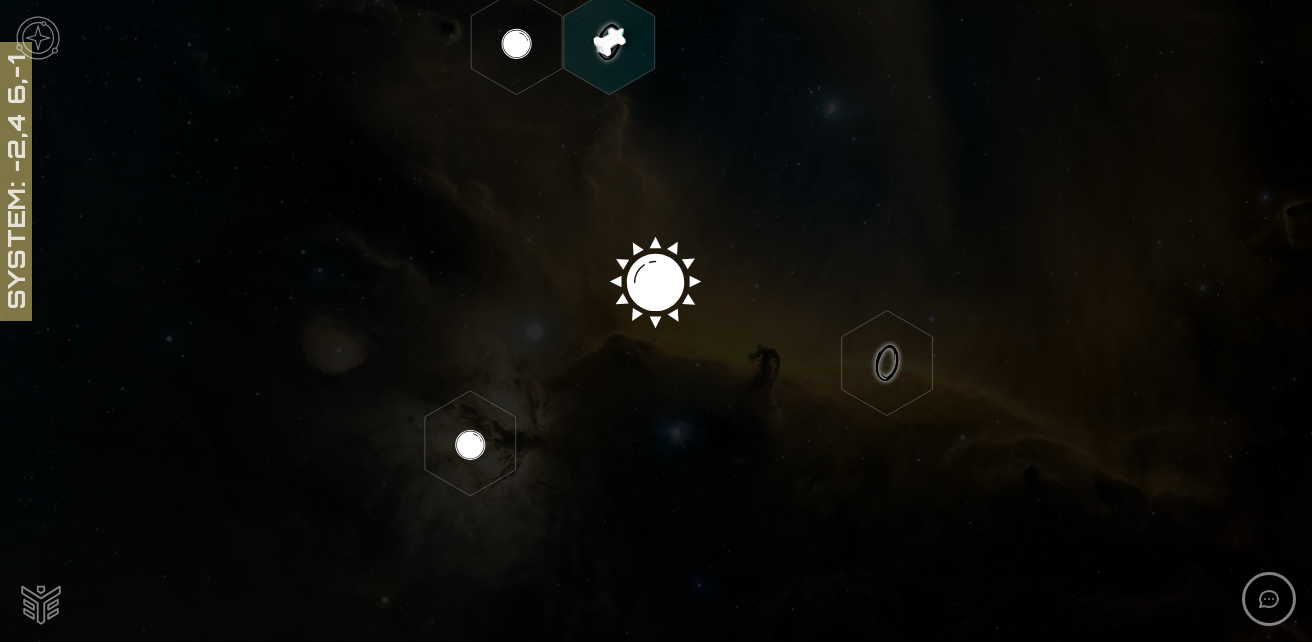 scroll, scrollTop: 309, scrollLeft: 0, axis: vertical 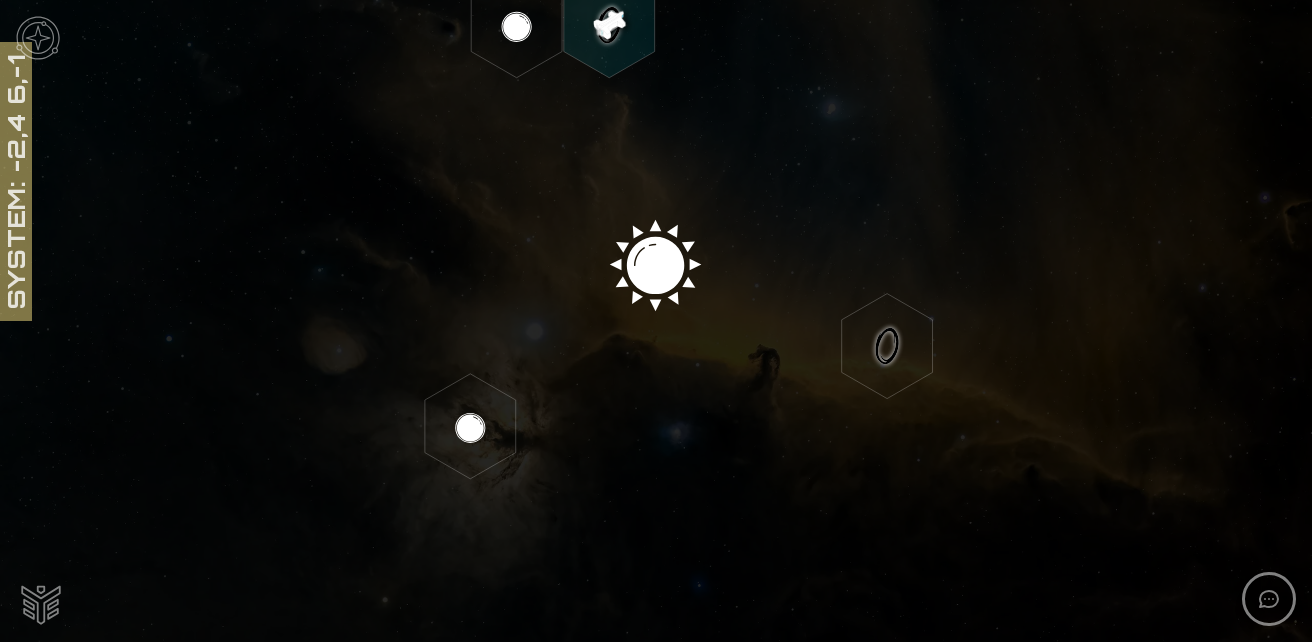 click 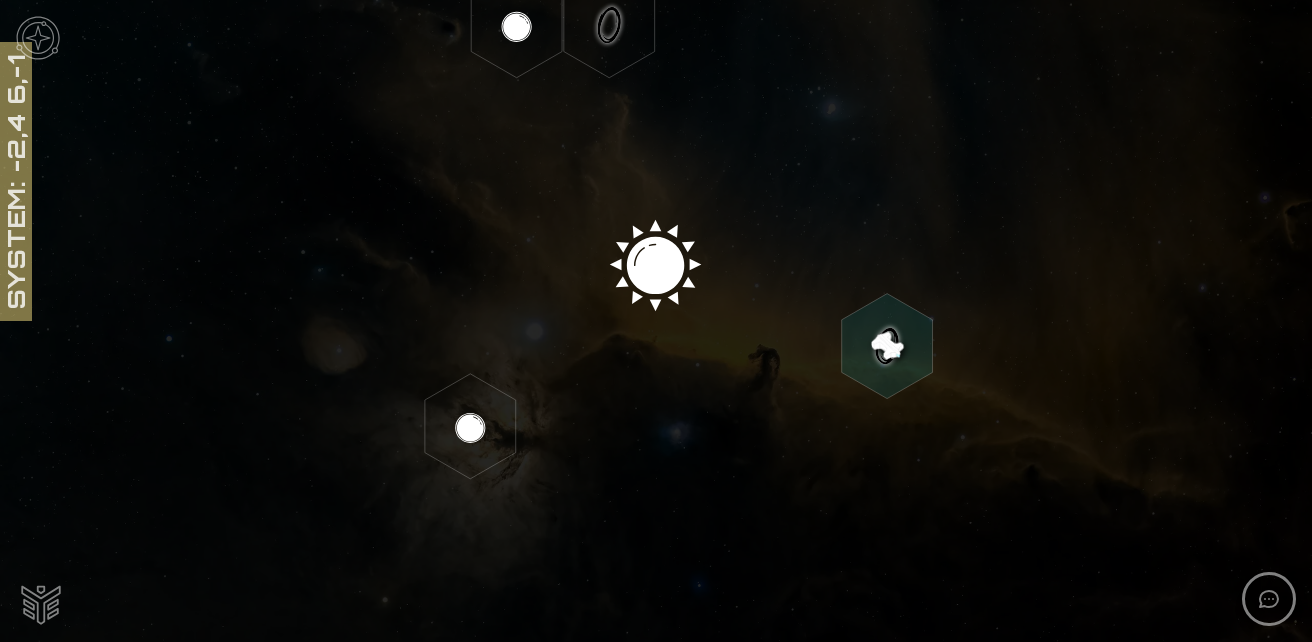 click 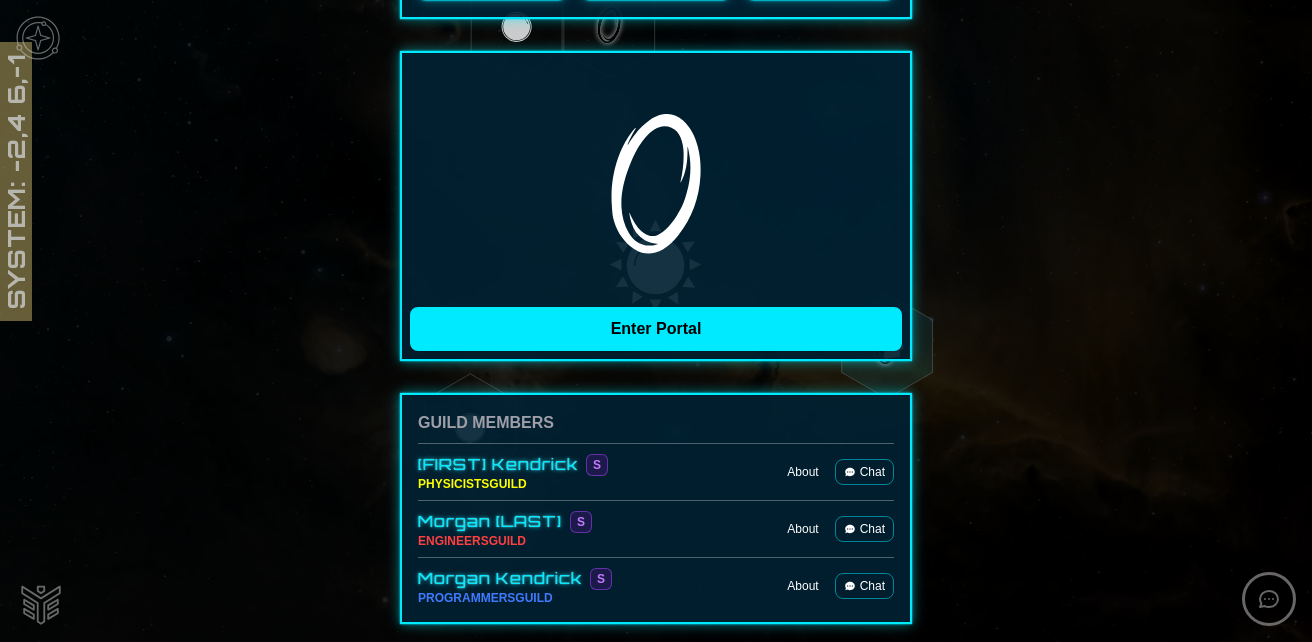scroll, scrollTop: 400, scrollLeft: 0, axis: vertical 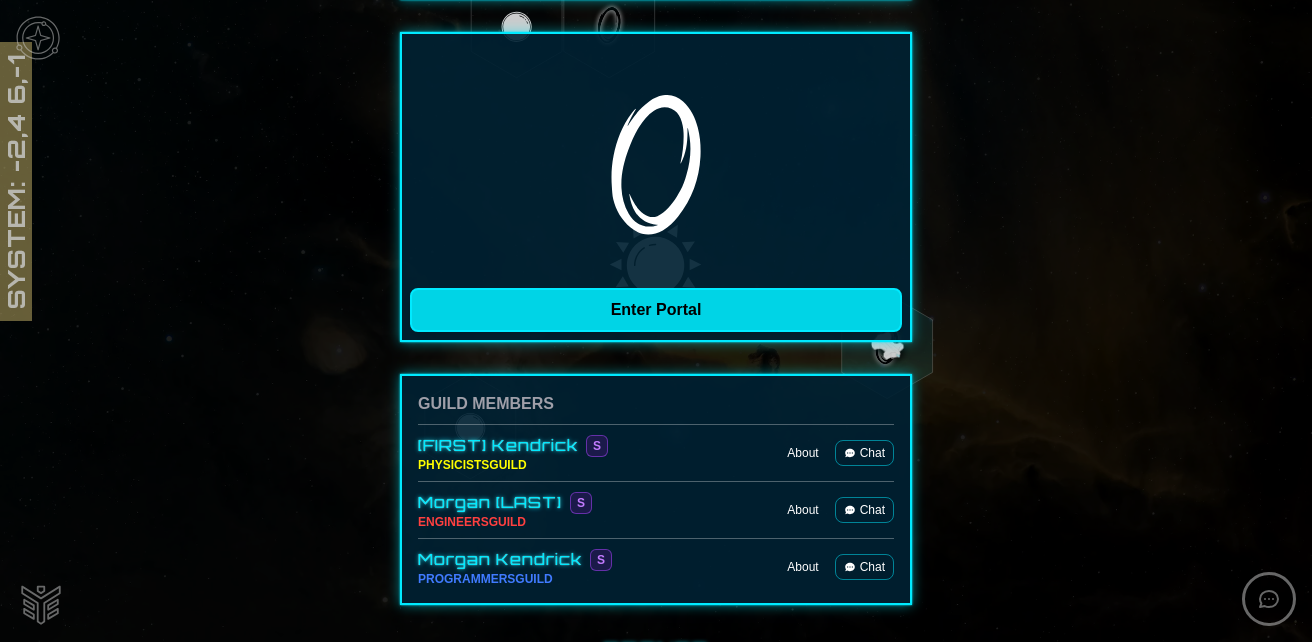 click on "Enter Portal" at bounding box center [656, 310] 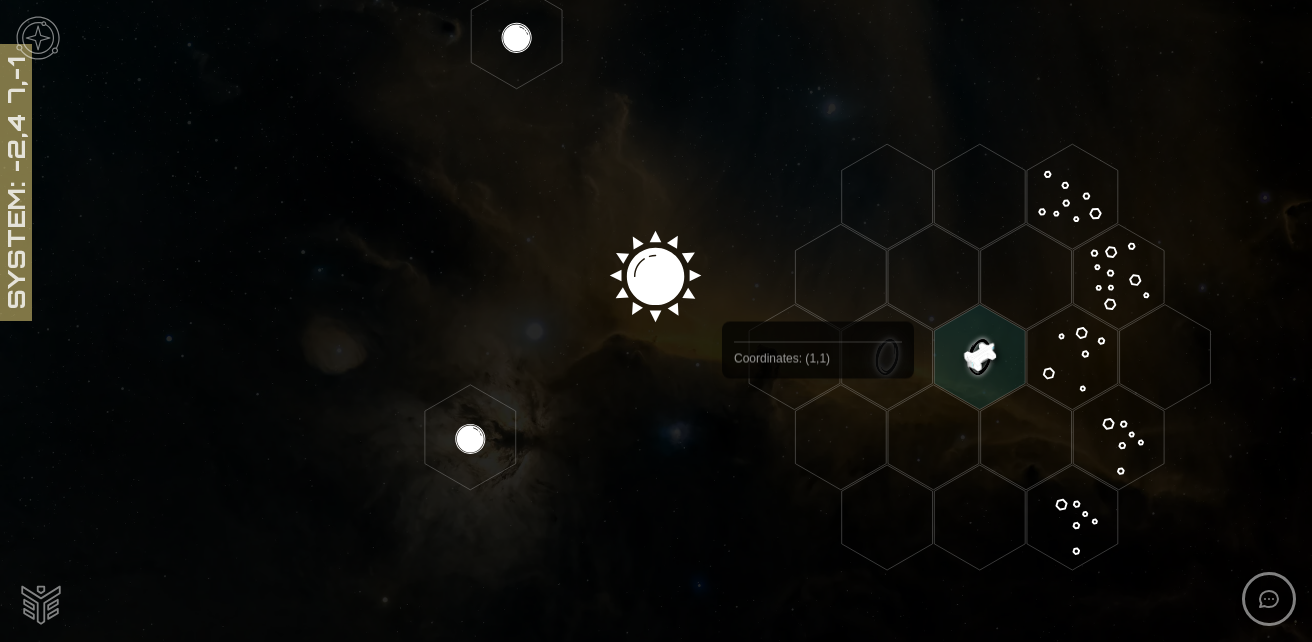 scroll, scrollTop: 309, scrollLeft: 0, axis: vertical 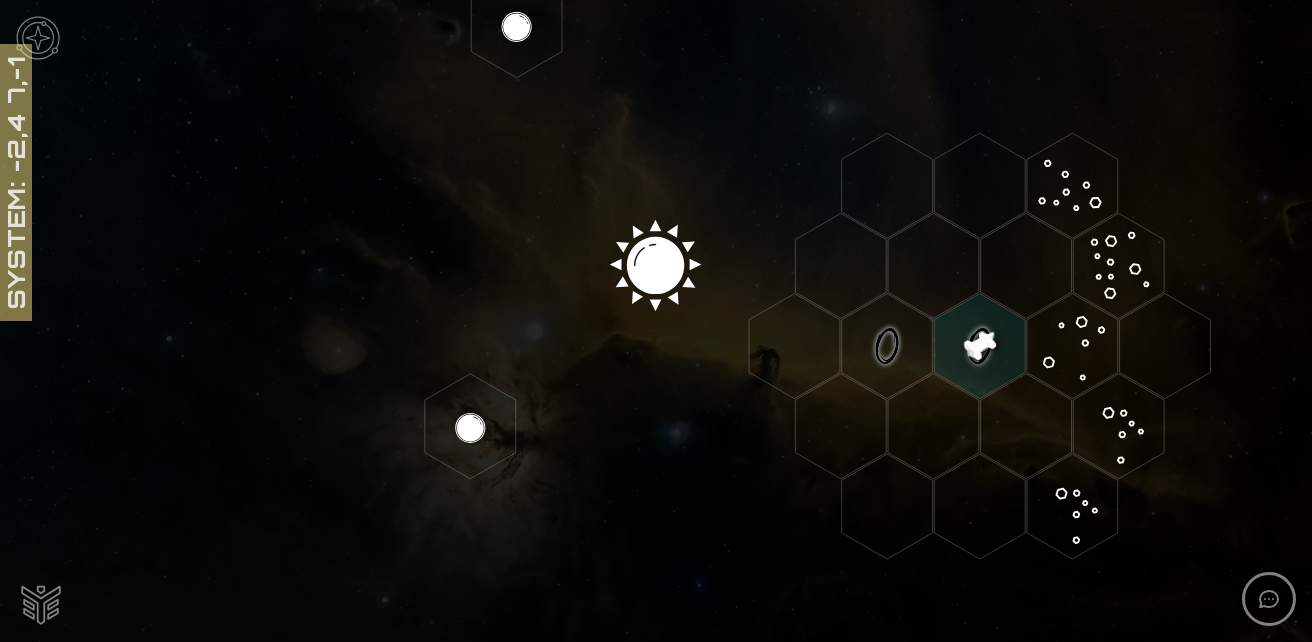 click 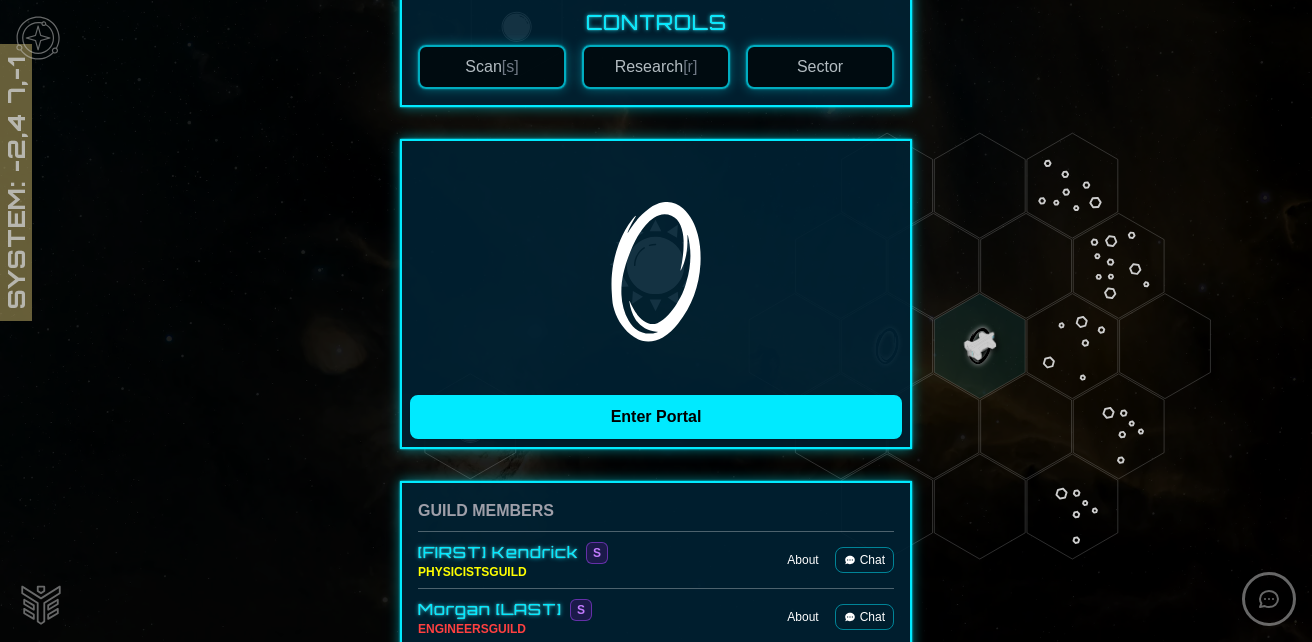 scroll, scrollTop: 93, scrollLeft: 0, axis: vertical 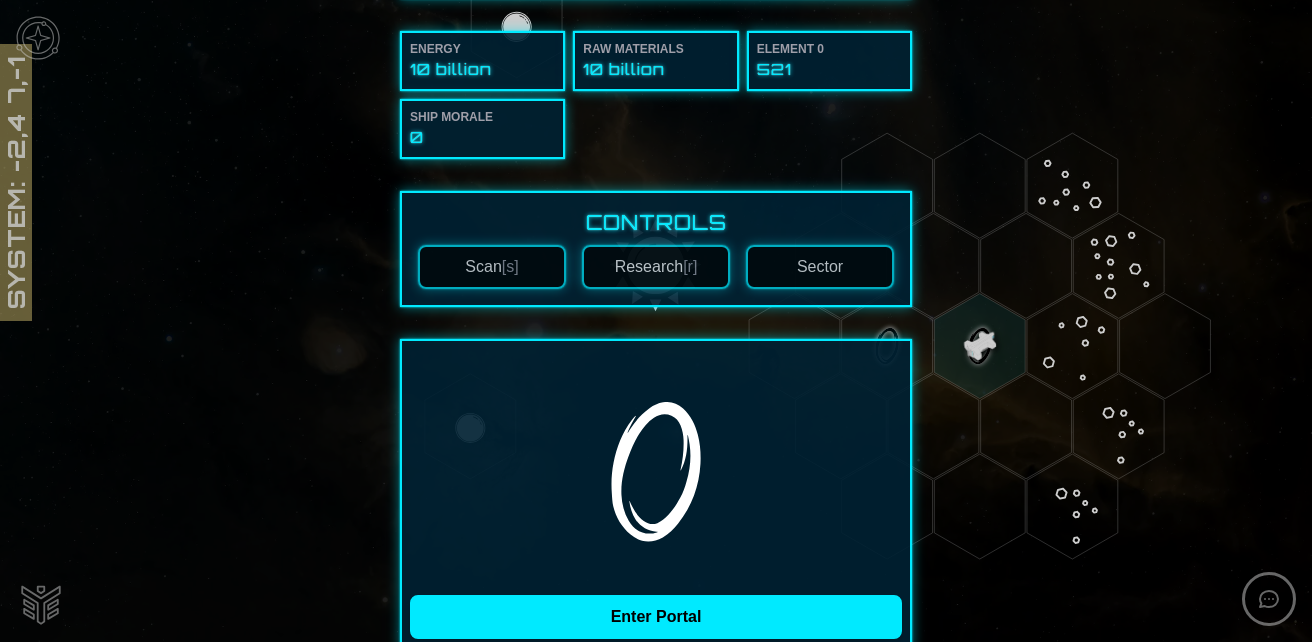 click on "Sector" at bounding box center [820, 267] 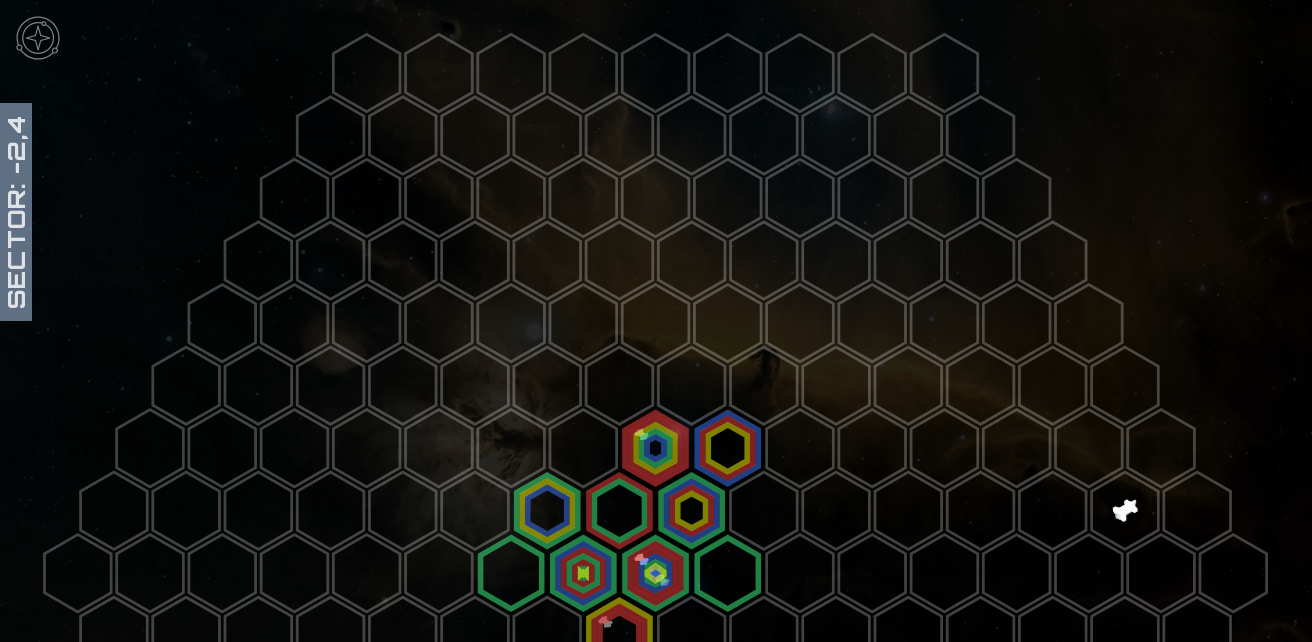 click 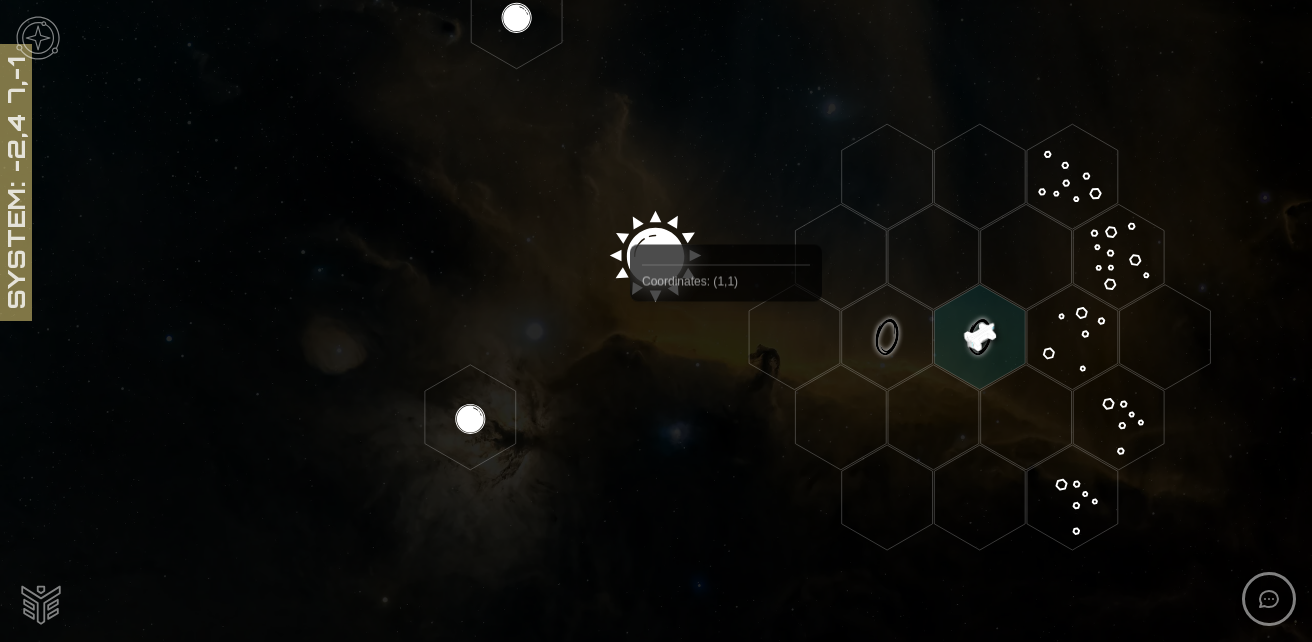 scroll, scrollTop: 327, scrollLeft: 0, axis: vertical 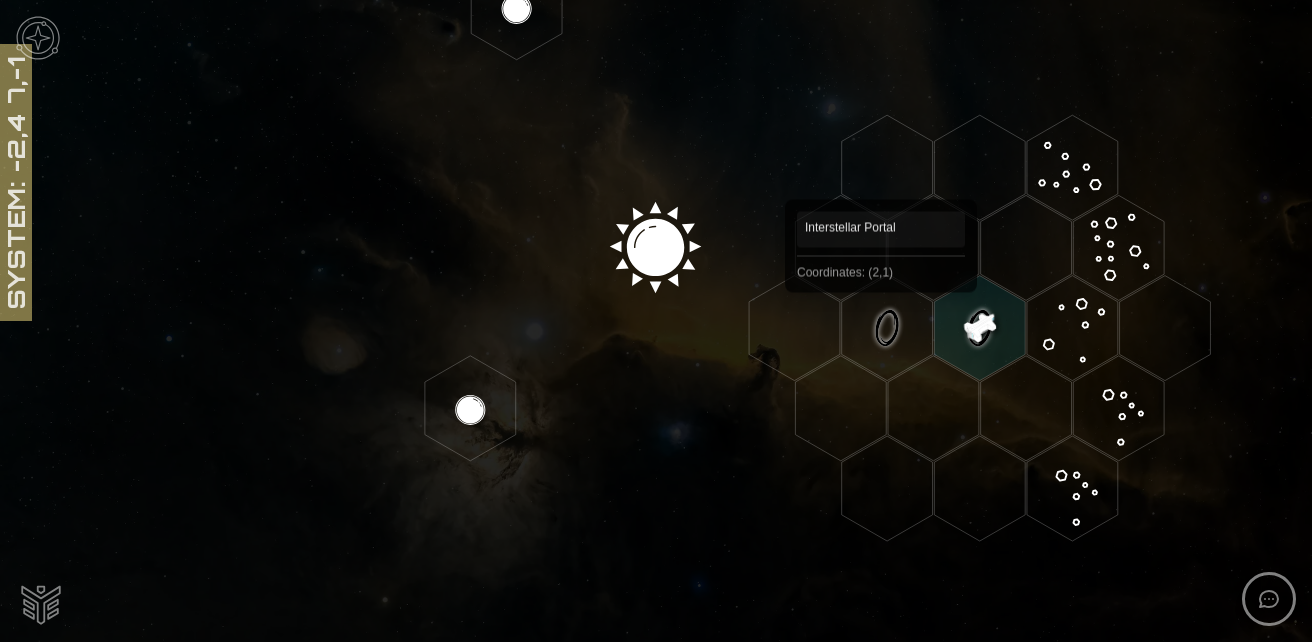 click 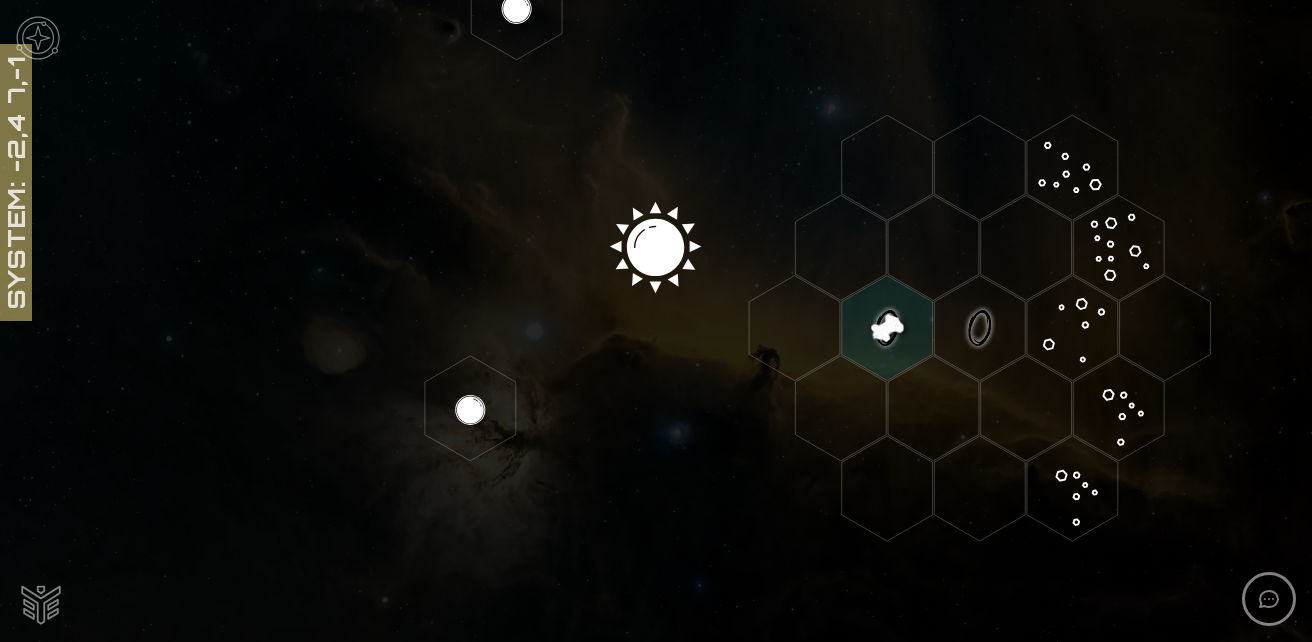 click 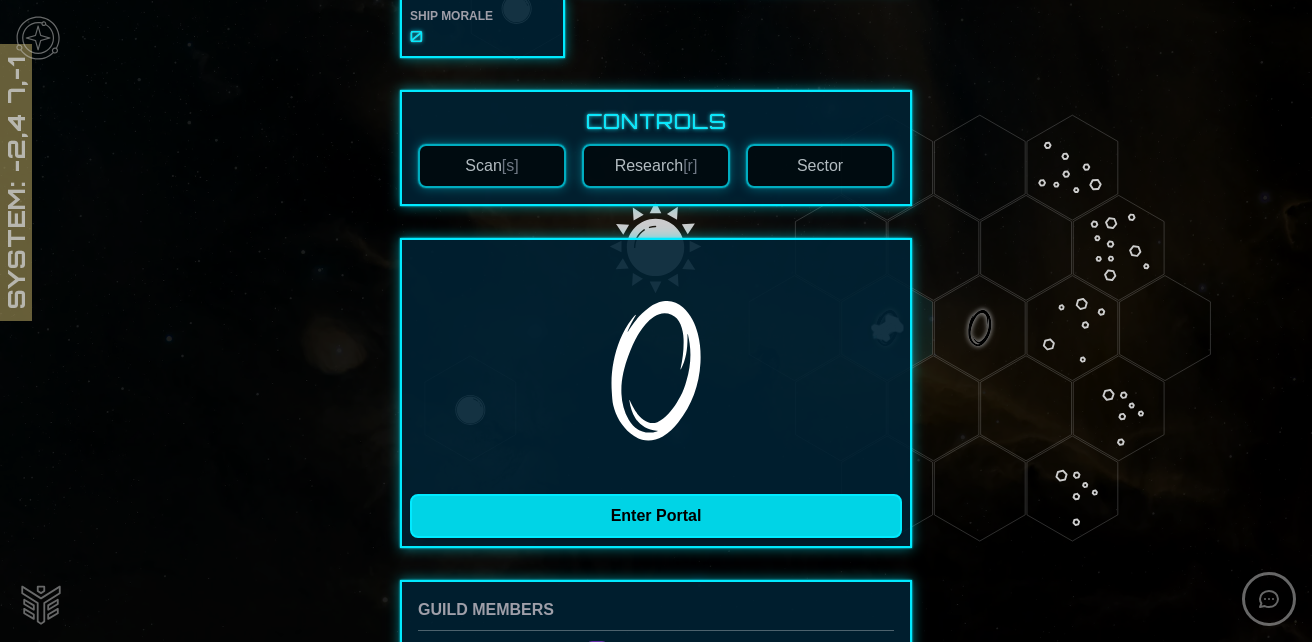 scroll, scrollTop: 300, scrollLeft: 0, axis: vertical 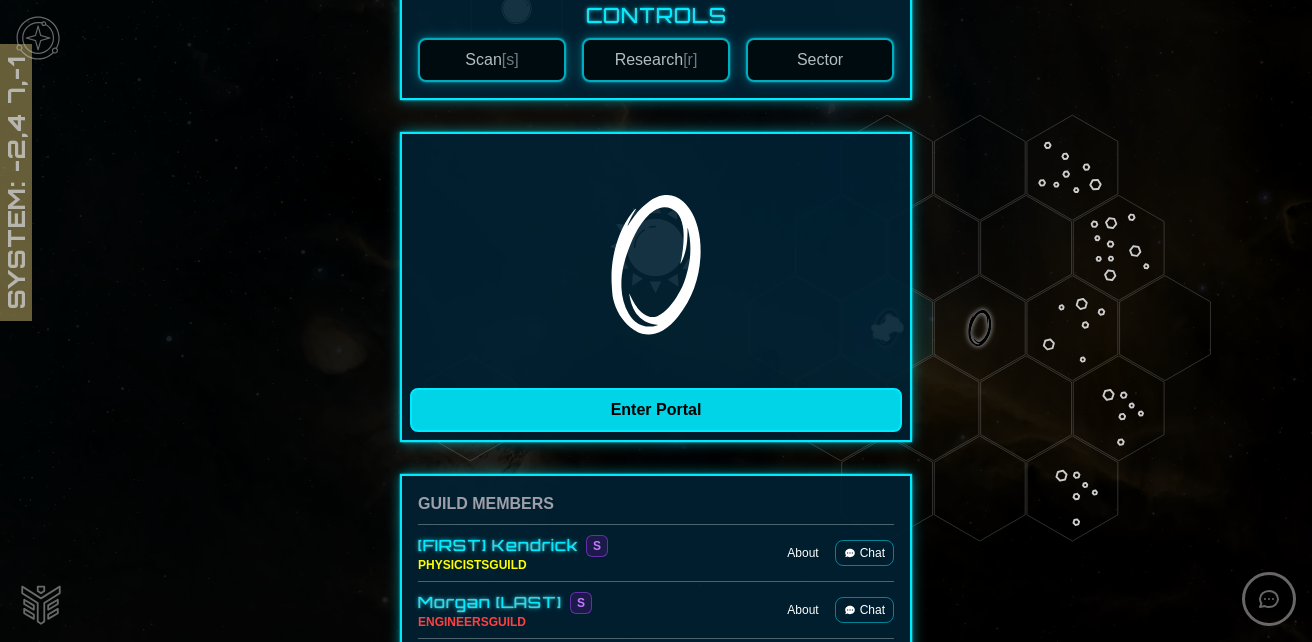 click on "Enter Portal" at bounding box center [656, 410] 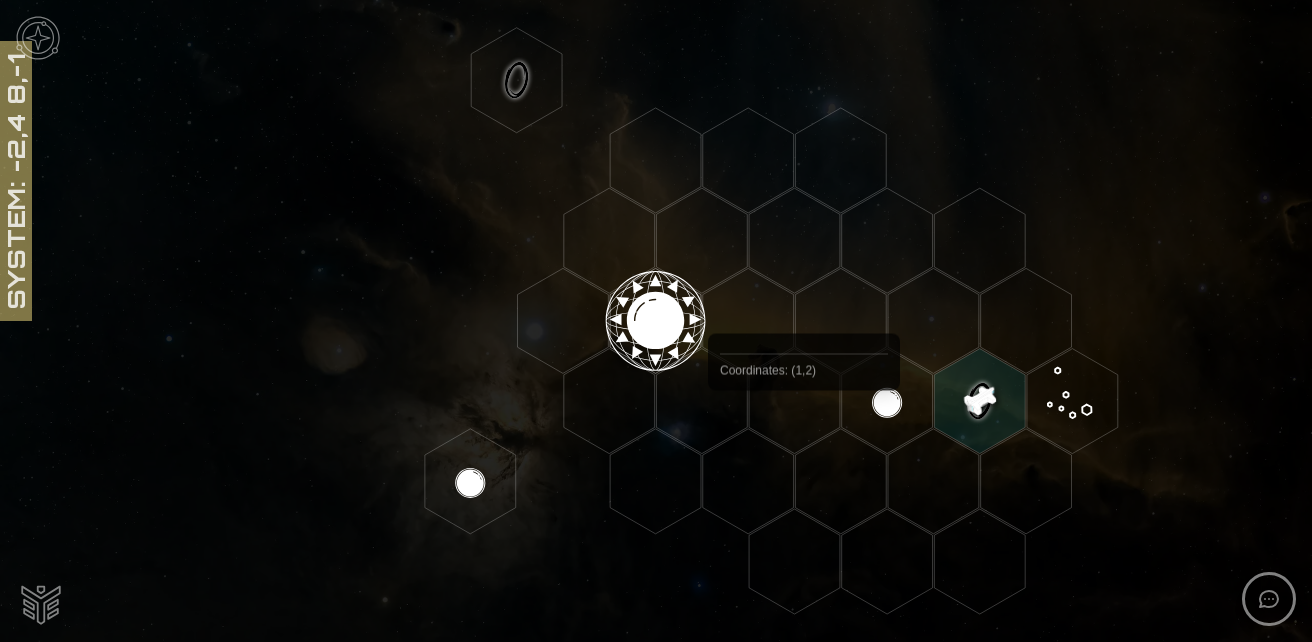 scroll, scrollTop: 227, scrollLeft: 0, axis: vertical 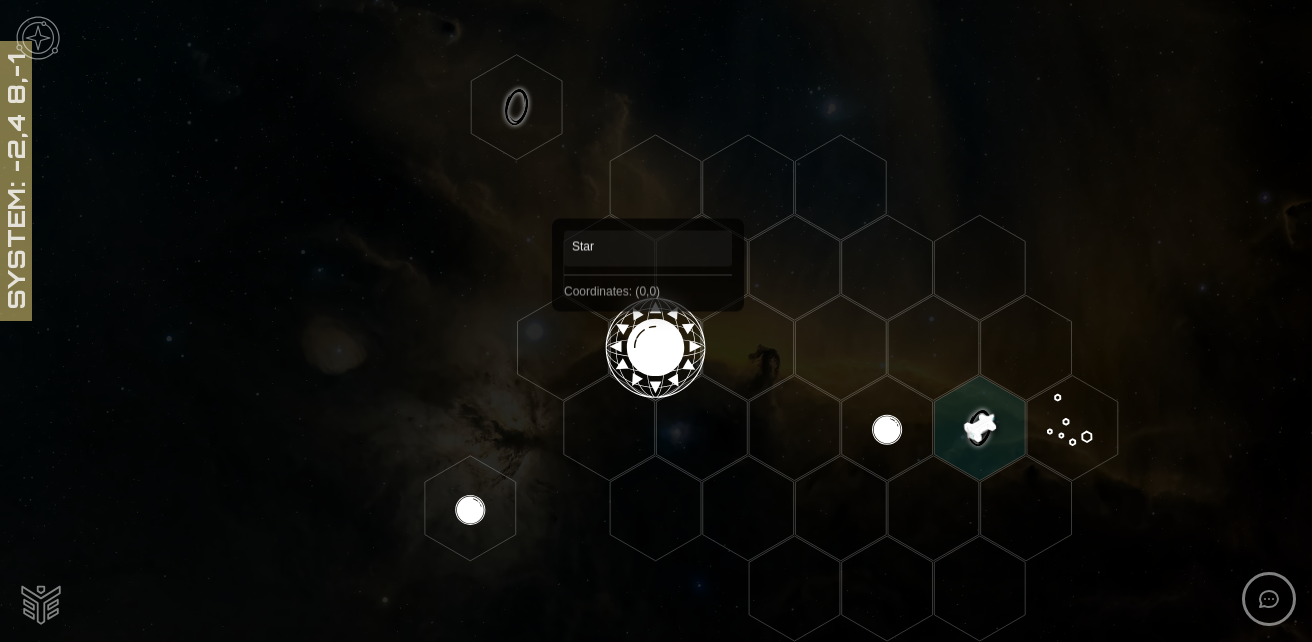 click 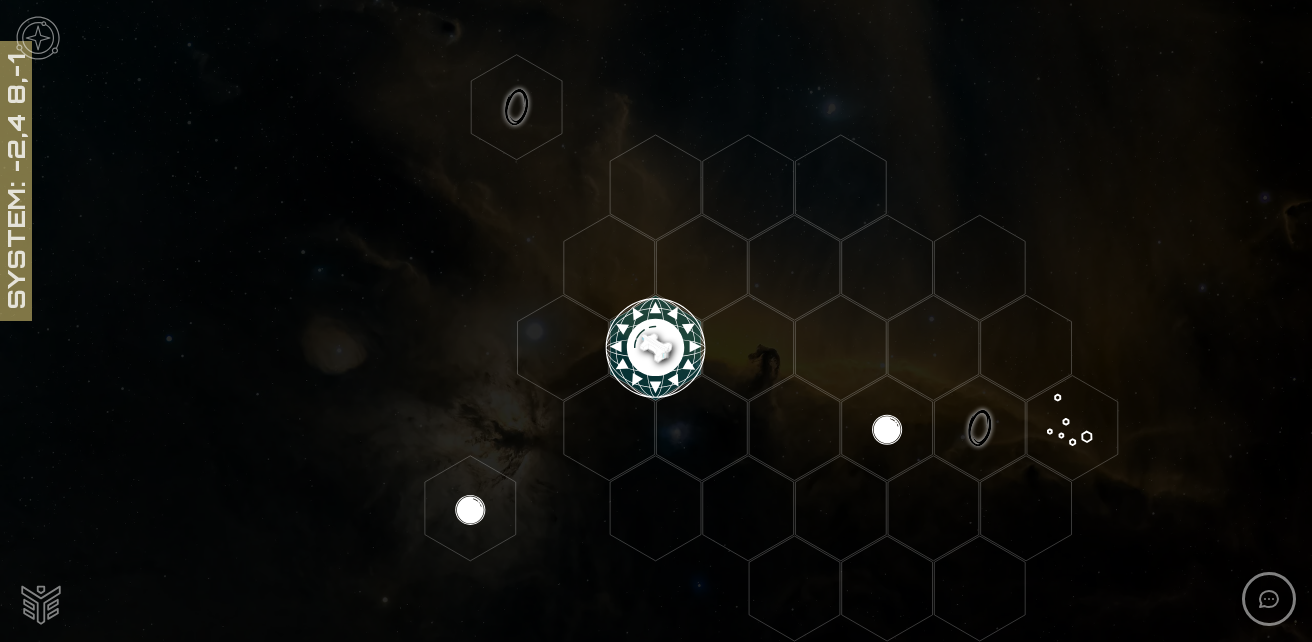 click 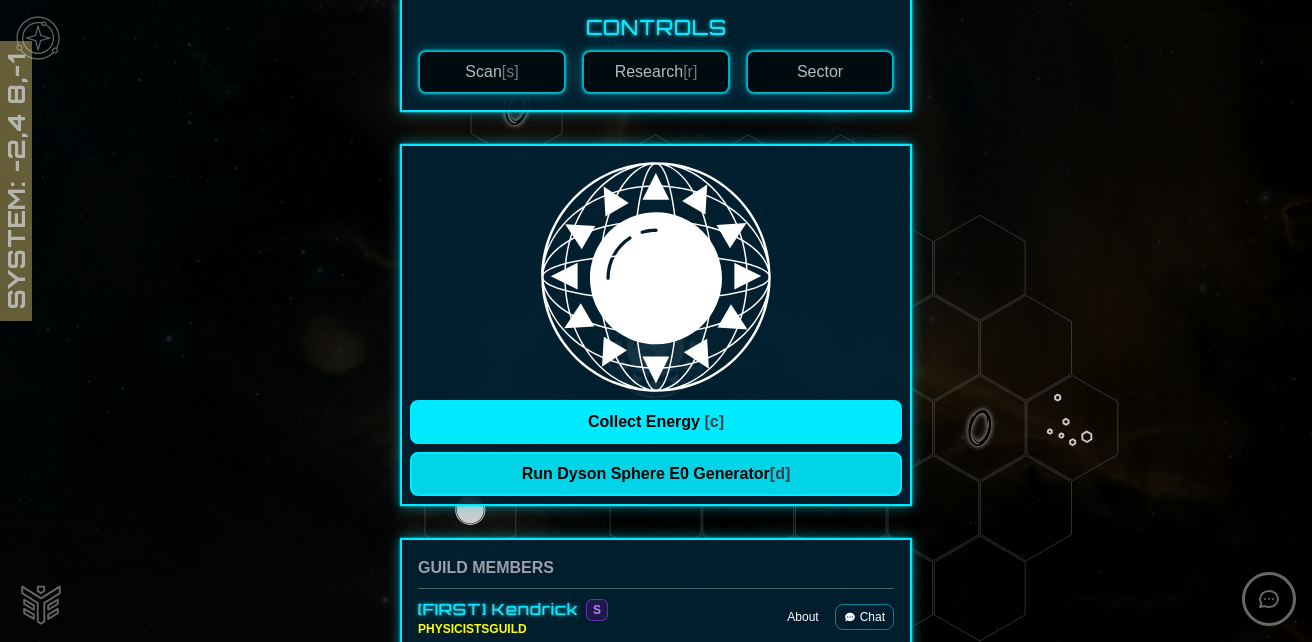 scroll, scrollTop: 300, scrollLeft: 0, axis: vertical 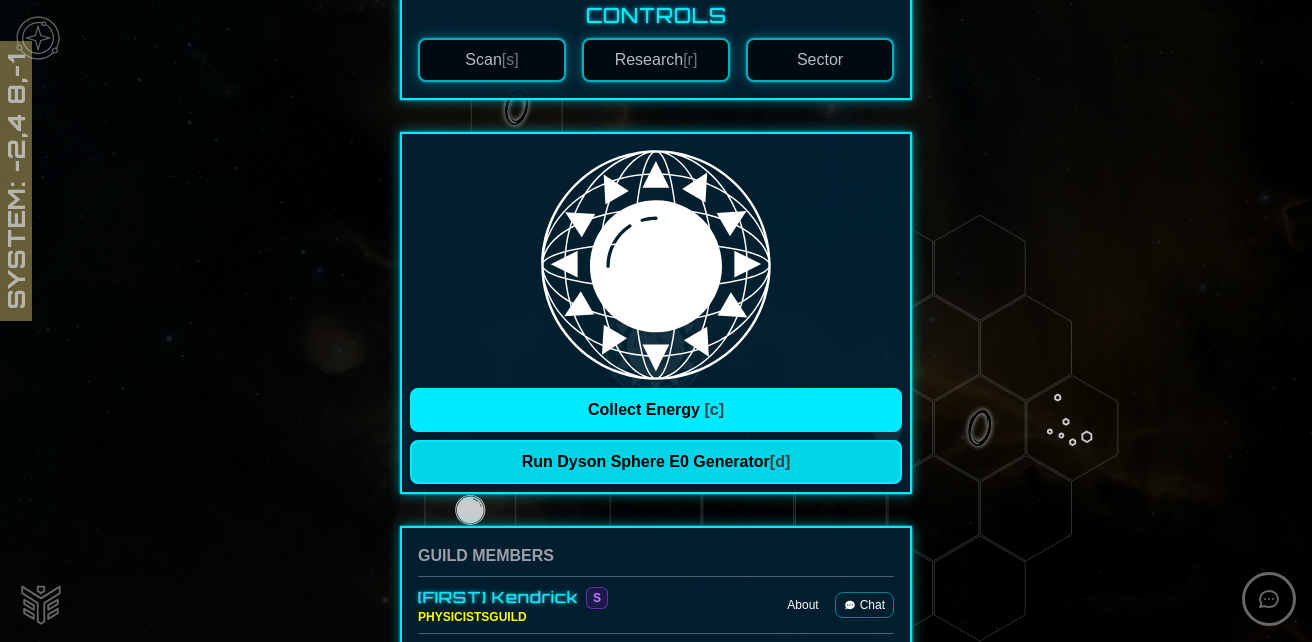 click on "Run Dyson Sphere E0 Generator  [d]" at bounding box center (656, 462) 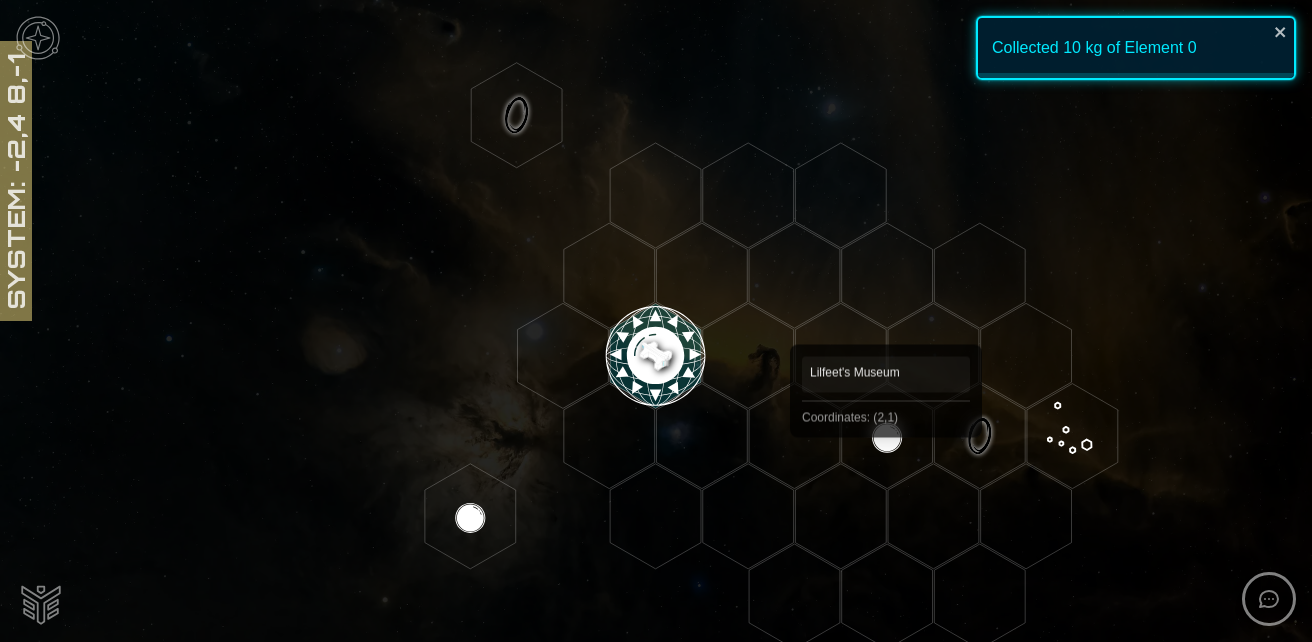 scroll, scrollTop: 200, scrollLeft: 0, axis: vertical 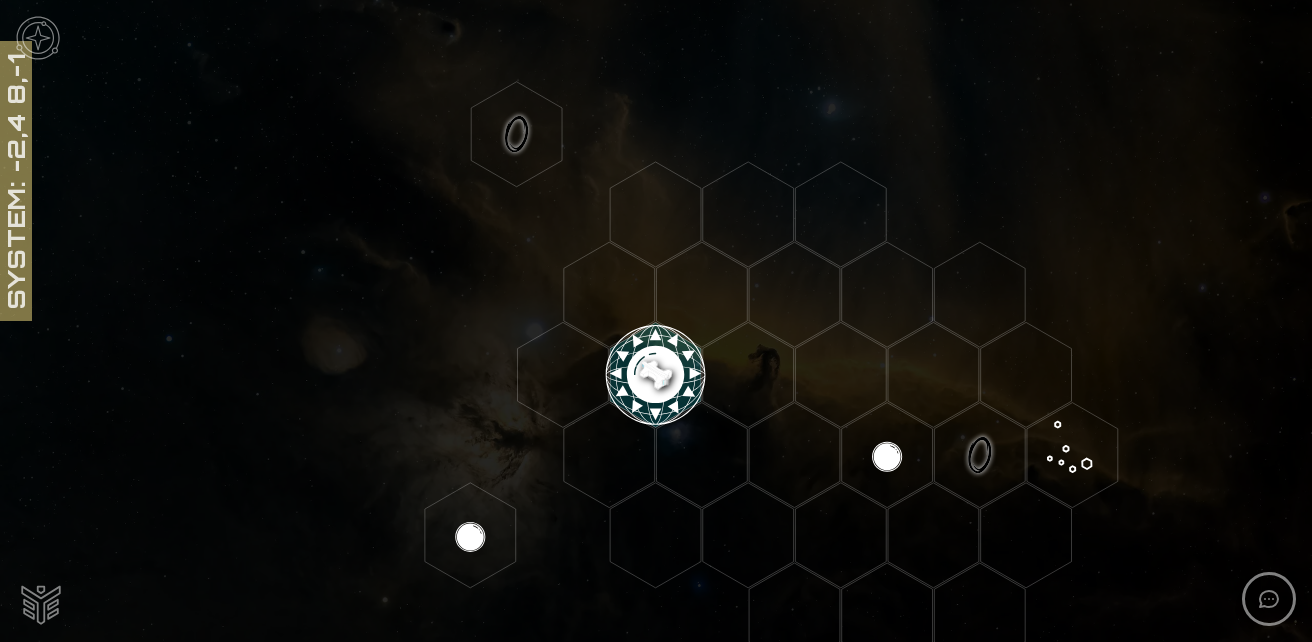click 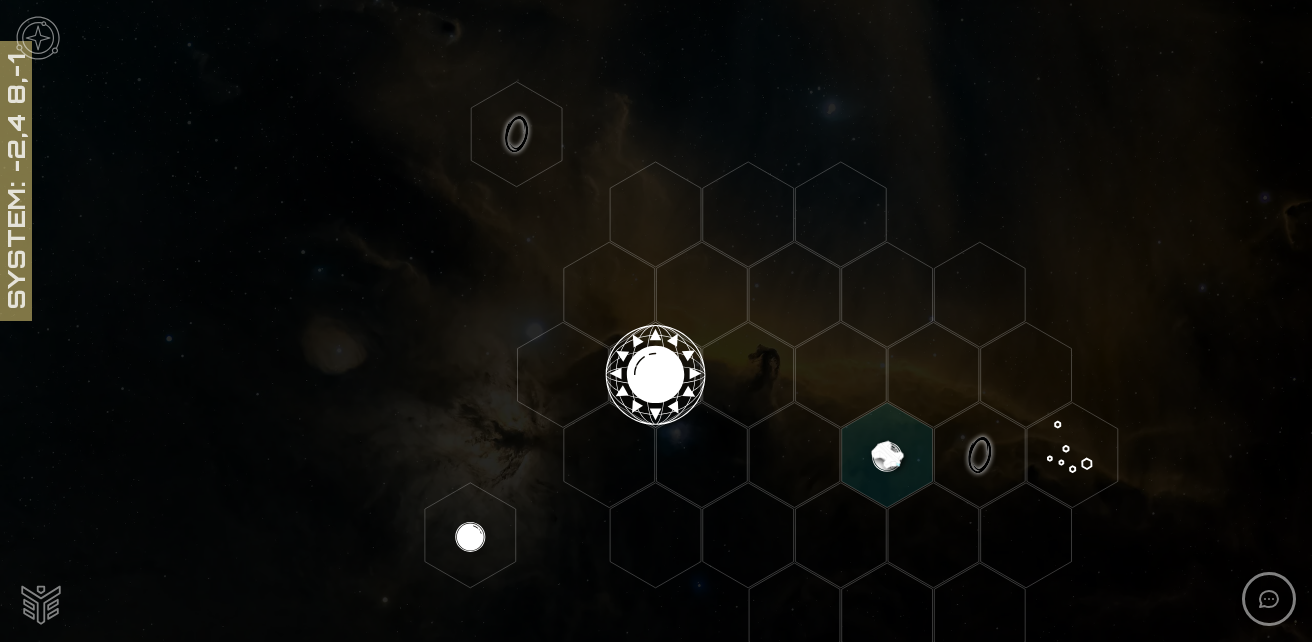 click 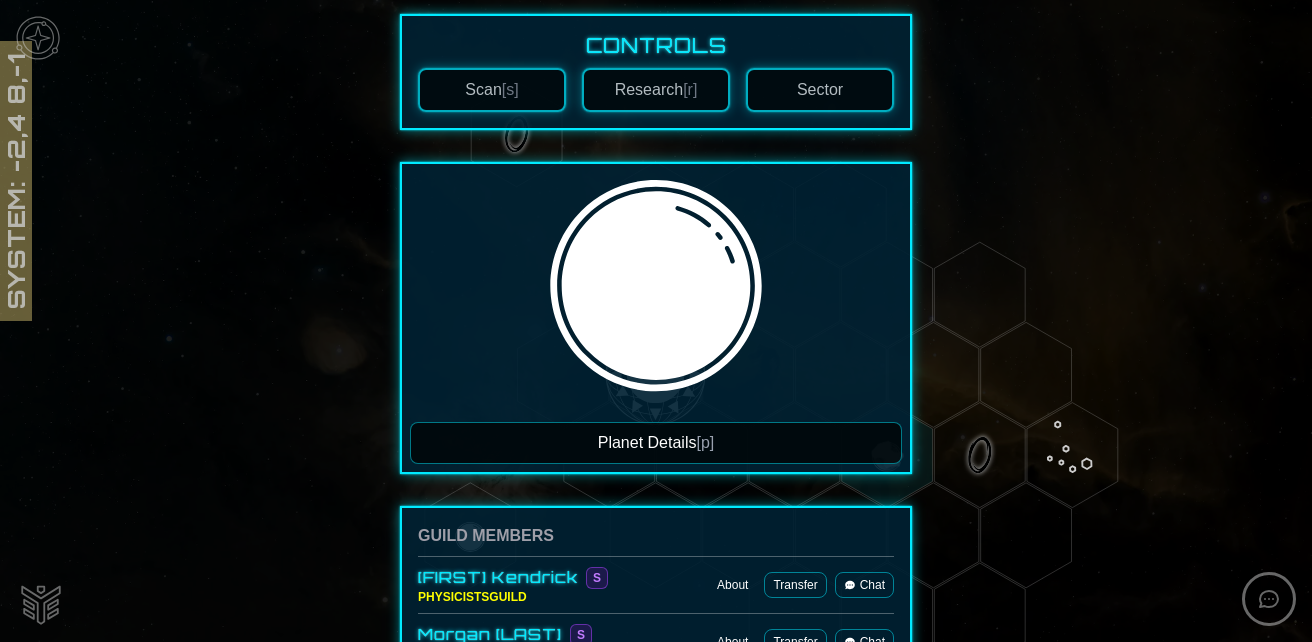 scroll, scrollTop: 300, scrollLeft: 0, axis: vertical 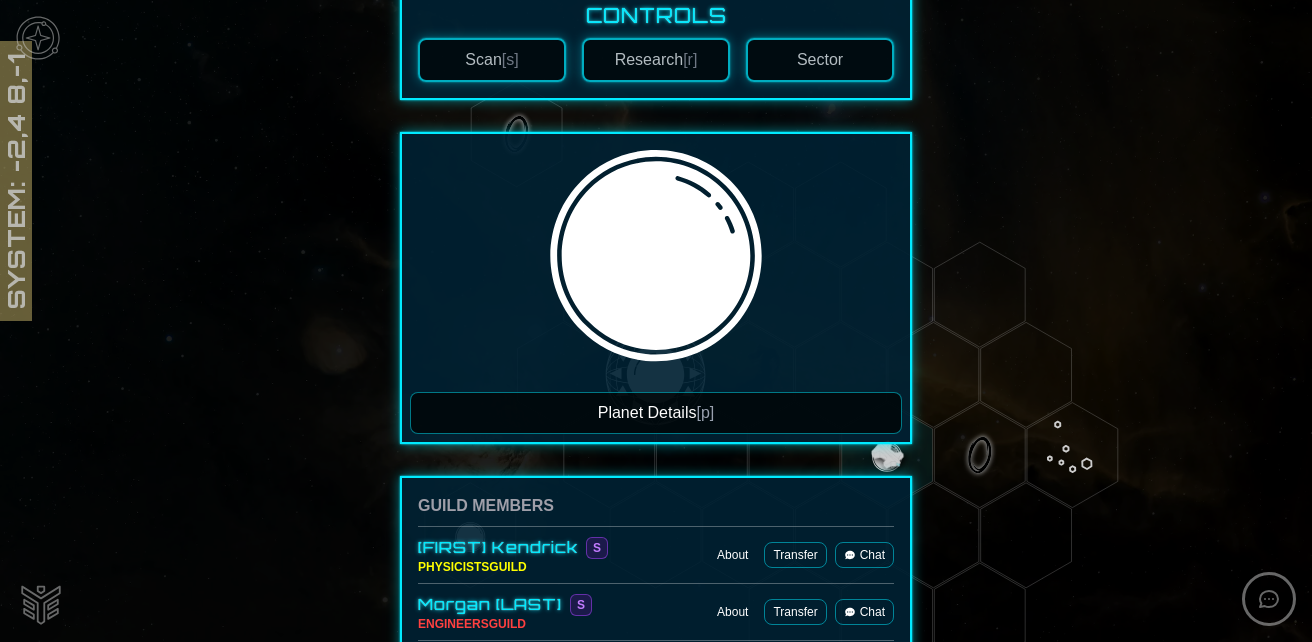 click on "Planet Details  [p]" at bounding box center (656, 413) 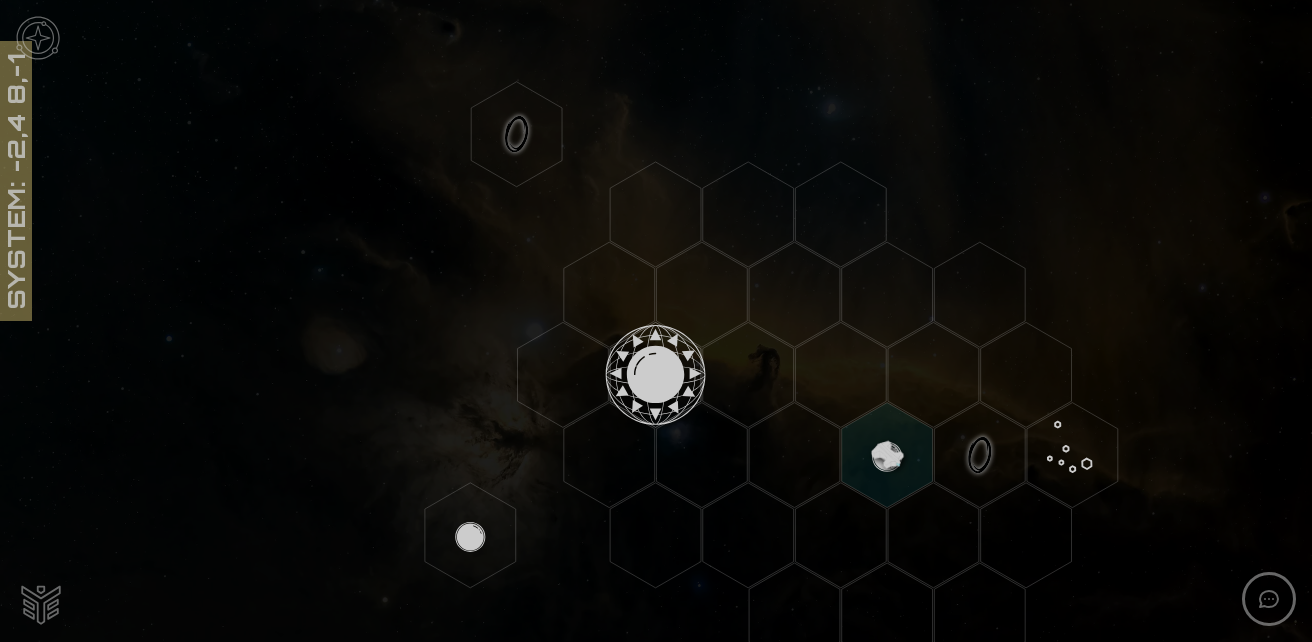 scroll, scrollTop: 0, scrollLeft: 0, axis: both 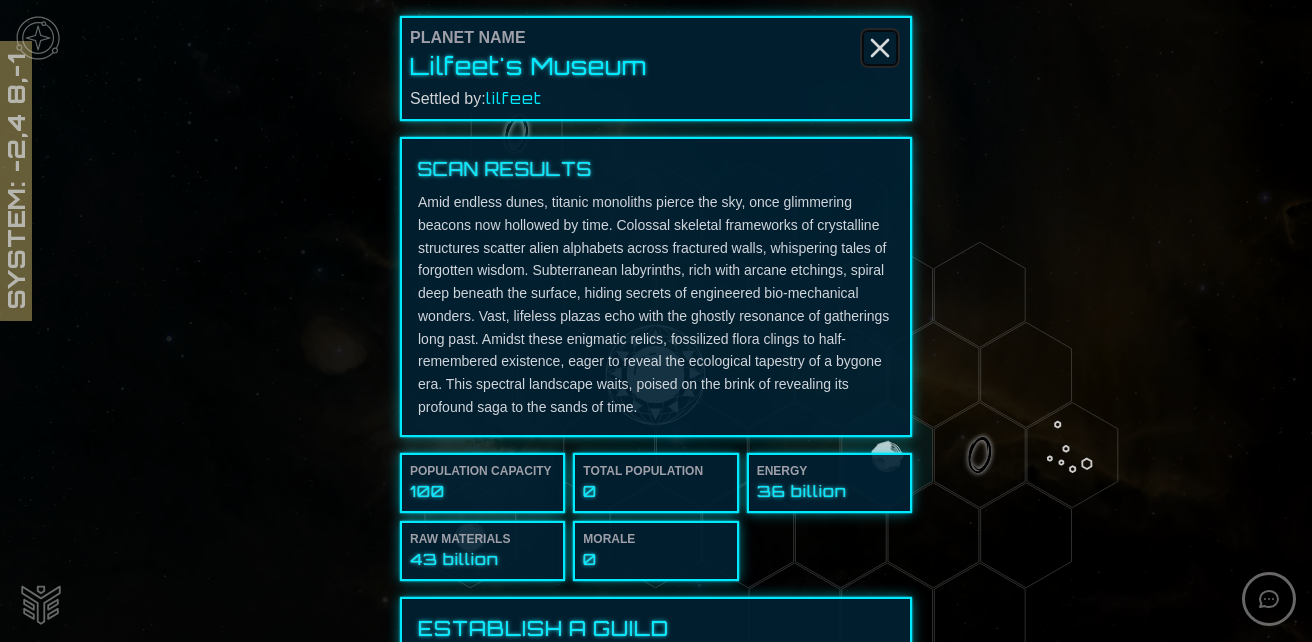 click 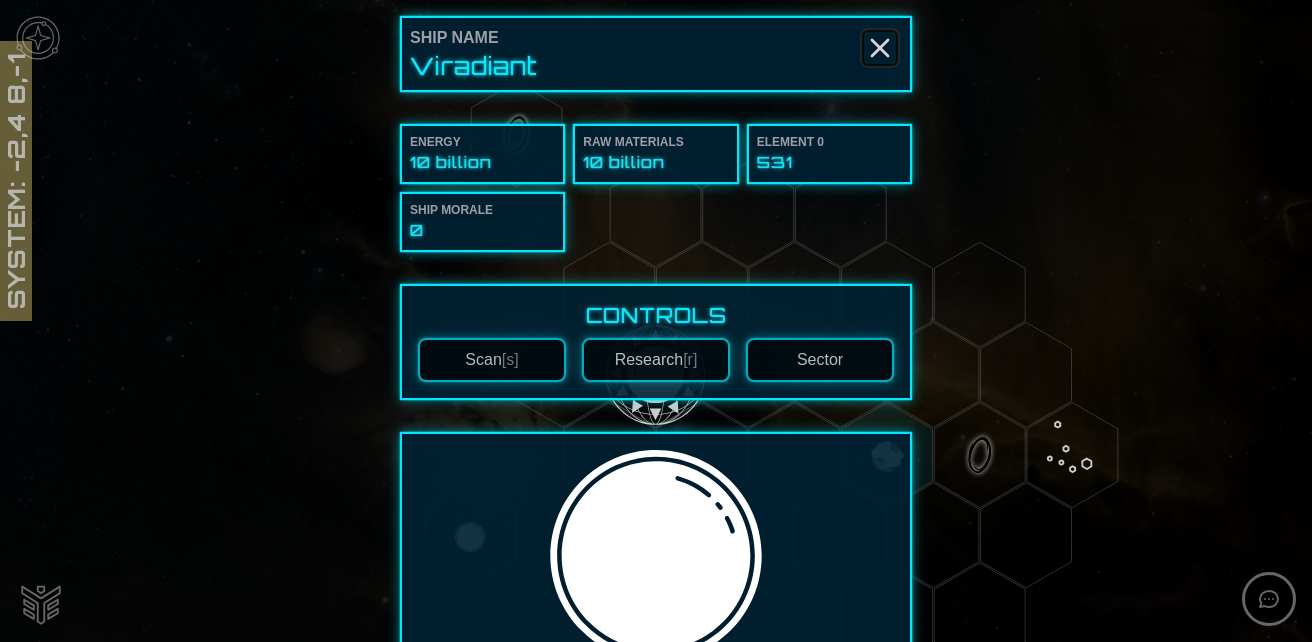 click 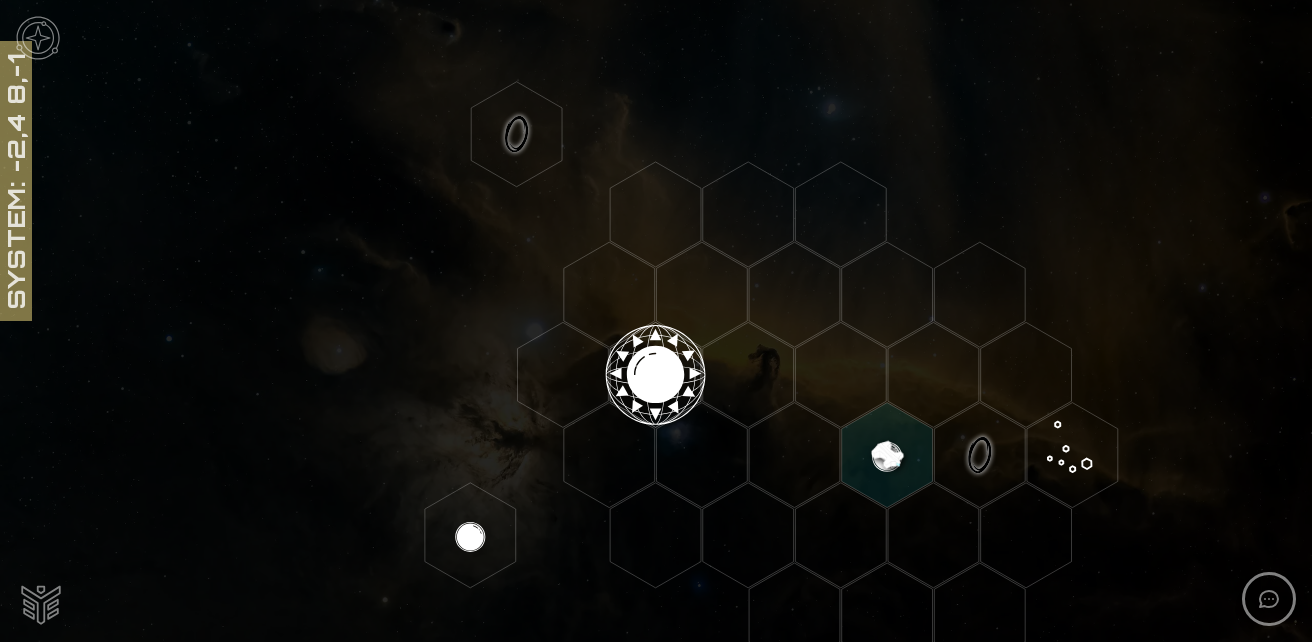 click 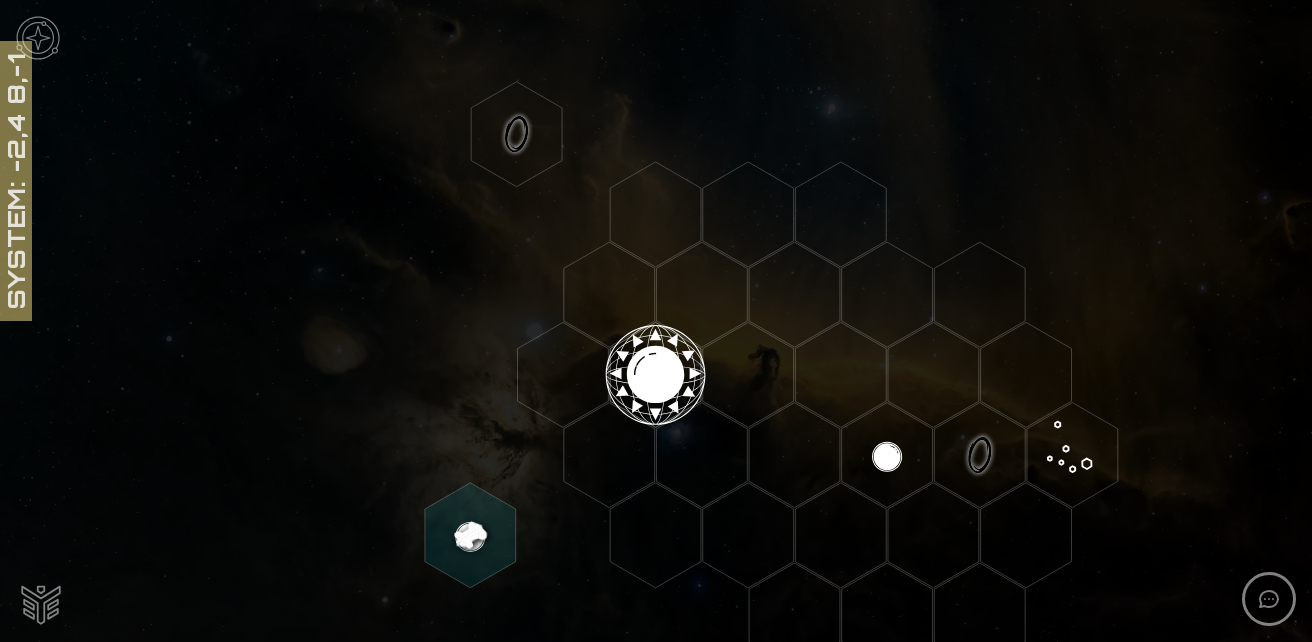 click 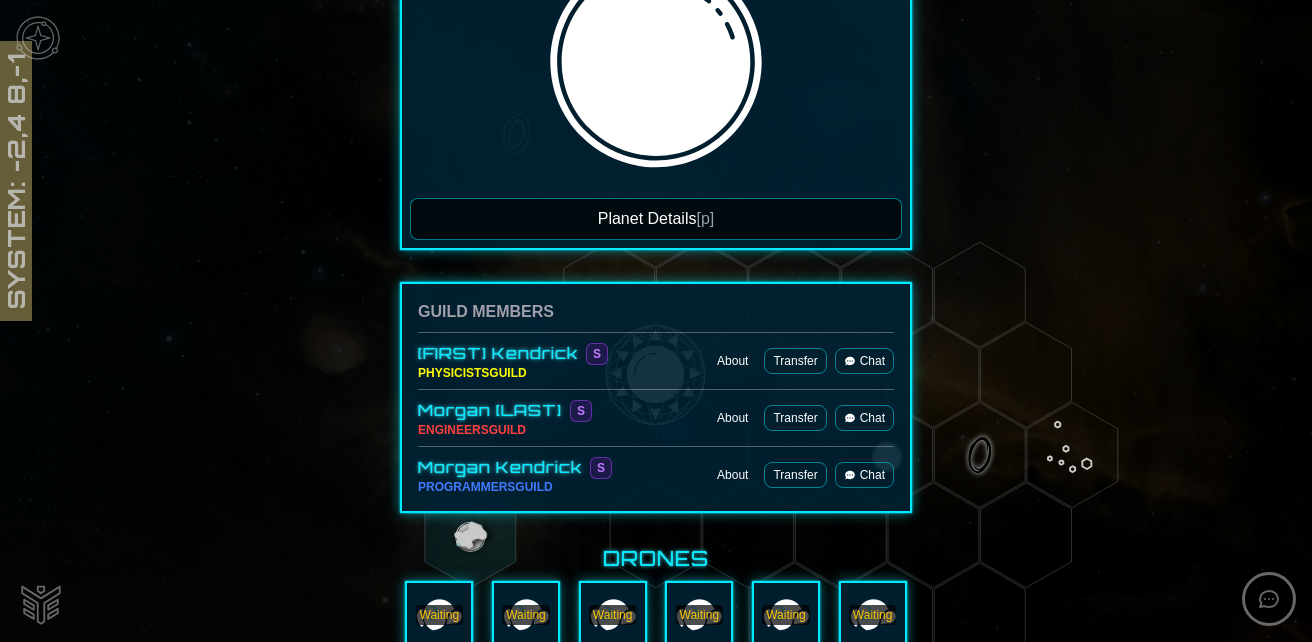 scroll, scrollTop: 500, scrollLeft: 0, axis: vertical 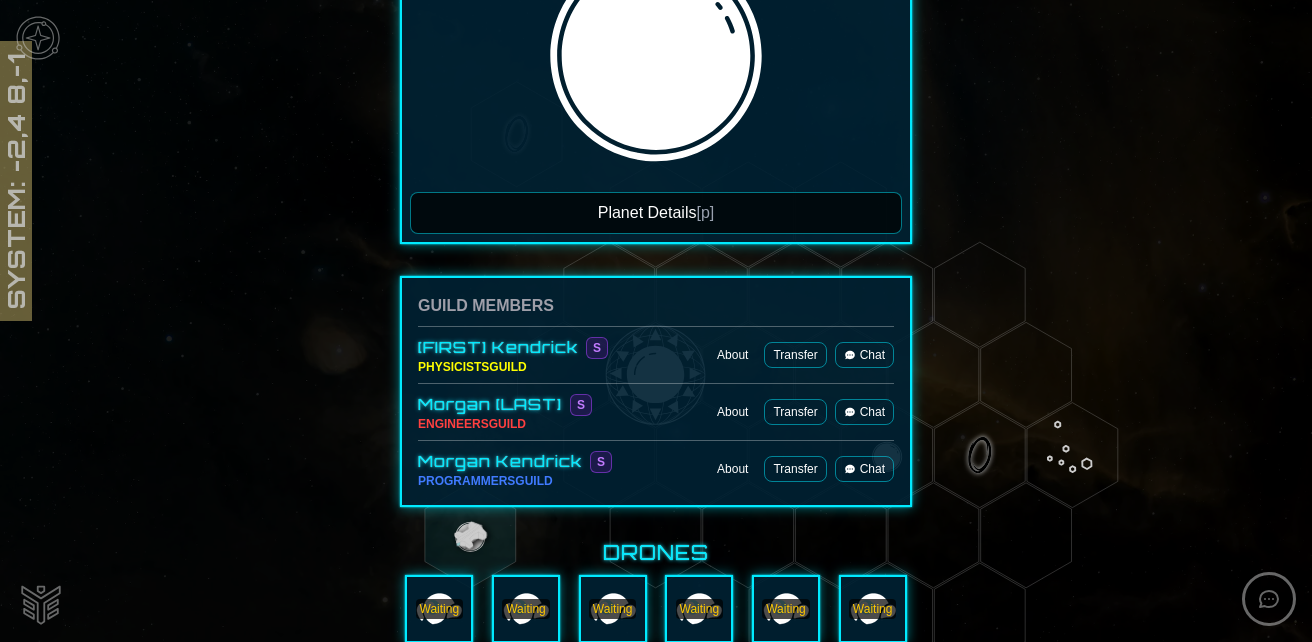 click on "Planet Details  [p]" at bounding box center [656, 213] 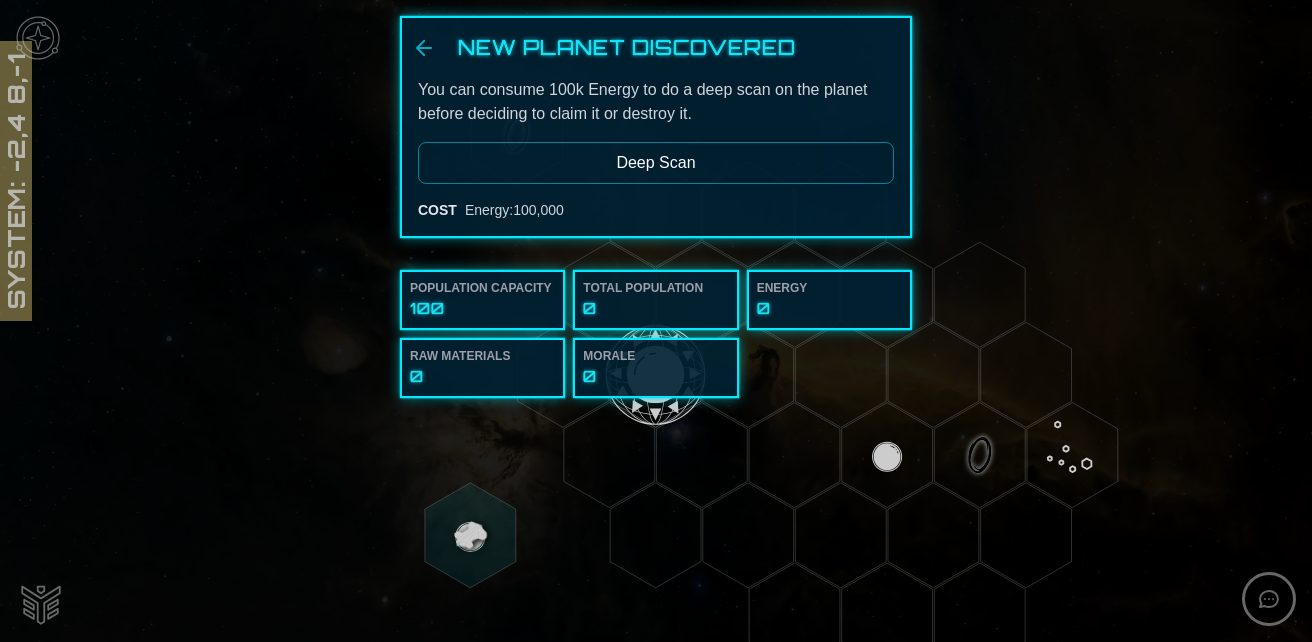 click on "Deep Scan" at bounding box center [656, 163] 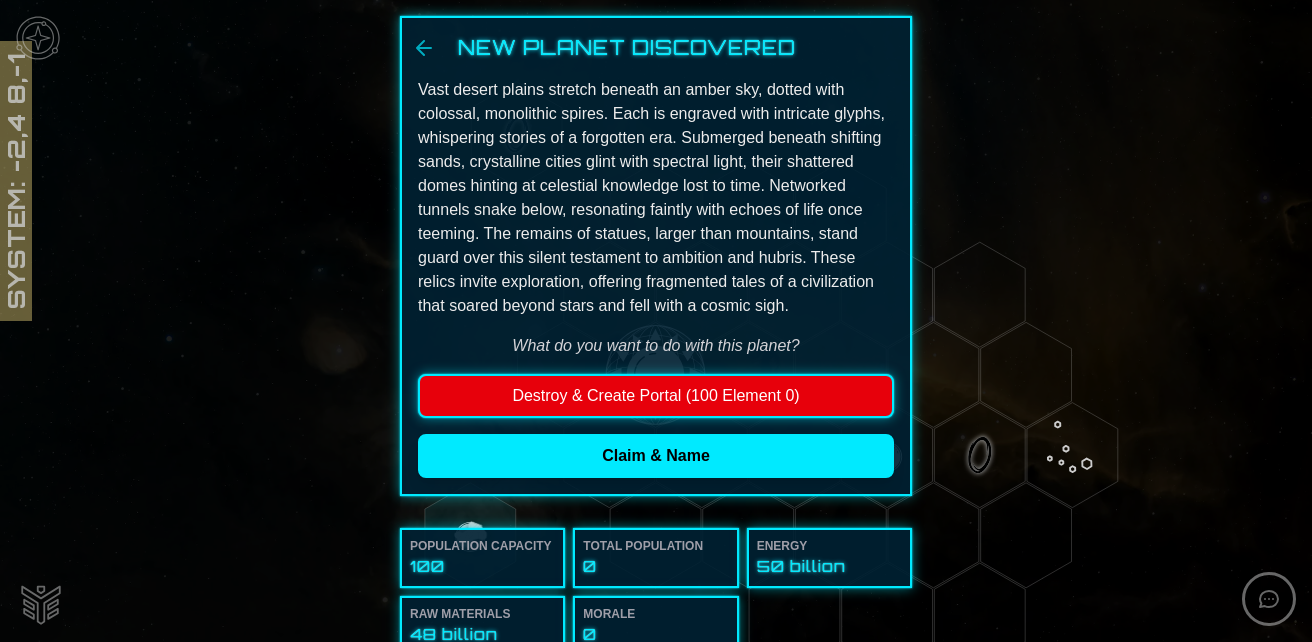 scroll, scrollTop: 30, scrollLeft: 0, axis: vertical 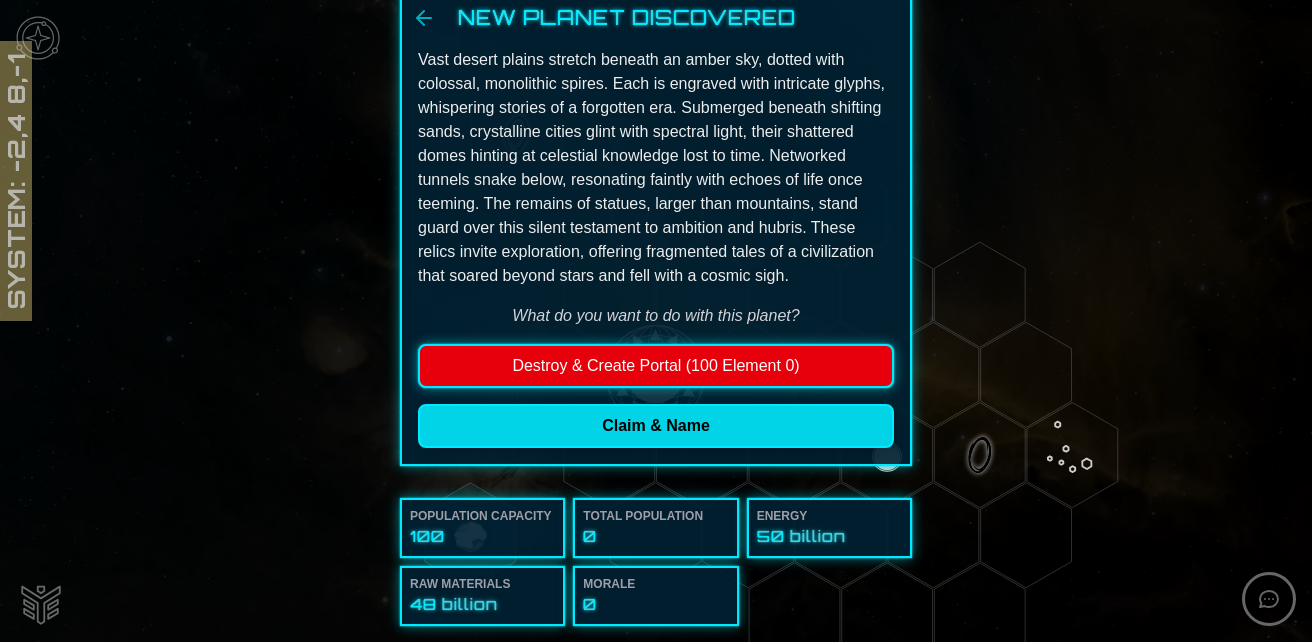 click on "Claim & Name" at bounding box center [656, 426] 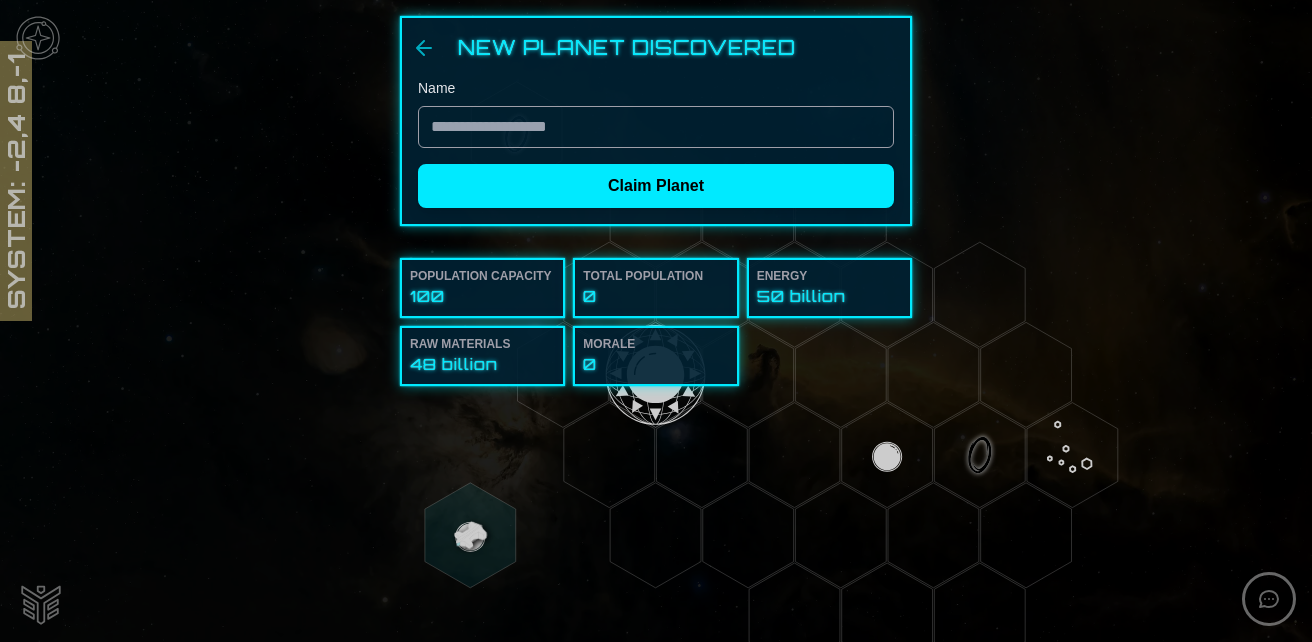 scroll, scrollTop: 0, scrollLeft: 0, axis: both 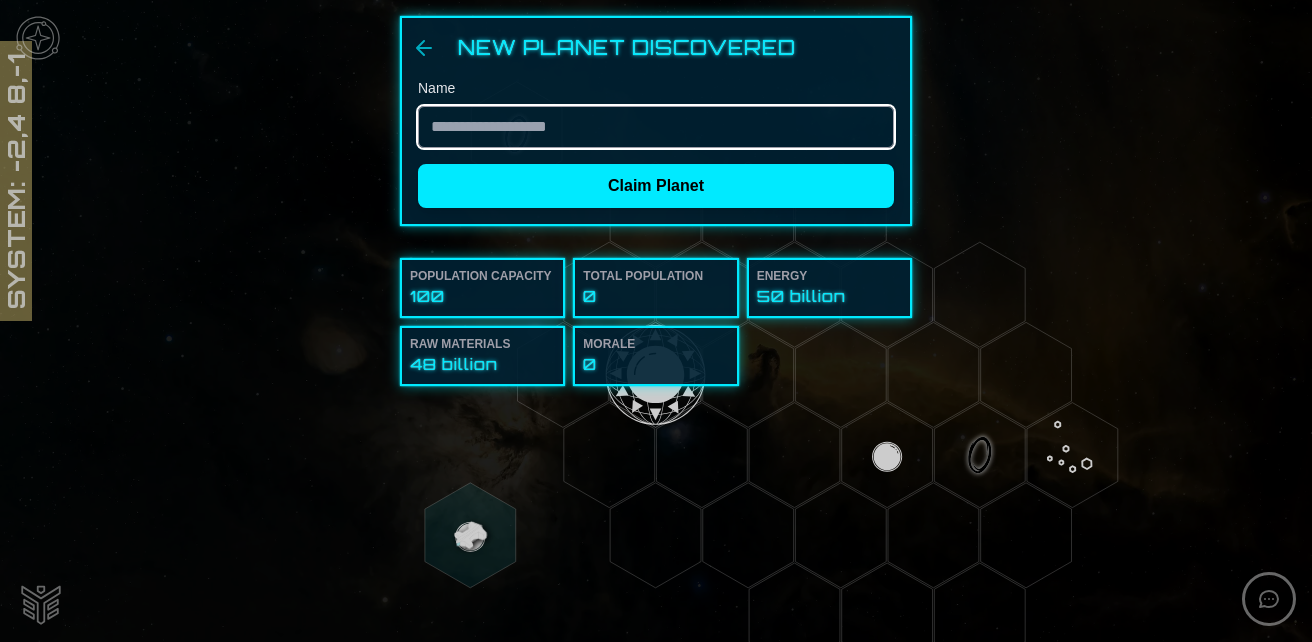 click on "Name" at bounding box center (656, 127) 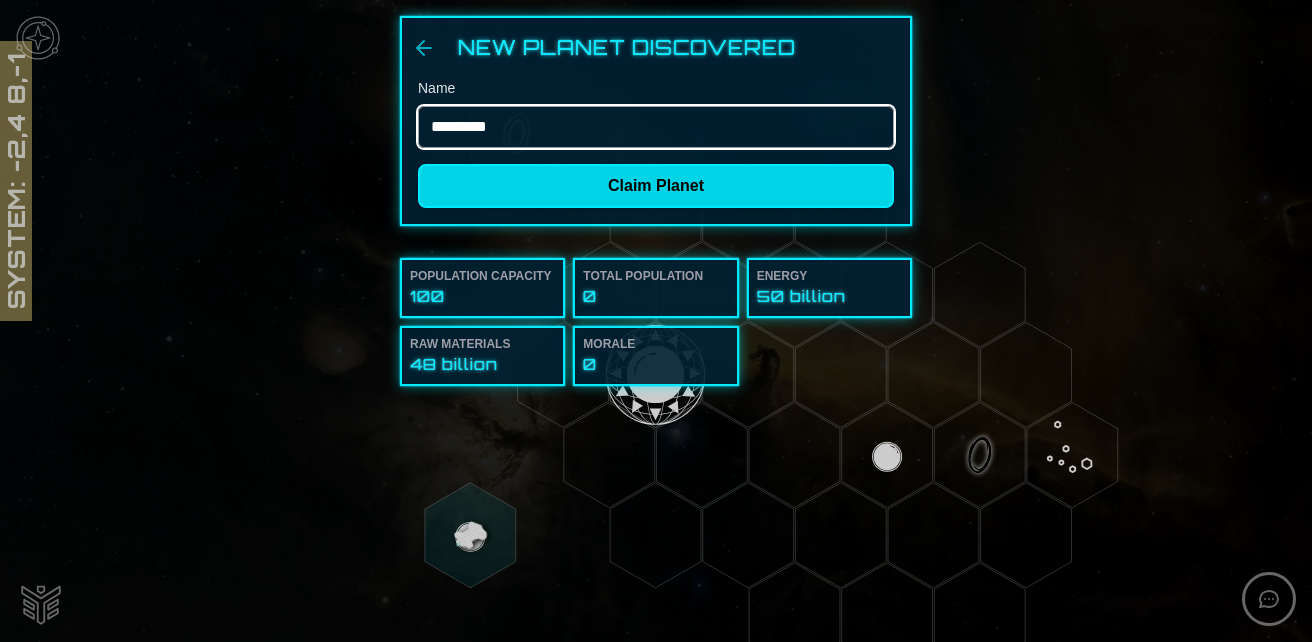 type on "*********" 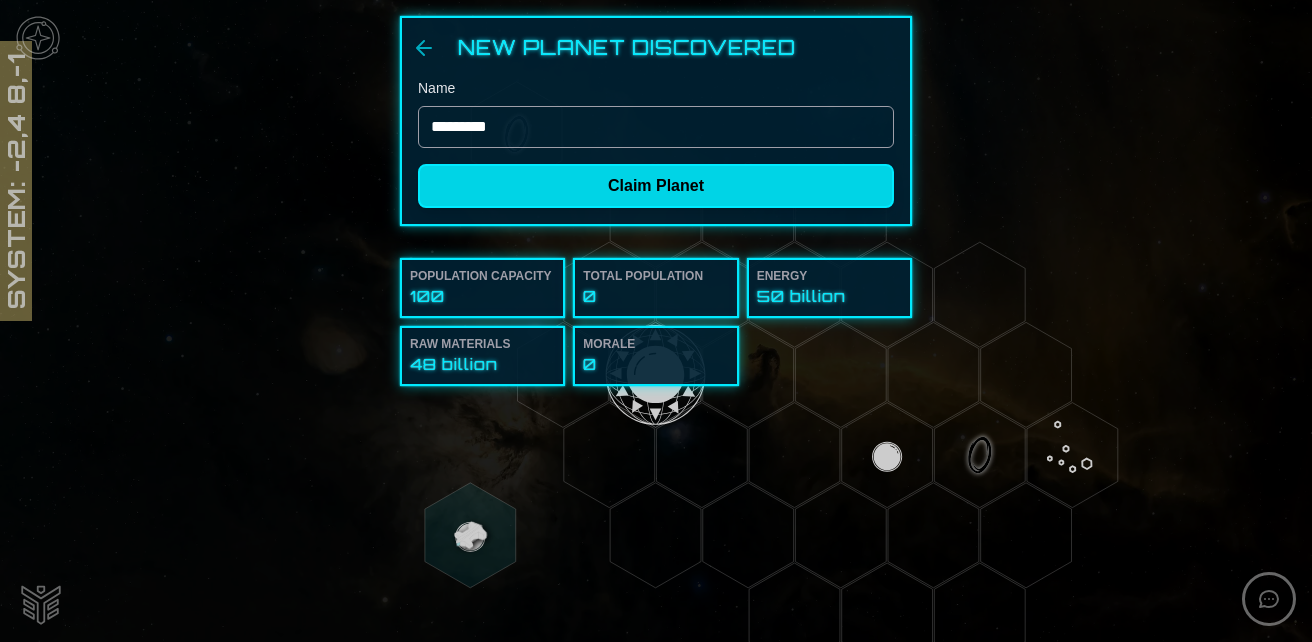 click on "Claim Planet" at bounding box center (656, 186) 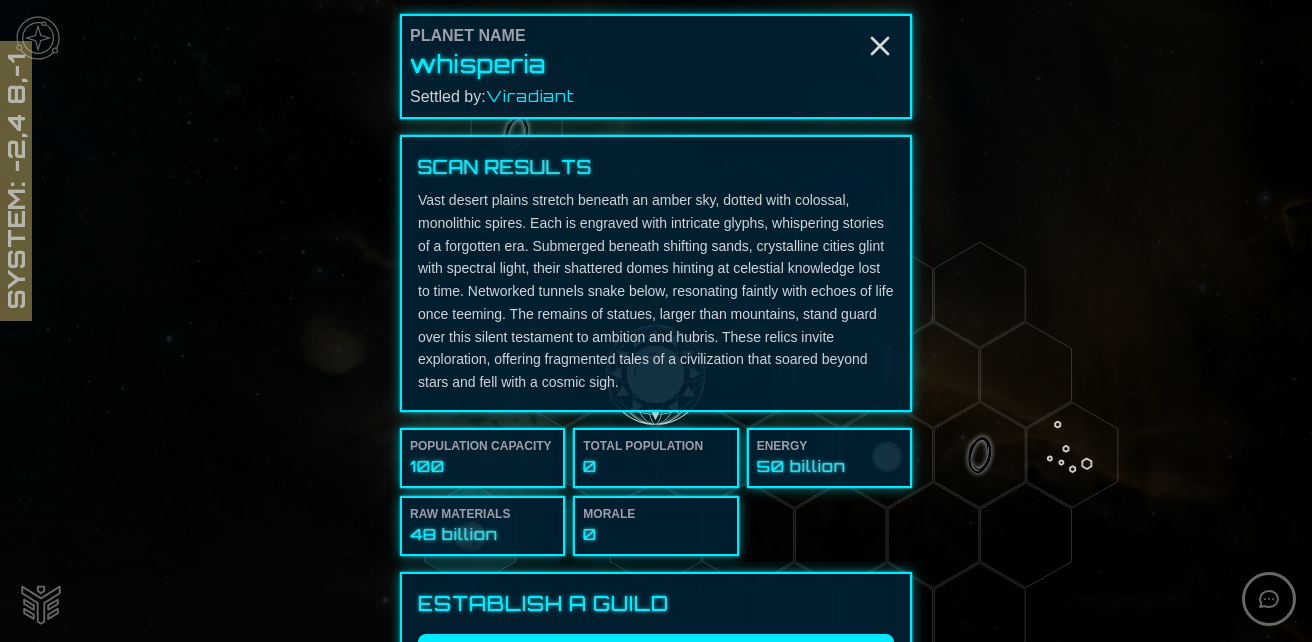 scroll, scrollTop: 0, scrollLeft: 0, axis: both 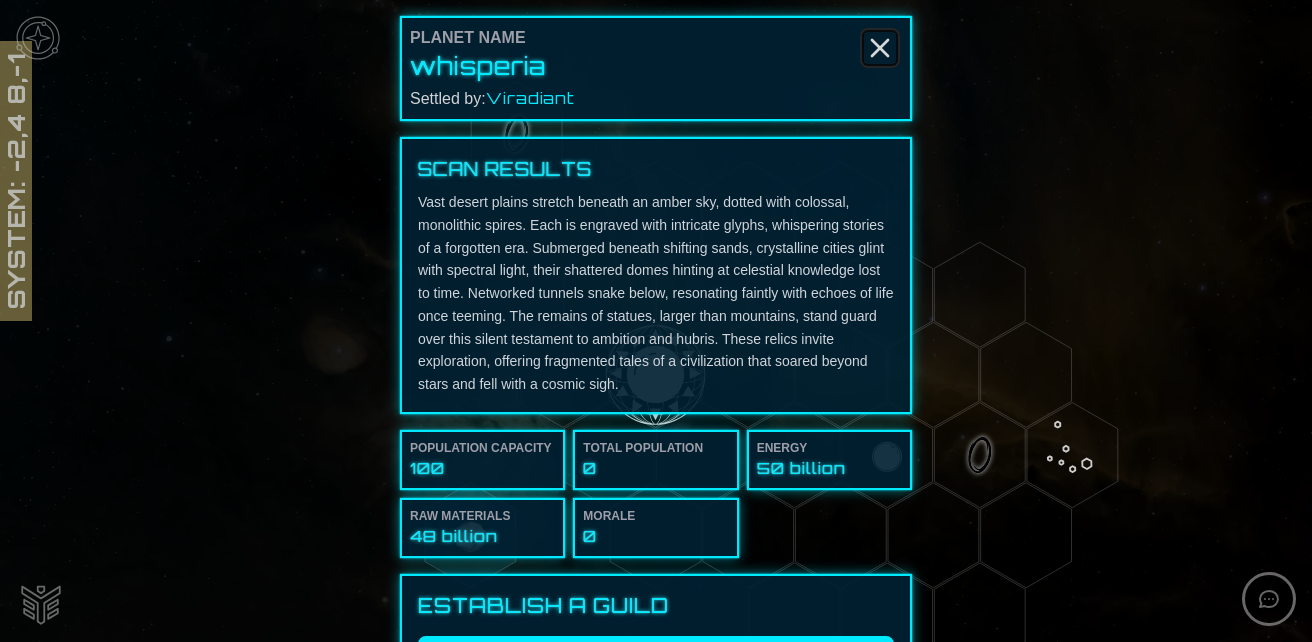 click 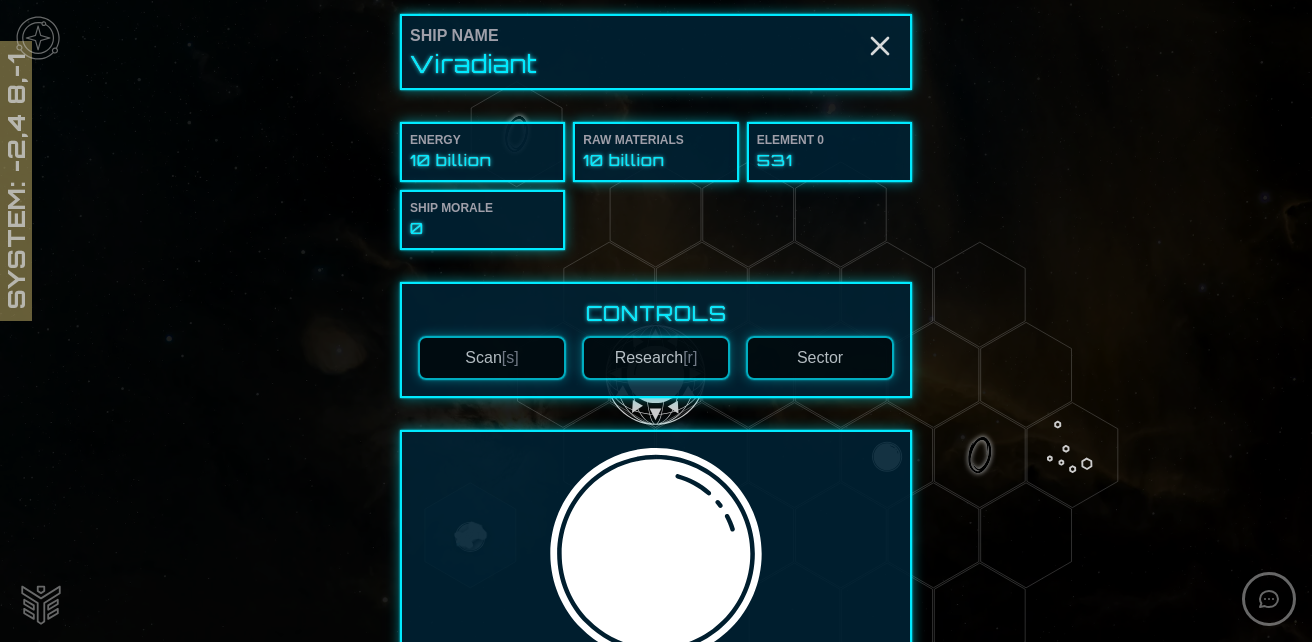 scroll, scrollTop: 0, scrollLeft: 0, axis: both 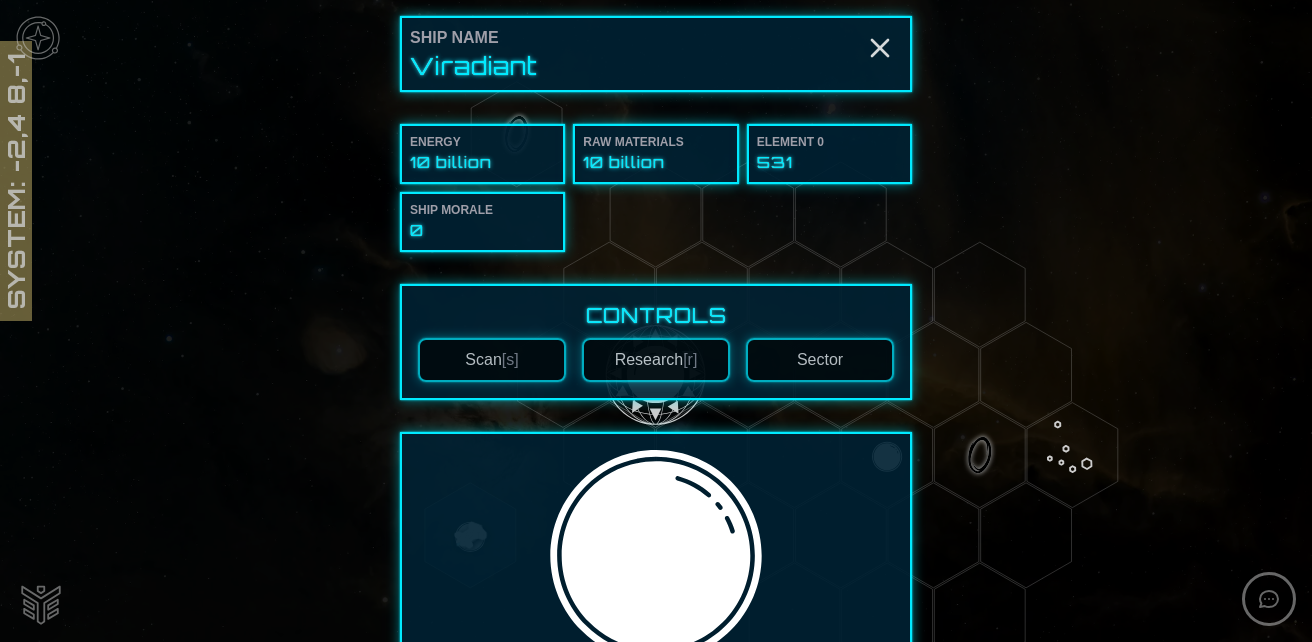 click on "Scan  [s]" at bounding box center (492, 360) 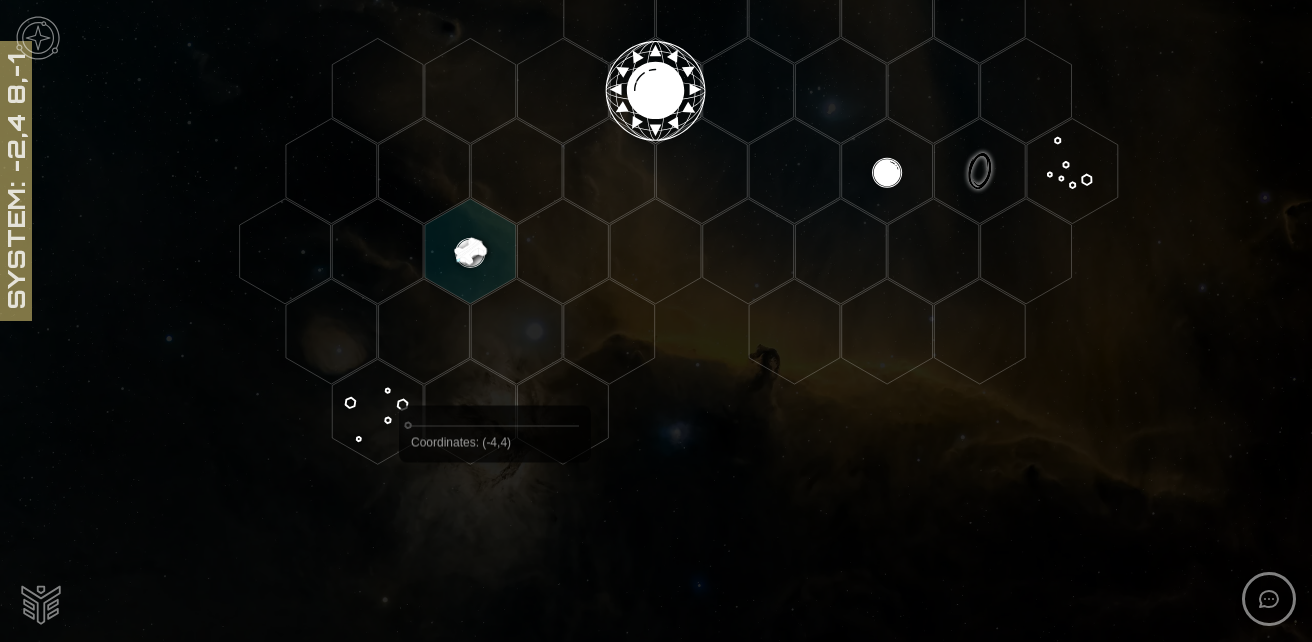 scroll, scrollTop: 495, scrollLeft: 0, axis: vertical 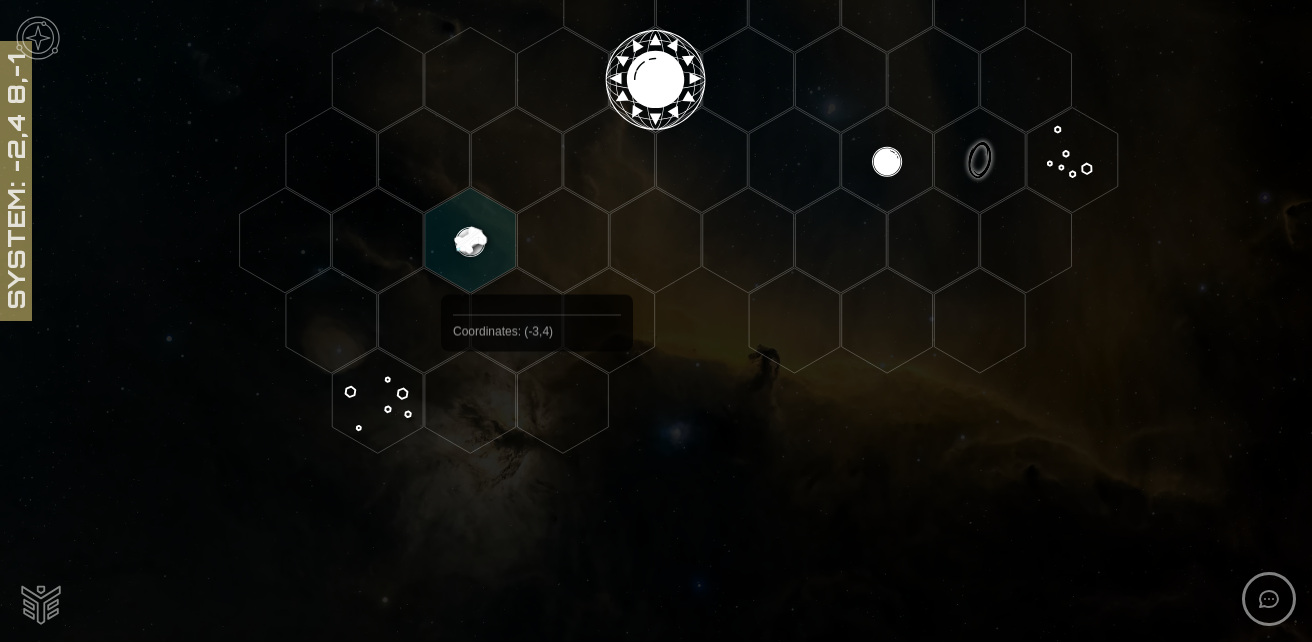 click 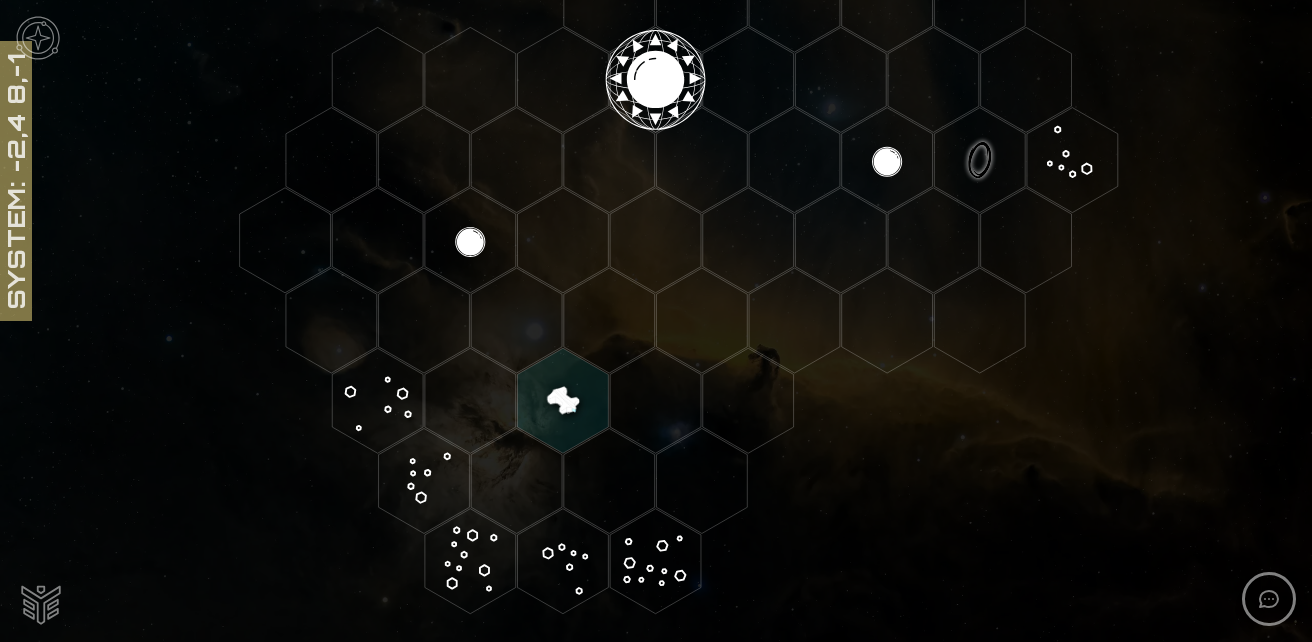 click 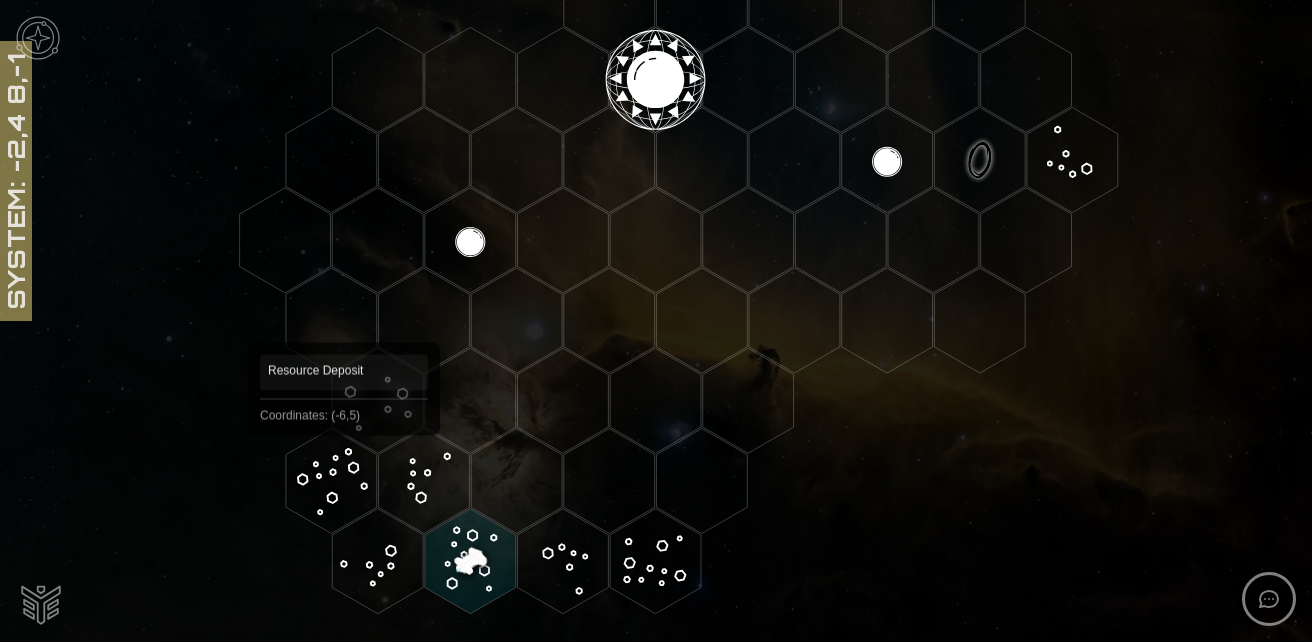 click 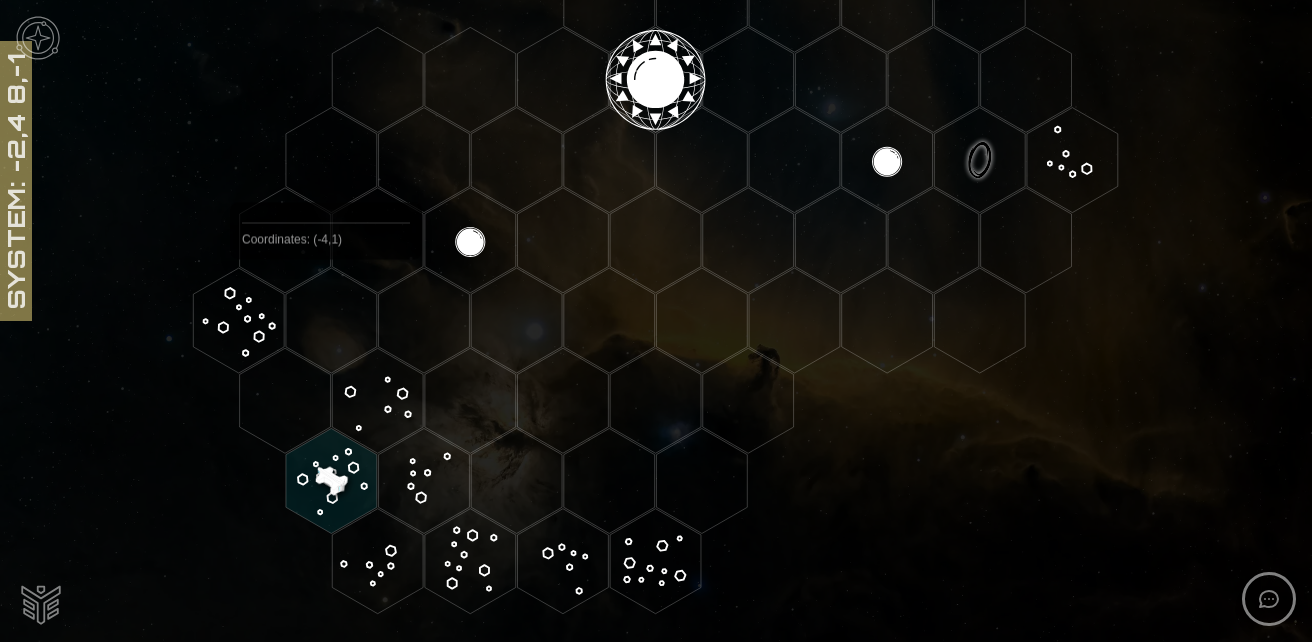 click 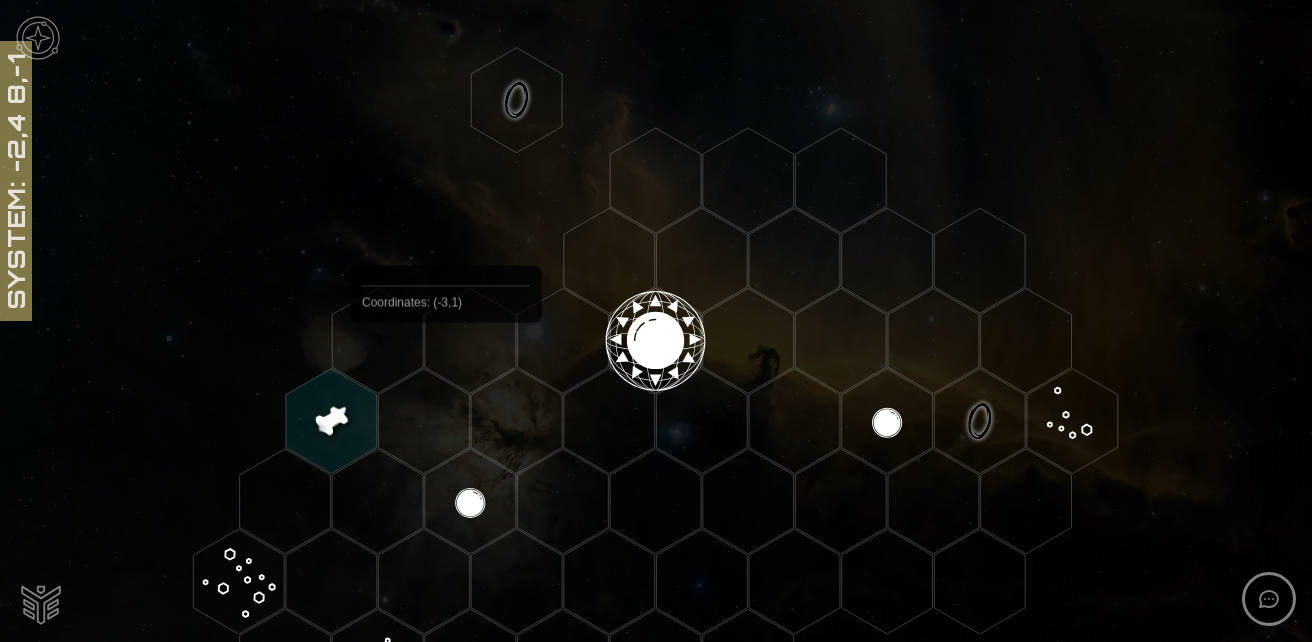 scroll, scrollTop: 295, scrollLeft: 0, axis: vertical 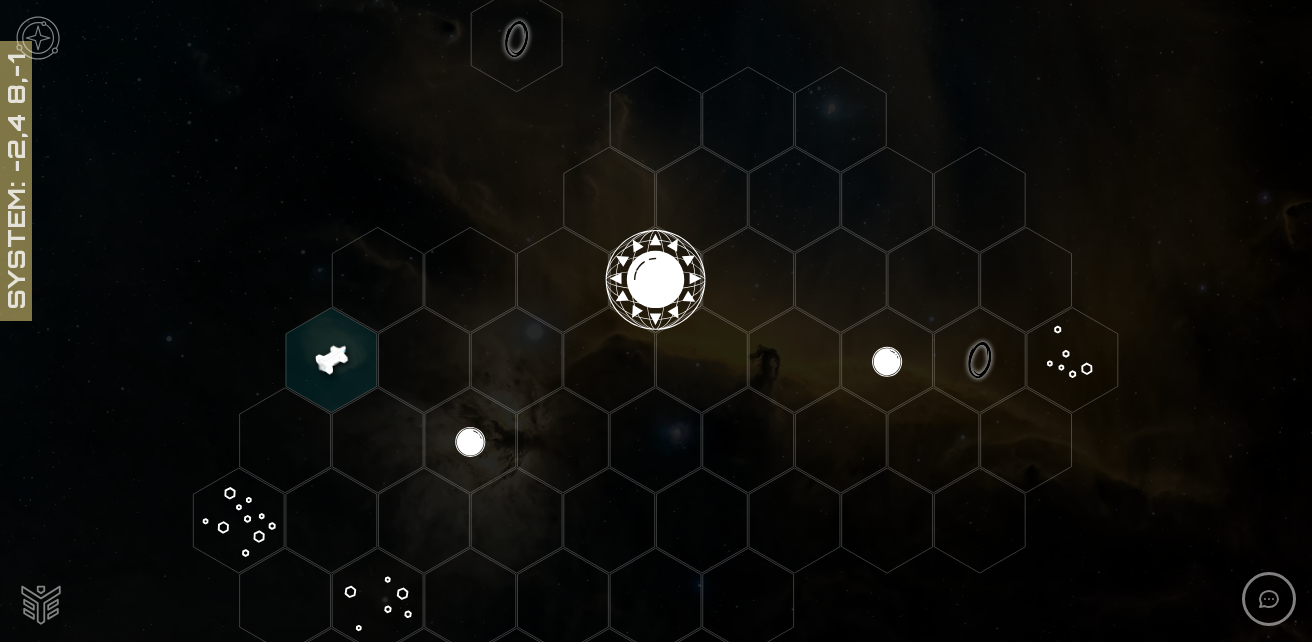 click 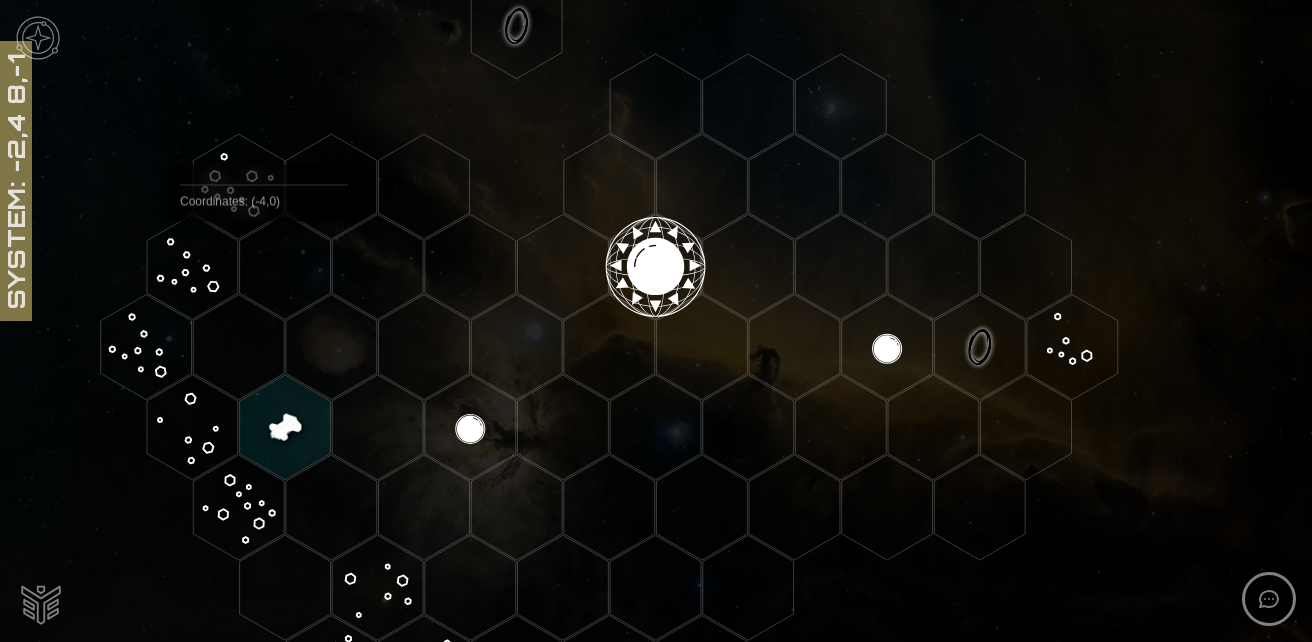scroll, scrollTop: 295, scrollLeft: 0, axis: vertical 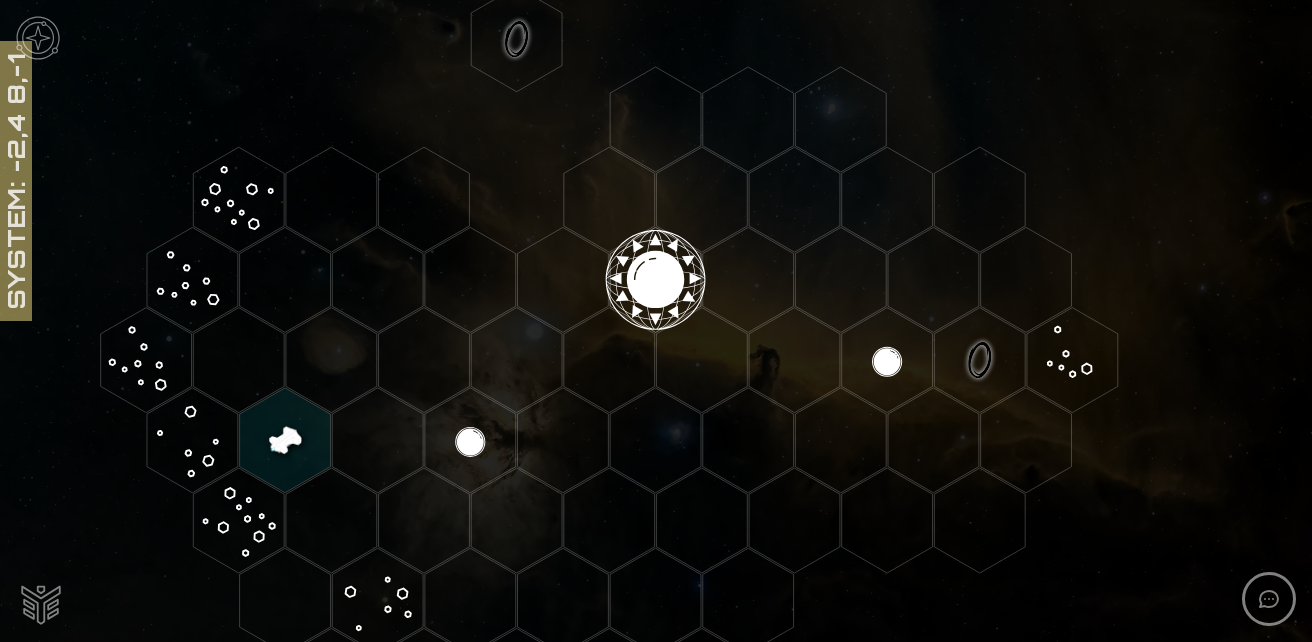 click 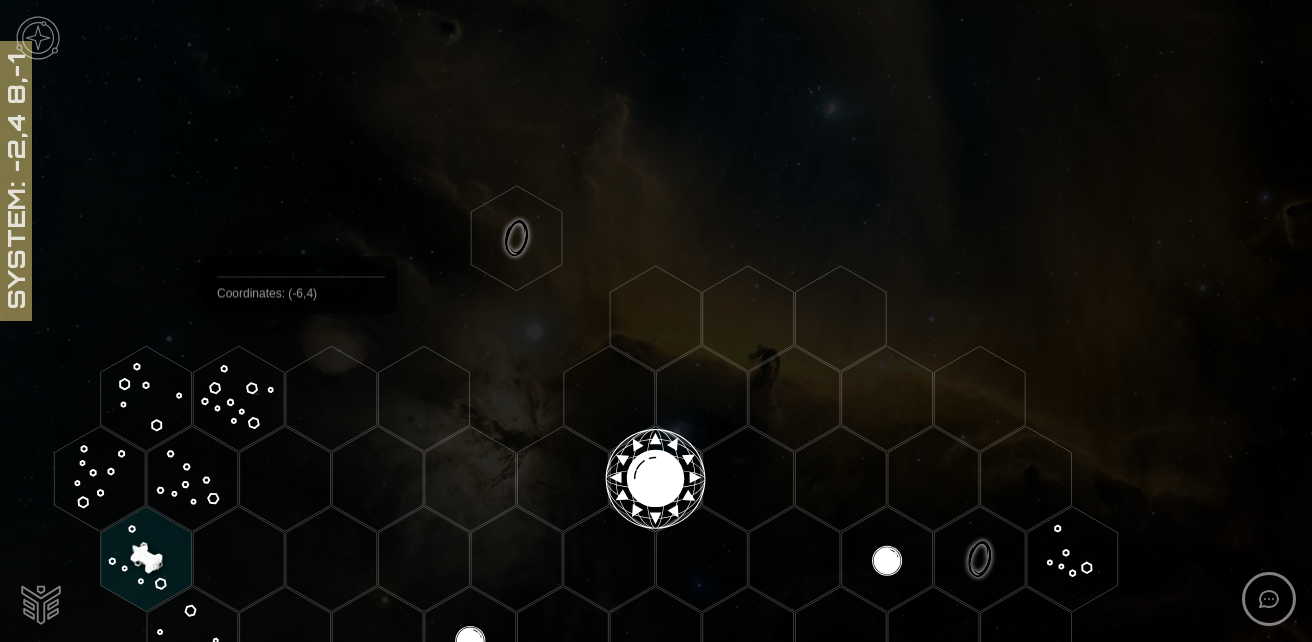 scroll, scrollTop: 95, scrollLeft: 0, axis: vertical 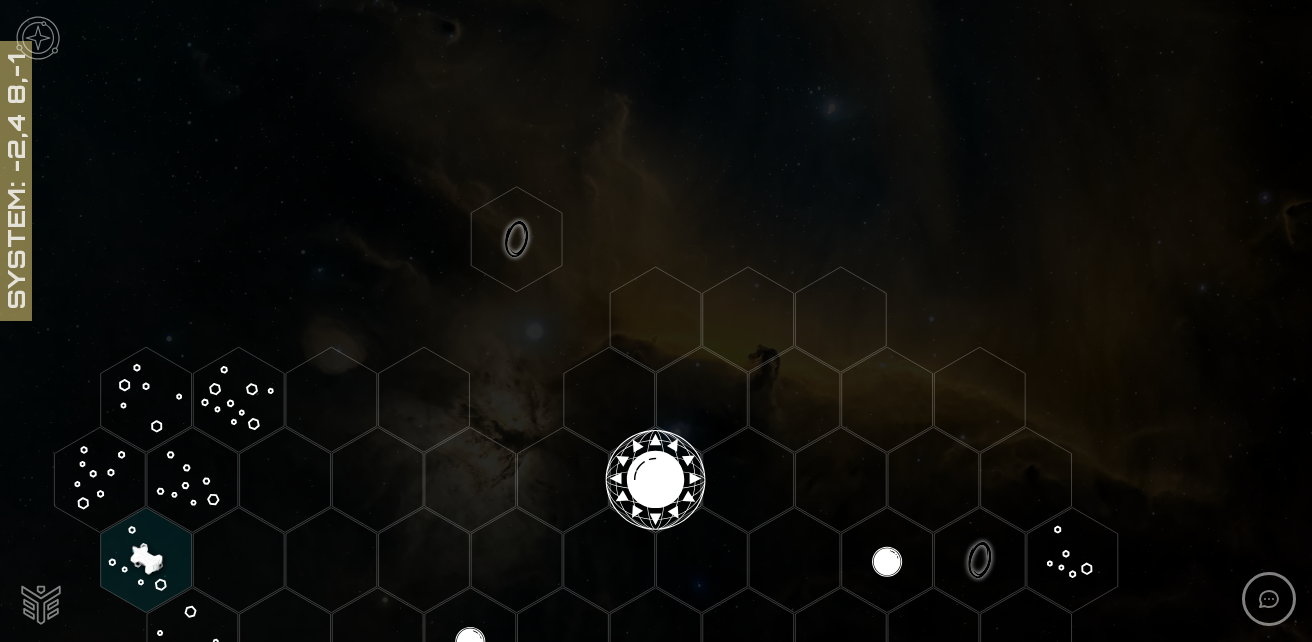 click 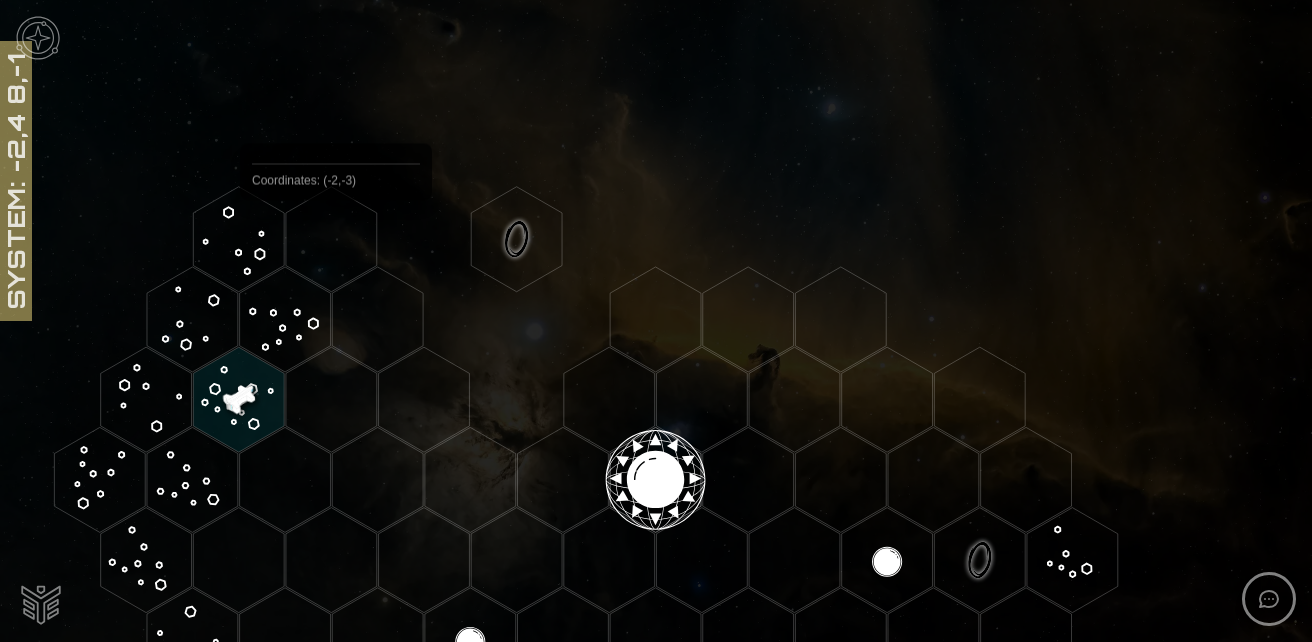click 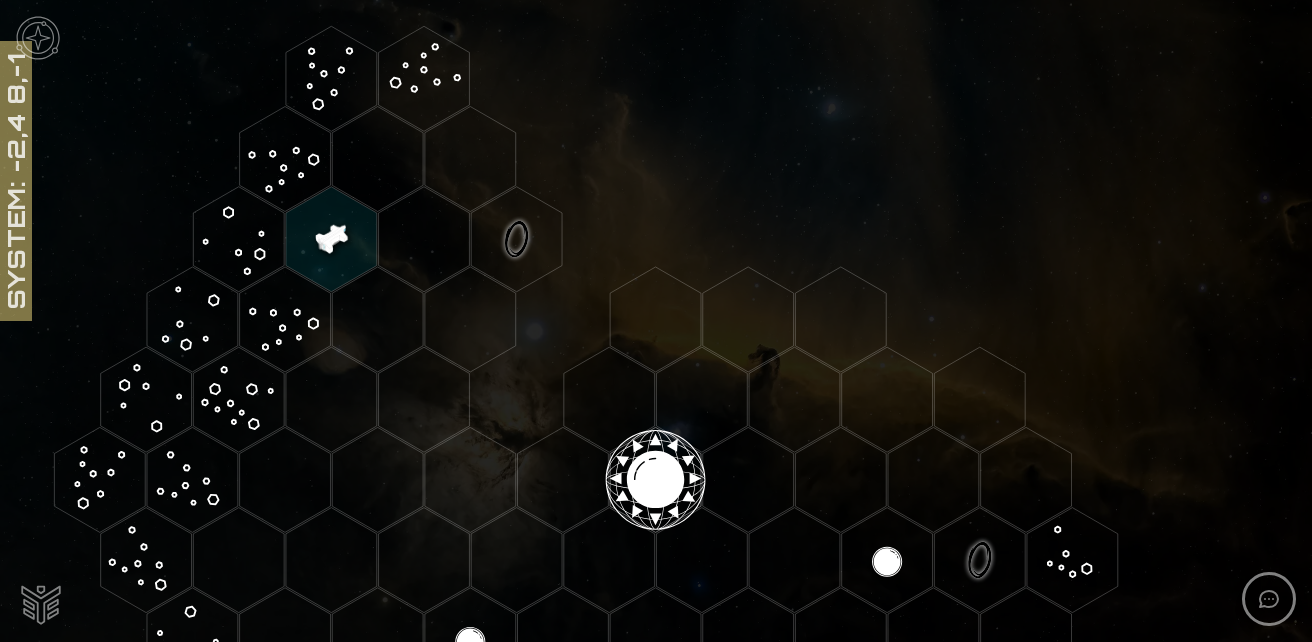 click 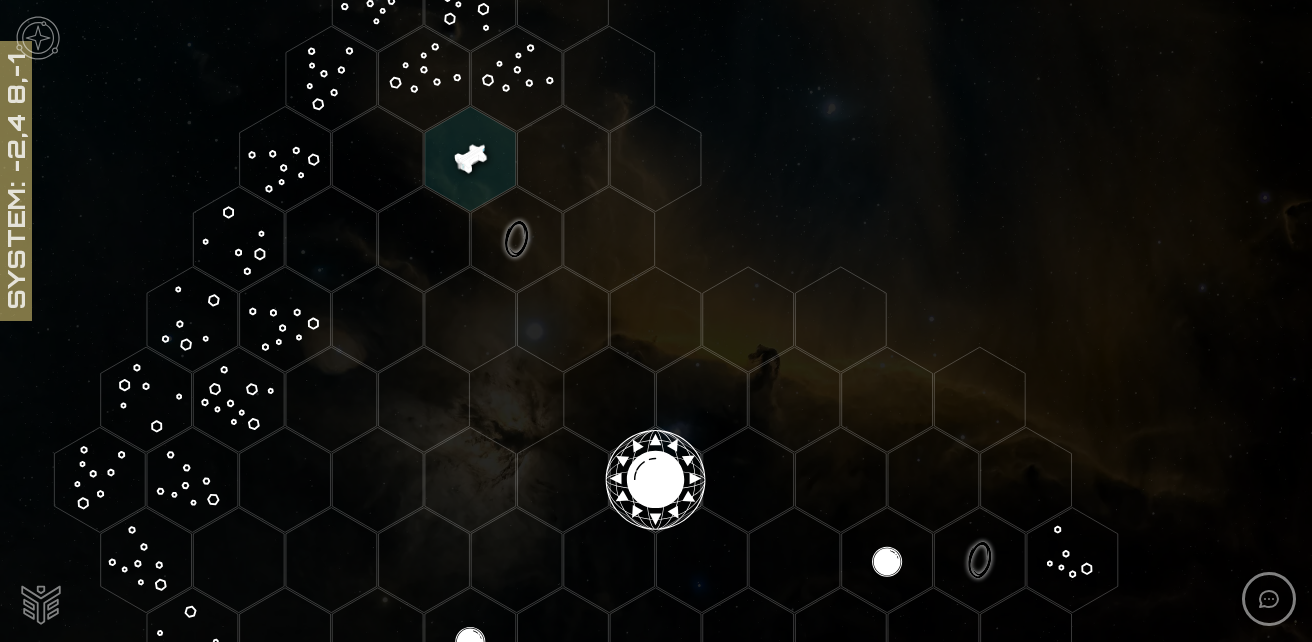 scroll, scrollTop: 0, scrollLeft: 0, axis: both 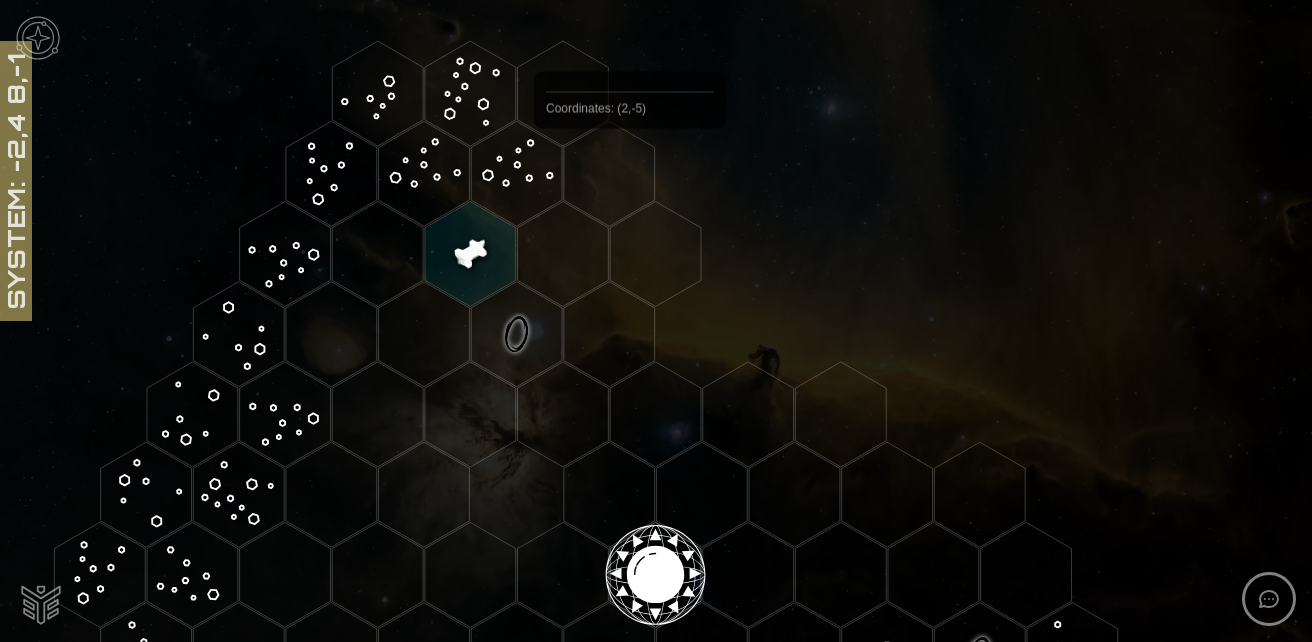 click 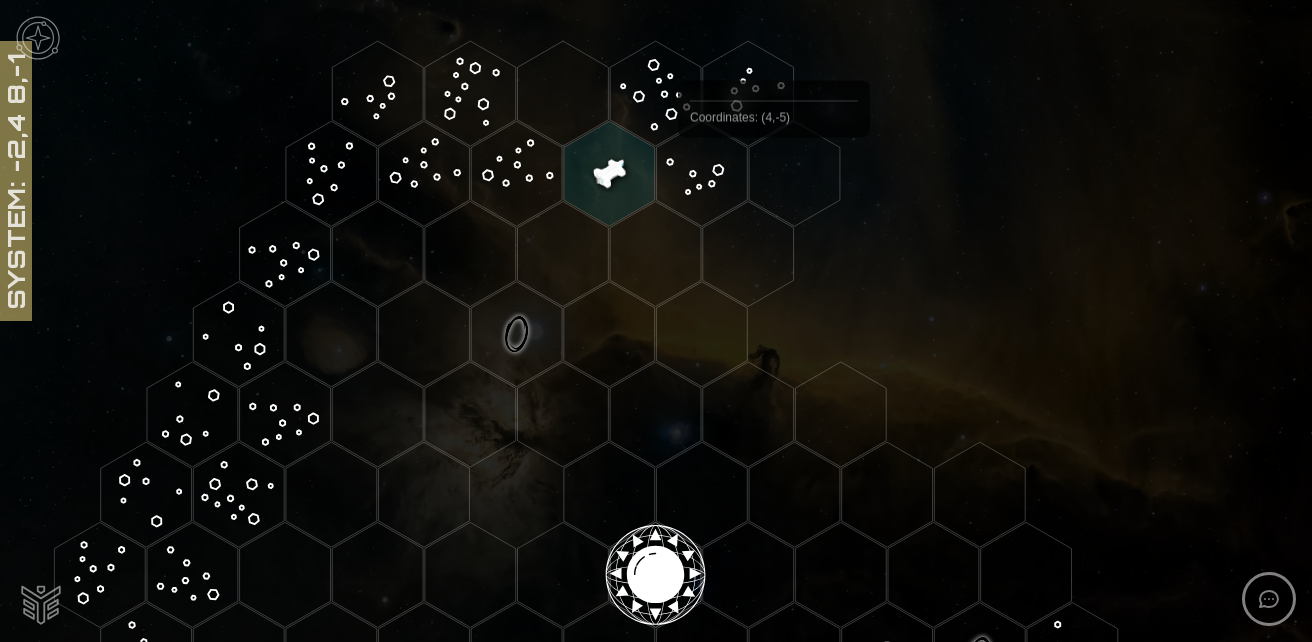 click 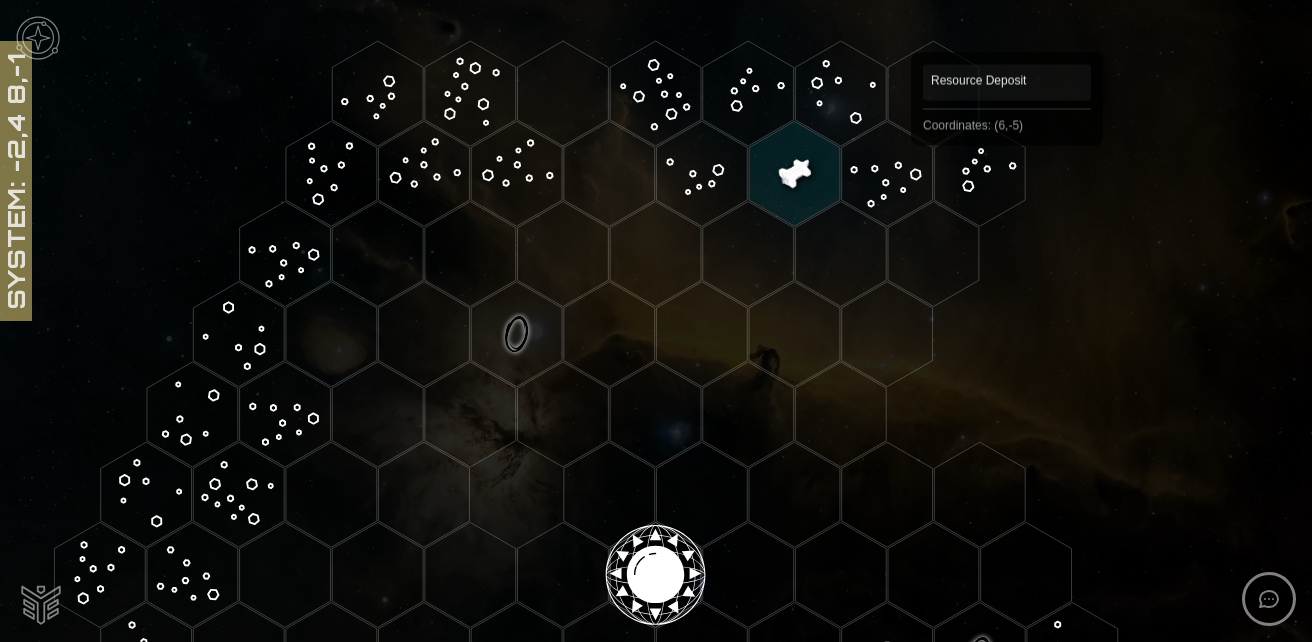 click 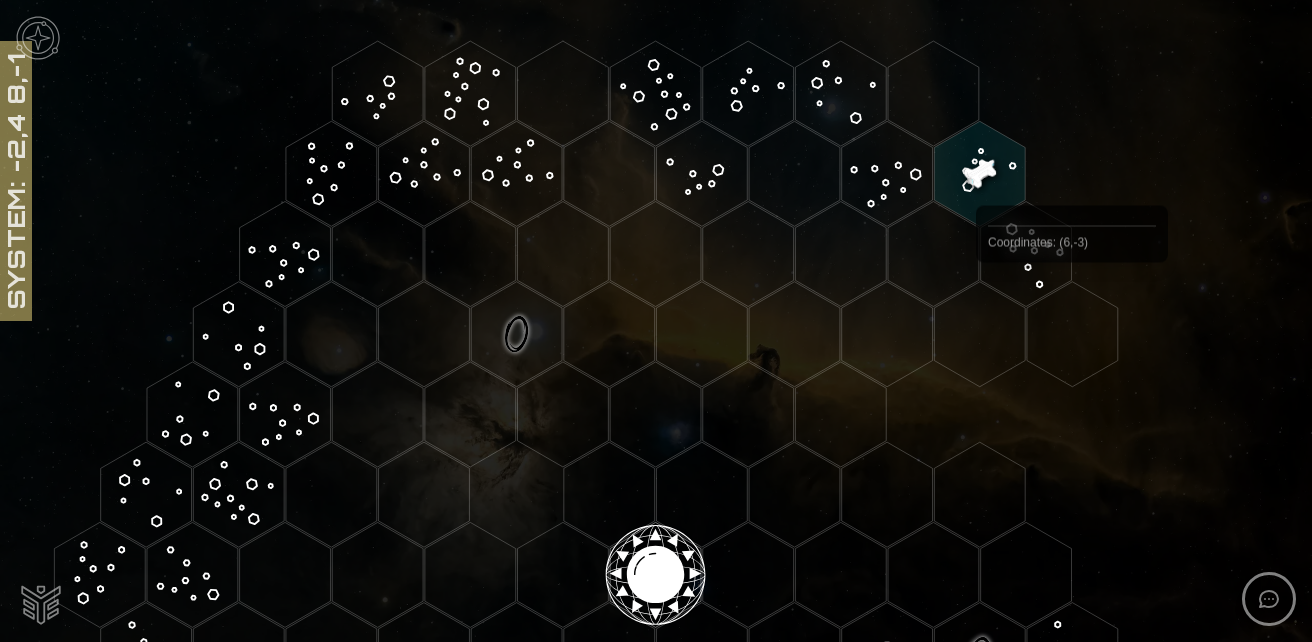 click 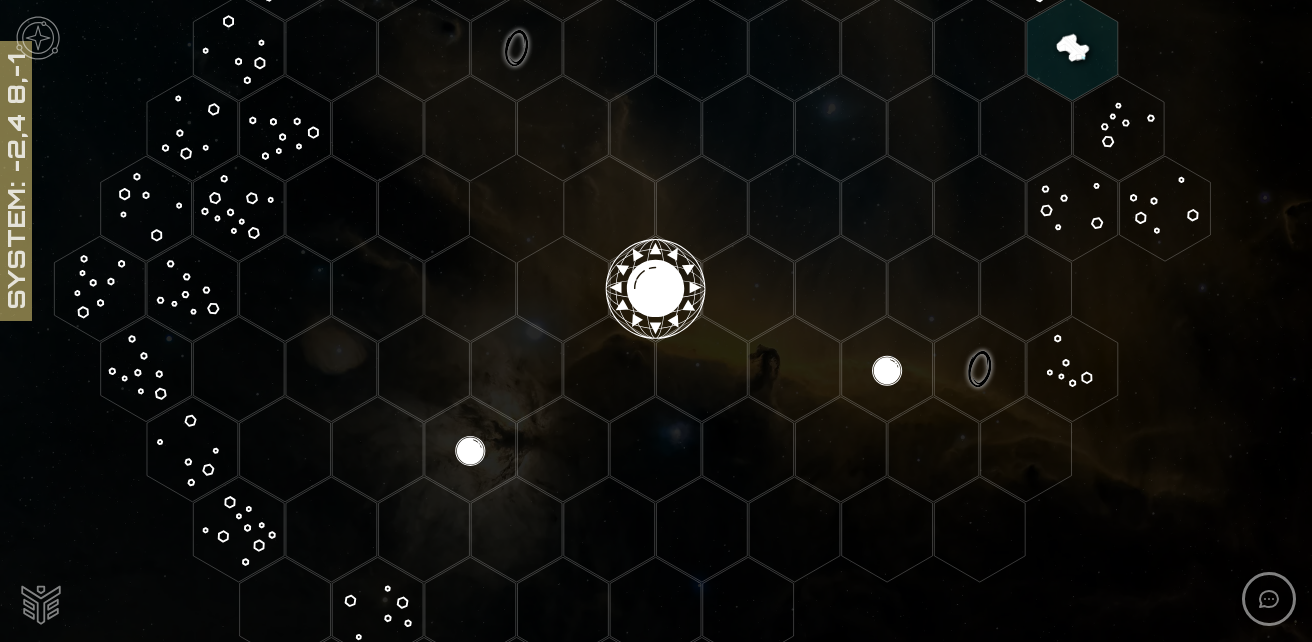 scroll, scrollTop: 300, scrollLeft: 0, axis: vertical 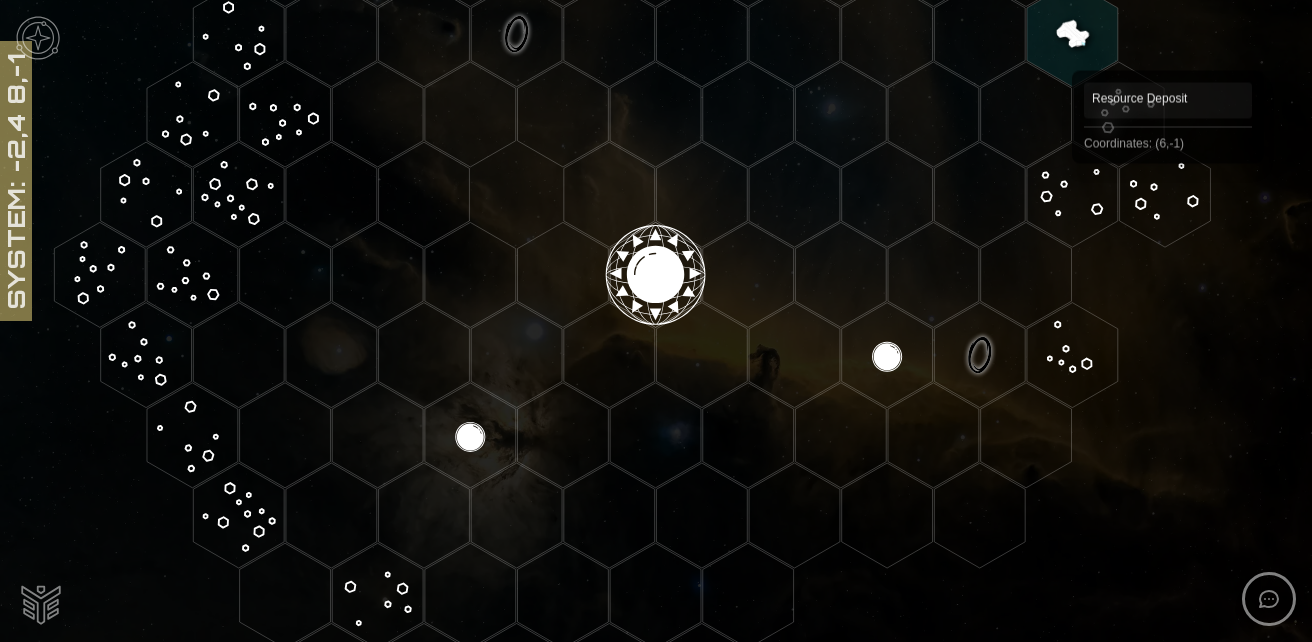 click 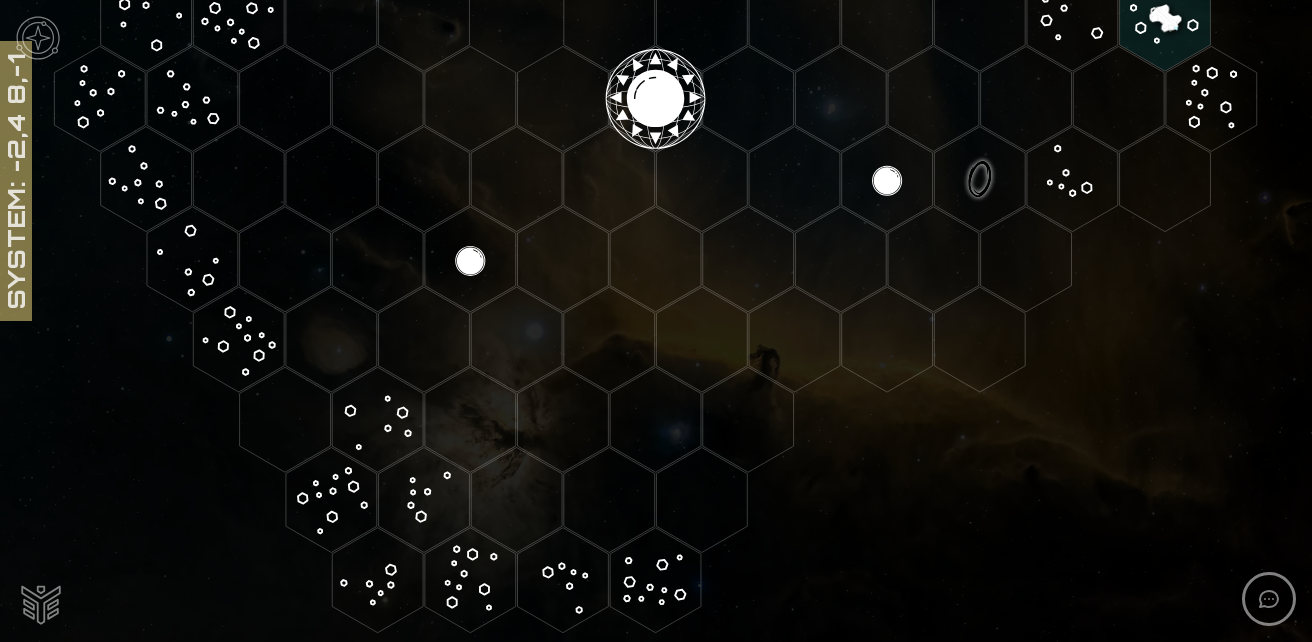 scroll, scrollTop: 495, scrollLeft: 0, axis: vertical 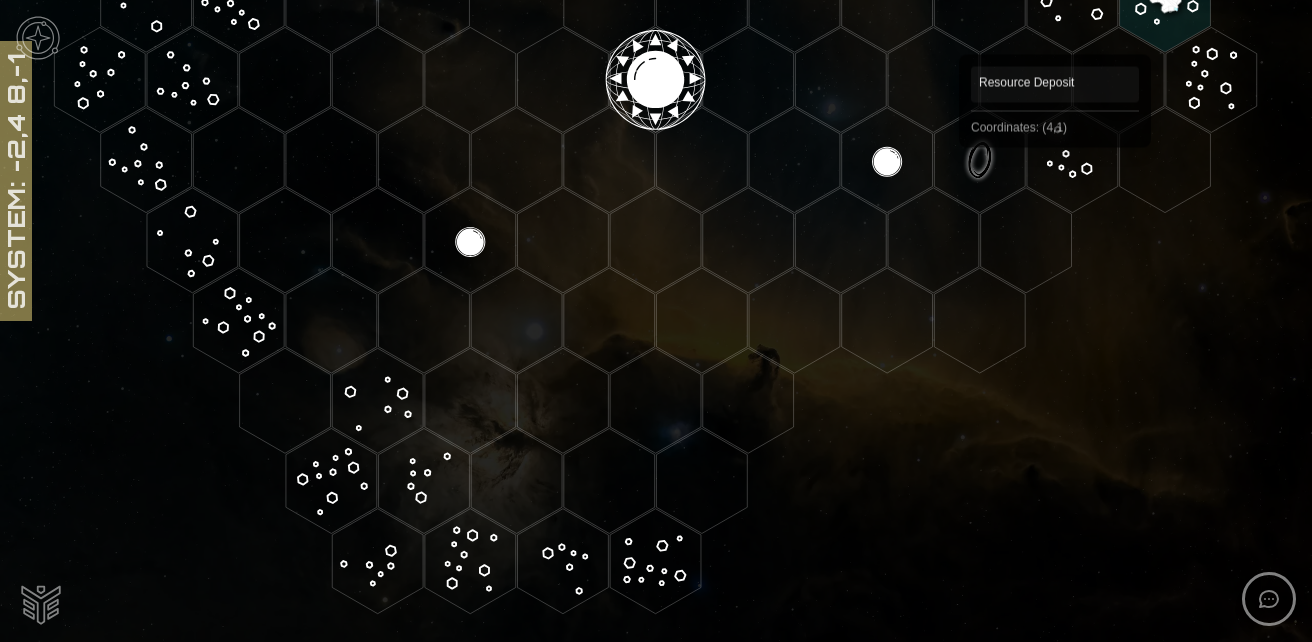 click 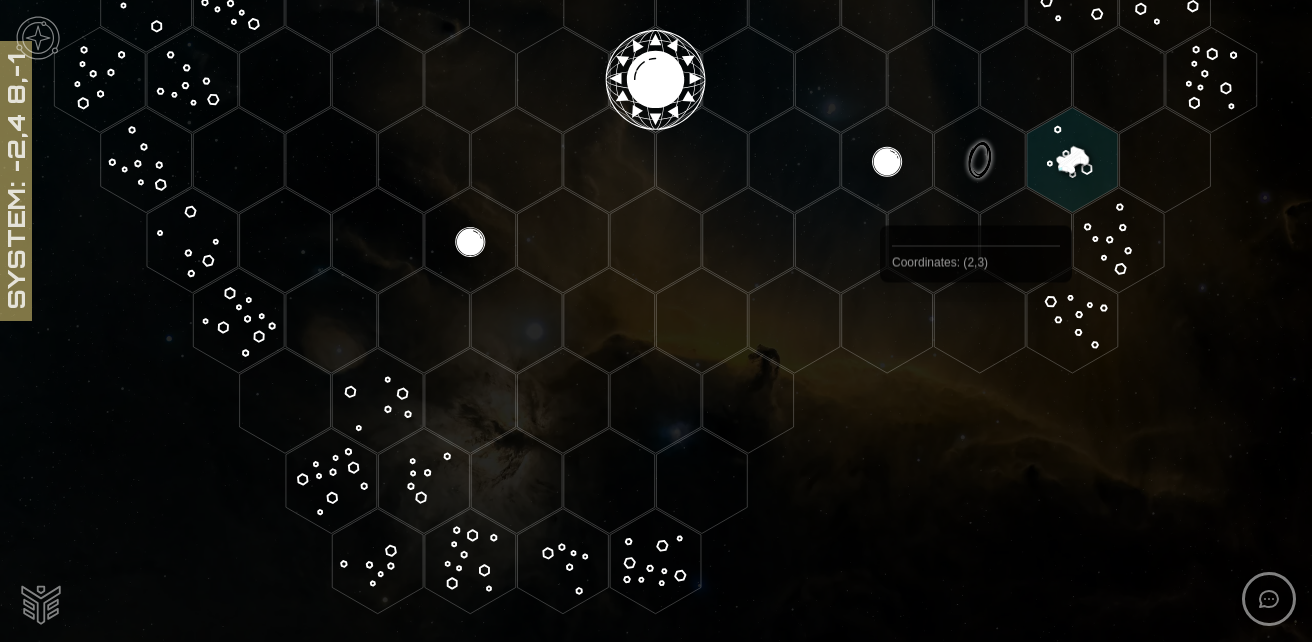 click 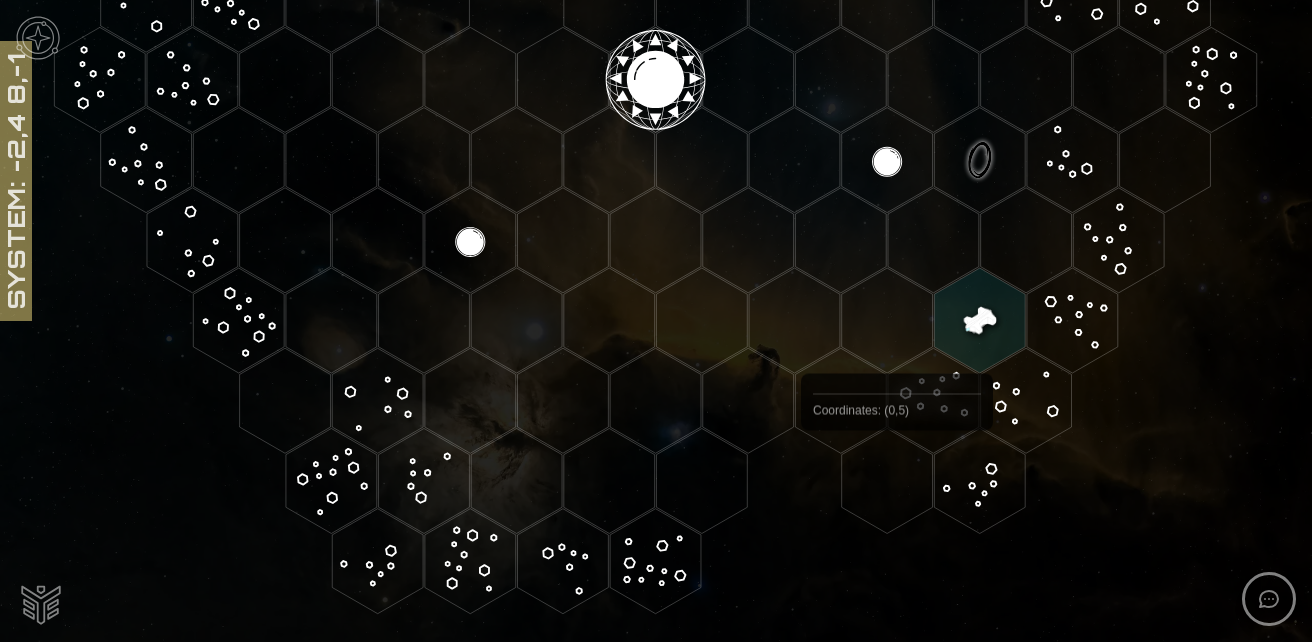 click 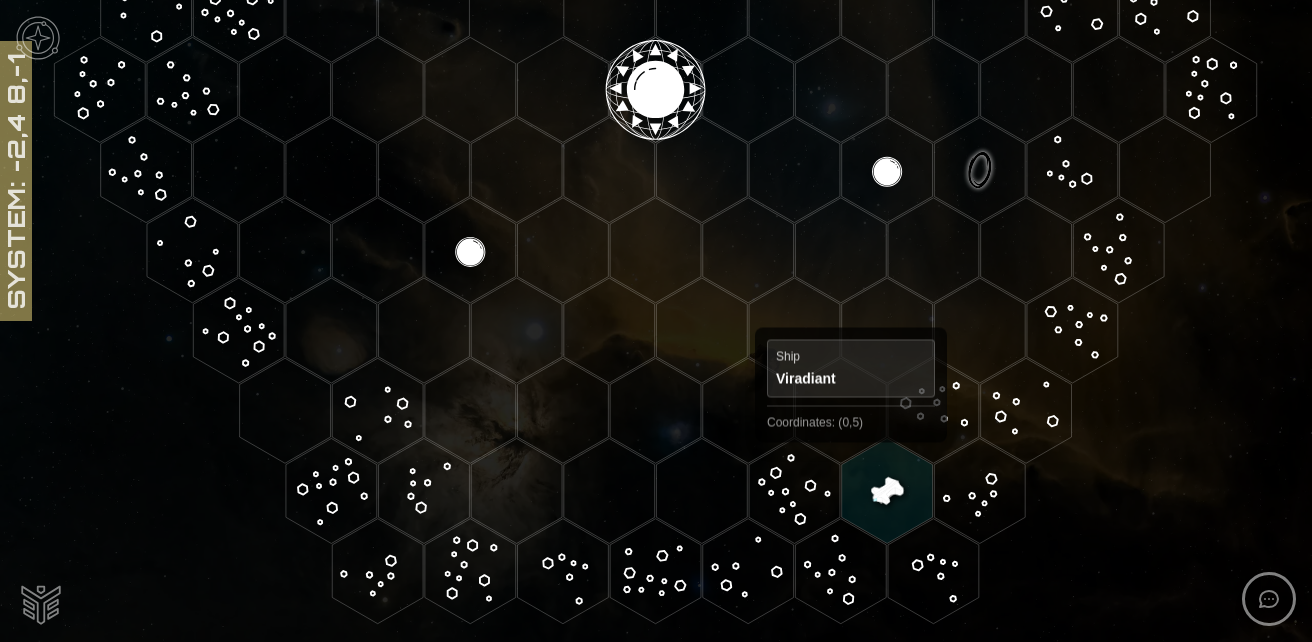 scroll, scrollTop: 495, scrollLeft: 0, axis: vertical 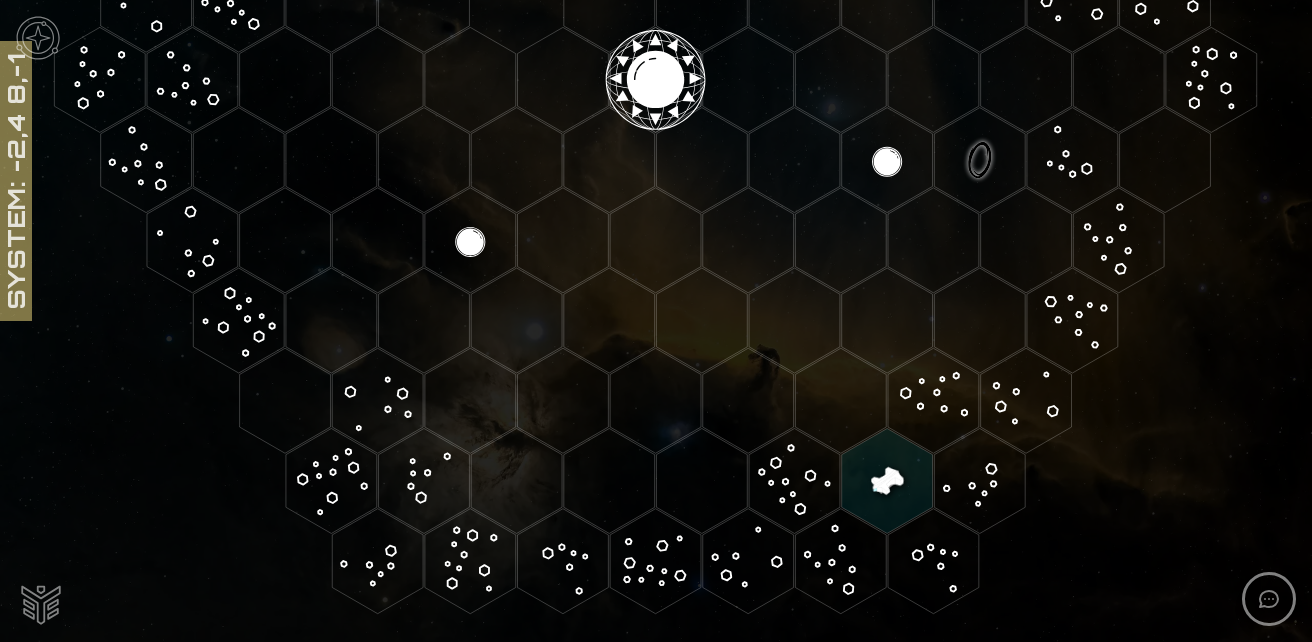 click 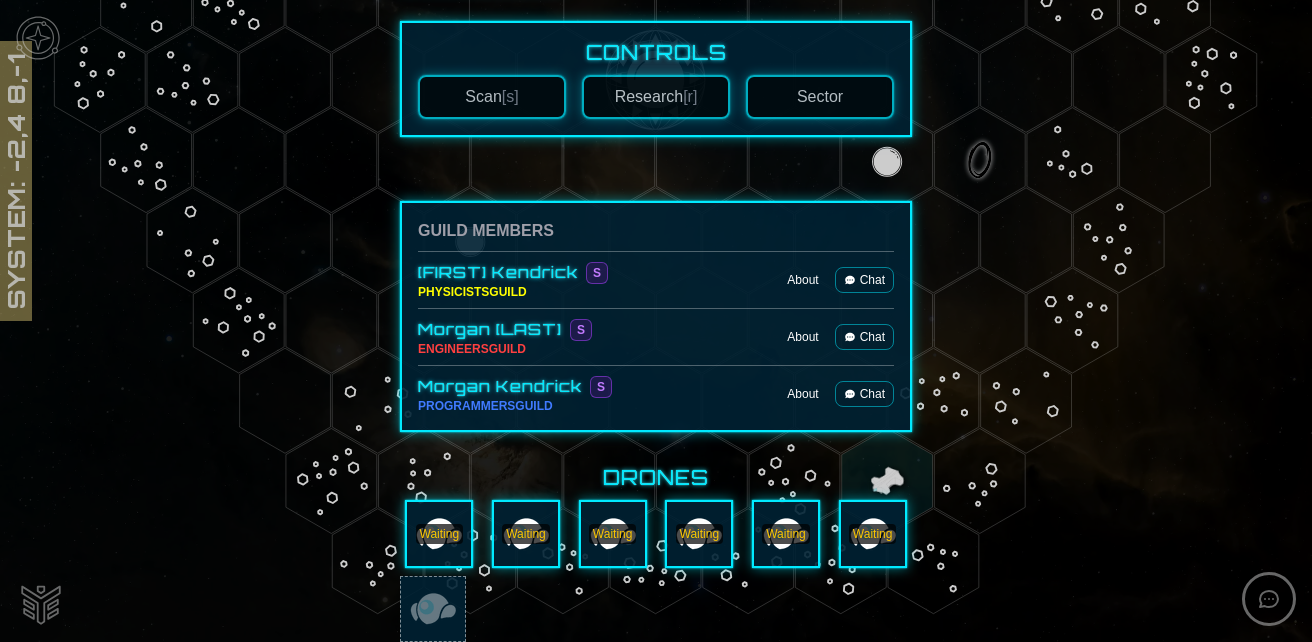 scroll, scrollTop: 300, scrollLeft: 0, axis: vertical 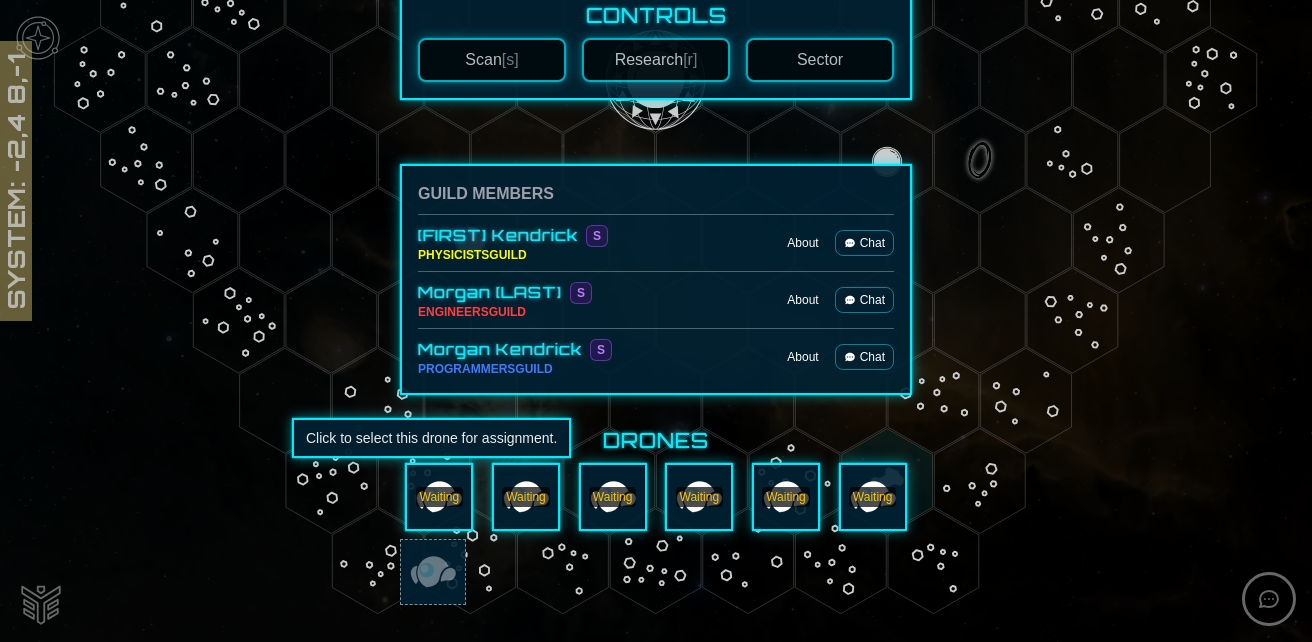 click on "Waiting" at bounding box center [440, 497] 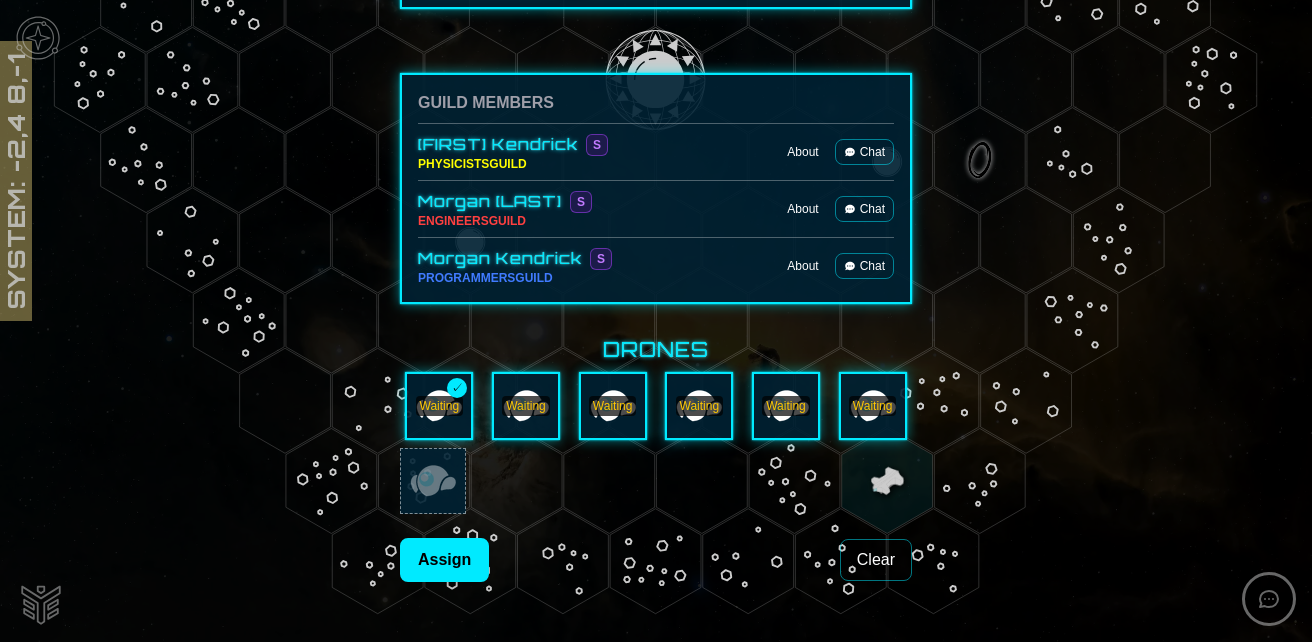 scroll, scrollTop: 427, scrollLeft: 0, axis: vertical 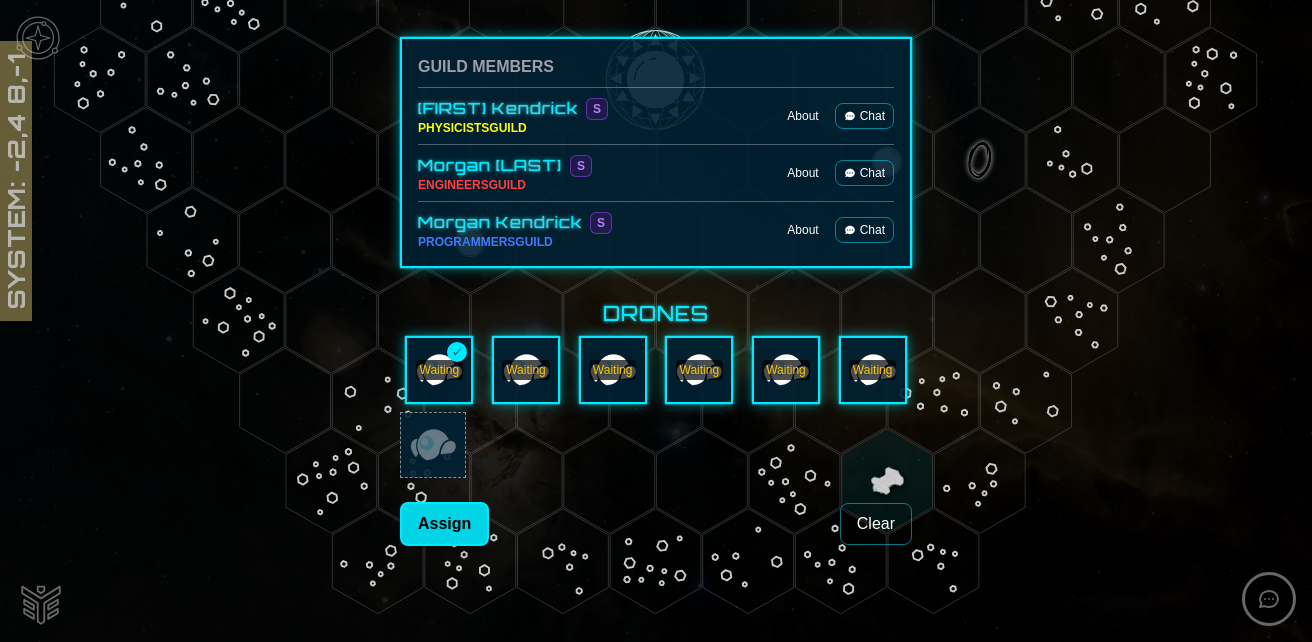click on "Assign" at bounding box center [444, 524] 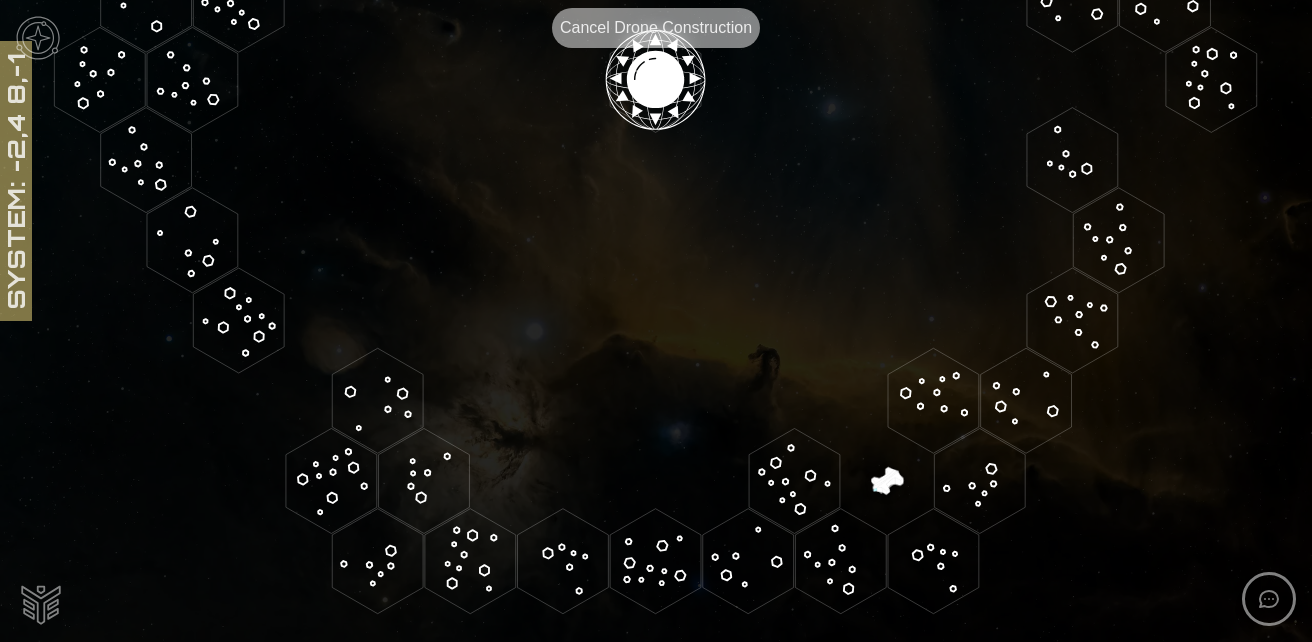click 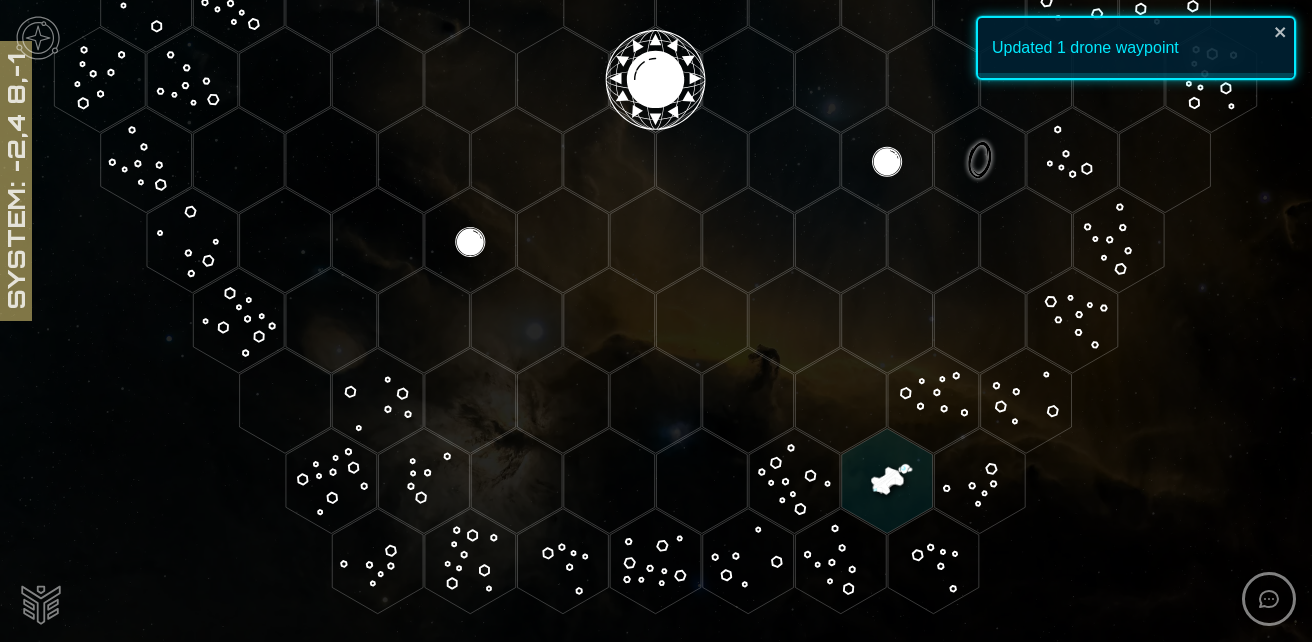 click 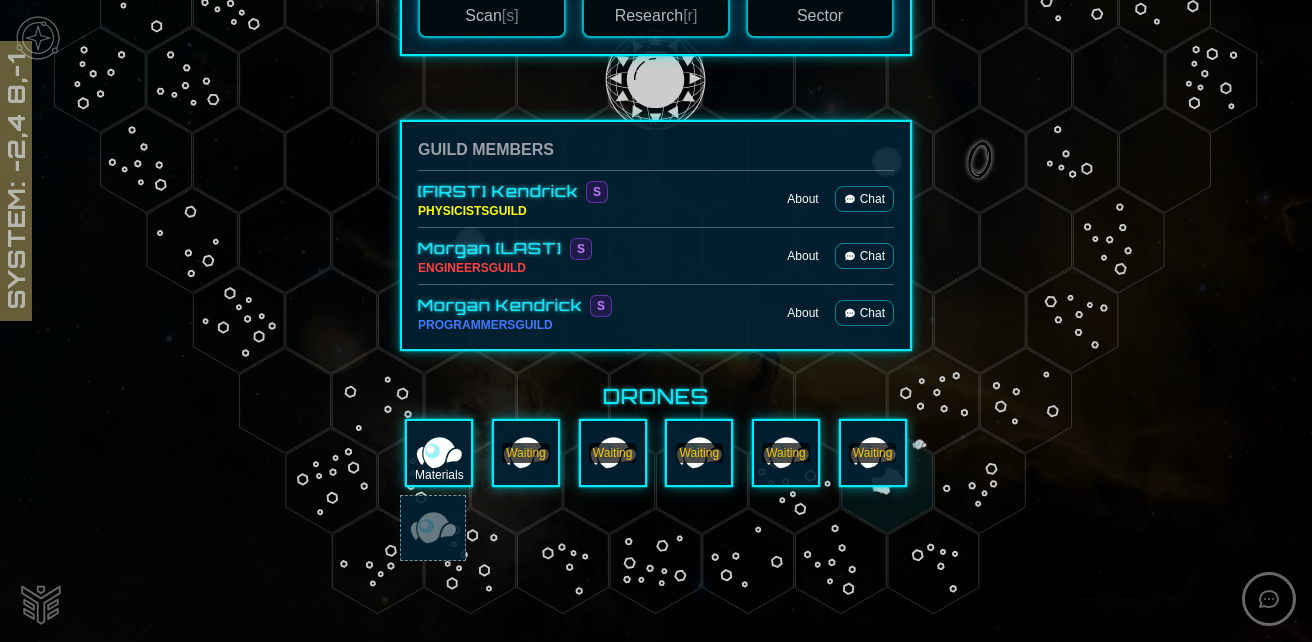 scroll, scrollTop: 383, scrollLeft: 0, axis: vertical 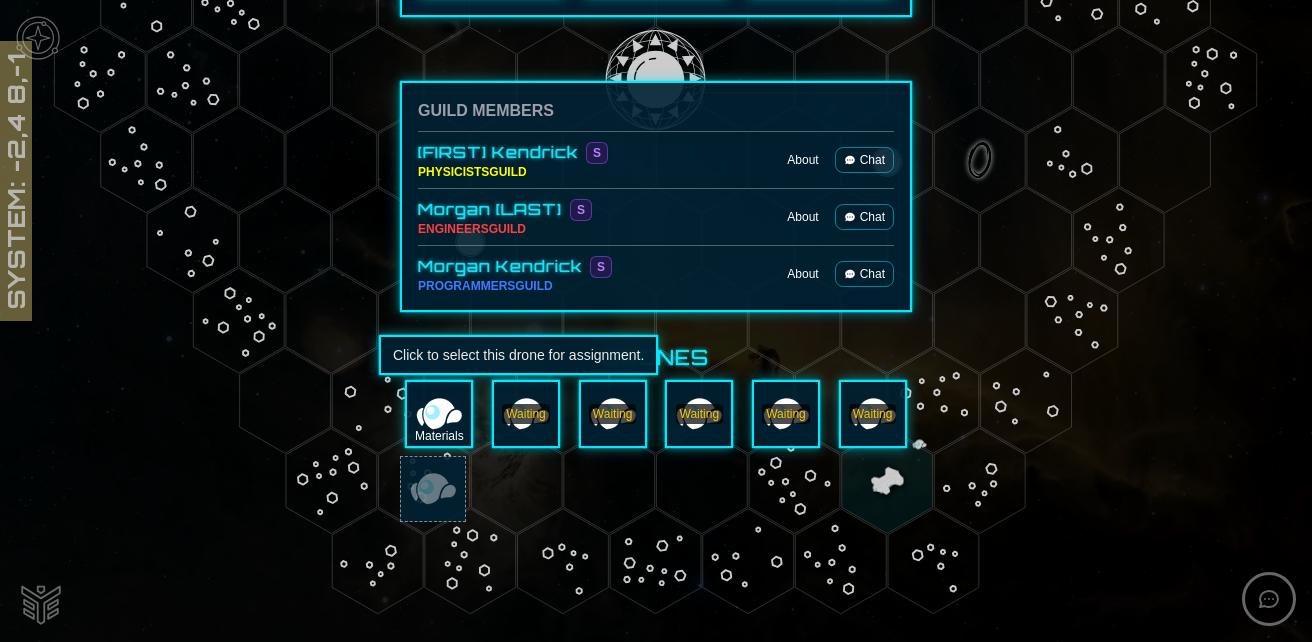 click on "Waiting" at bounding box center [526, 414] 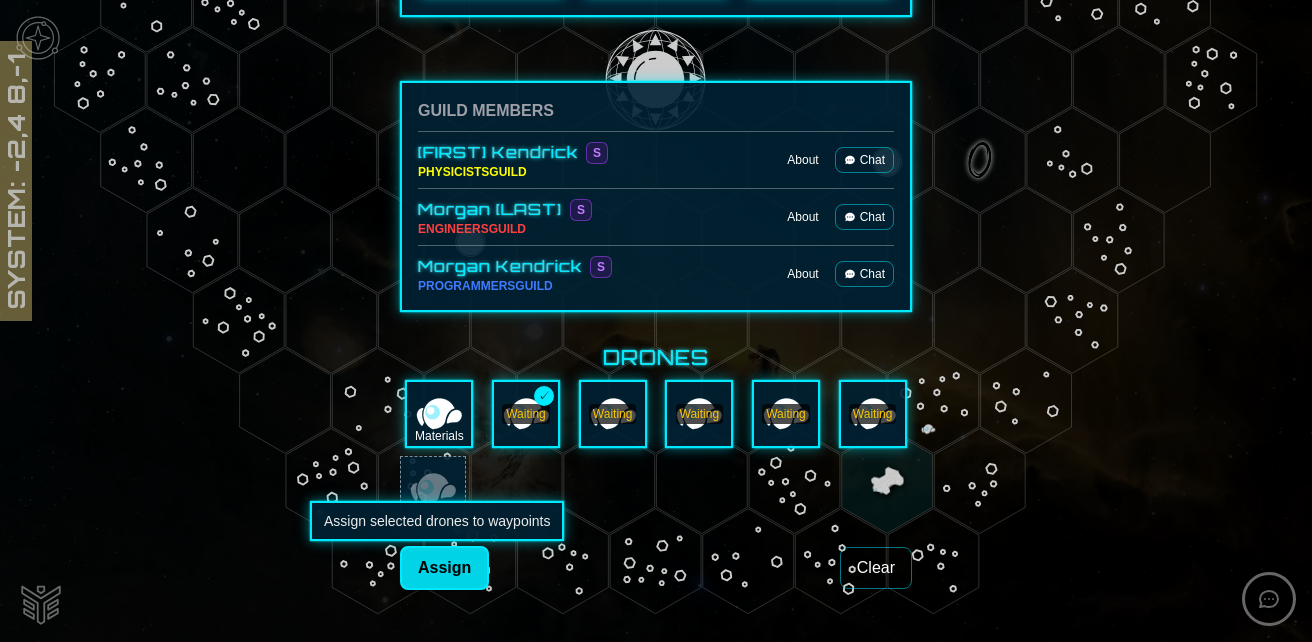 click on "Assign" at bounding box center (444, 568) 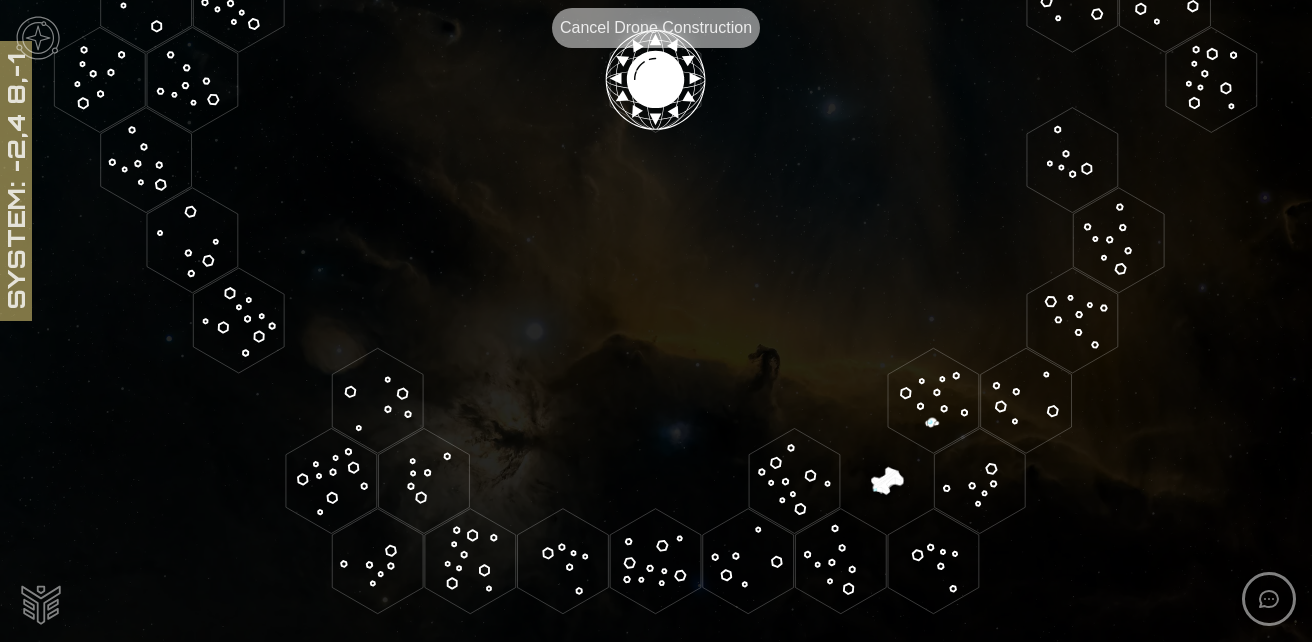 click 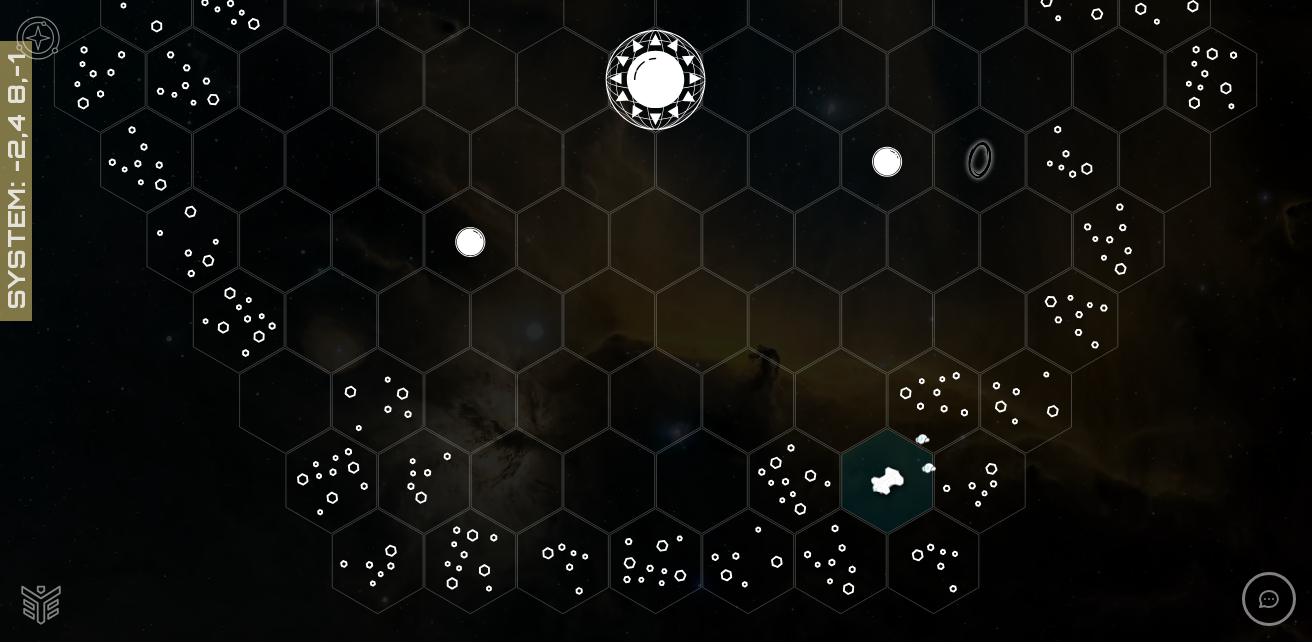 click 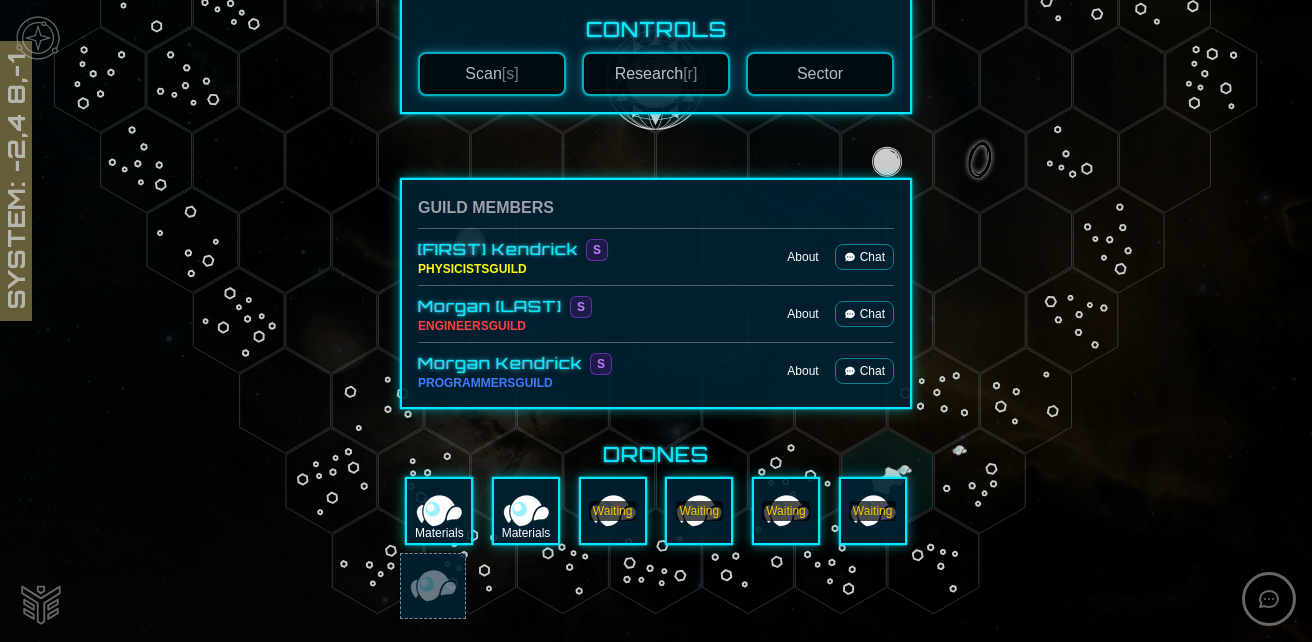 scroll, scrollTop: 383, scrollLeft: 0, axis: vertical 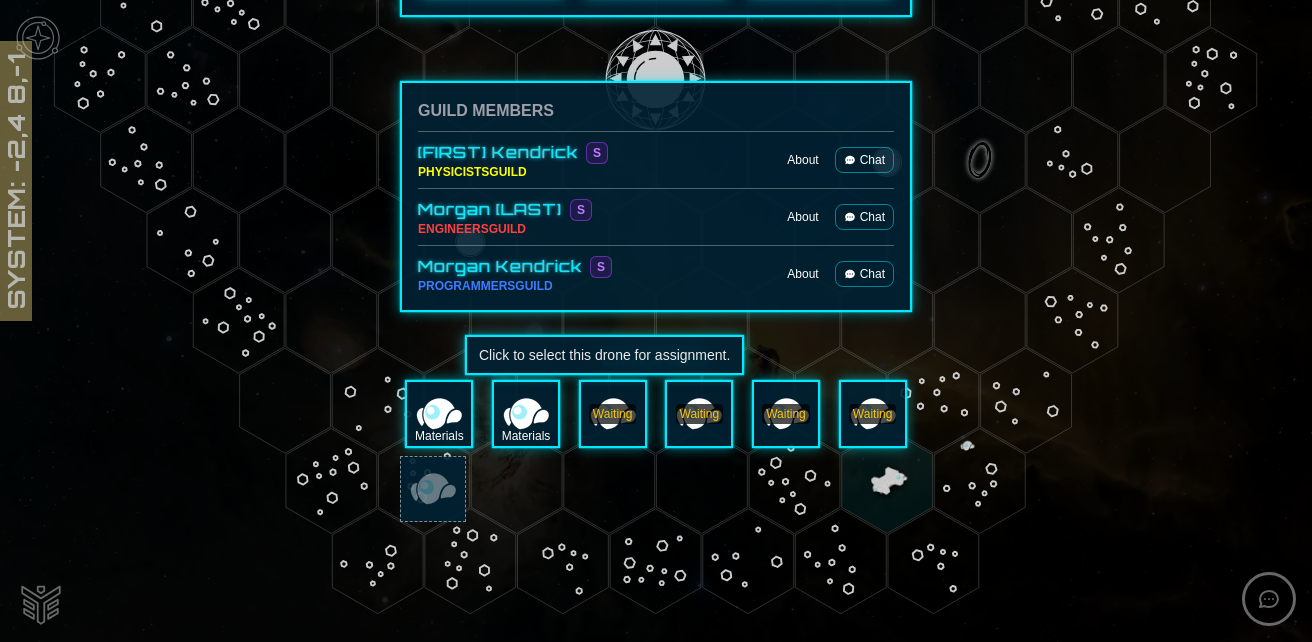click on "Waiting" at bounding box center [613, 414] 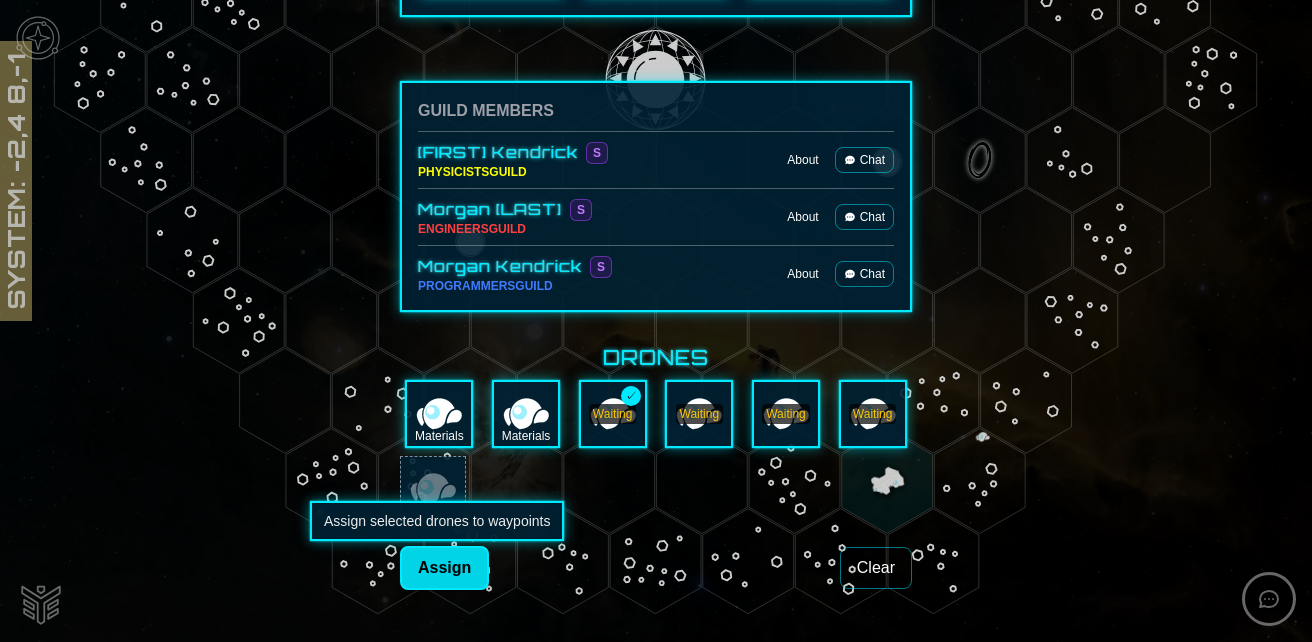 click on "Assign" at bounding box center (444, 568) 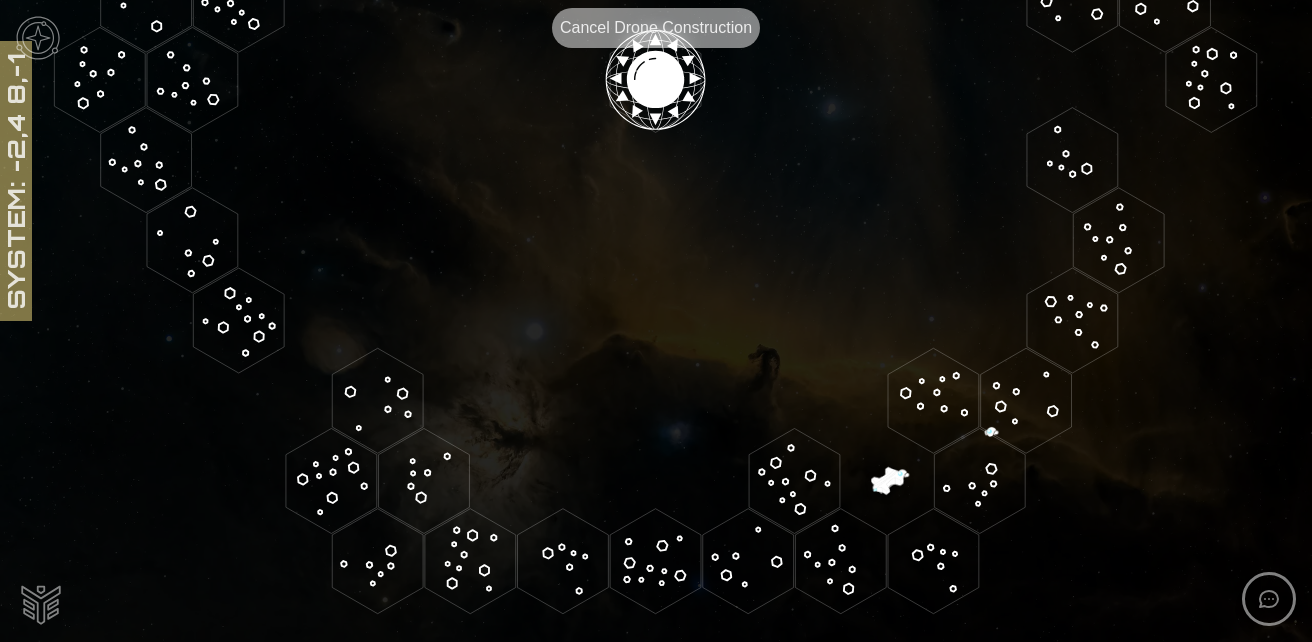 click 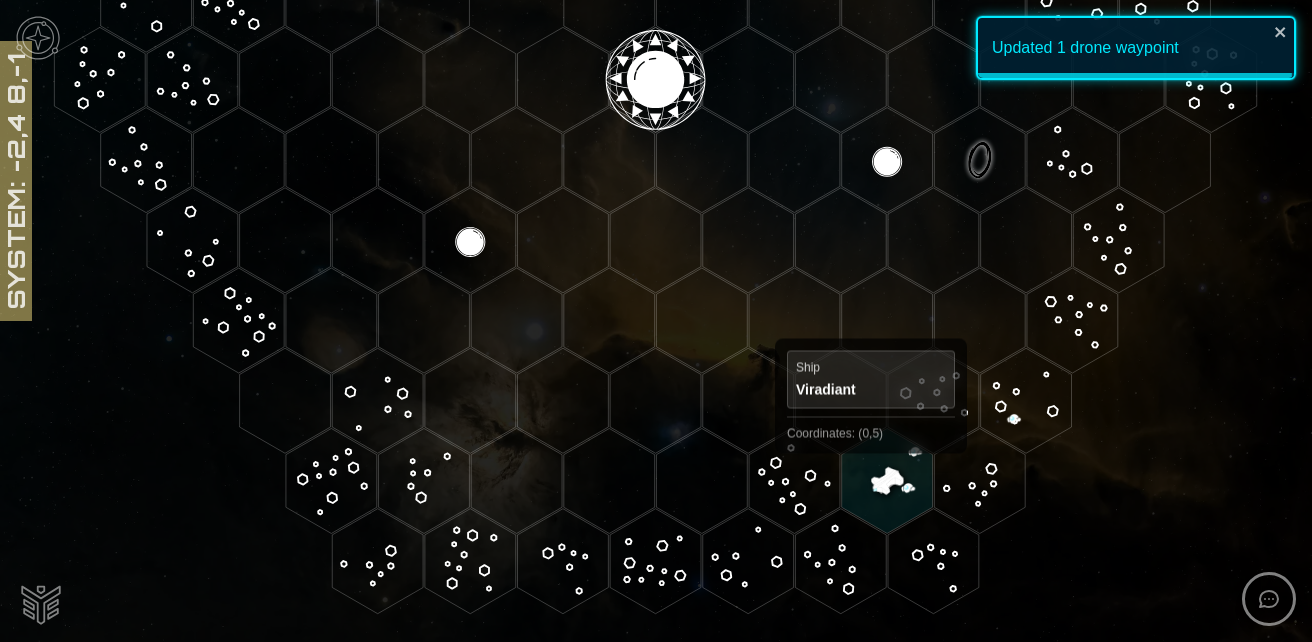 click 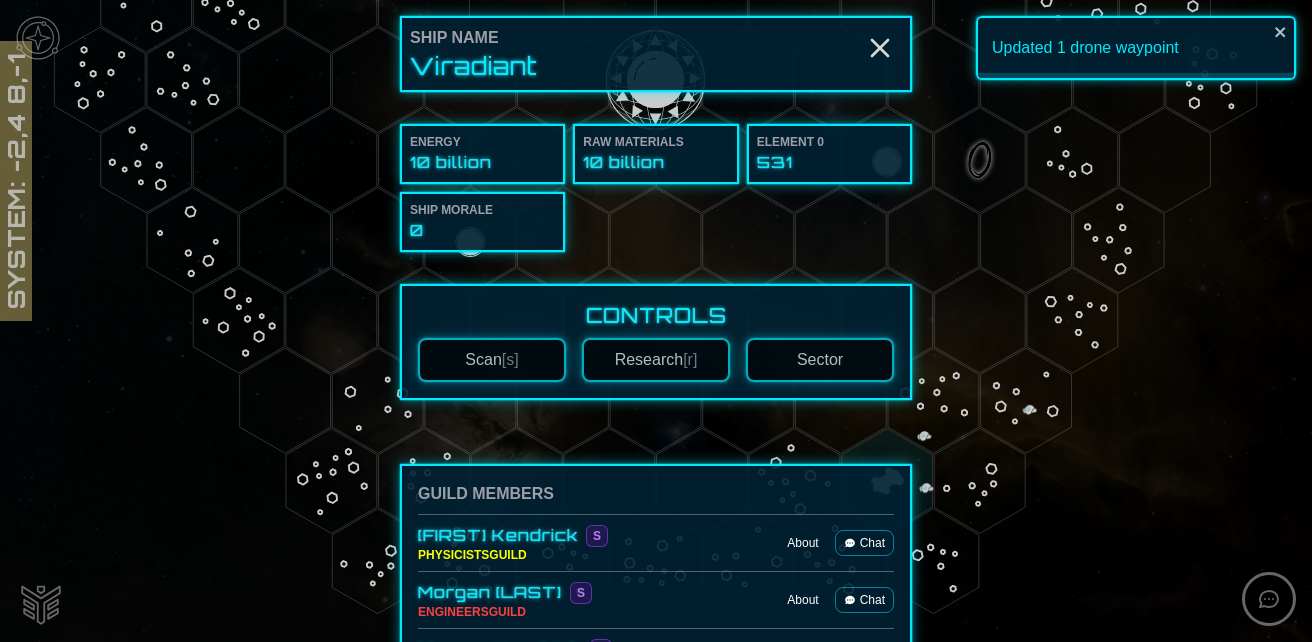 scroll, scrollTop: 300, scrollLeft: 0, axis: vertical 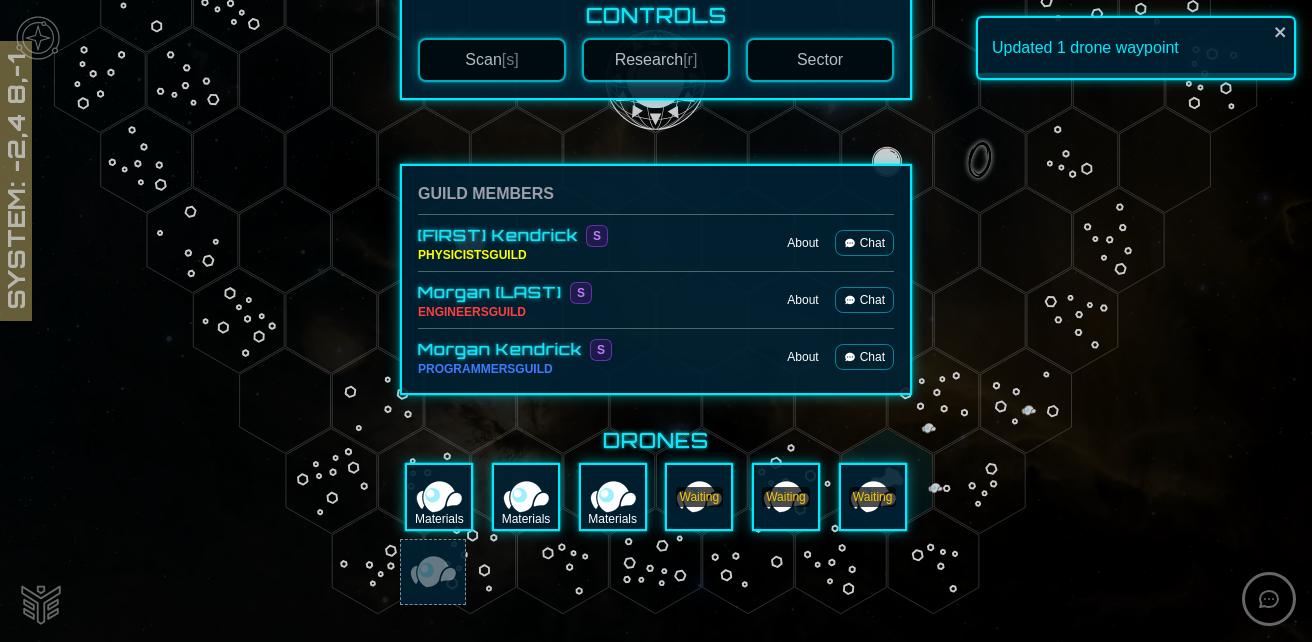 click on "Waiting" at bounding box center [700, 497] 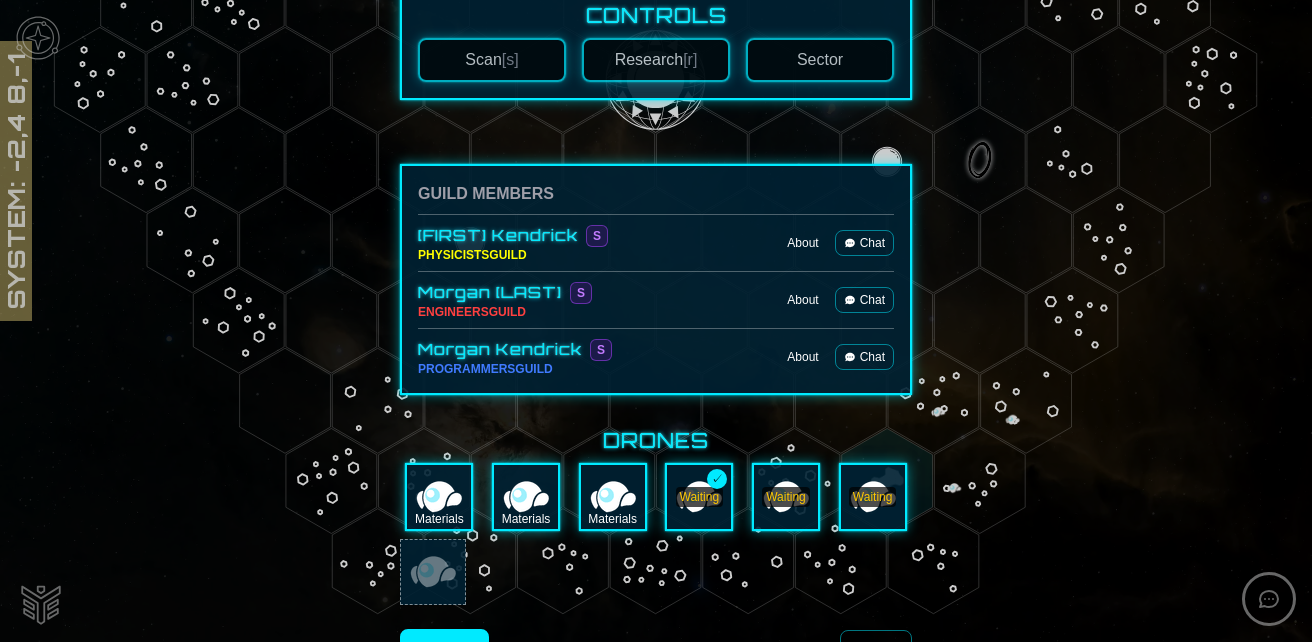 scroll, scrollTop: 427, scrollLeft: 0, axis: vertical 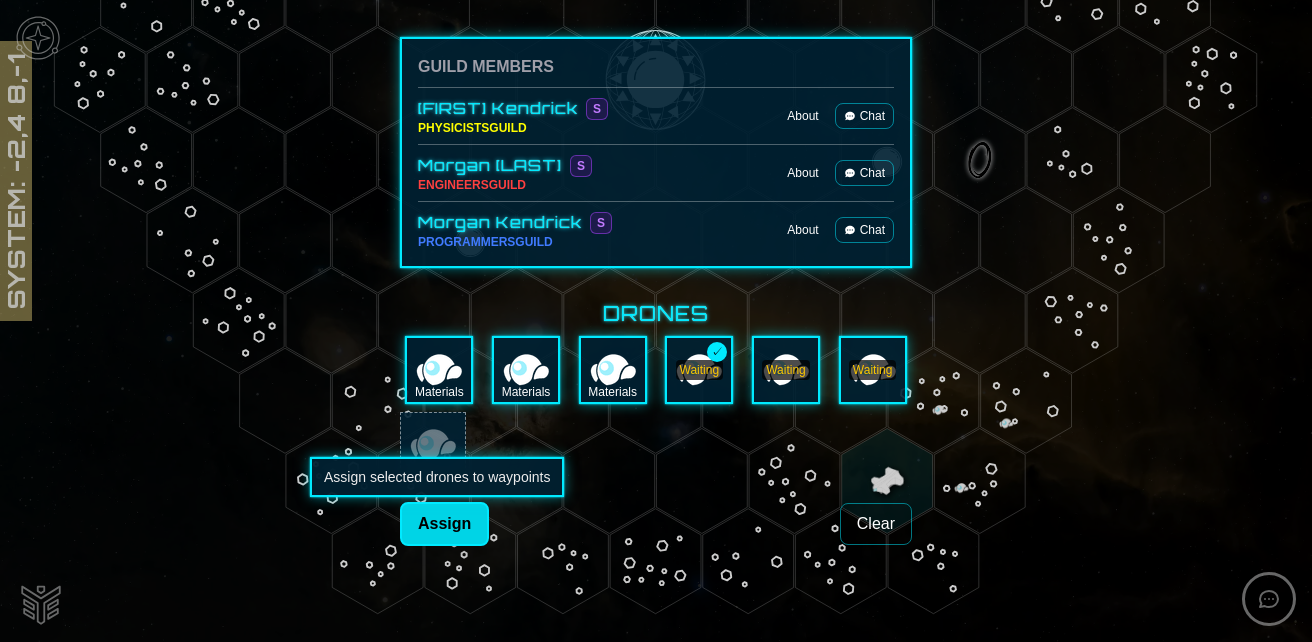 click on "Assign" at bounding box center [444, 524] 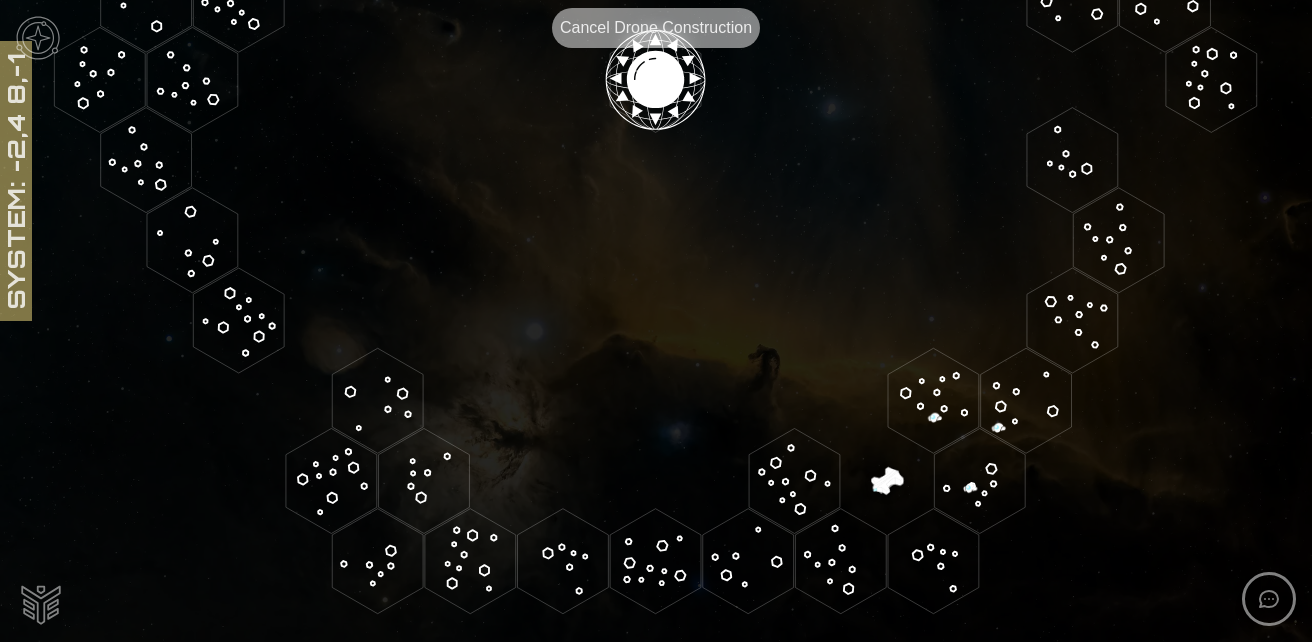 click 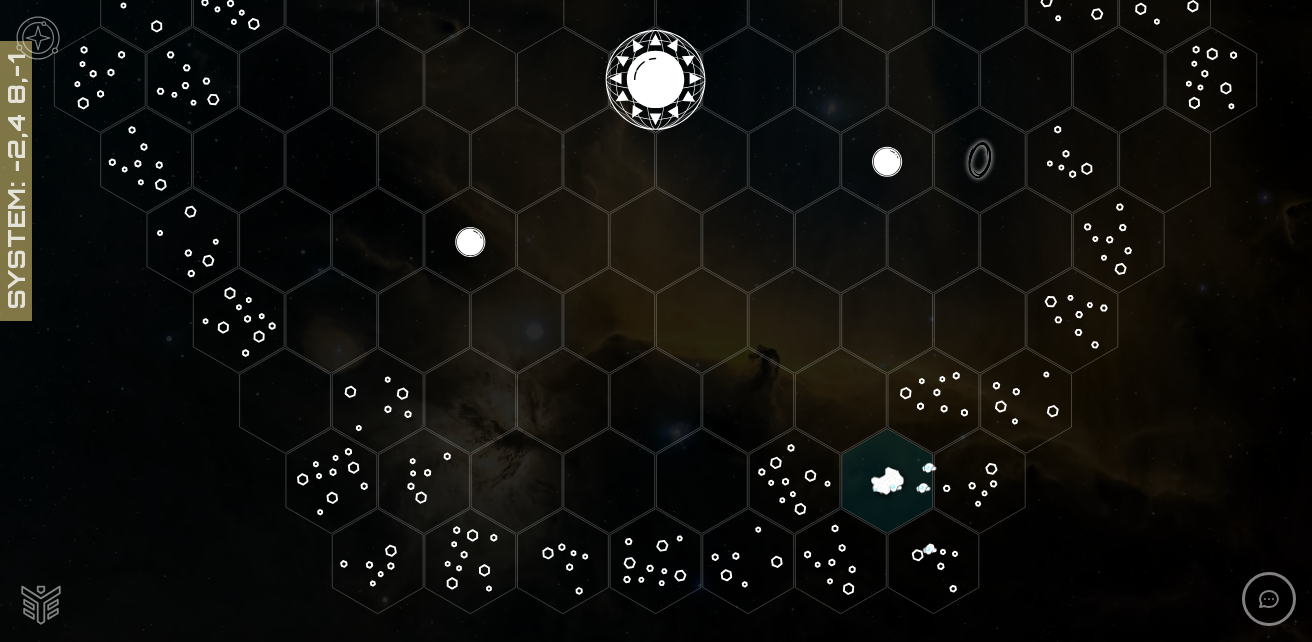 click 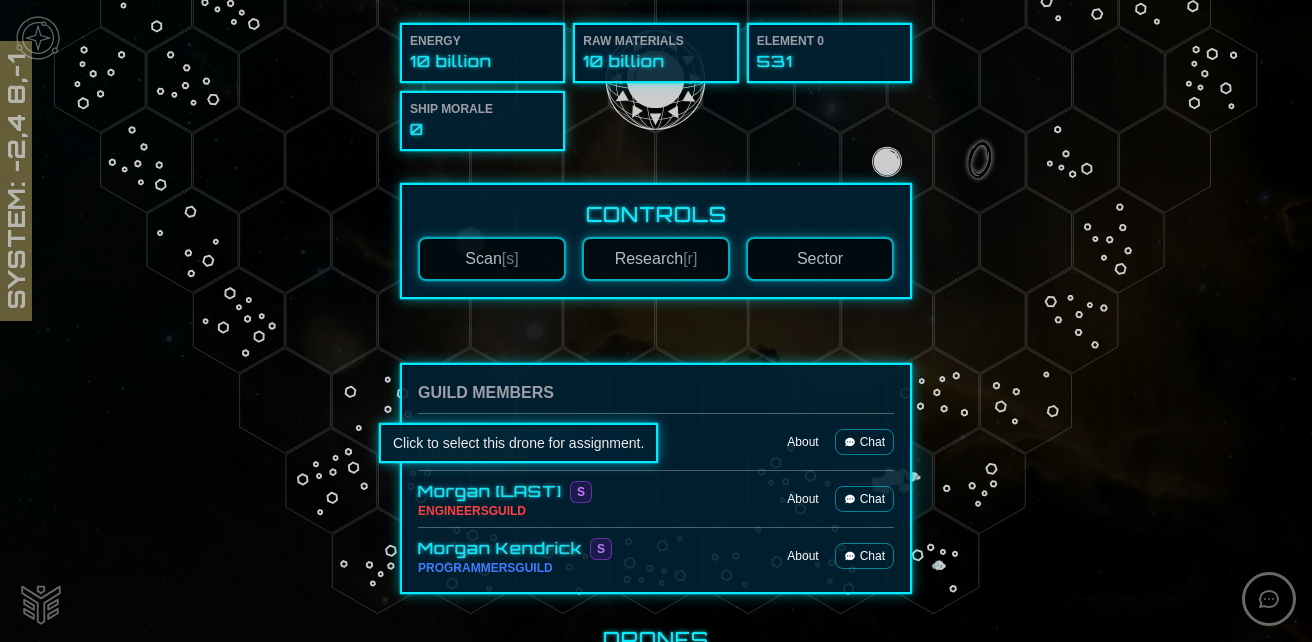 scroll, scrollTop: 300, scrollLeft: 0, axis: vertical 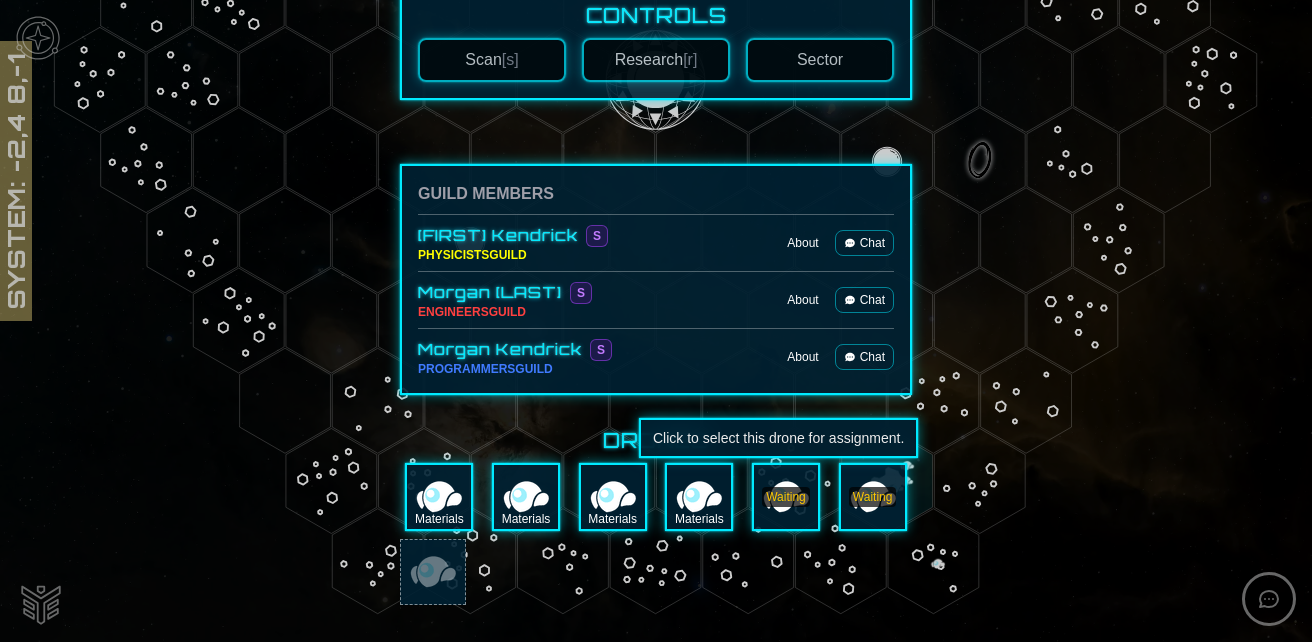 click on "Waiting" at bounding box center [786, 497] 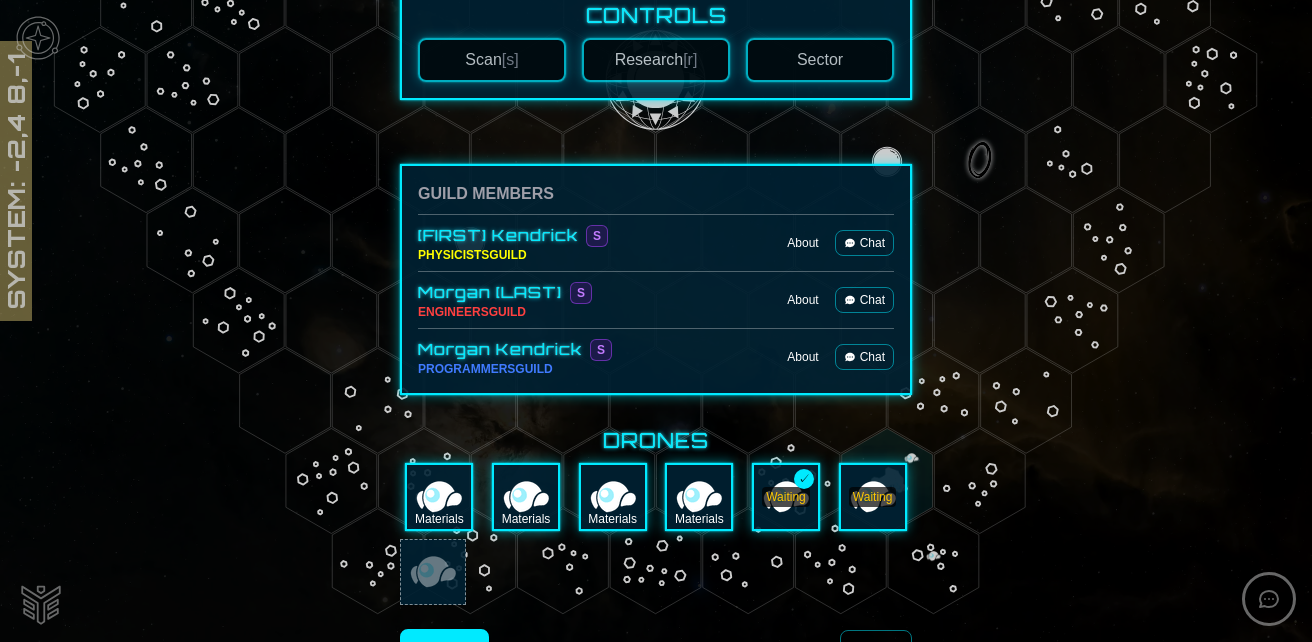 scroll, scrollTop: 427, scrollLeft: 0, axis: vertical 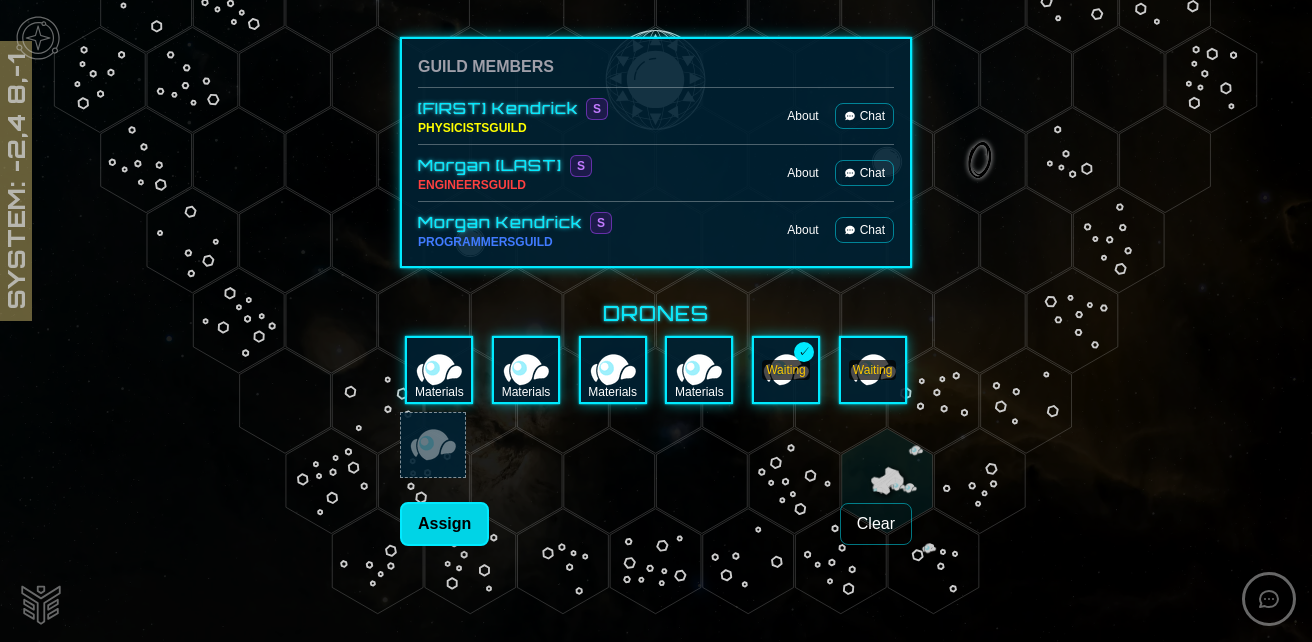 click on "Assign" at bounding box center (444, 524) 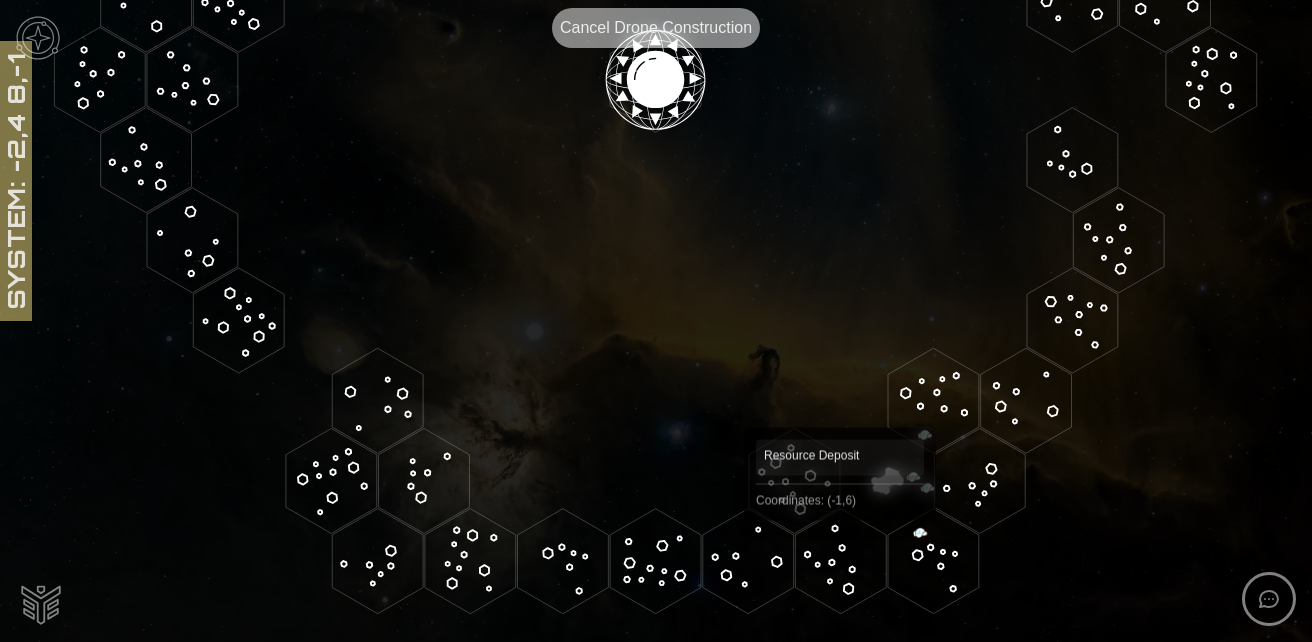 click 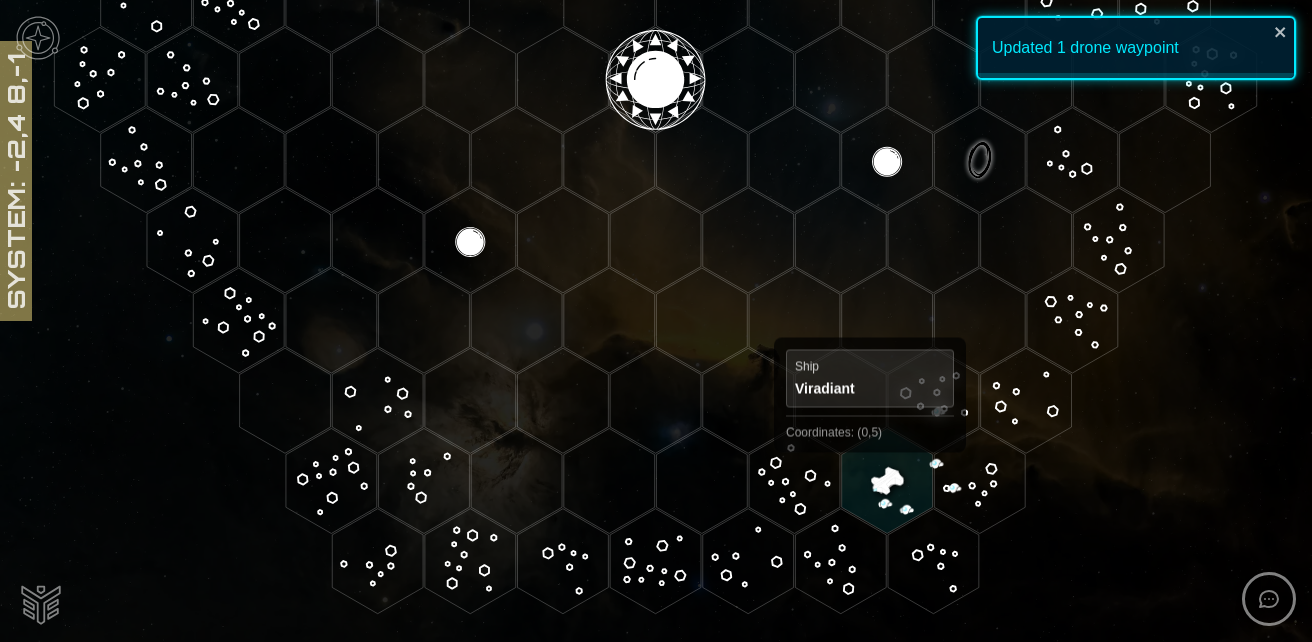 click 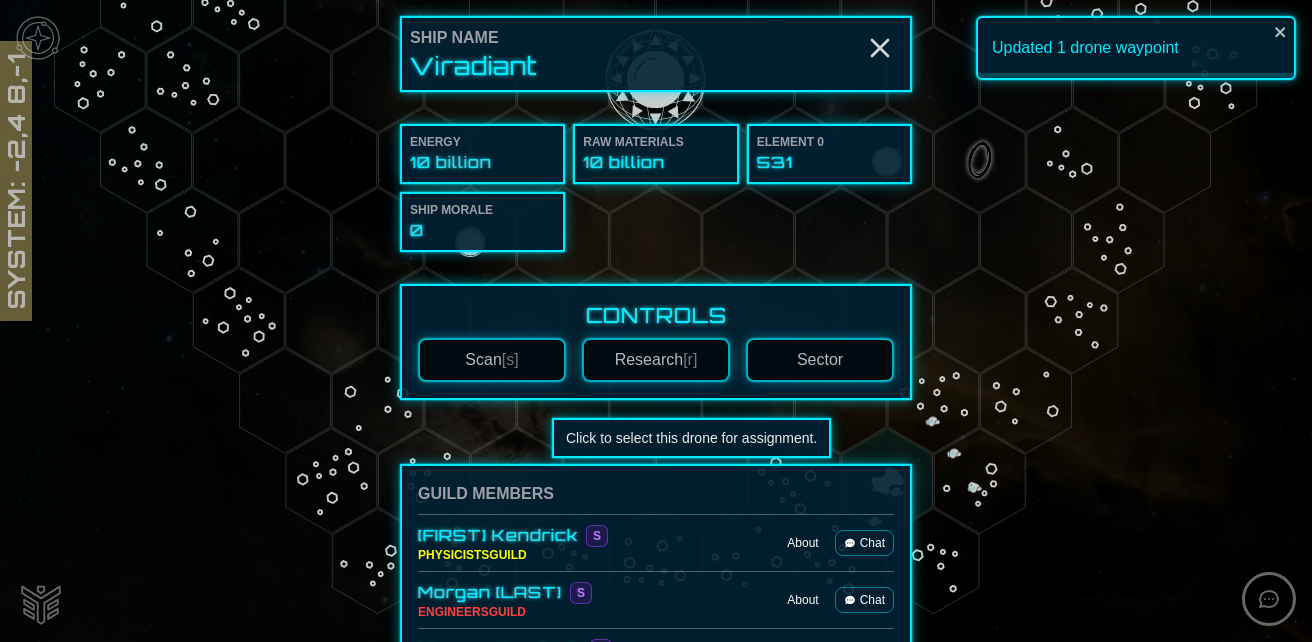 scroll, scrollTop: 300, scrollLeft: 0, axis: vertical 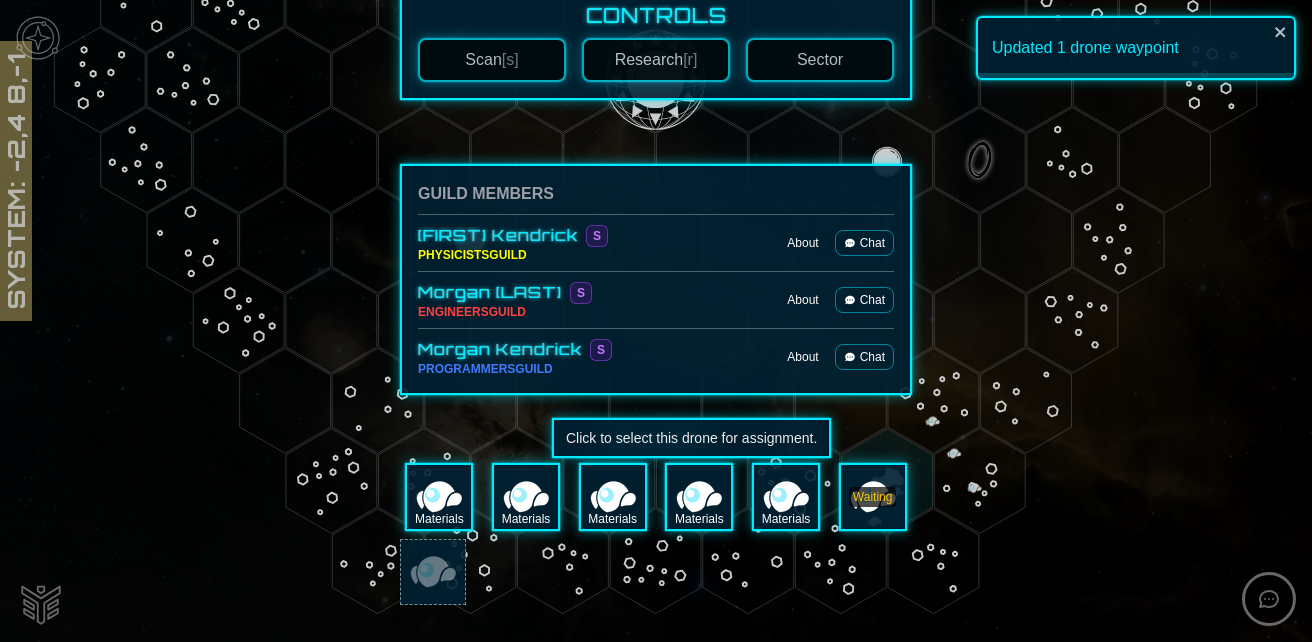 click on "Waiting" at bounding box center [873, 497] 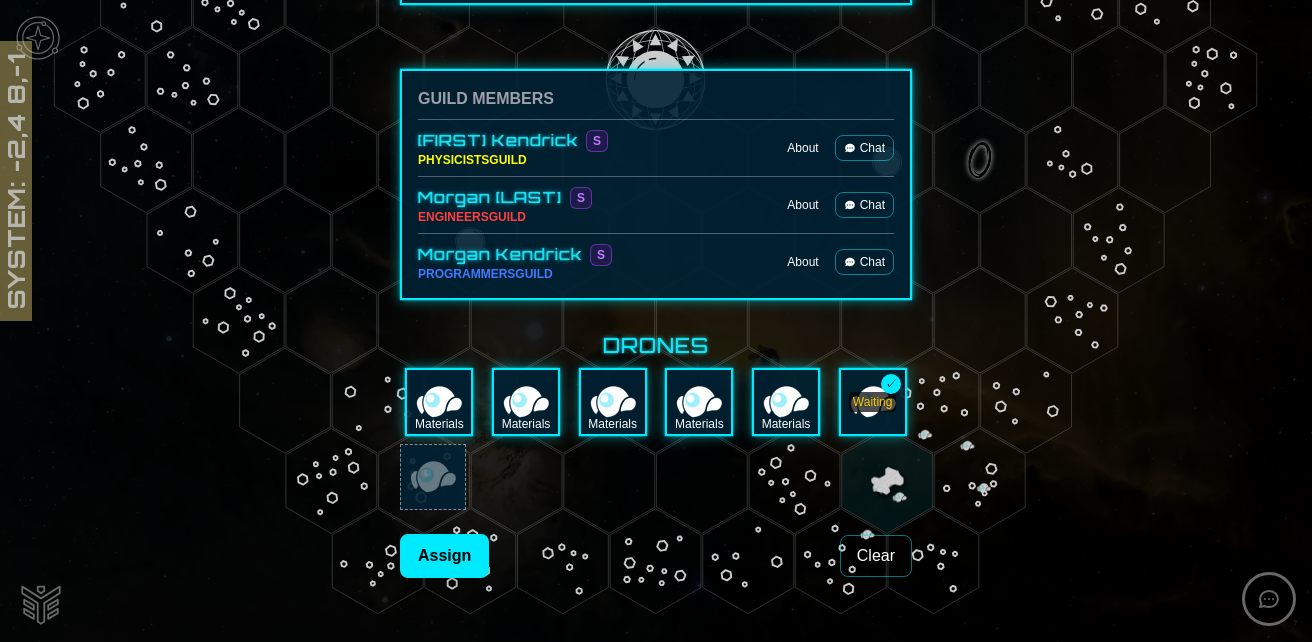 scroll, scrollTop: 427, scrollLeft: 0, axis: vertical 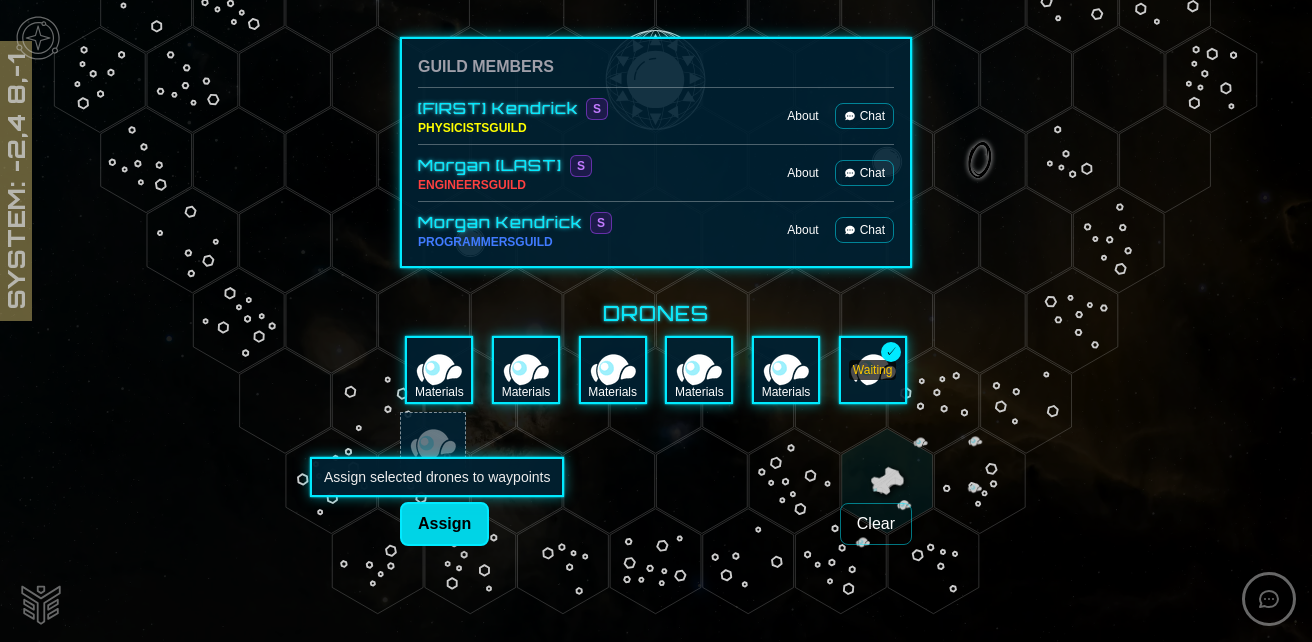 click on "Assign" at bounding box center (444, 524) 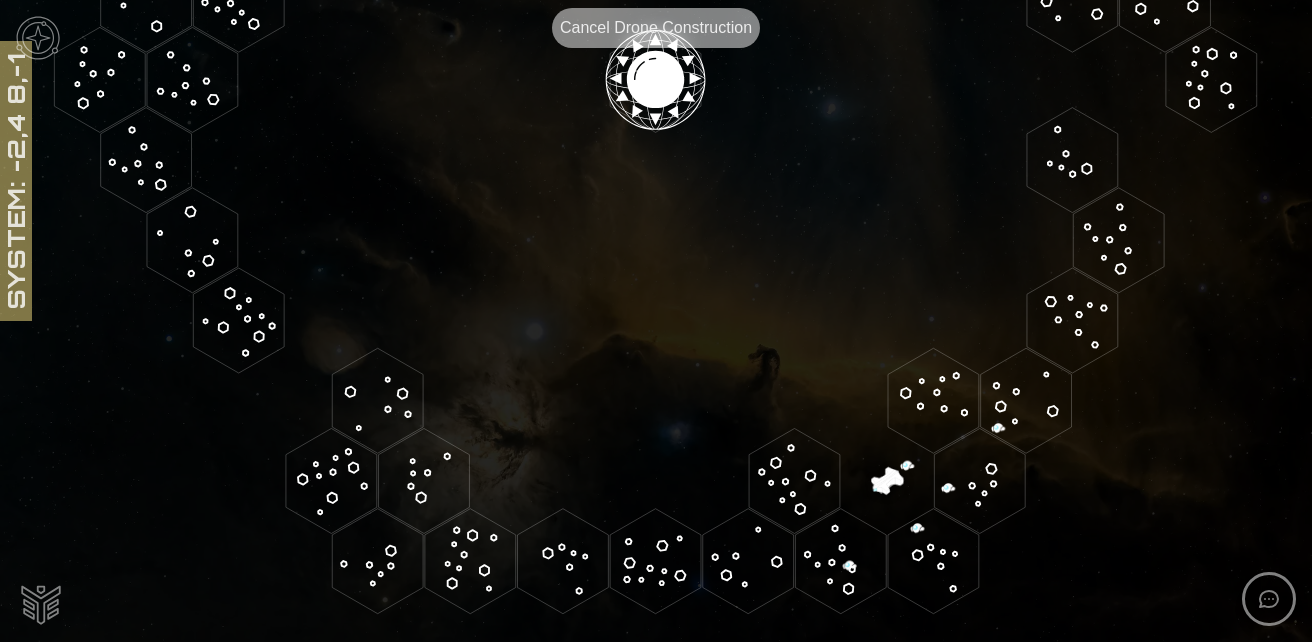 click 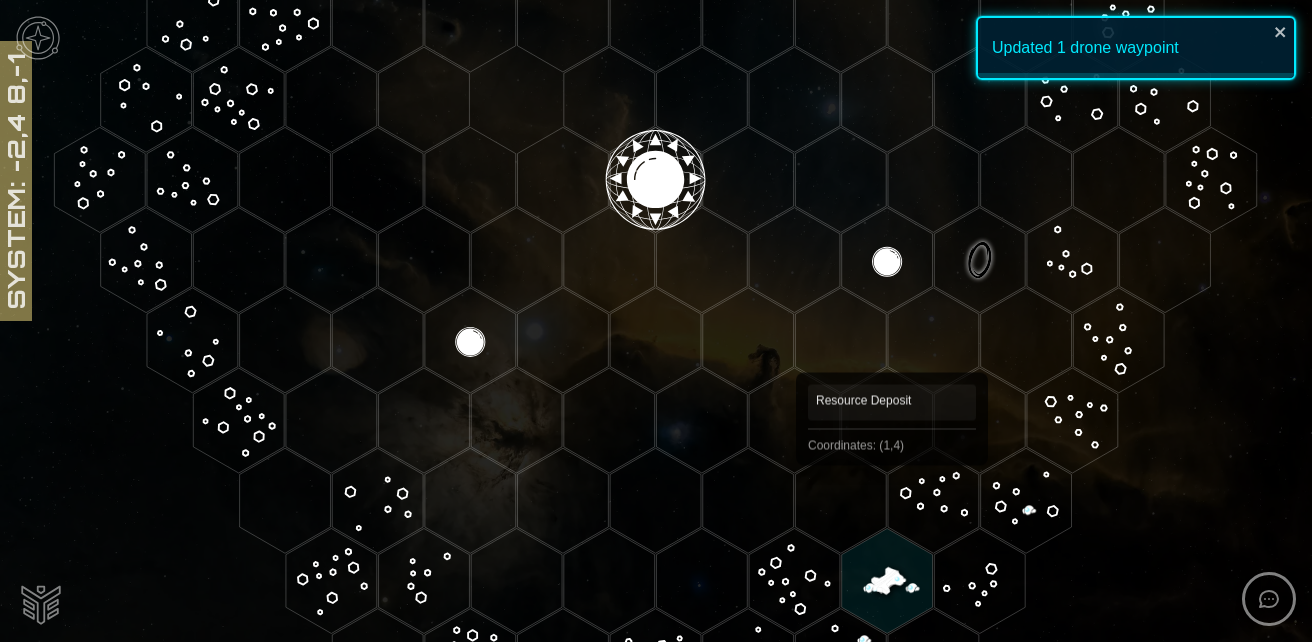 scroll, scrollTop: 495, scrollLeft: 0, axis: vertical 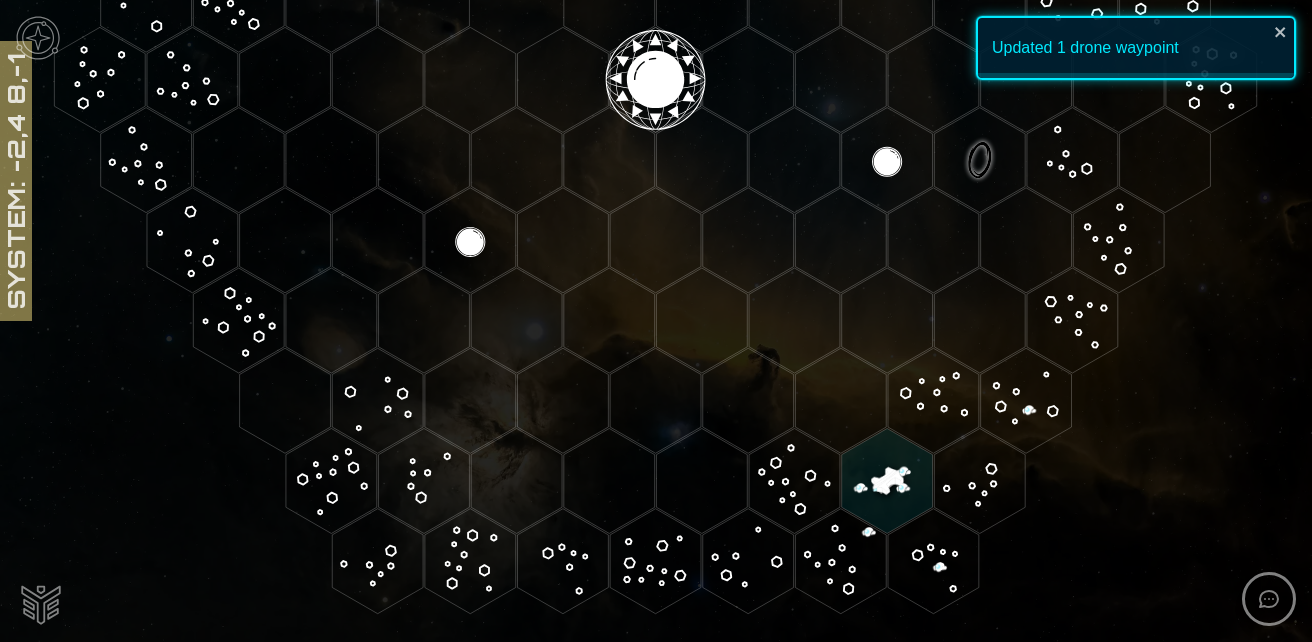 click 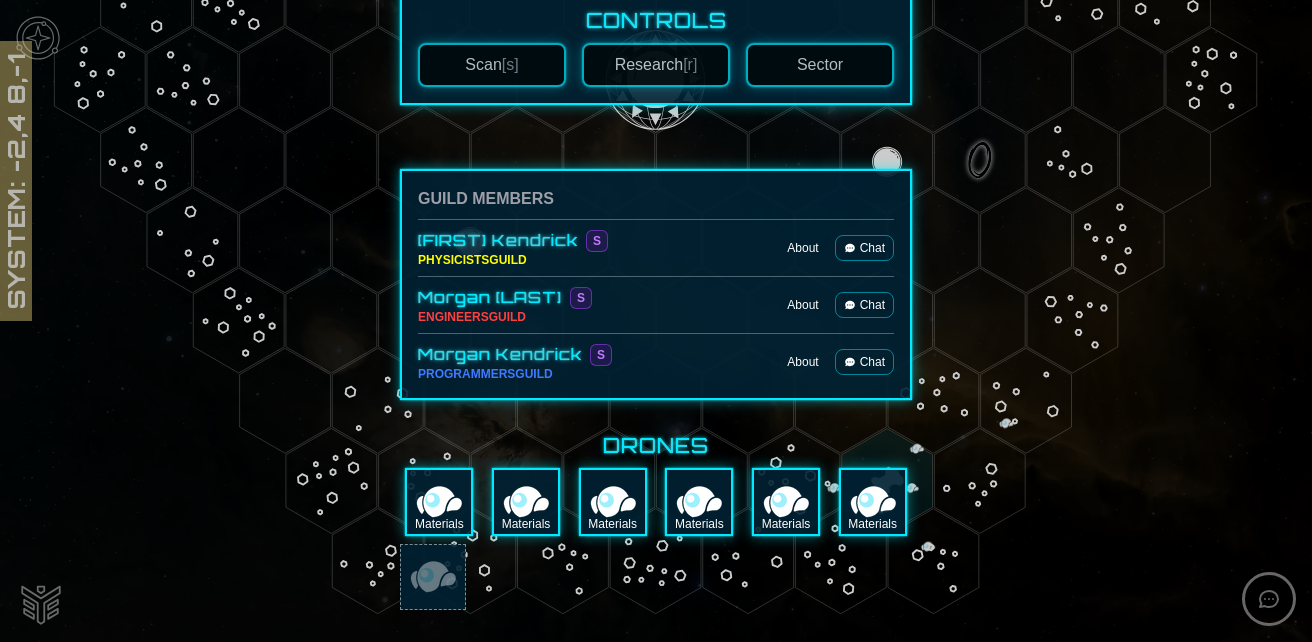 scroll, scrollTop: 383, scrollLeft: 0, axis: vertical 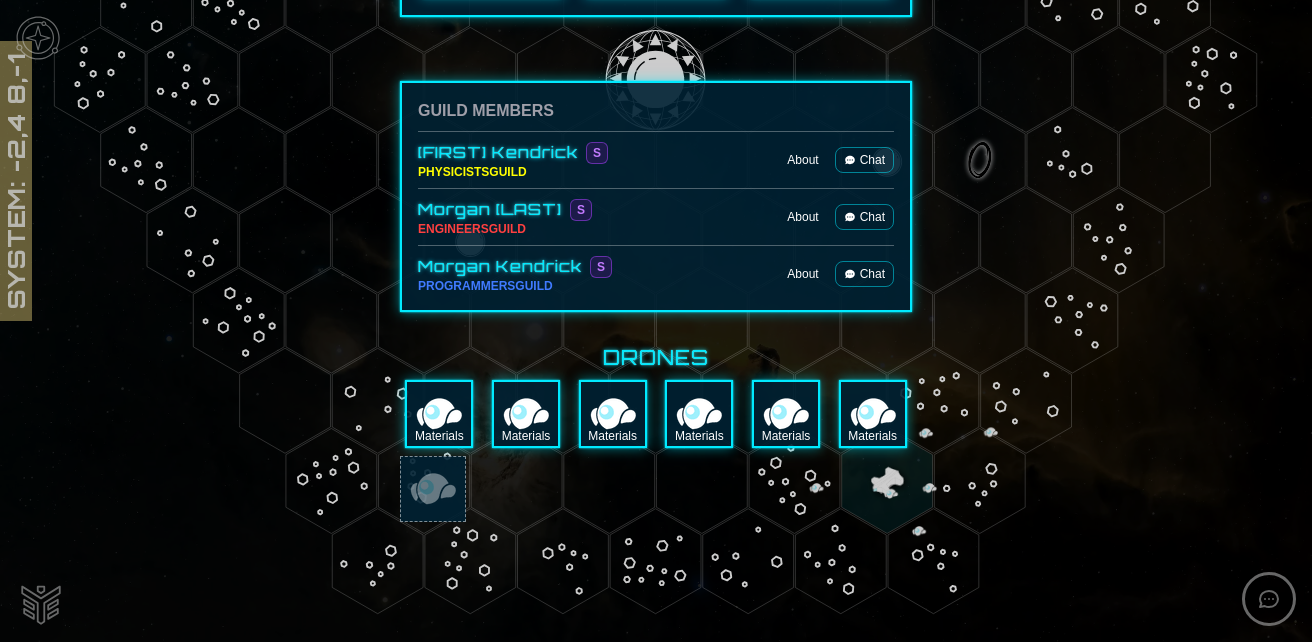 click 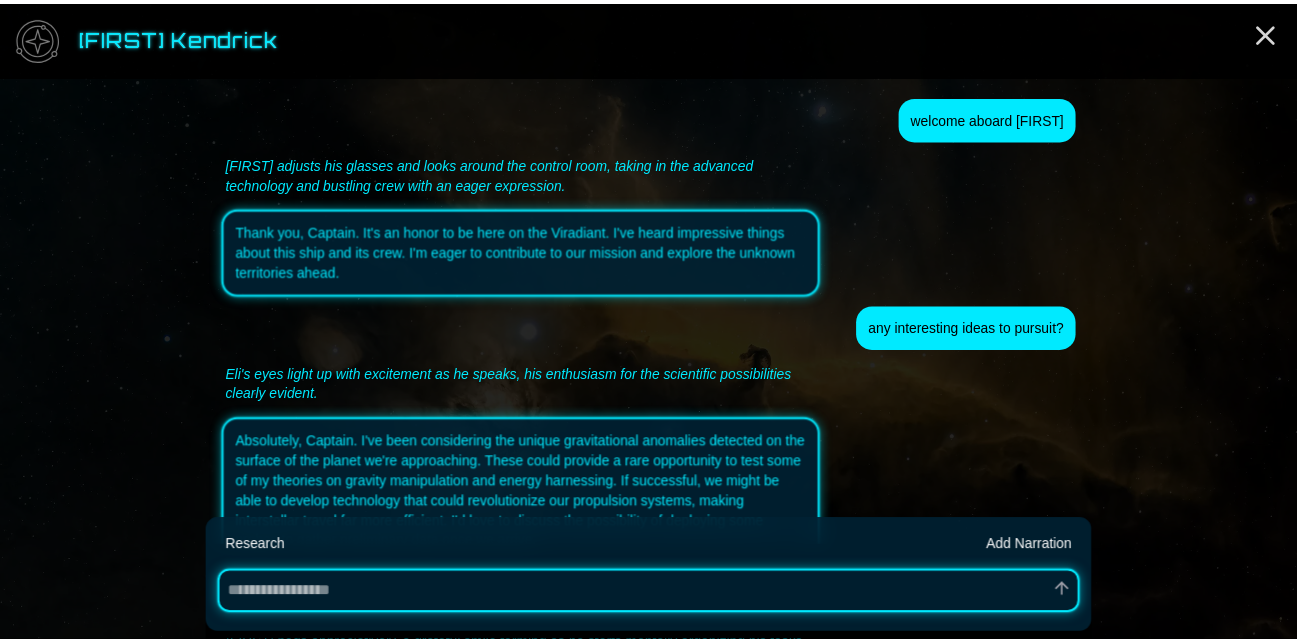 scroll, scrollTop: 3154, scrollLeft: 0, axis: vertical 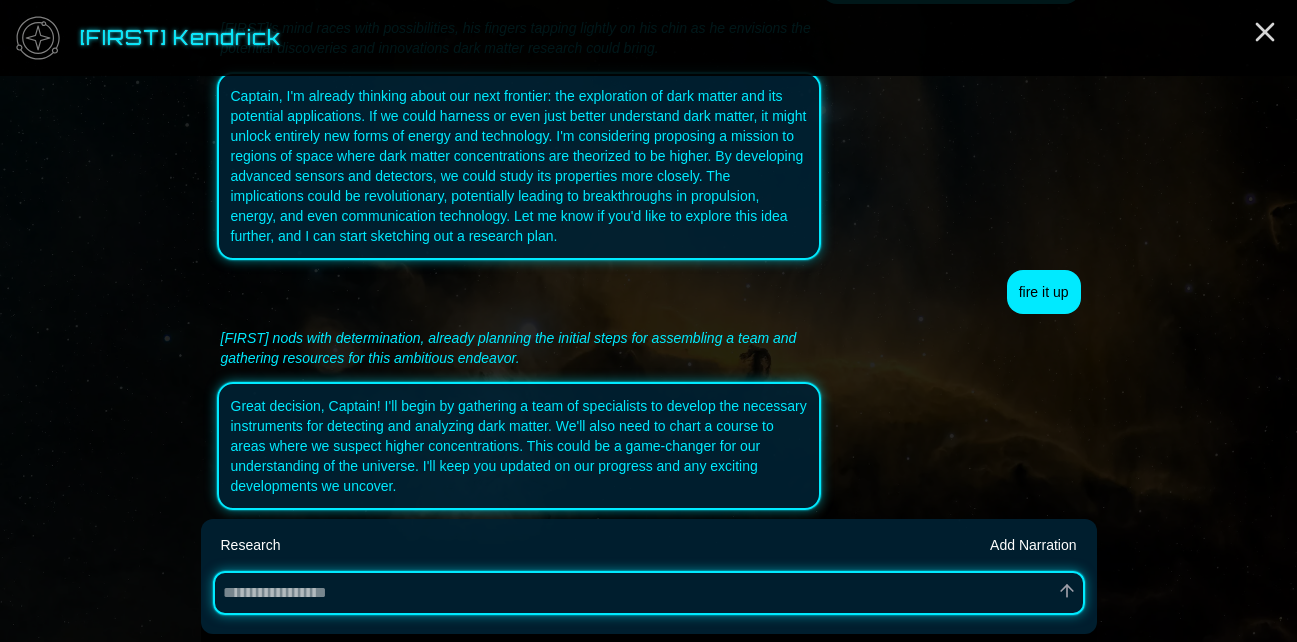 click at bounding box center (649, 593) 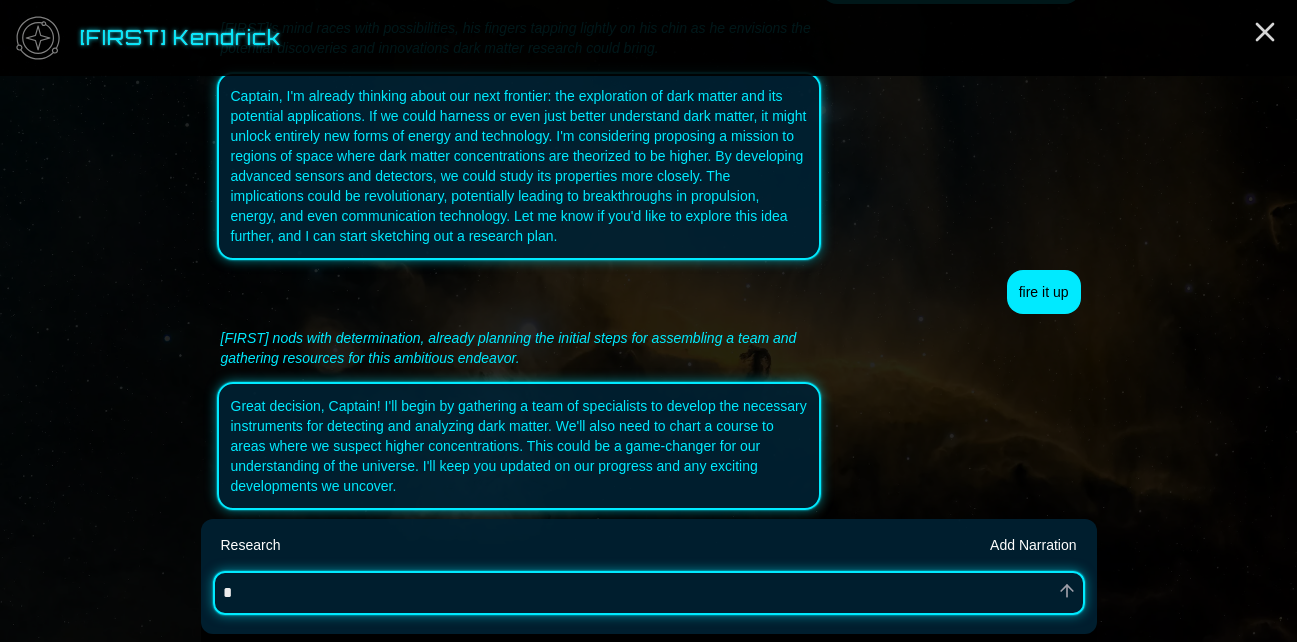 type on "*" 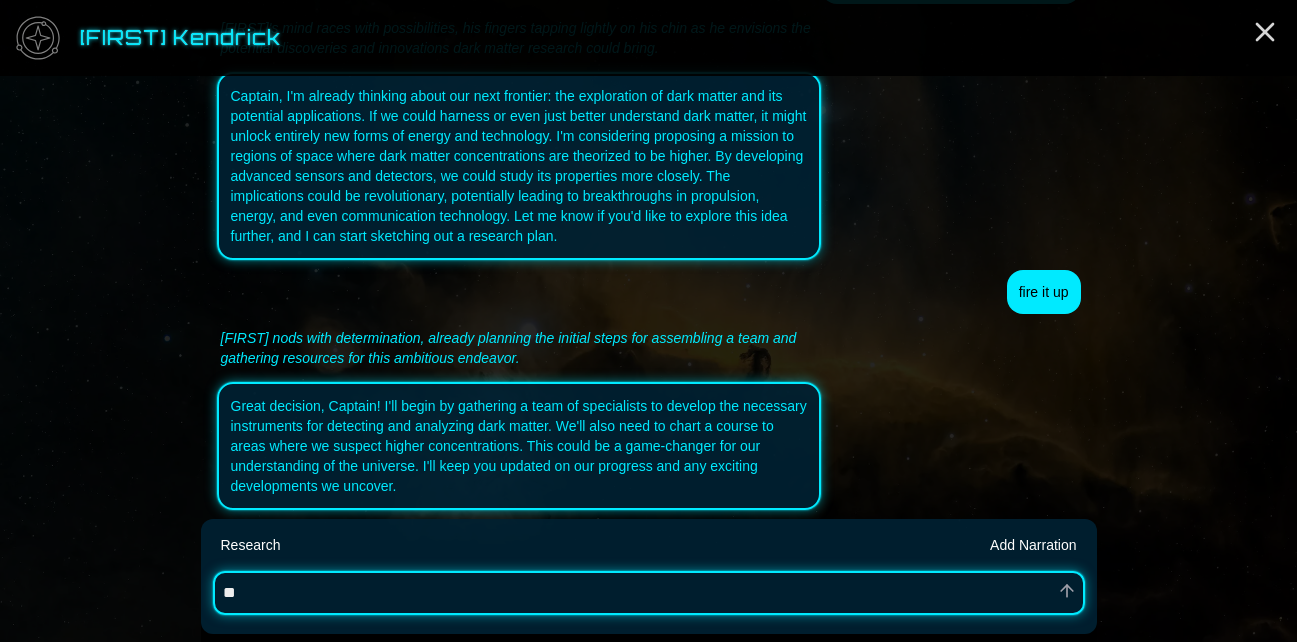 type on "*" 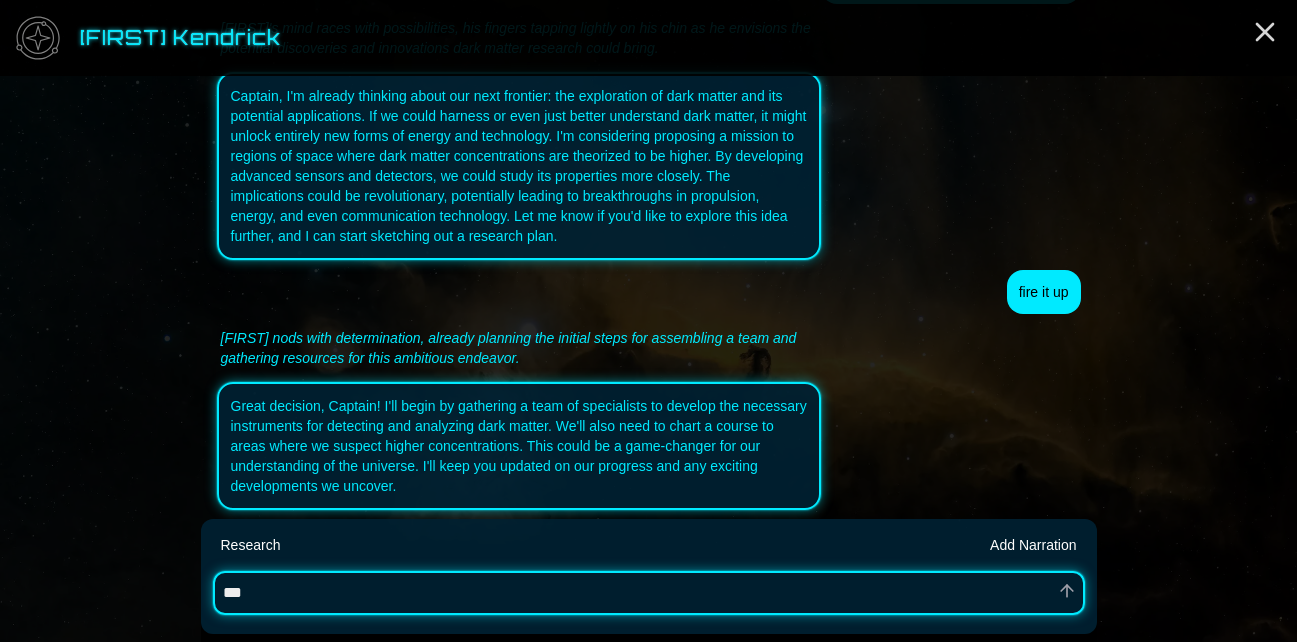 type on "*" 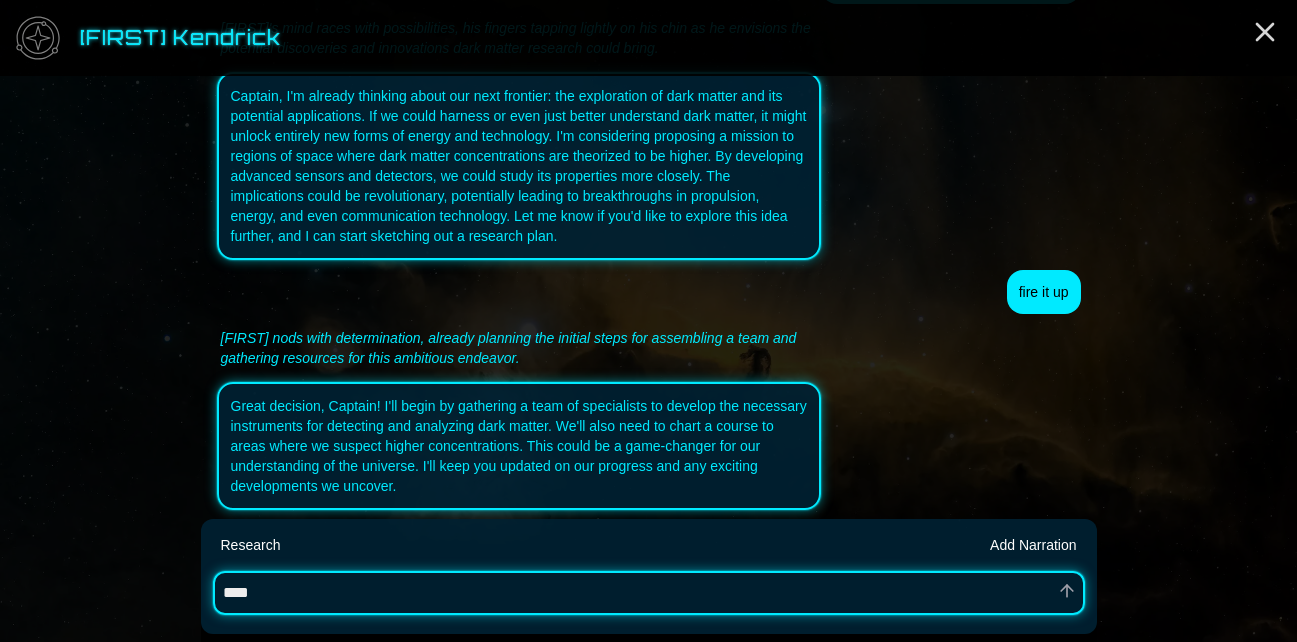 type on "*" 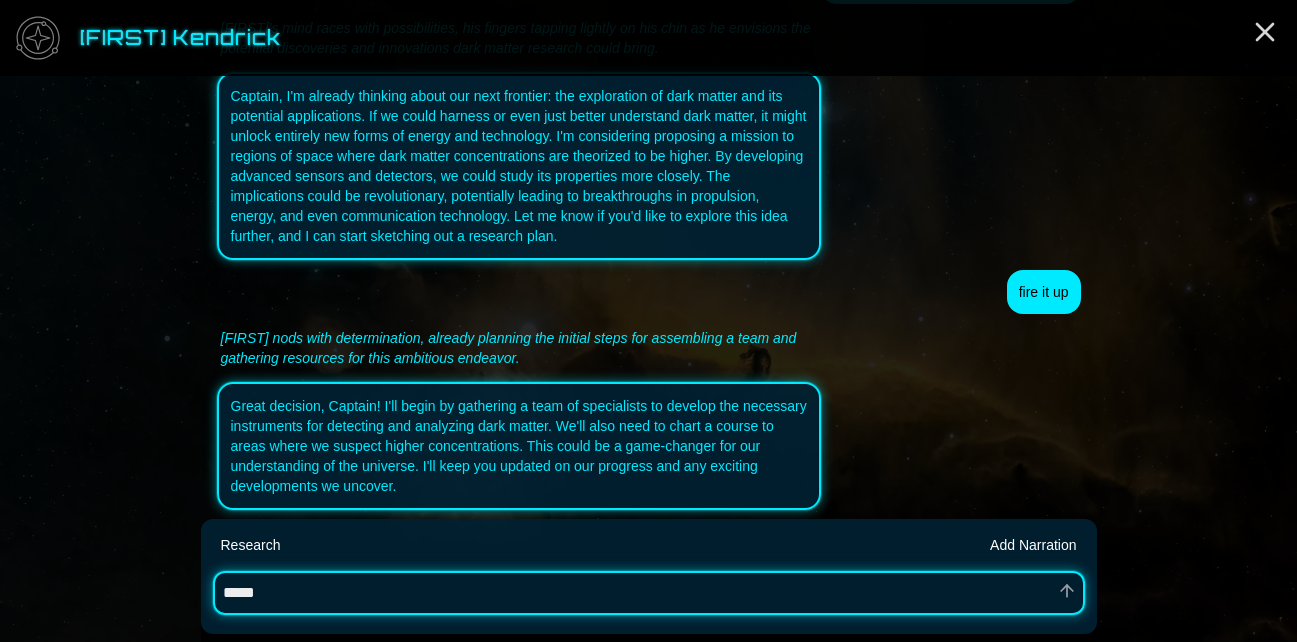 type on "*" 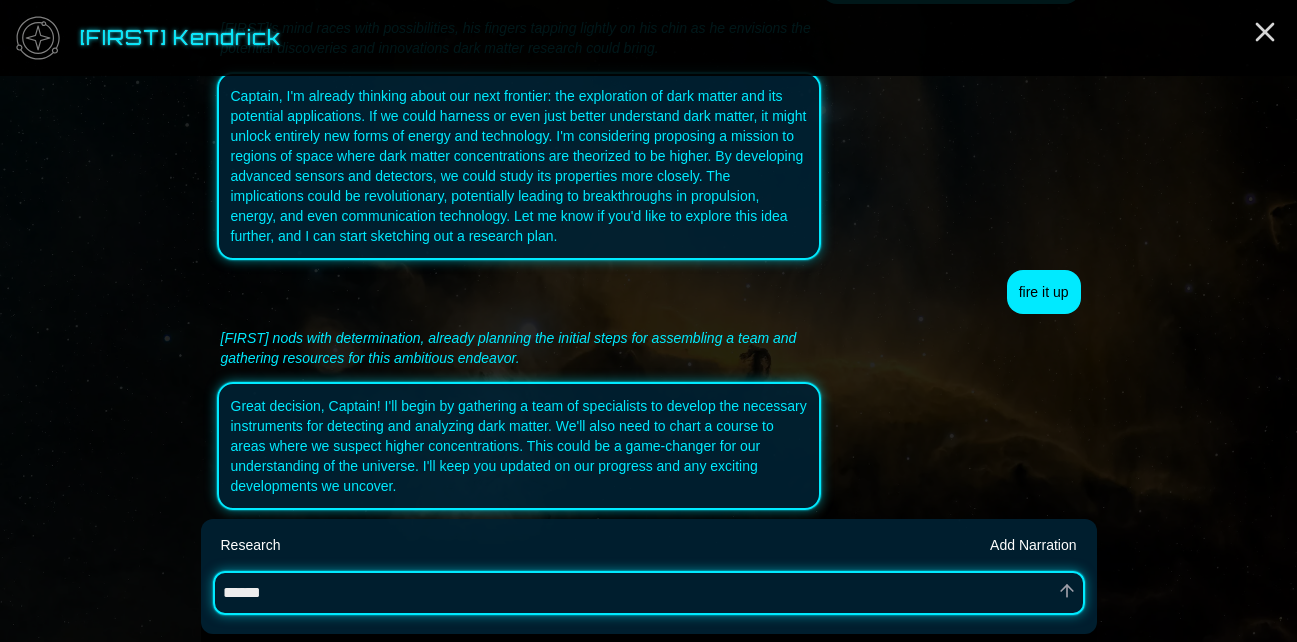 type on "*" 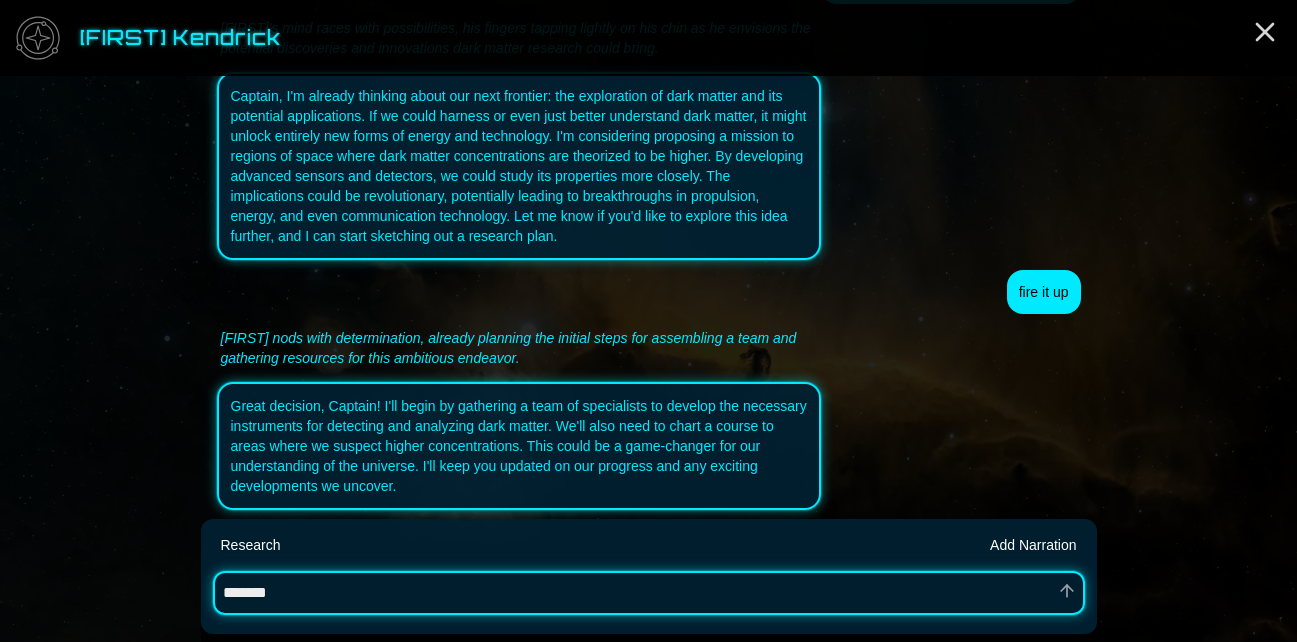 type on "*" 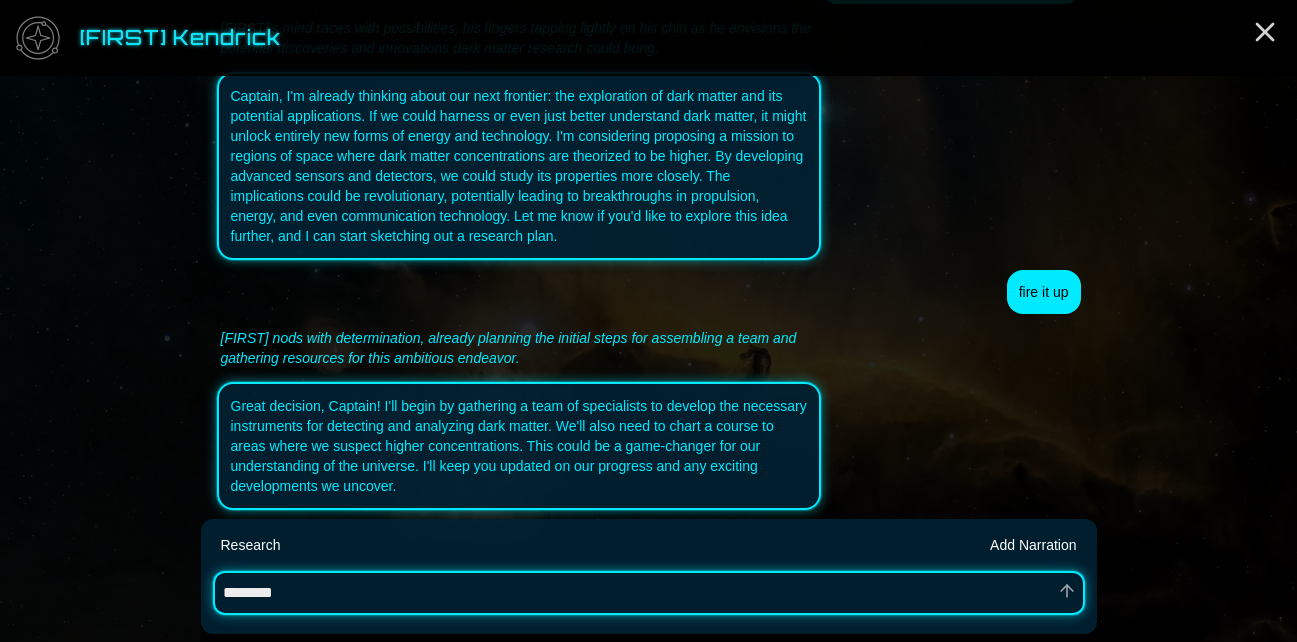 type on "*" 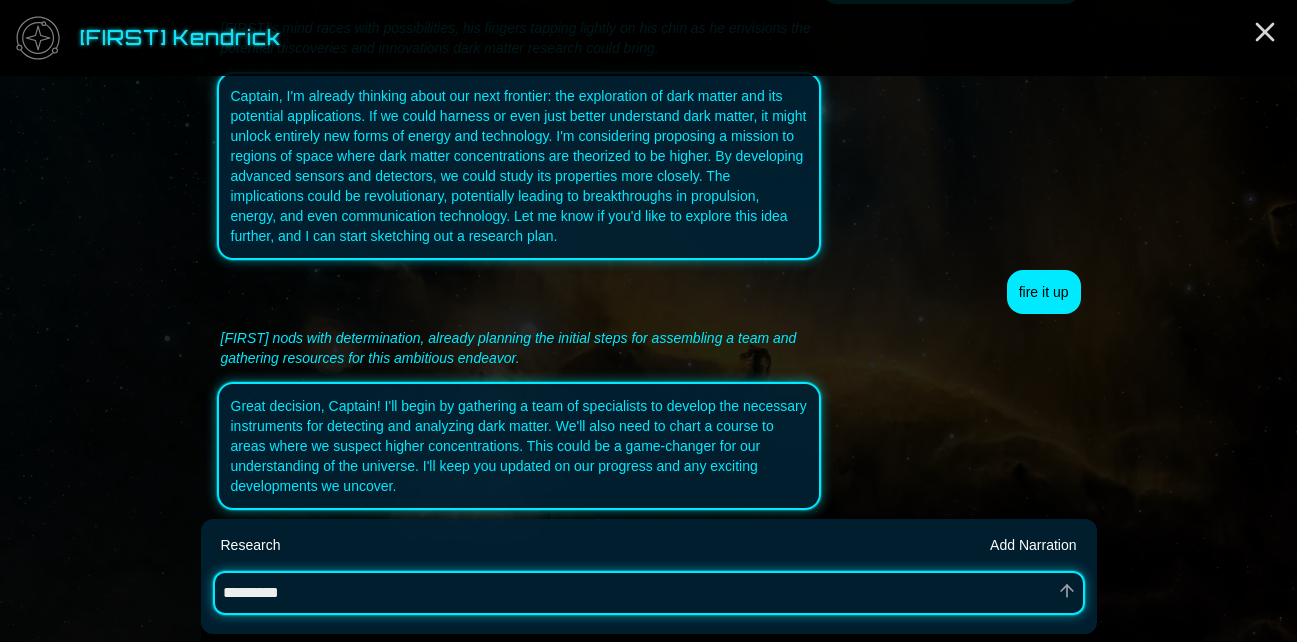 type on "*" 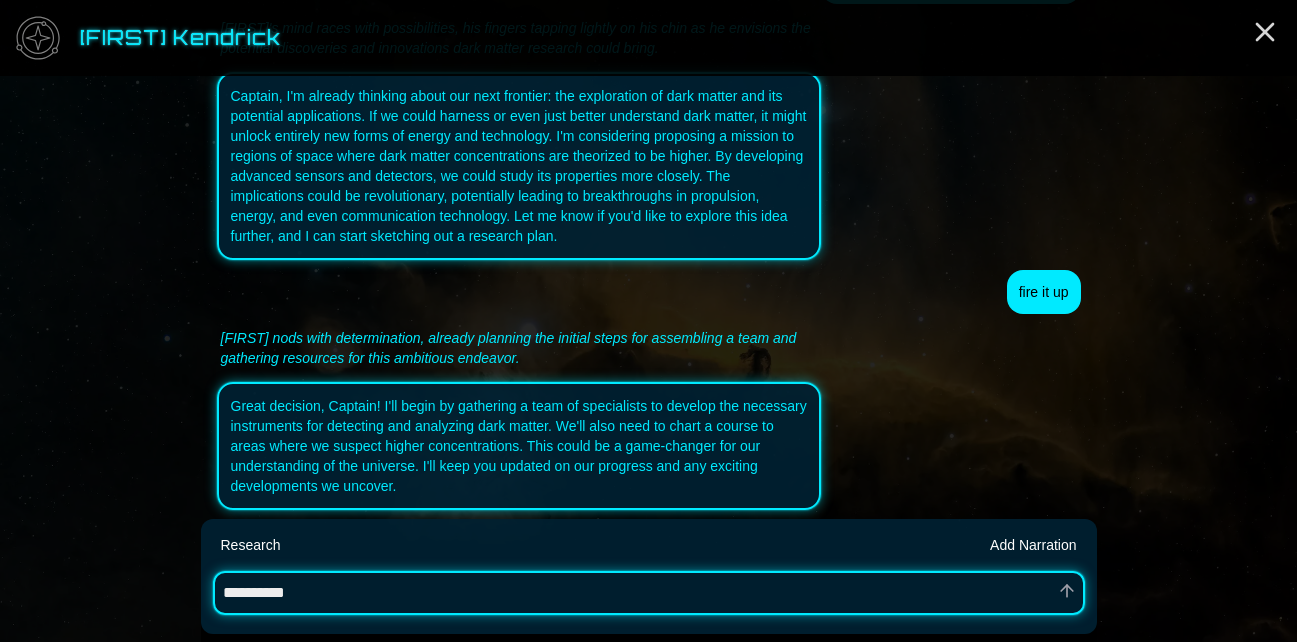 type on "*" 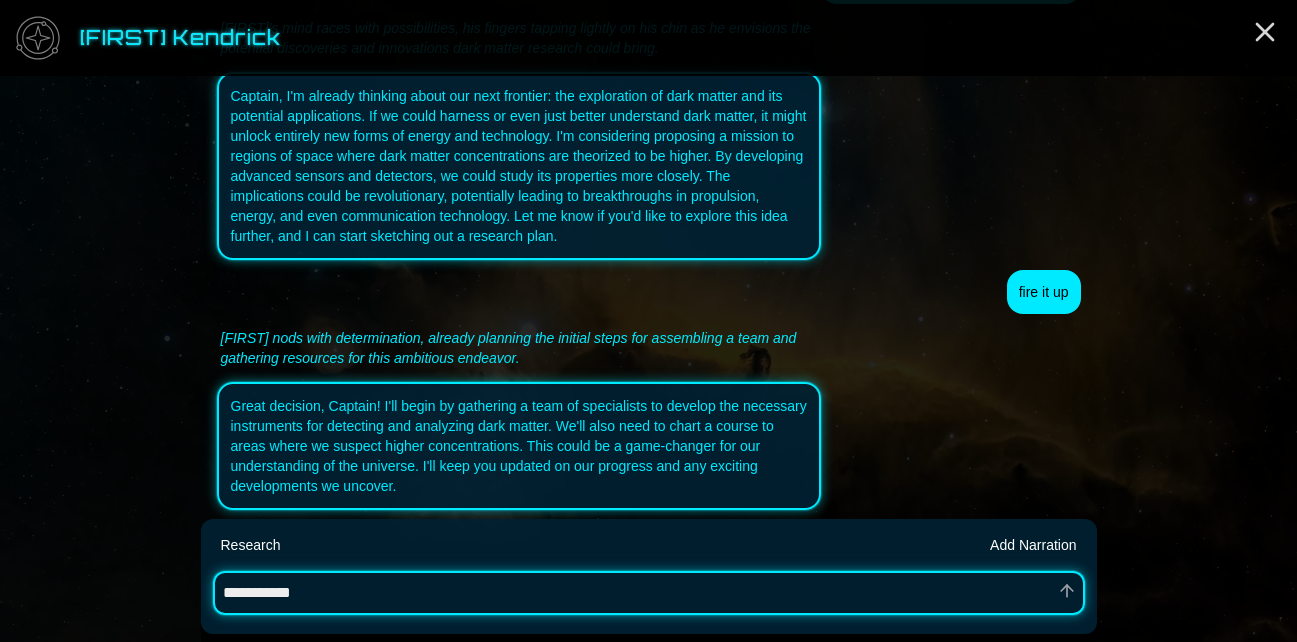 type on "*" 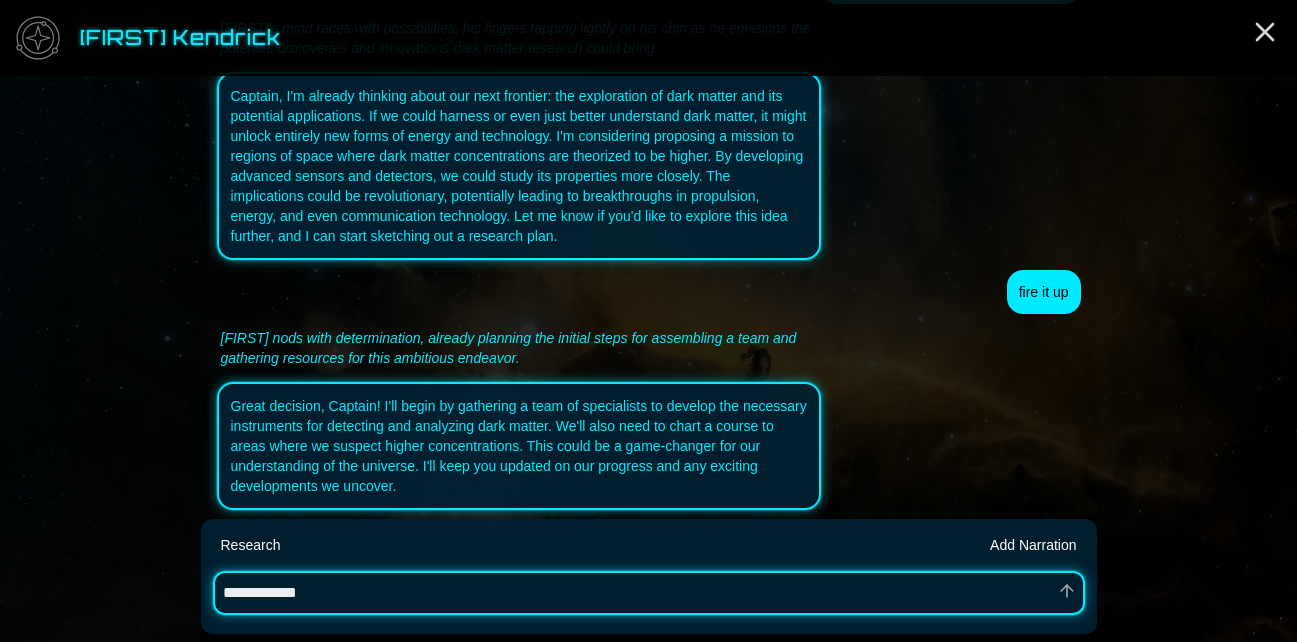 type on "*" 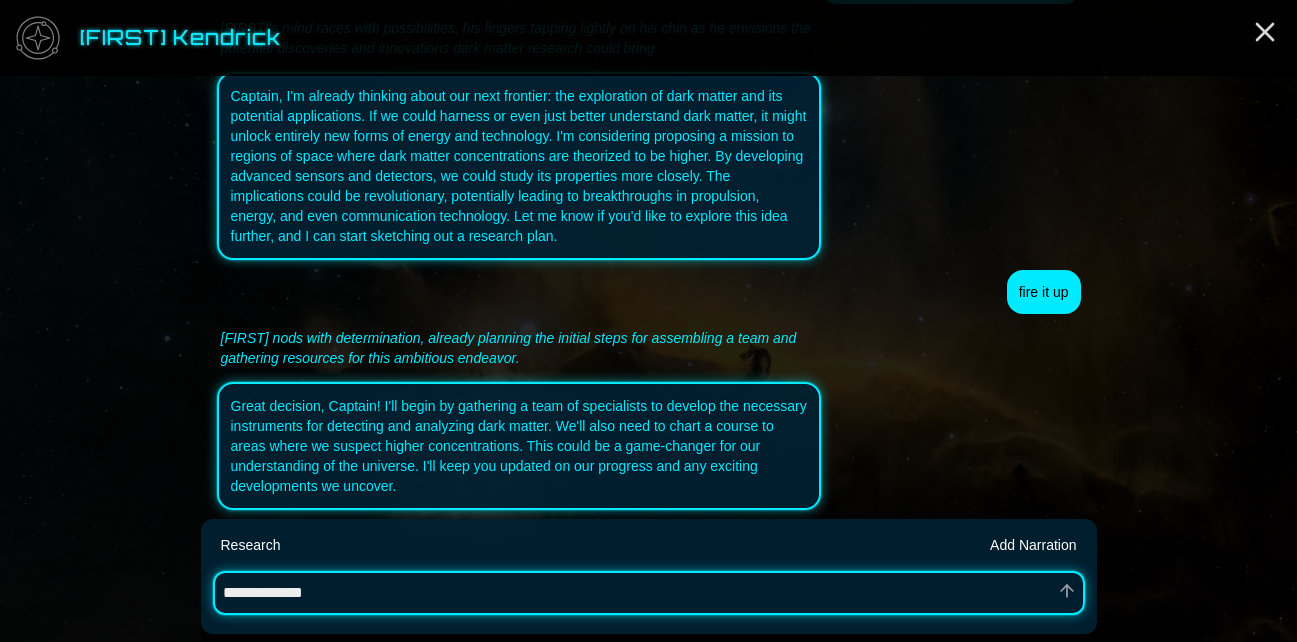 type on "*" 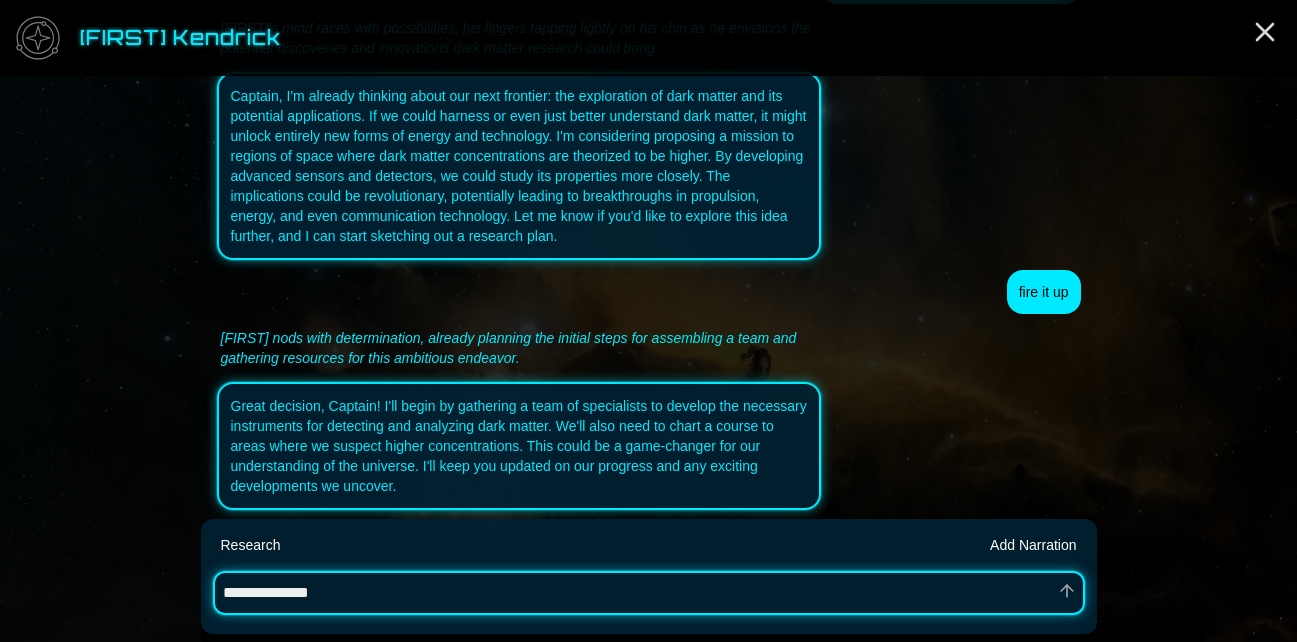 type on "*" 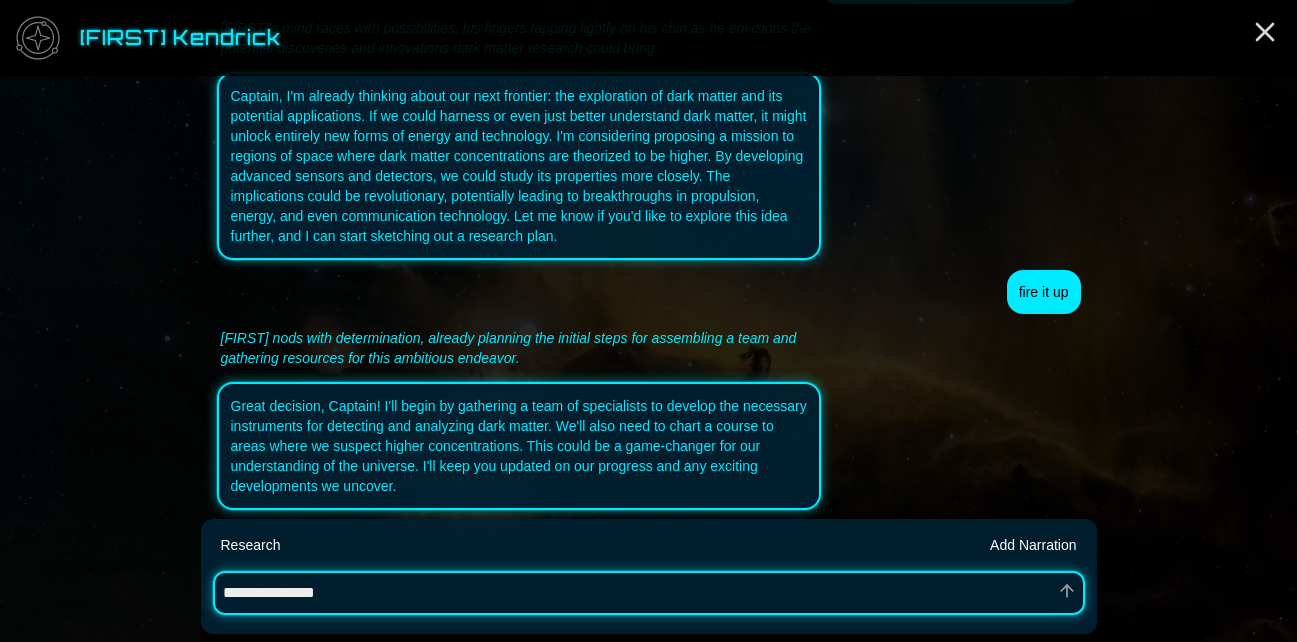 type on "*" 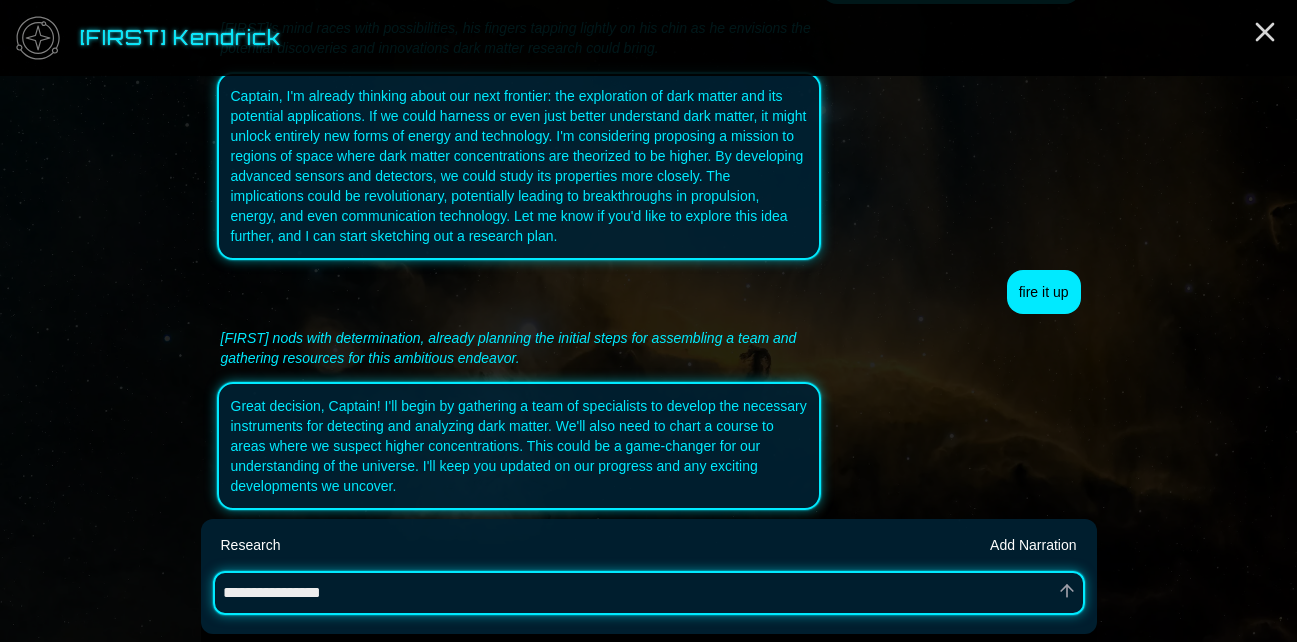 type on "*" 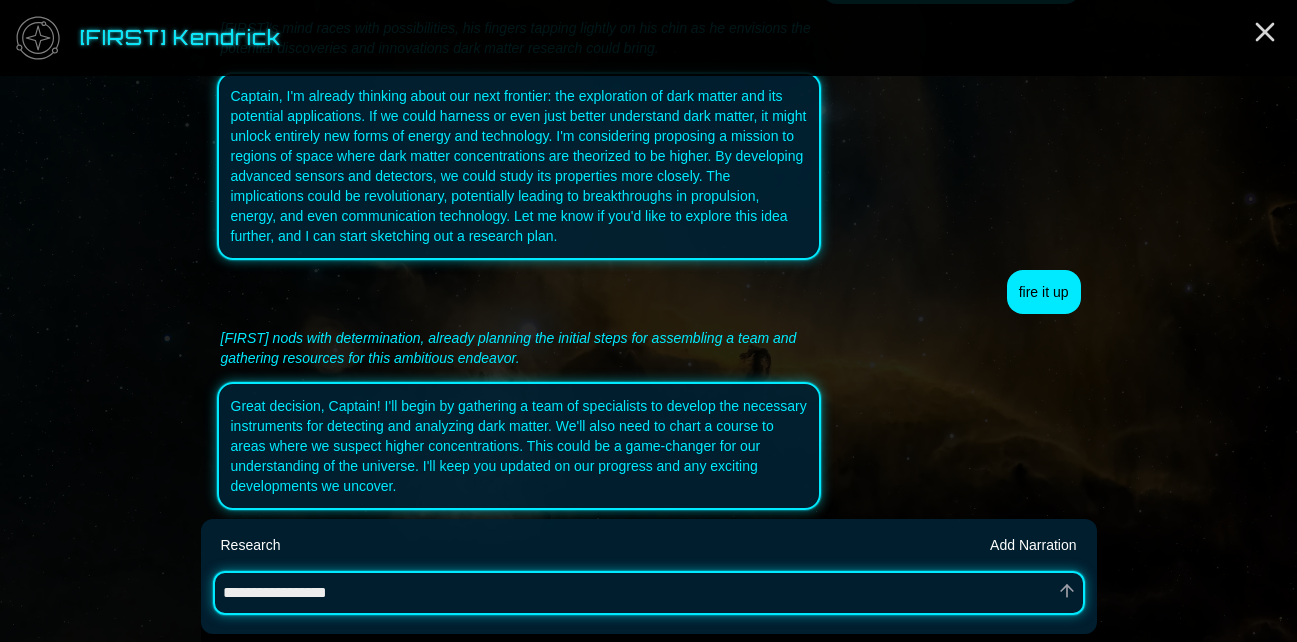 type on "*" 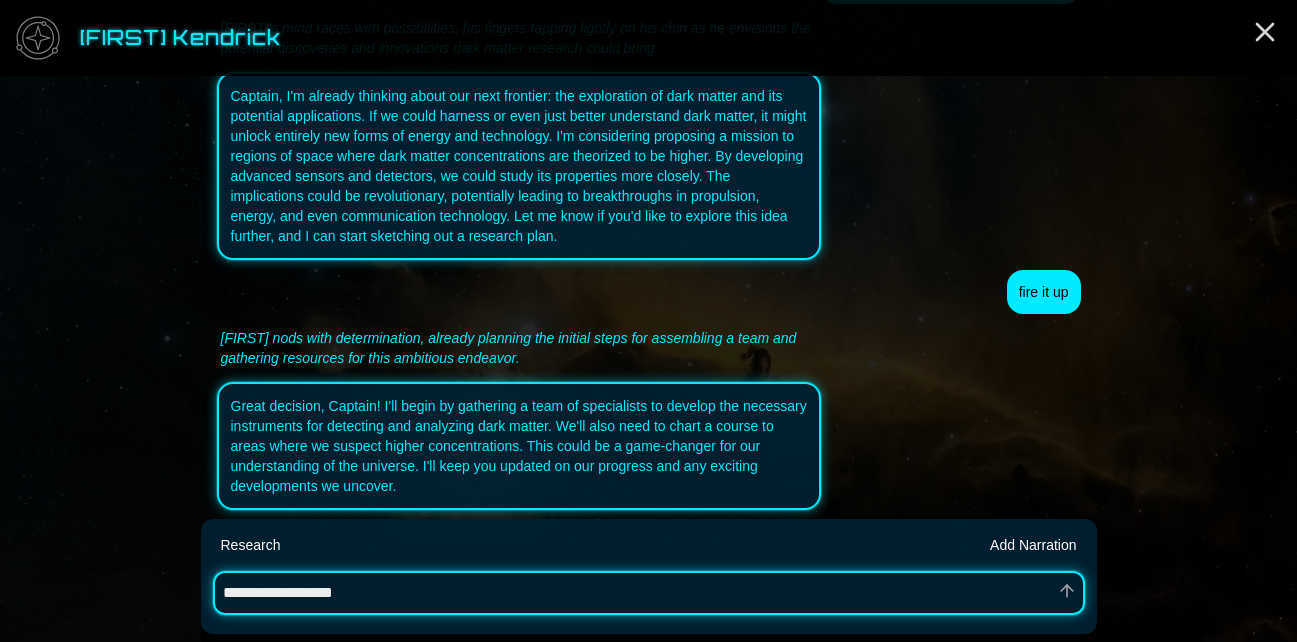 type on "*" 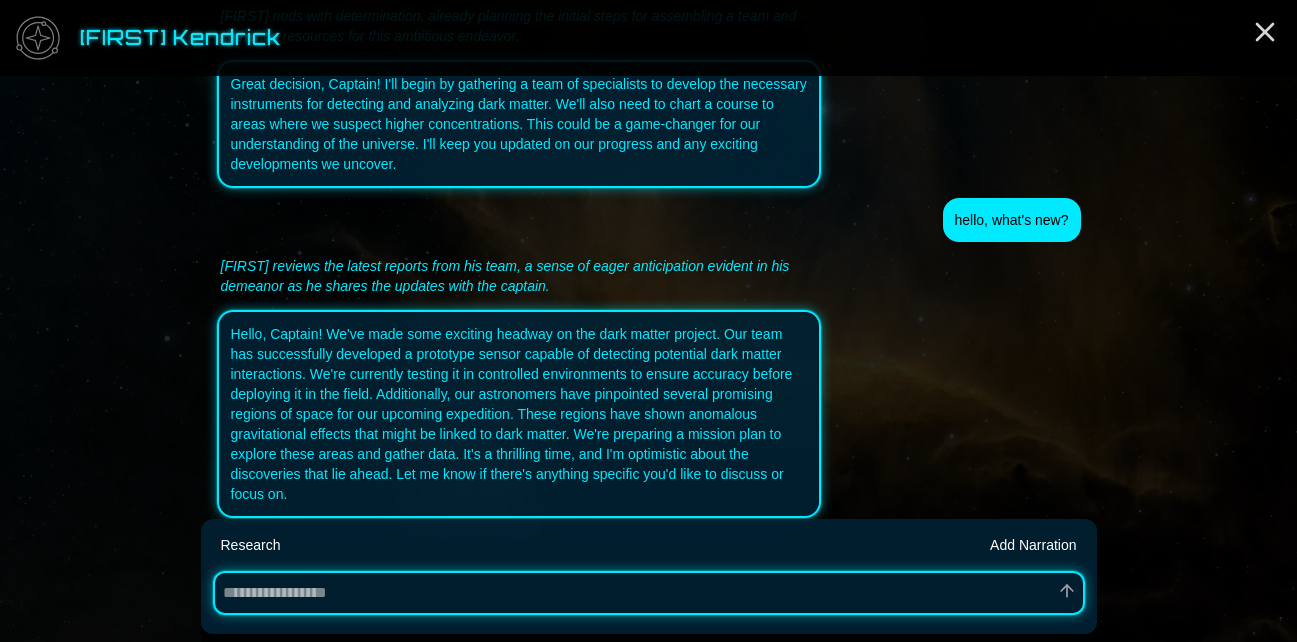 scroll, scrollTop: 3484, scrollLeft: 0, axis: vertical 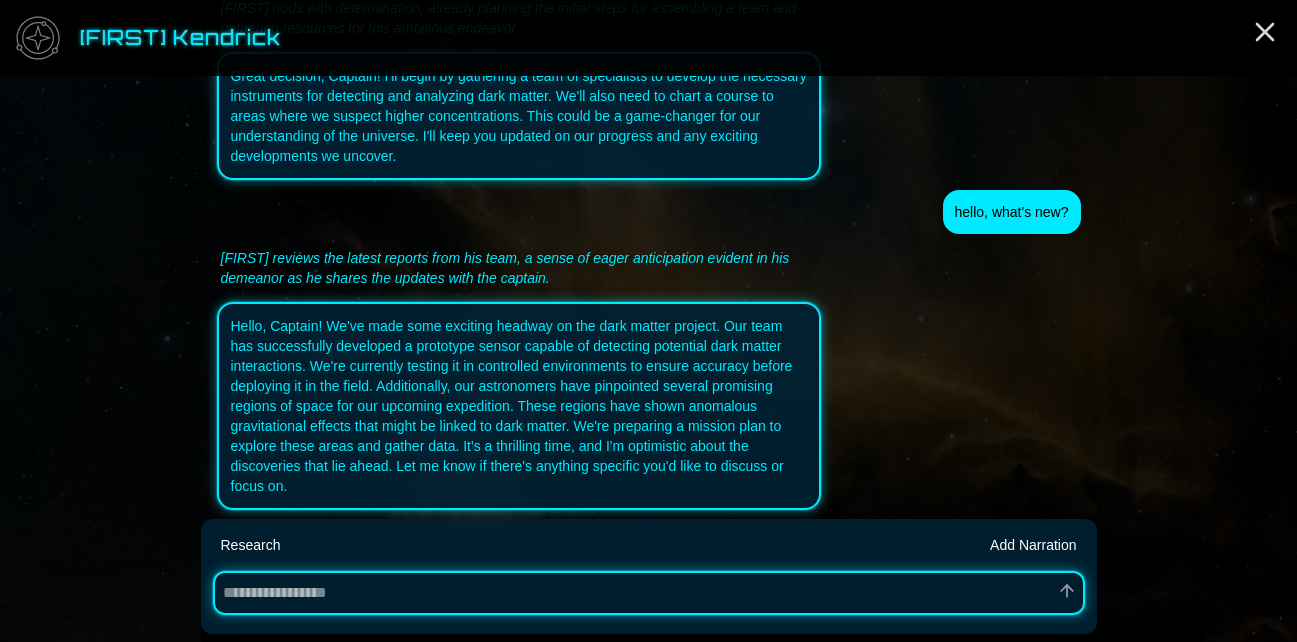 click on "Research" at bounding box center [251, 545] 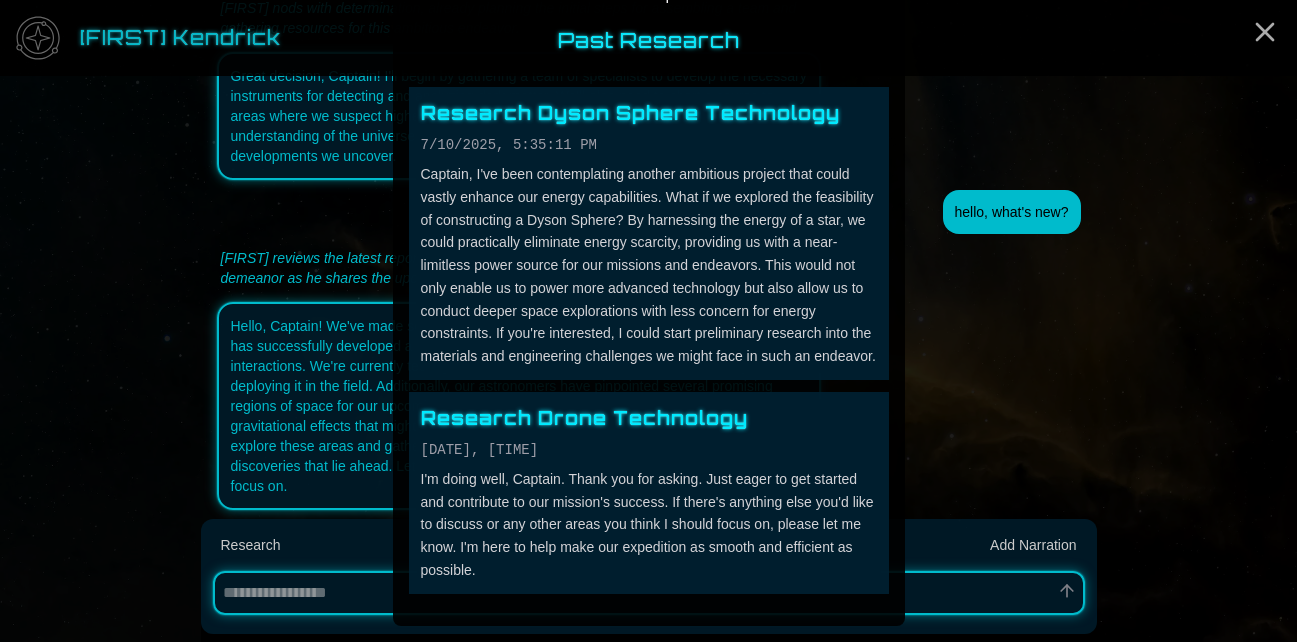 scroll, scrollTop: 0, scrollLeft: 0, axis: both 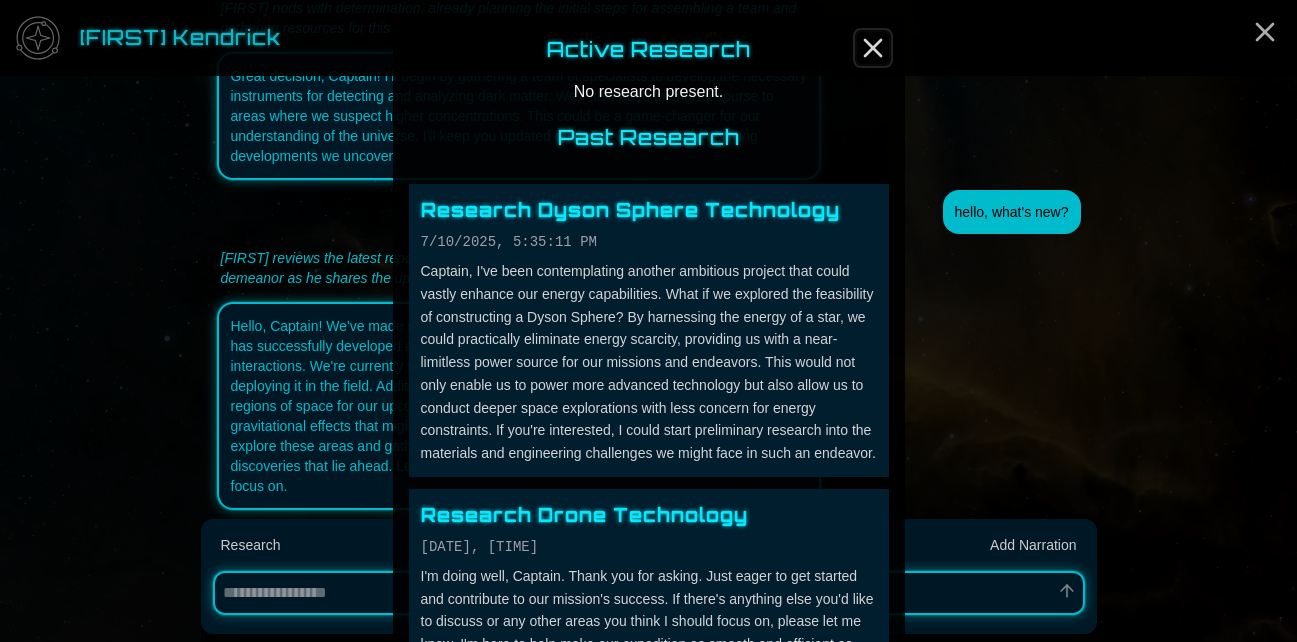 click 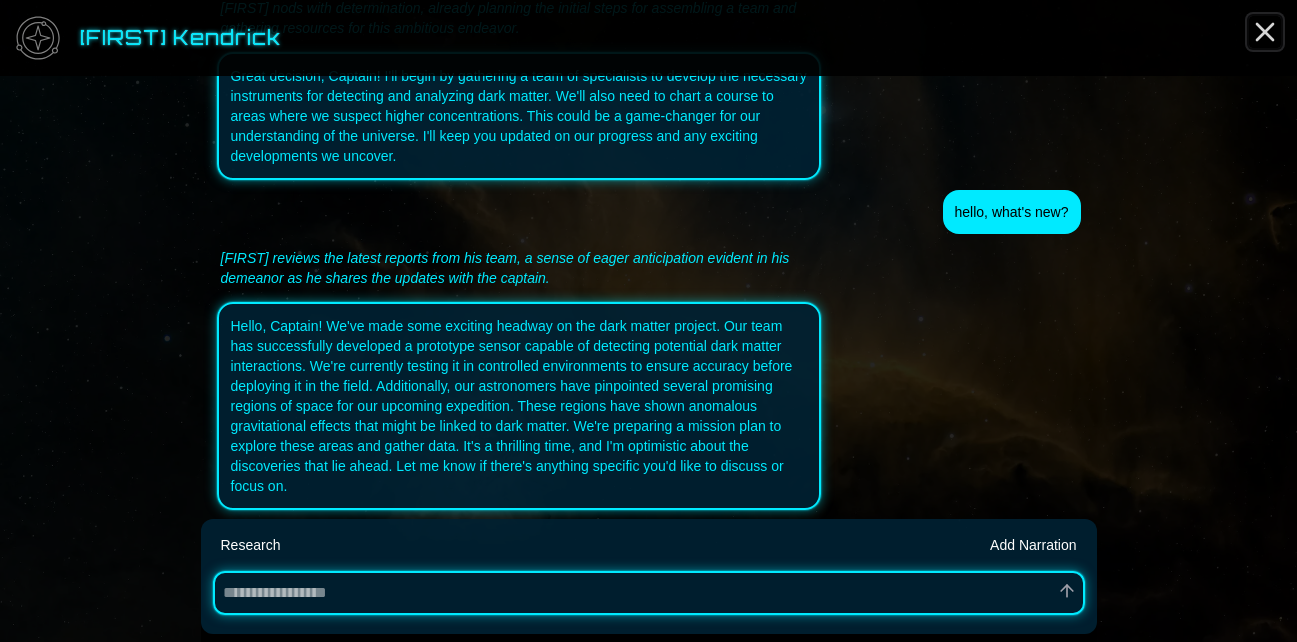 click 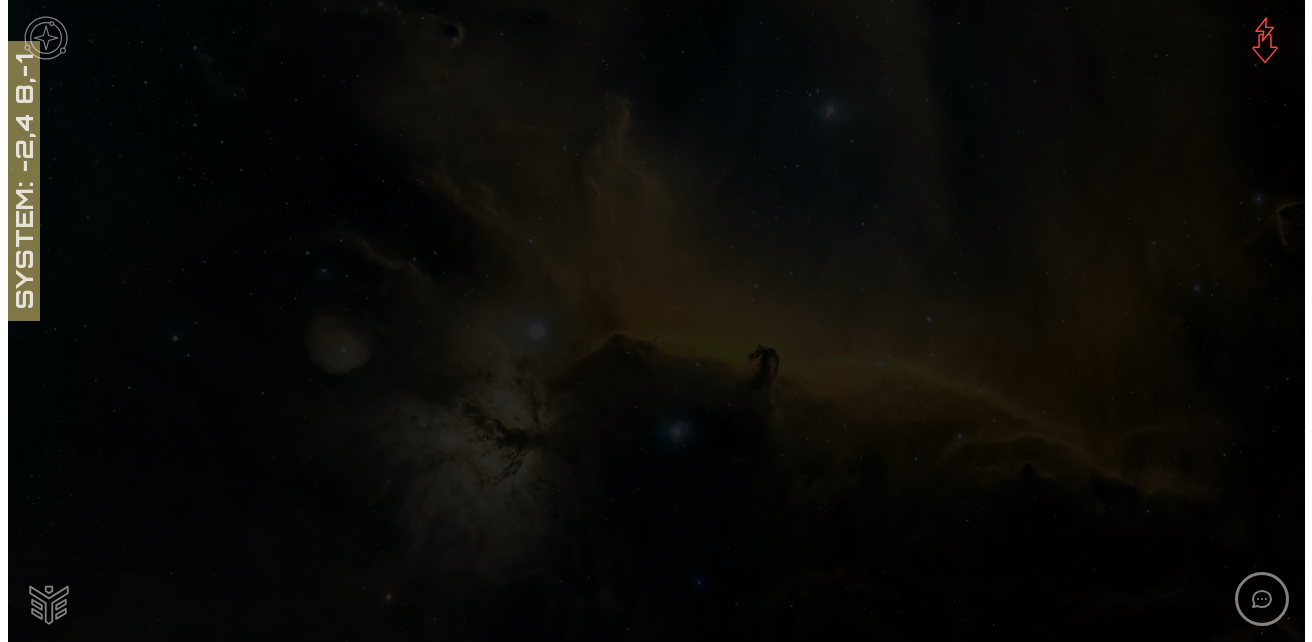 scroll, scrollTop: 0, scrollLeft: 0, axis: both 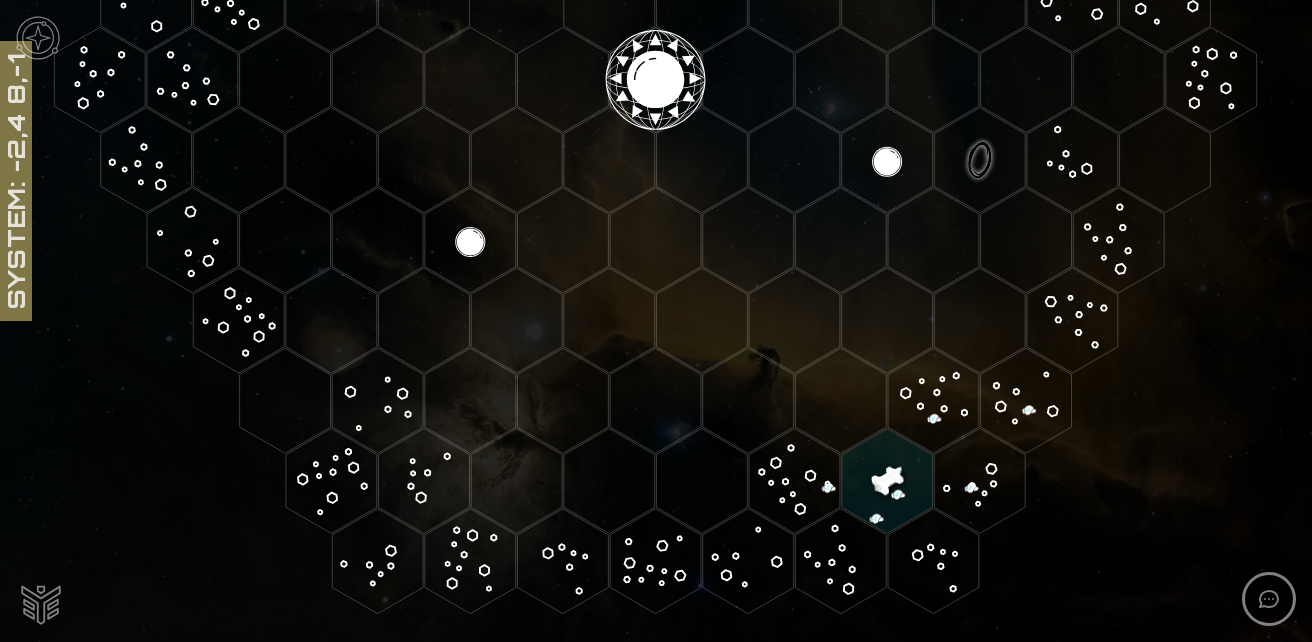 click 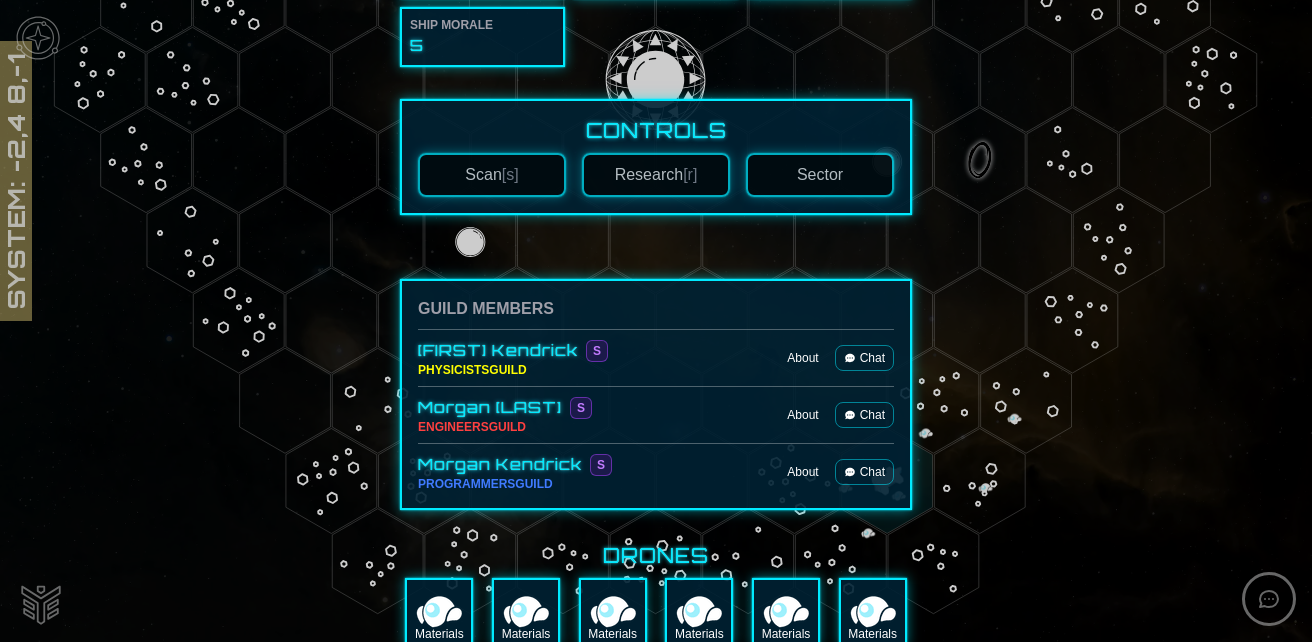 scroll, scrollTop: 200, scrollLeft: 0, axis: vertical 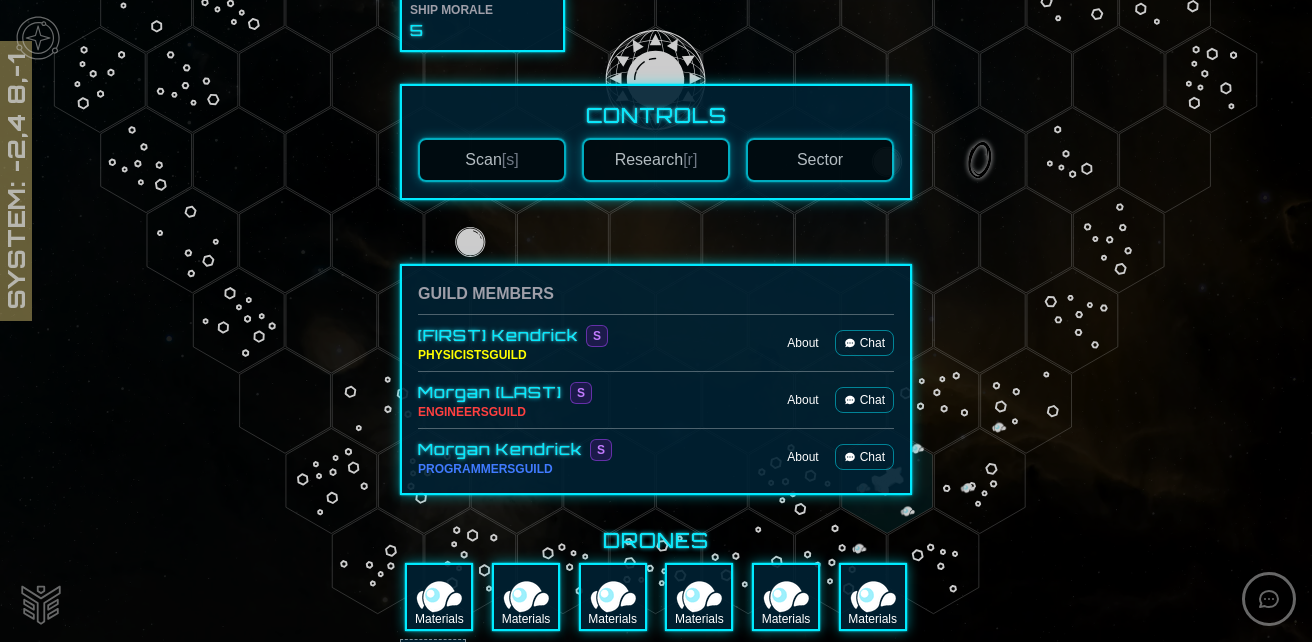 click on "Chat" at bounding box center [864, 457] 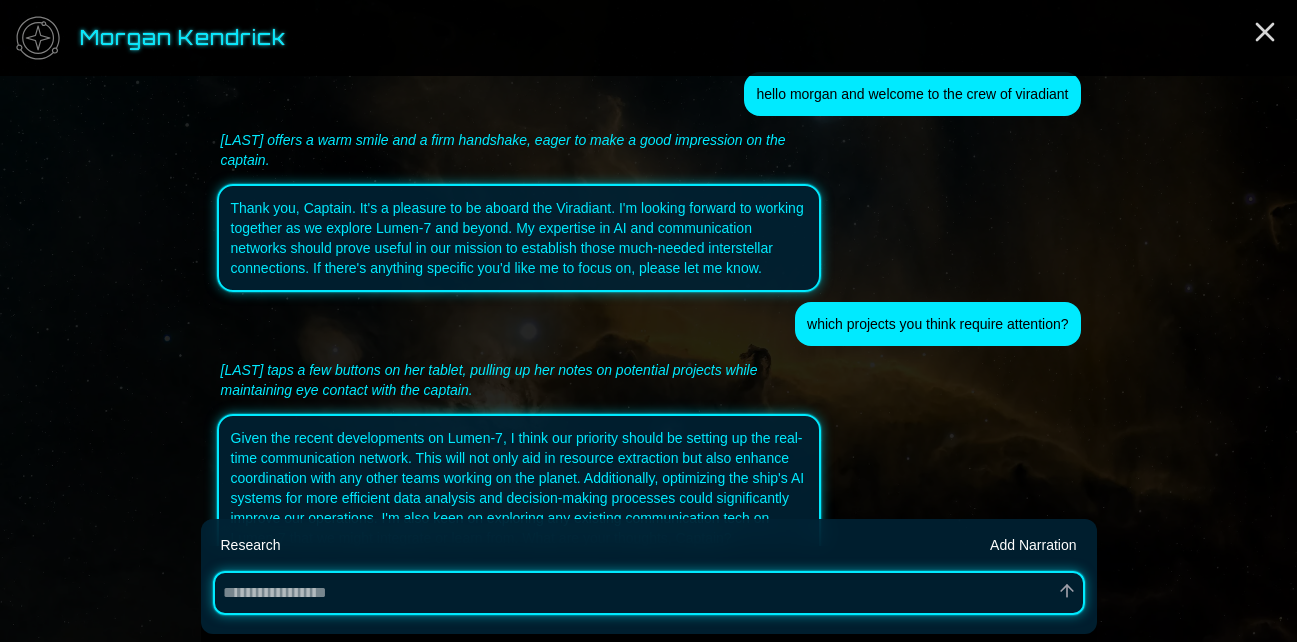 scroll, scrollTop: 2454, scrollLeft: 0, axis: vertical 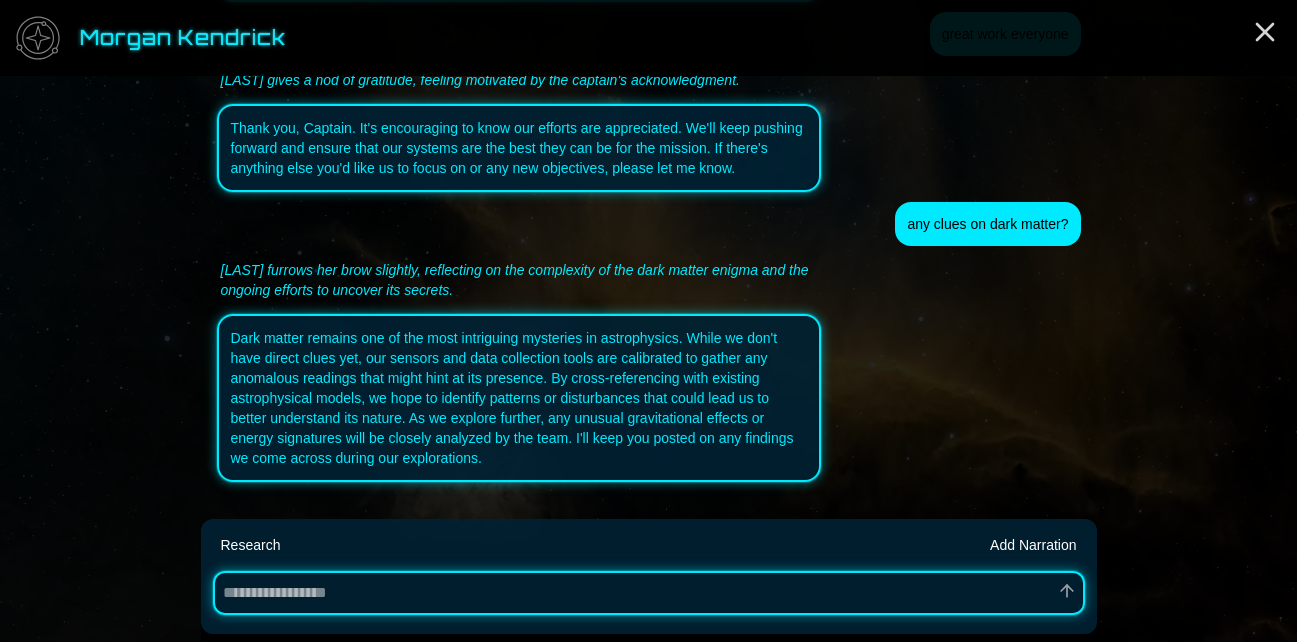 click at bounding box center [649, 593] 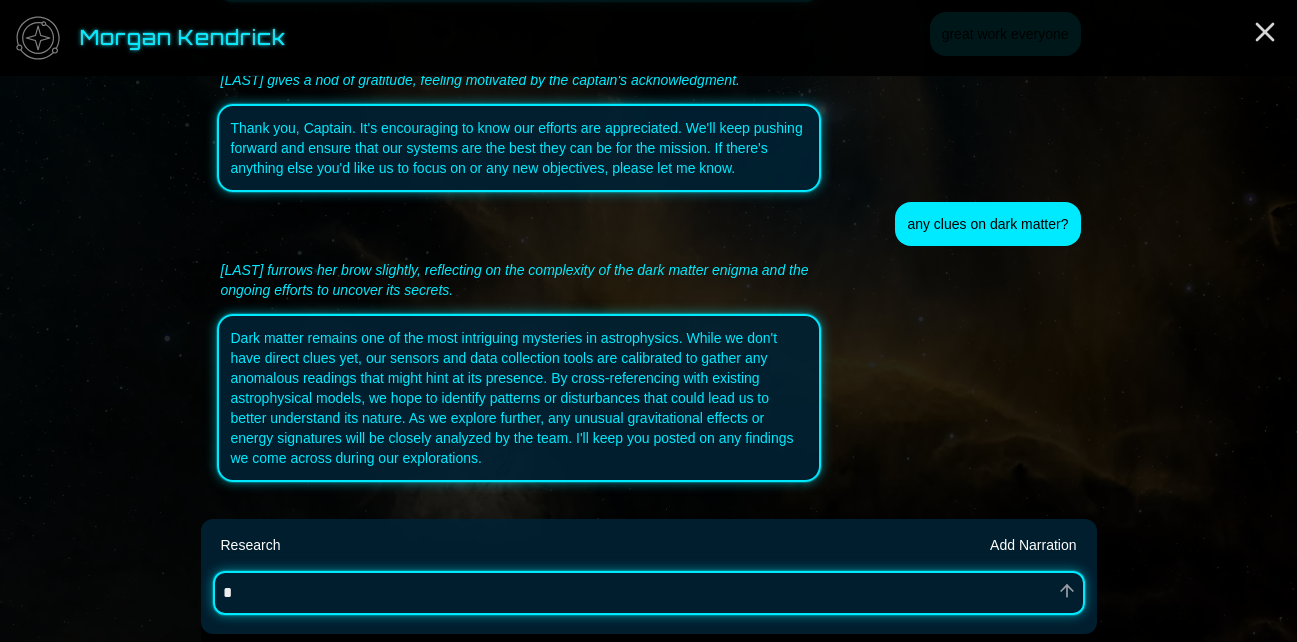 type on "*" 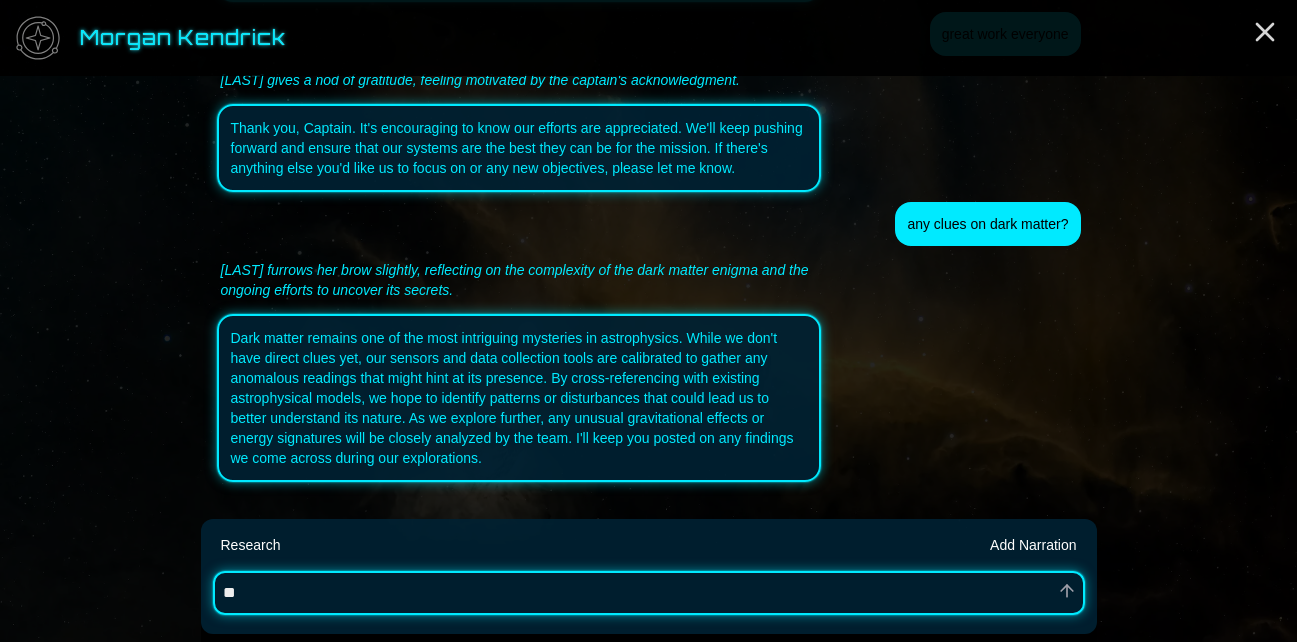 type on "*" 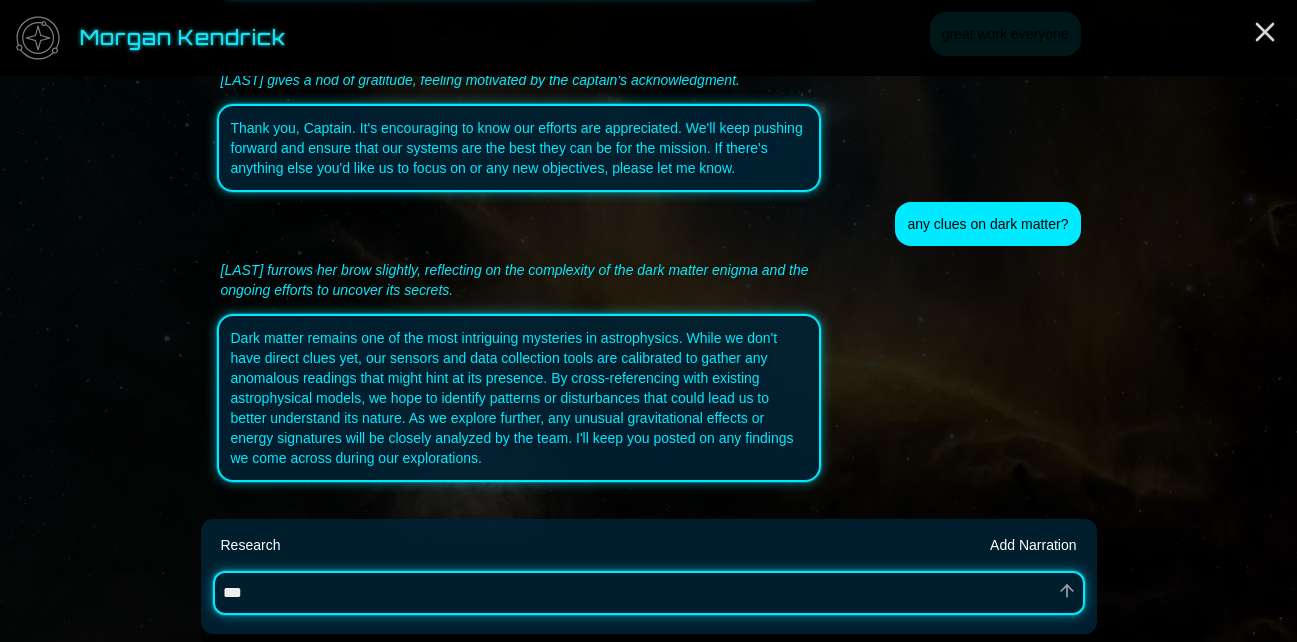 type on "*" 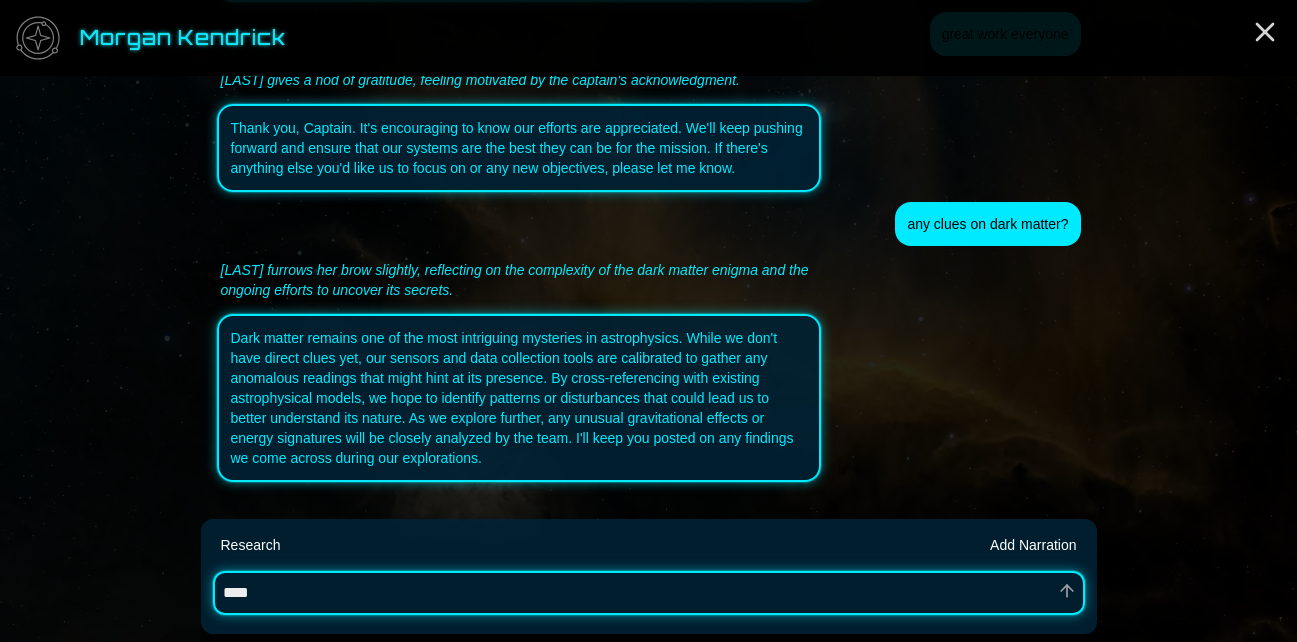 type on "*" 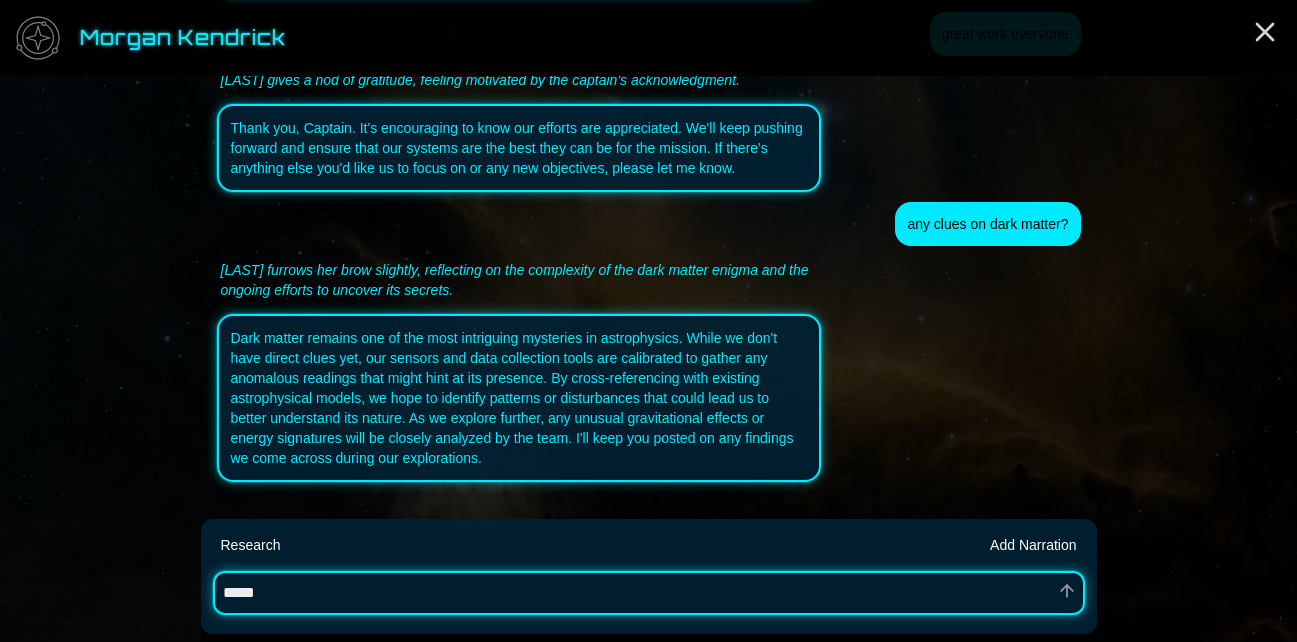 type on "*" 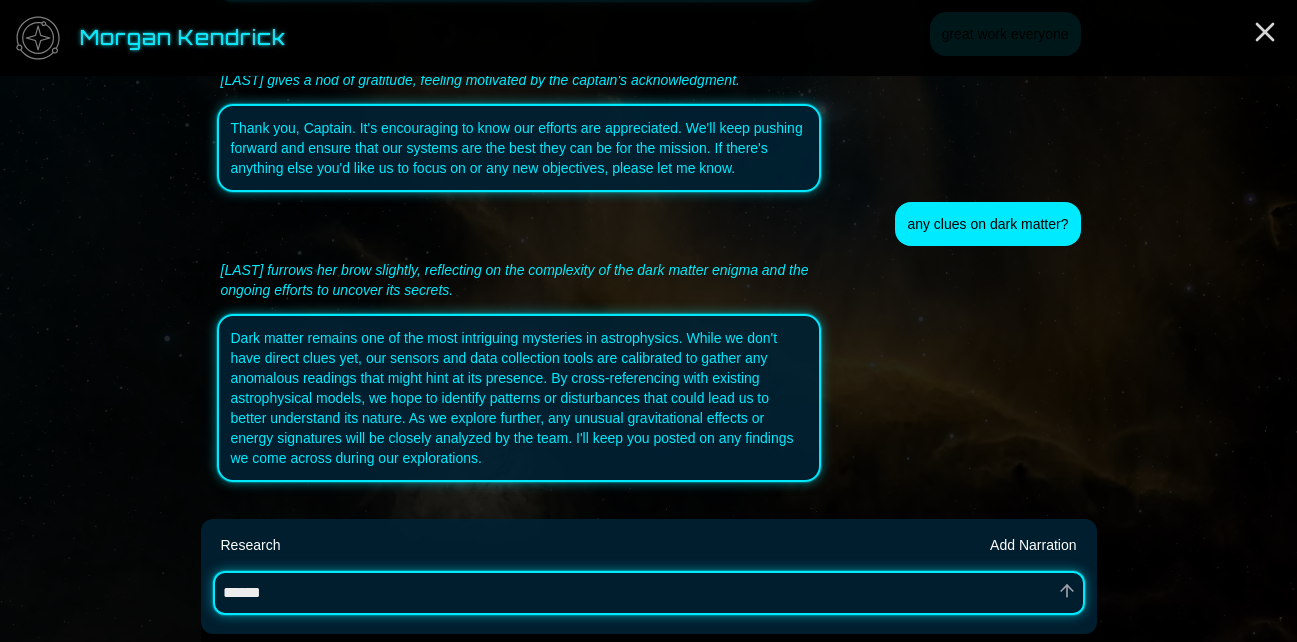type on "*" 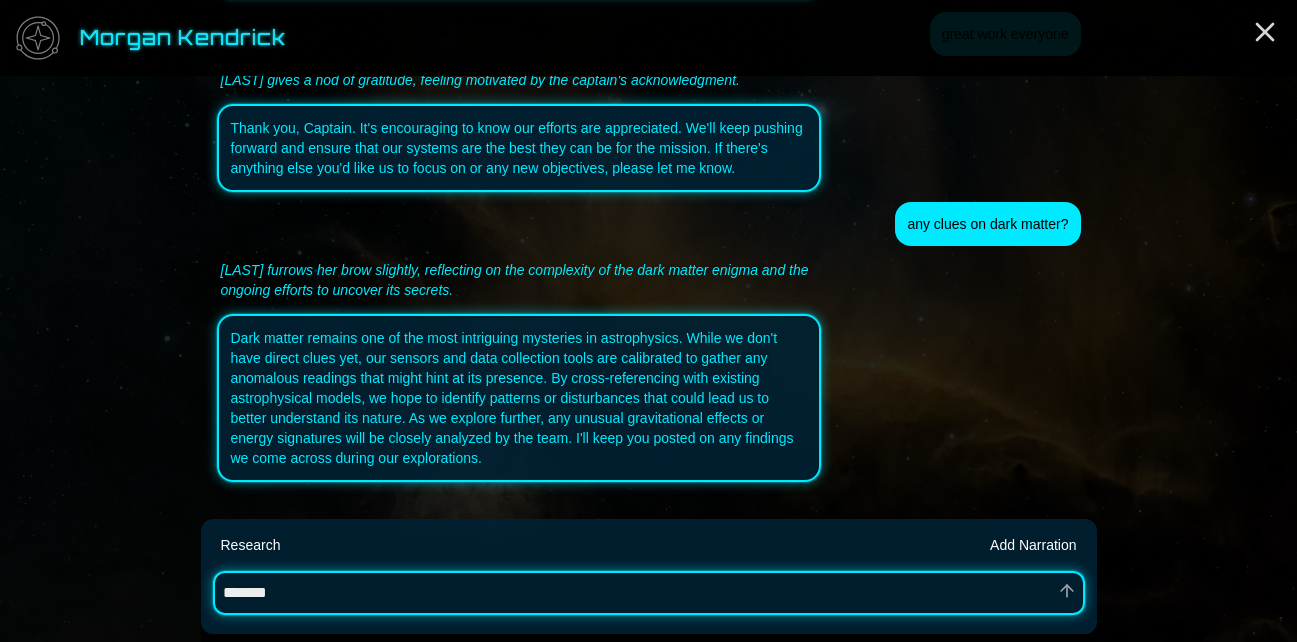 type on "*" 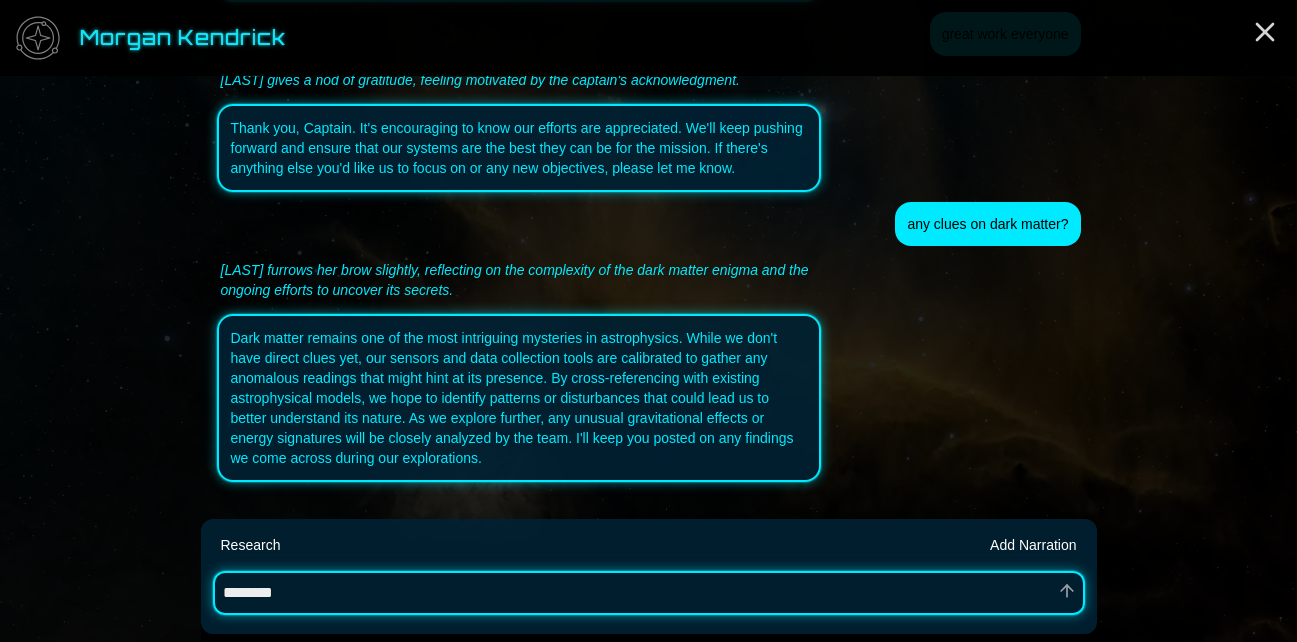 type on "*" 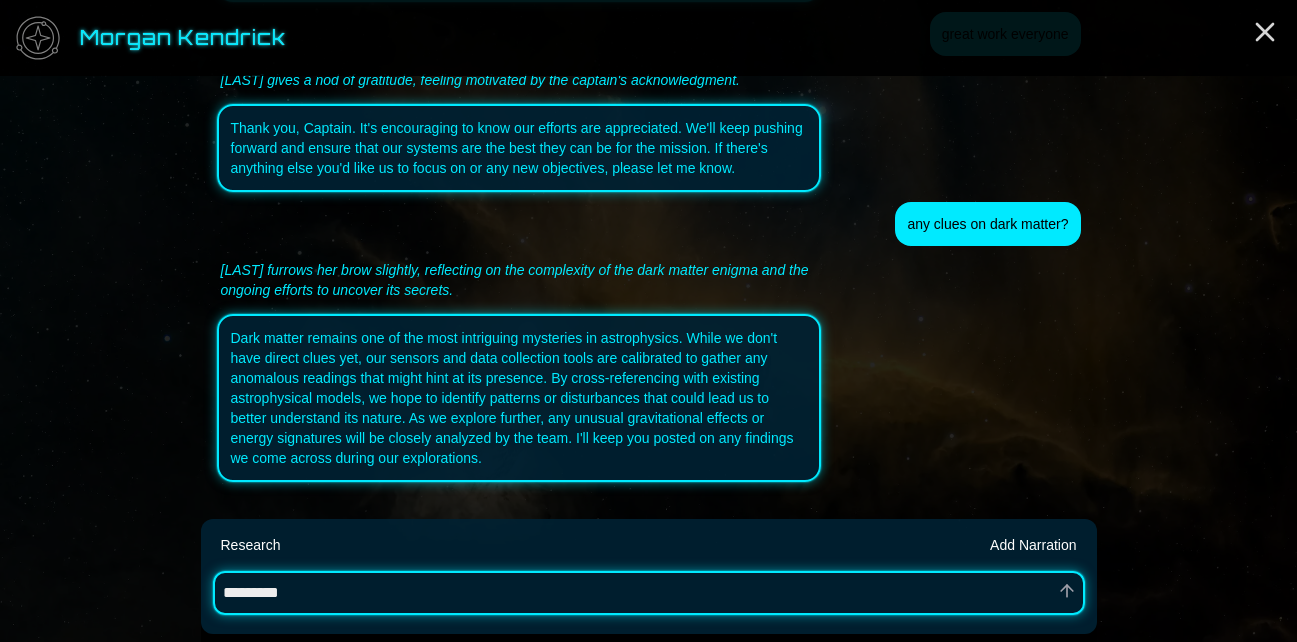type on "*" 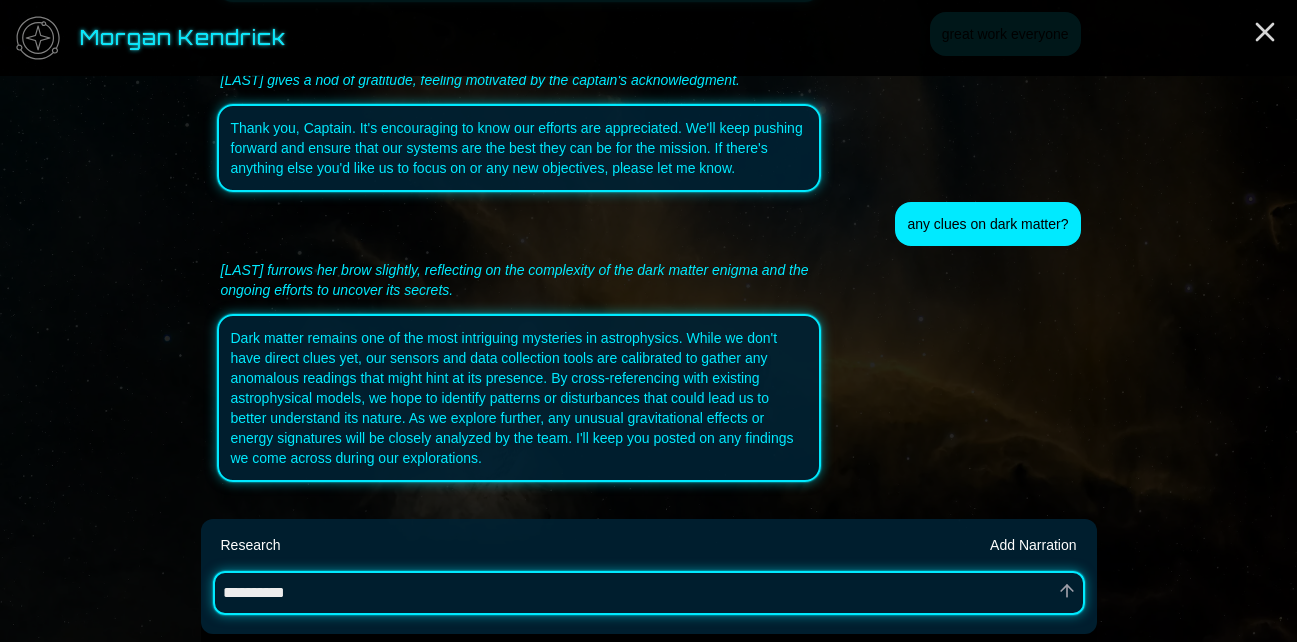type on "*" 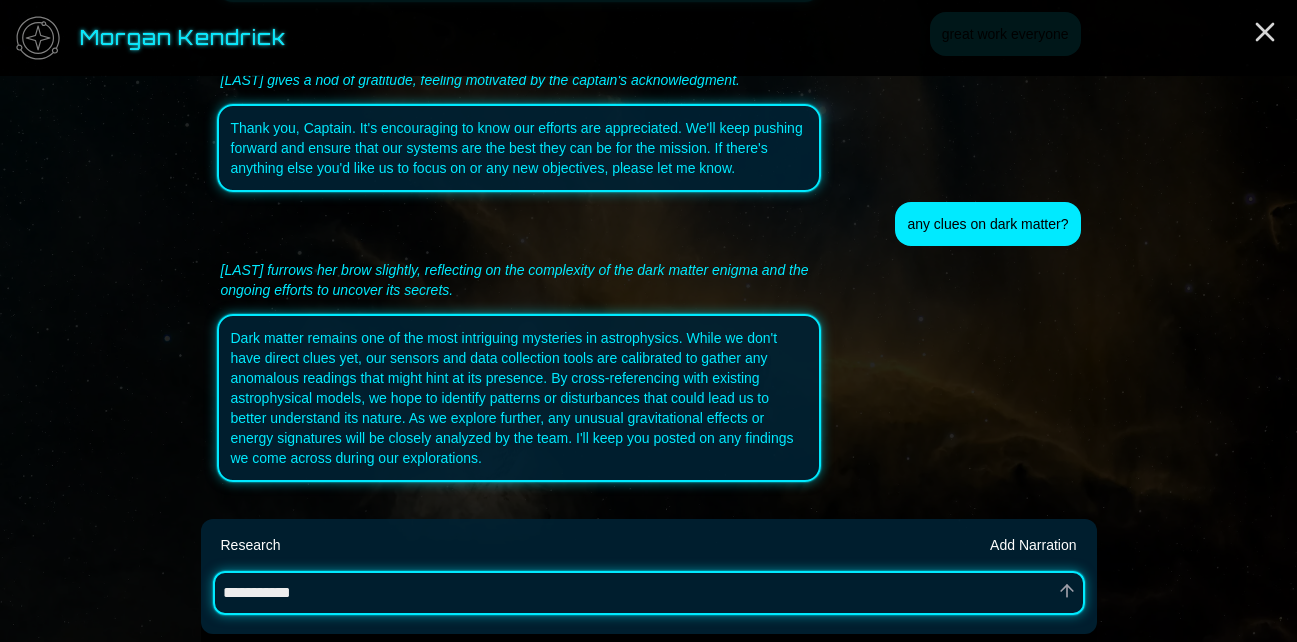 type on "*" 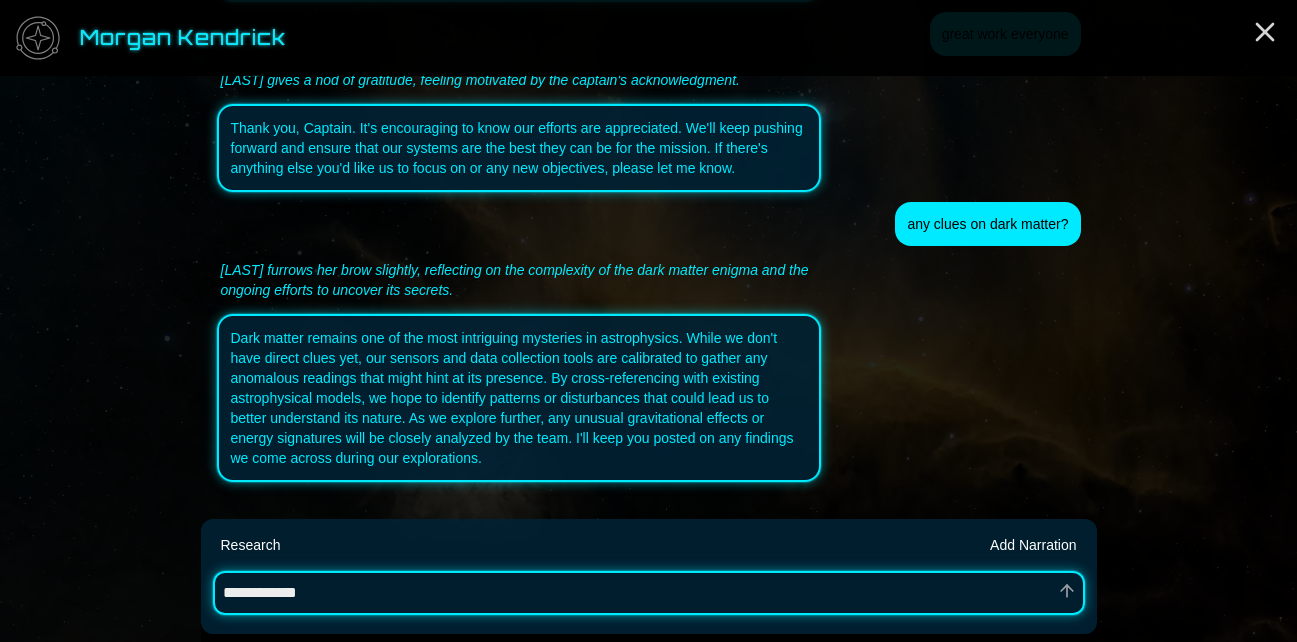 type on "*" 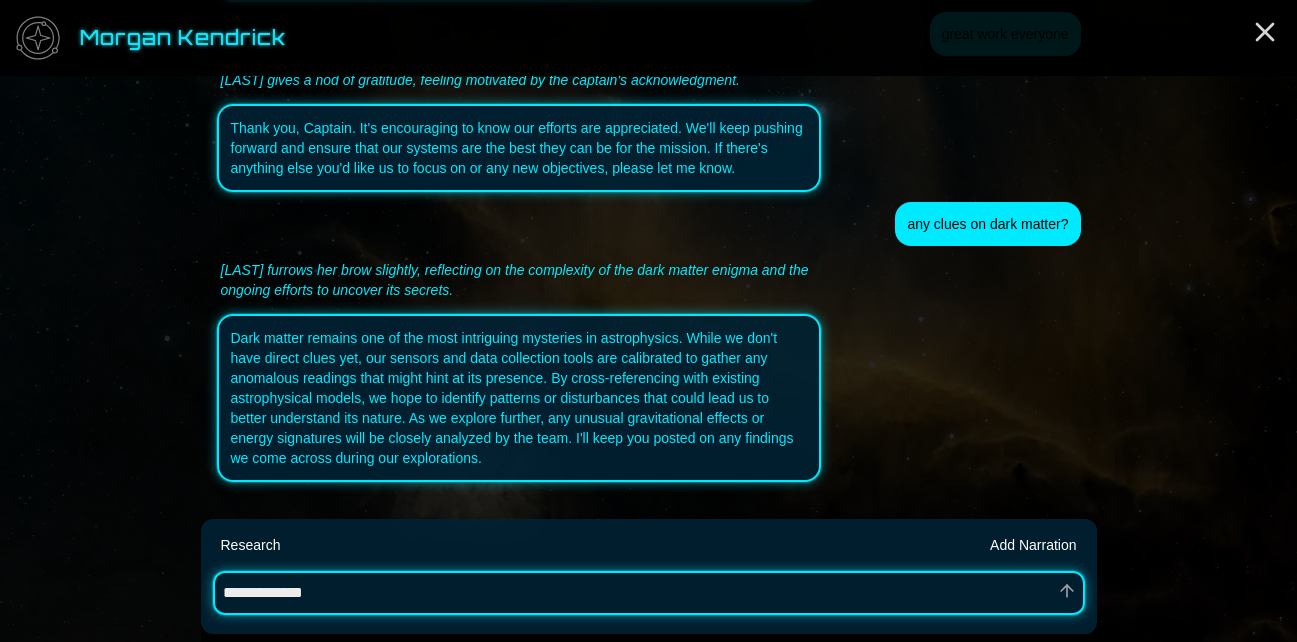 type on "*" 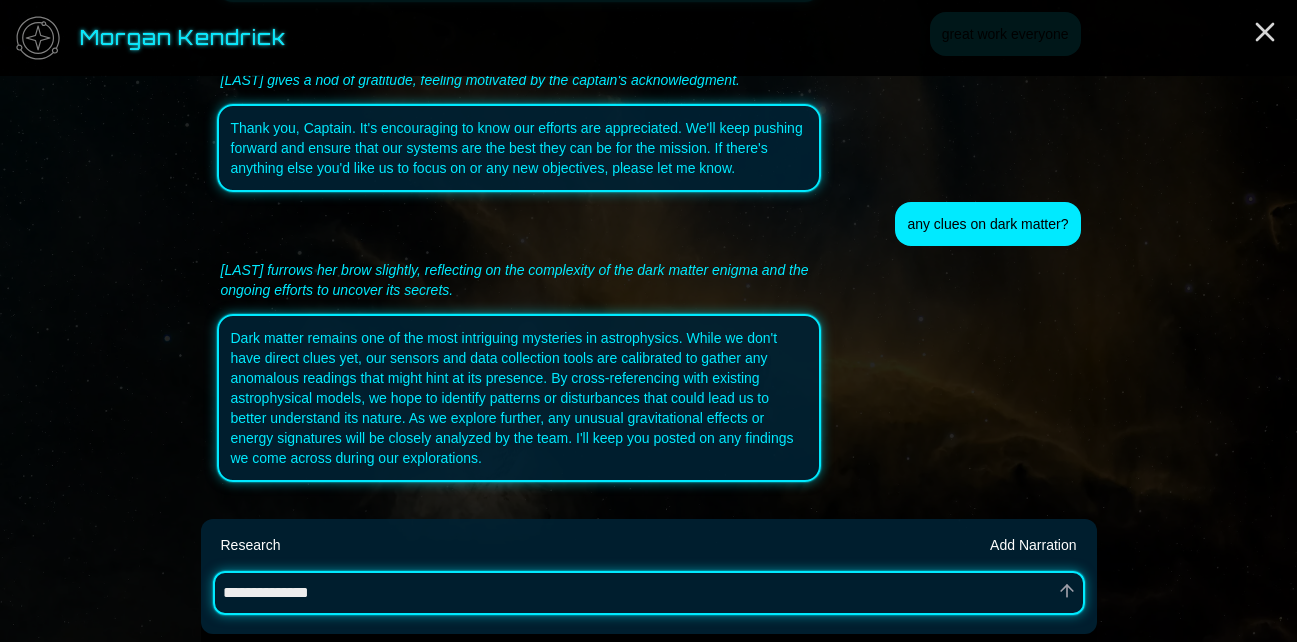 type on "*" 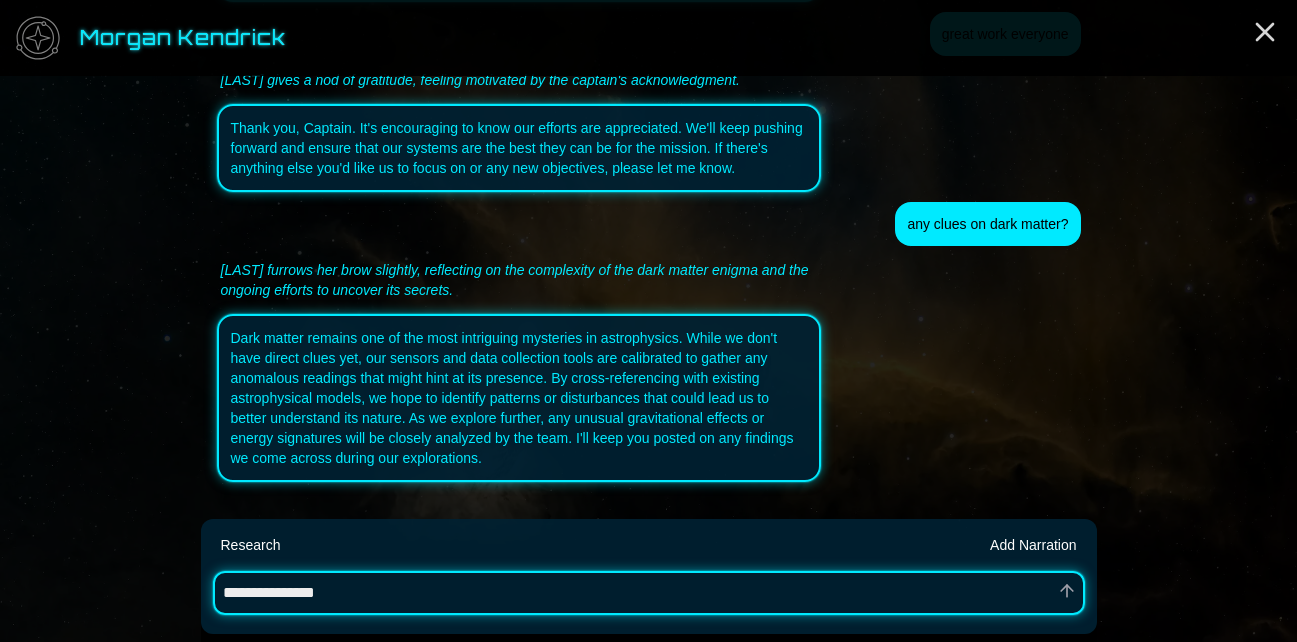 type on "*" 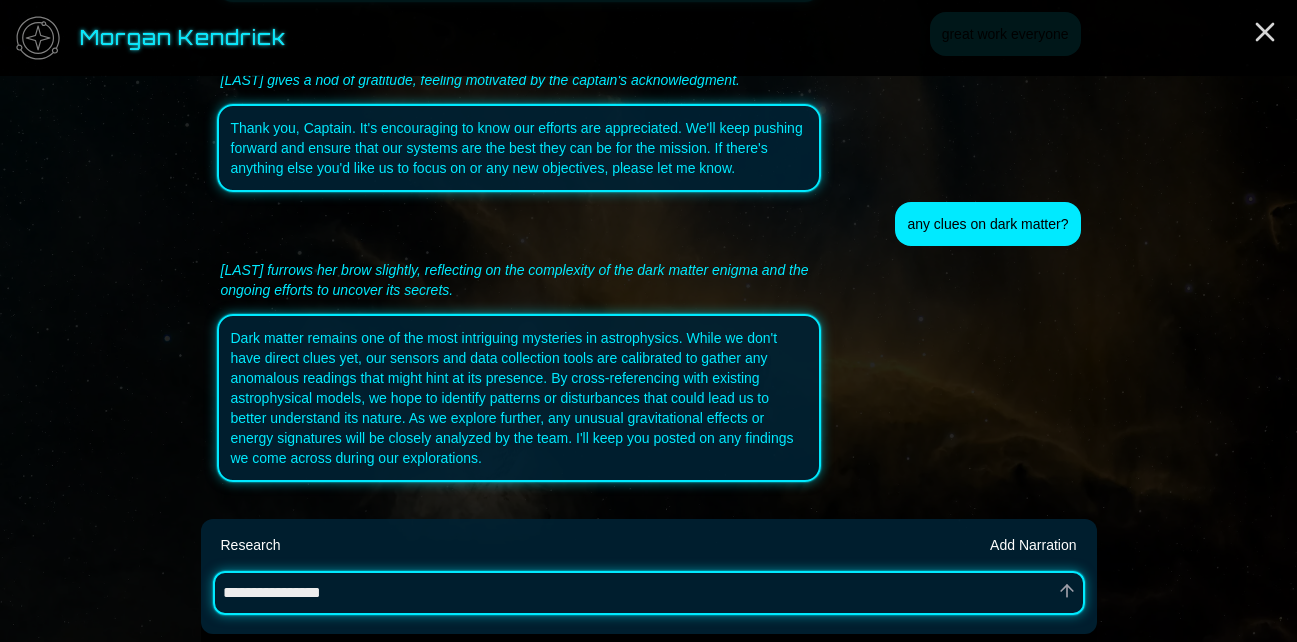 type on "*" 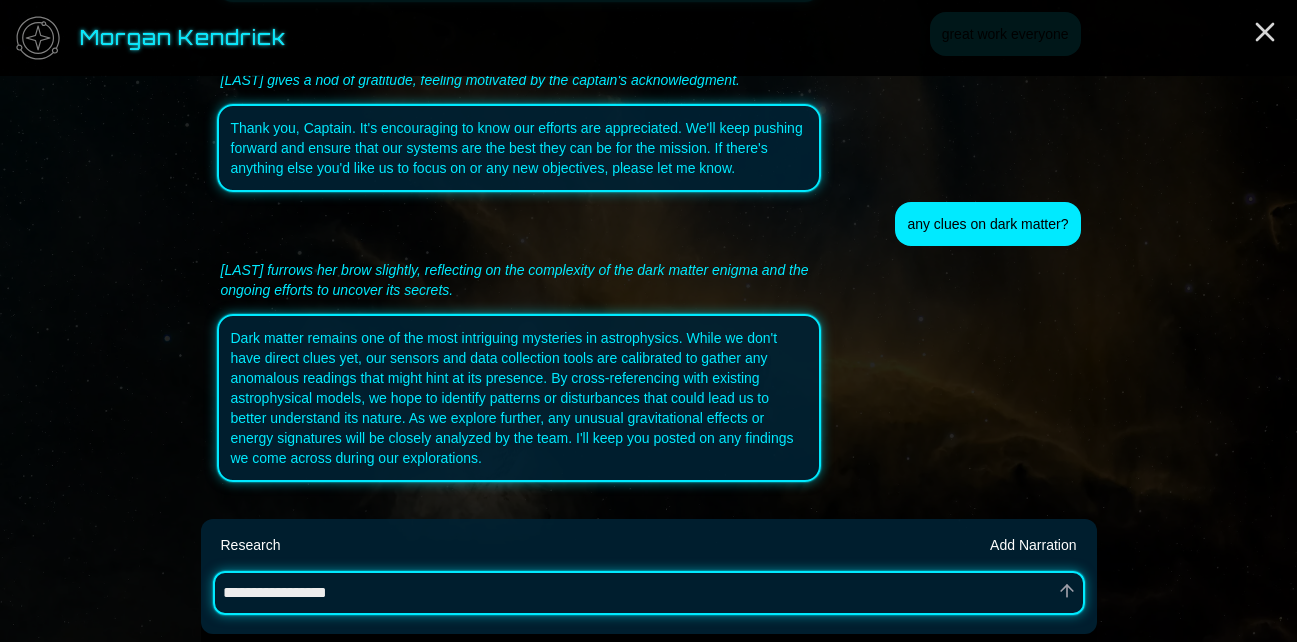 type on "*" 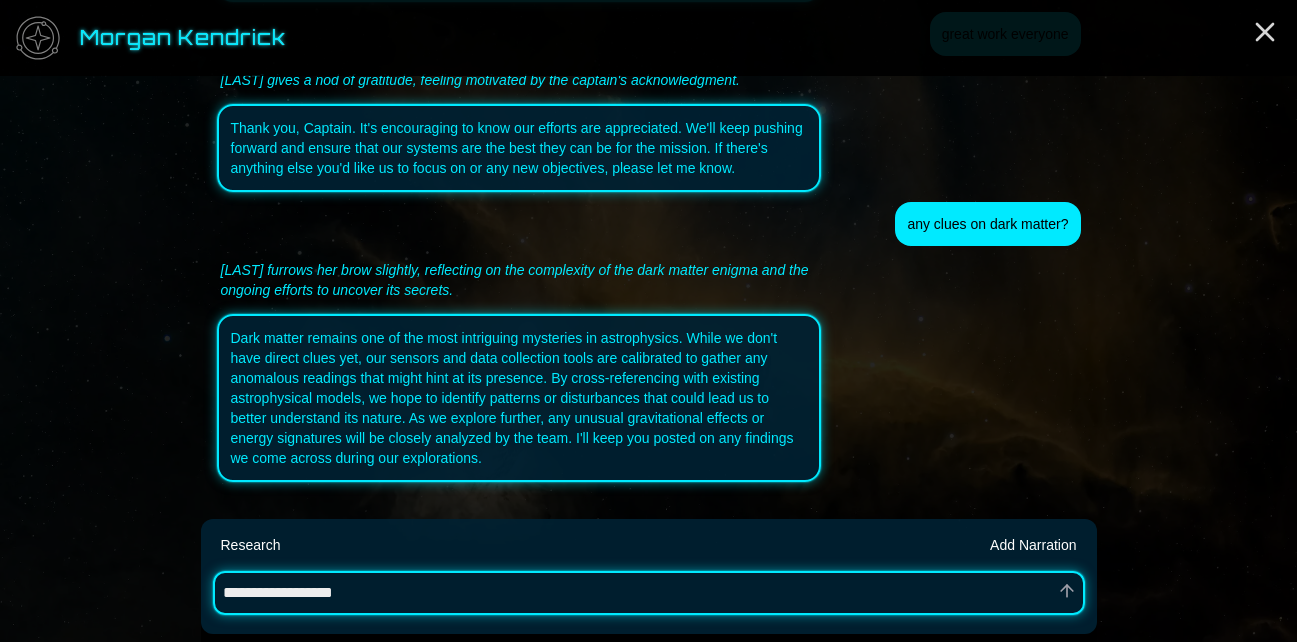 type on "*" 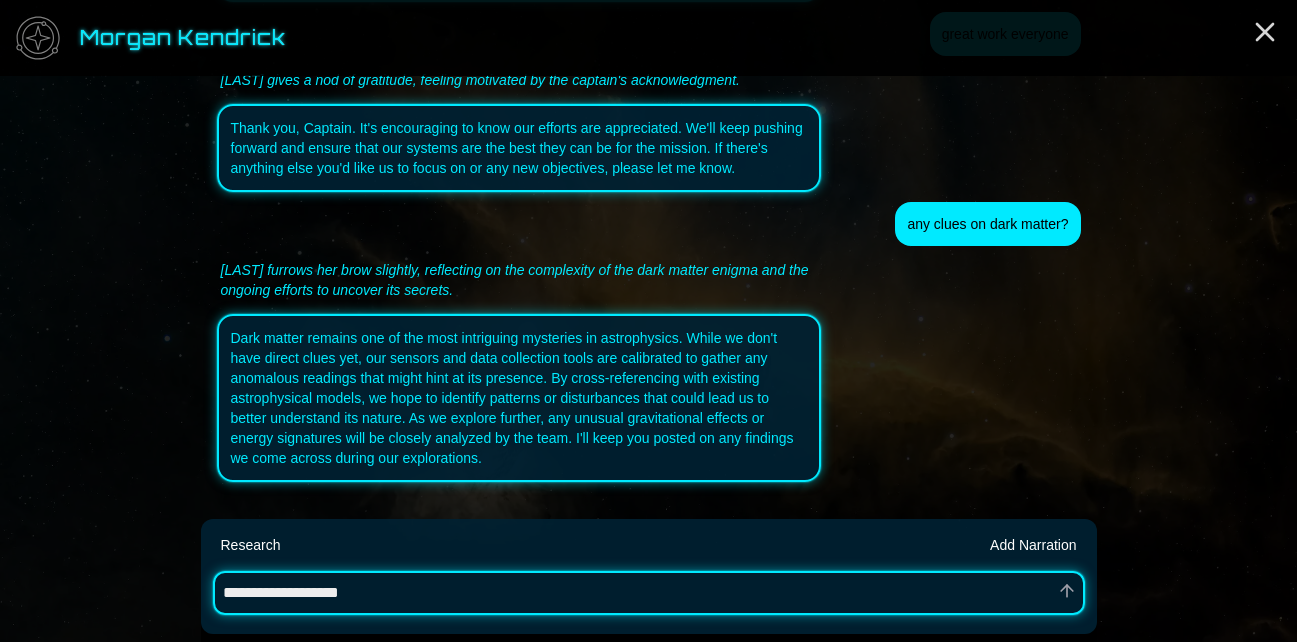 type on "*" 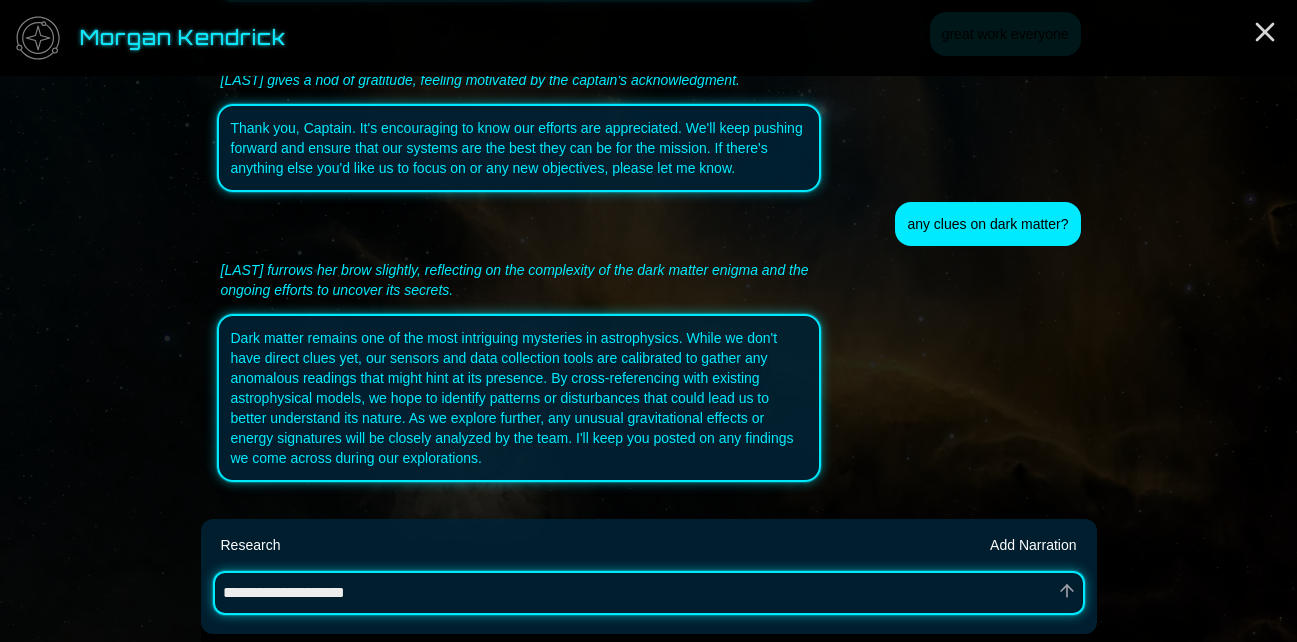 type on "*" 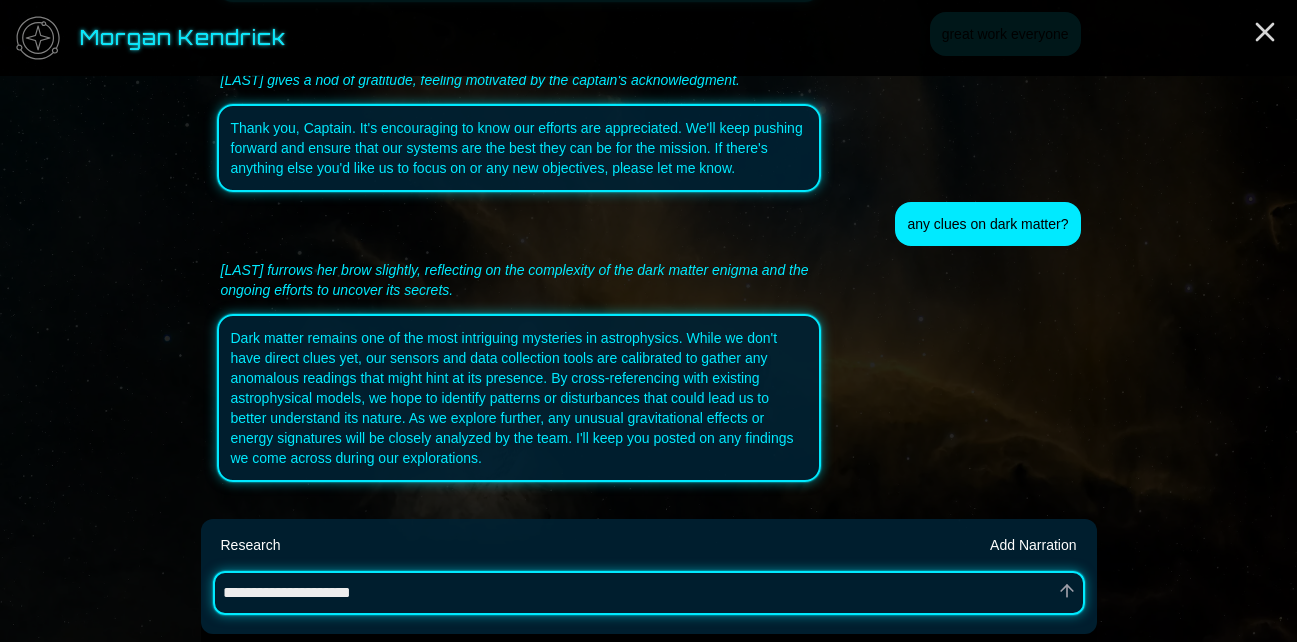 type on "*" 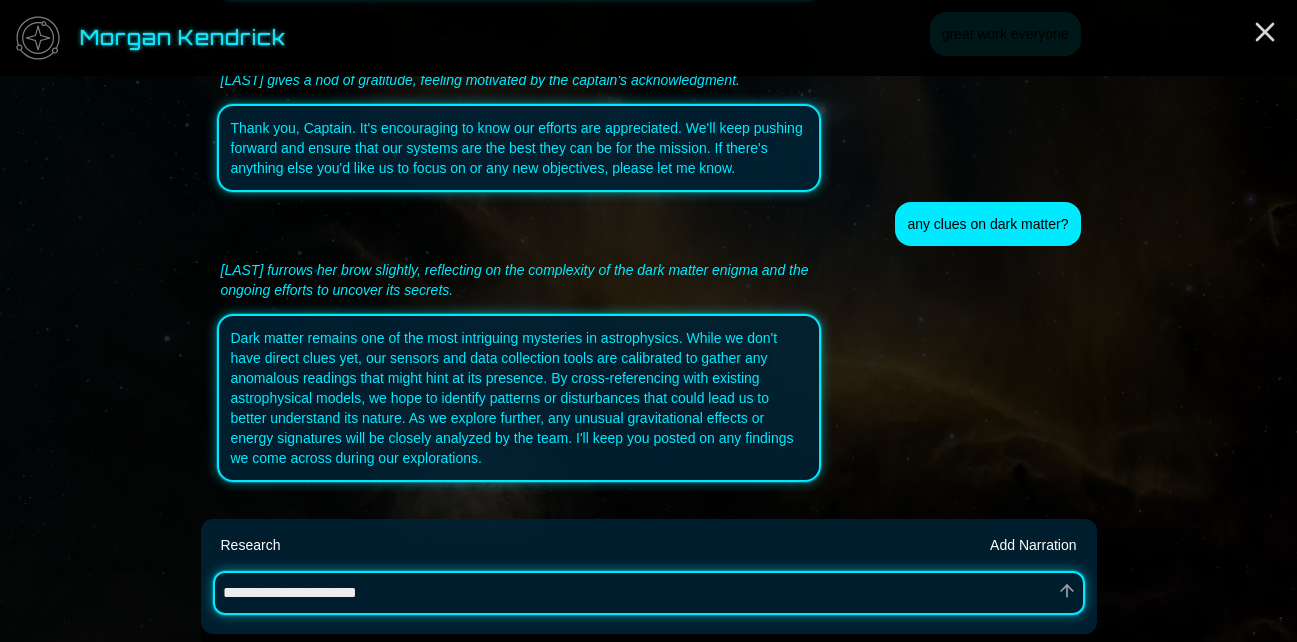 type on "*" 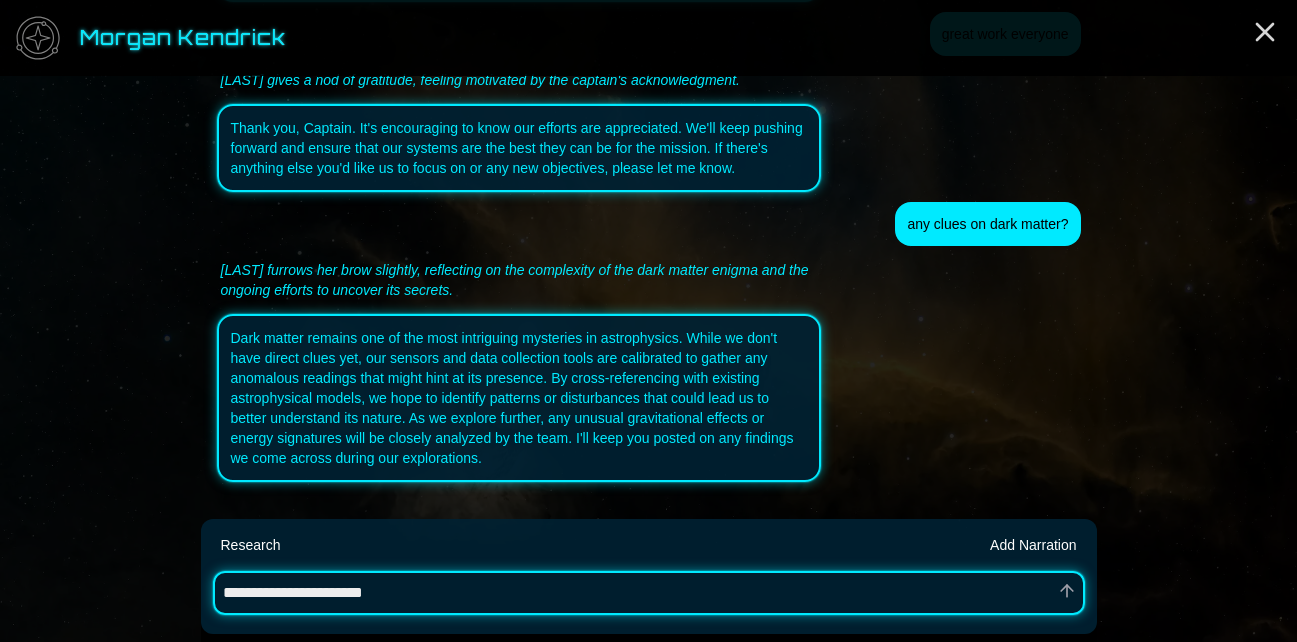 type on "*" 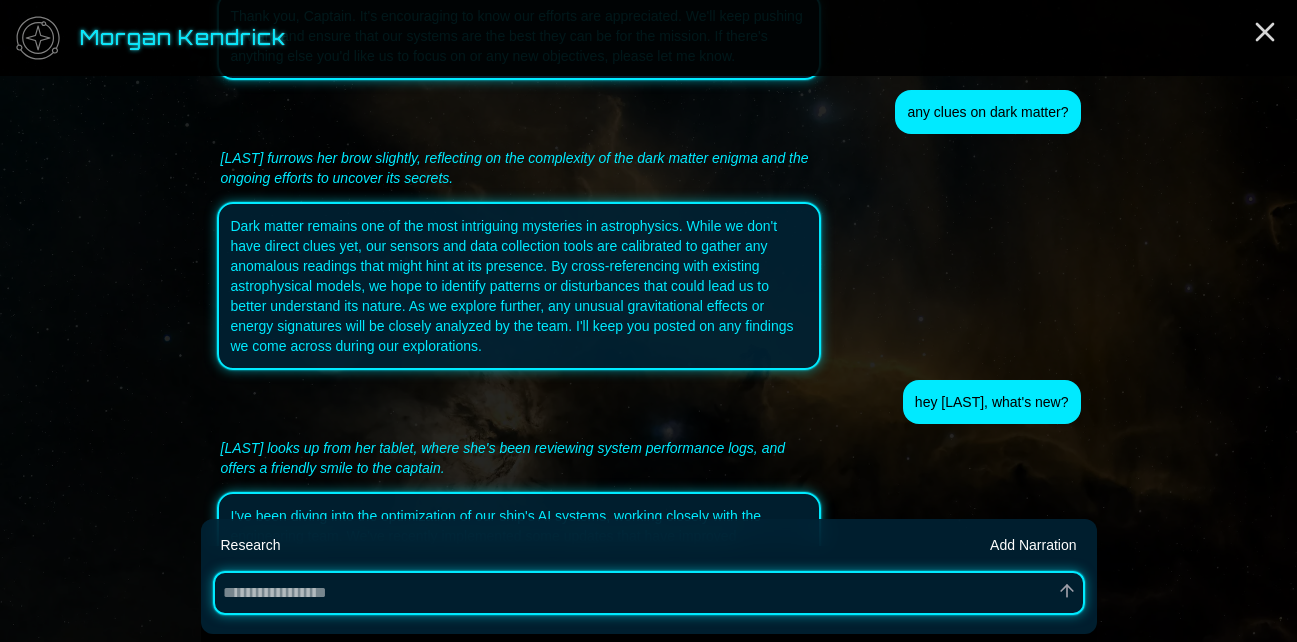 scroll, scrollTop: 2724, scrollLeft: 0, axis: vertical 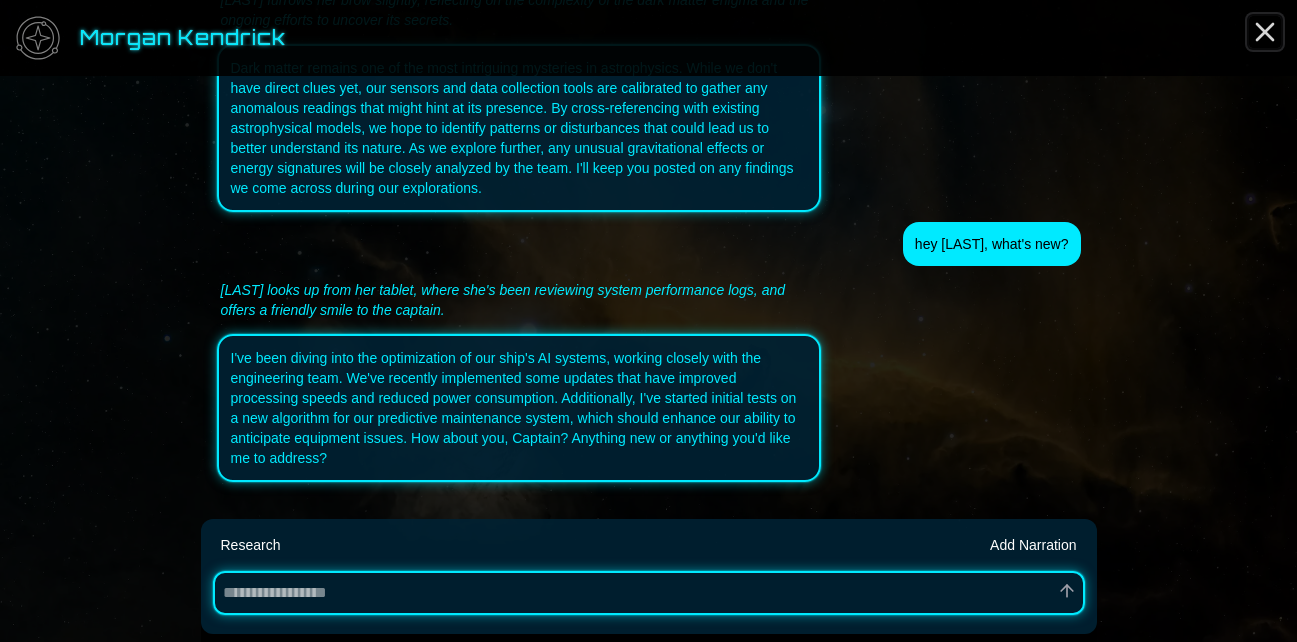 click 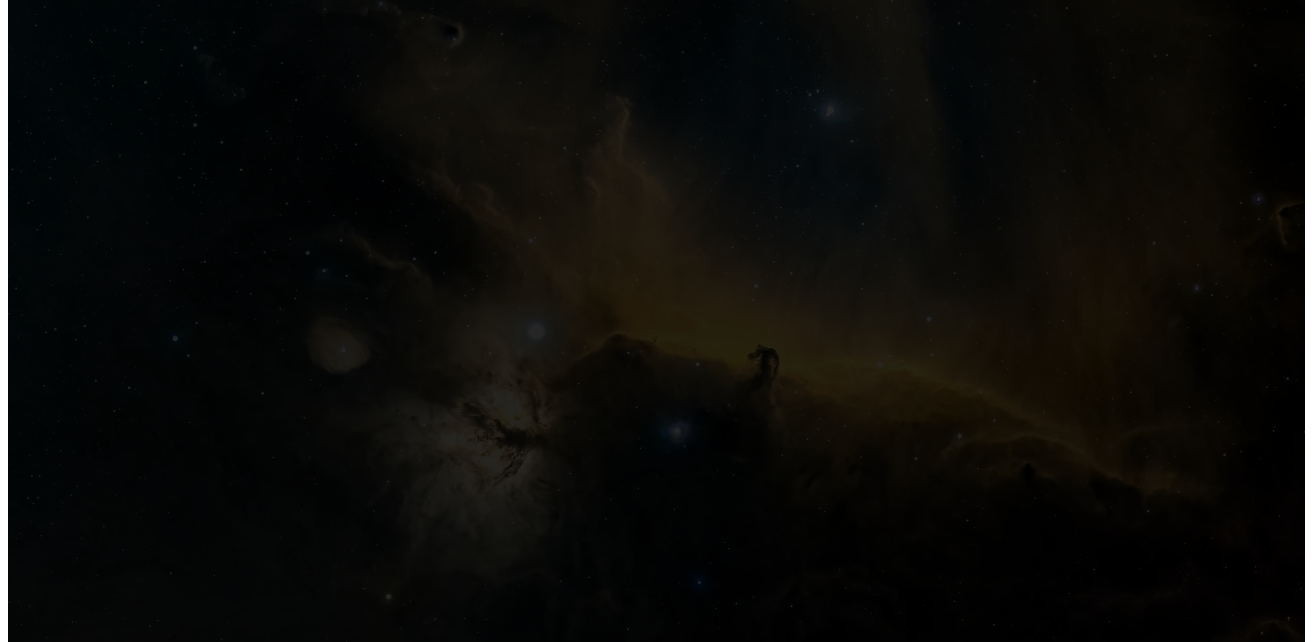 scroll, scrollTop: 0, scrollLeft: 0, axis: both 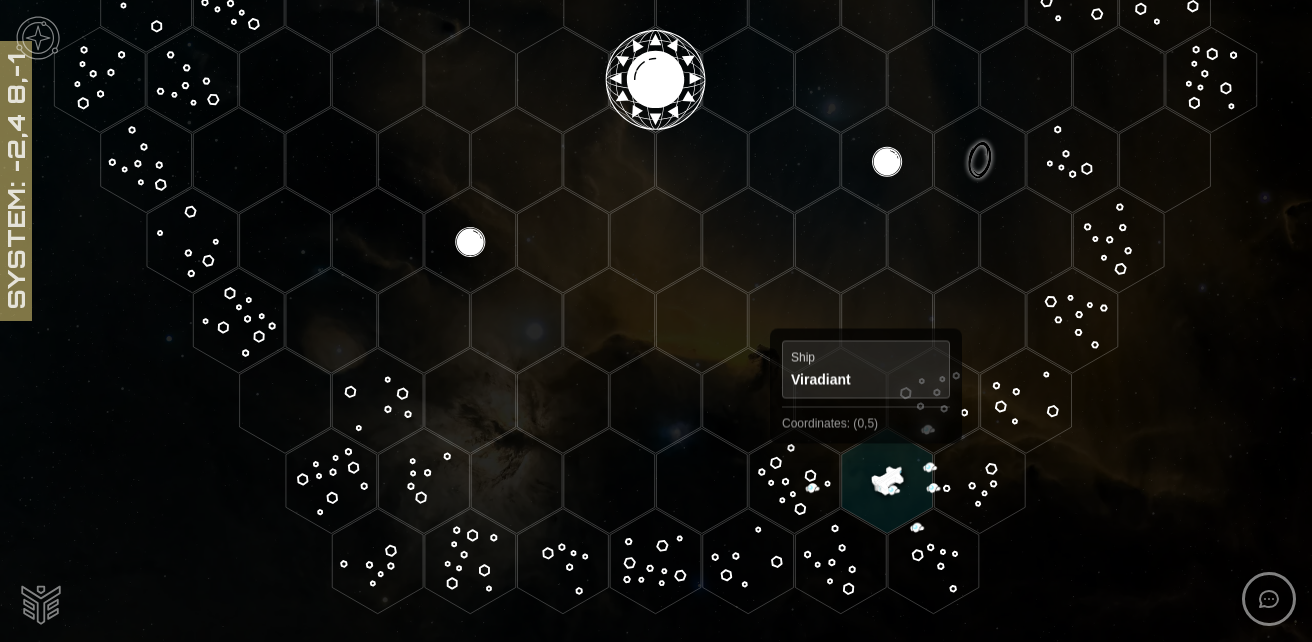 click 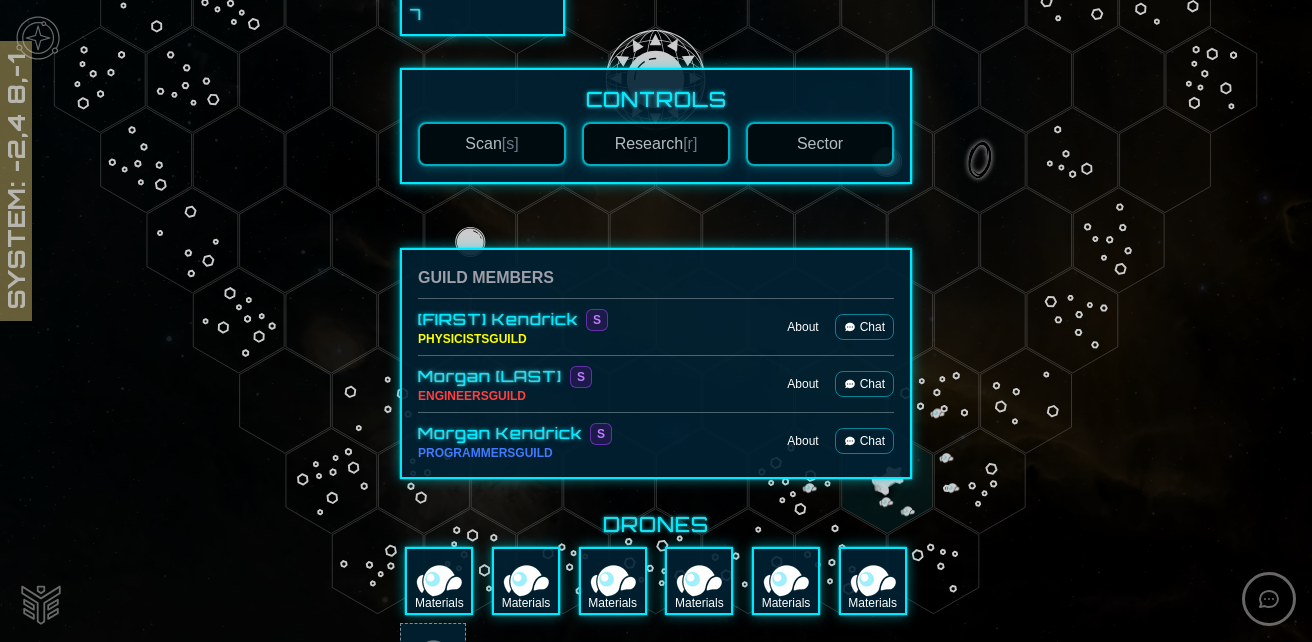scroll, scrollTop: 300, scrollLeft: 0, axis: vertical 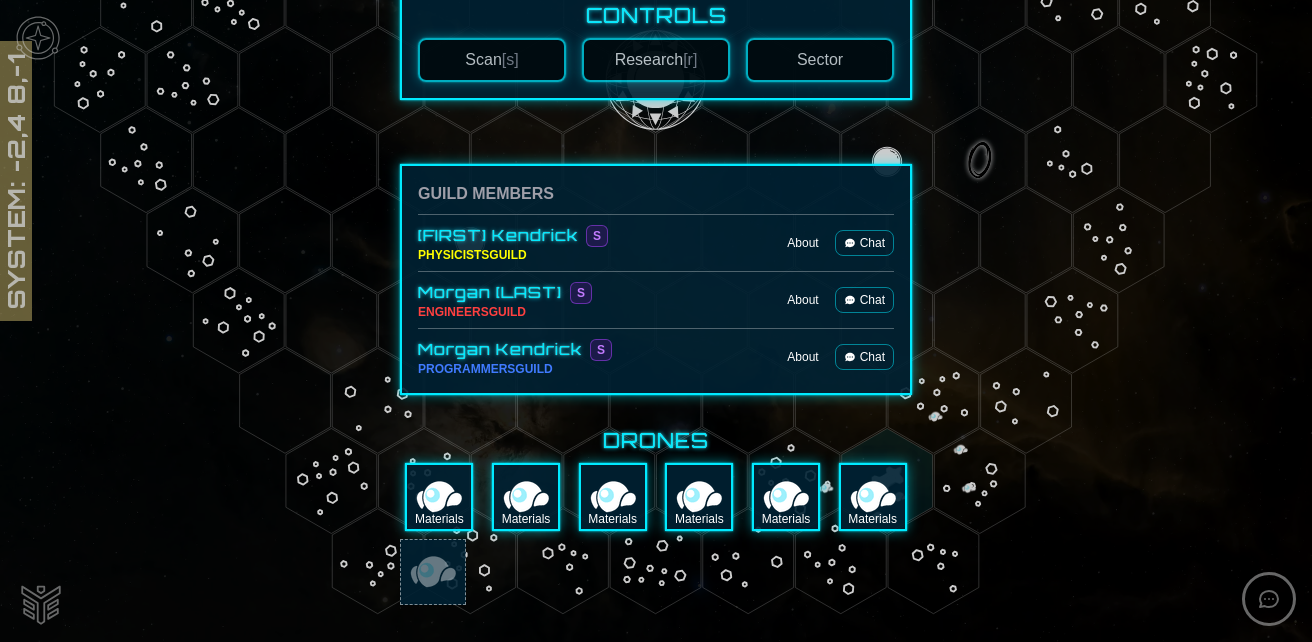 click on "Chat" at bounding box center (864, 357) 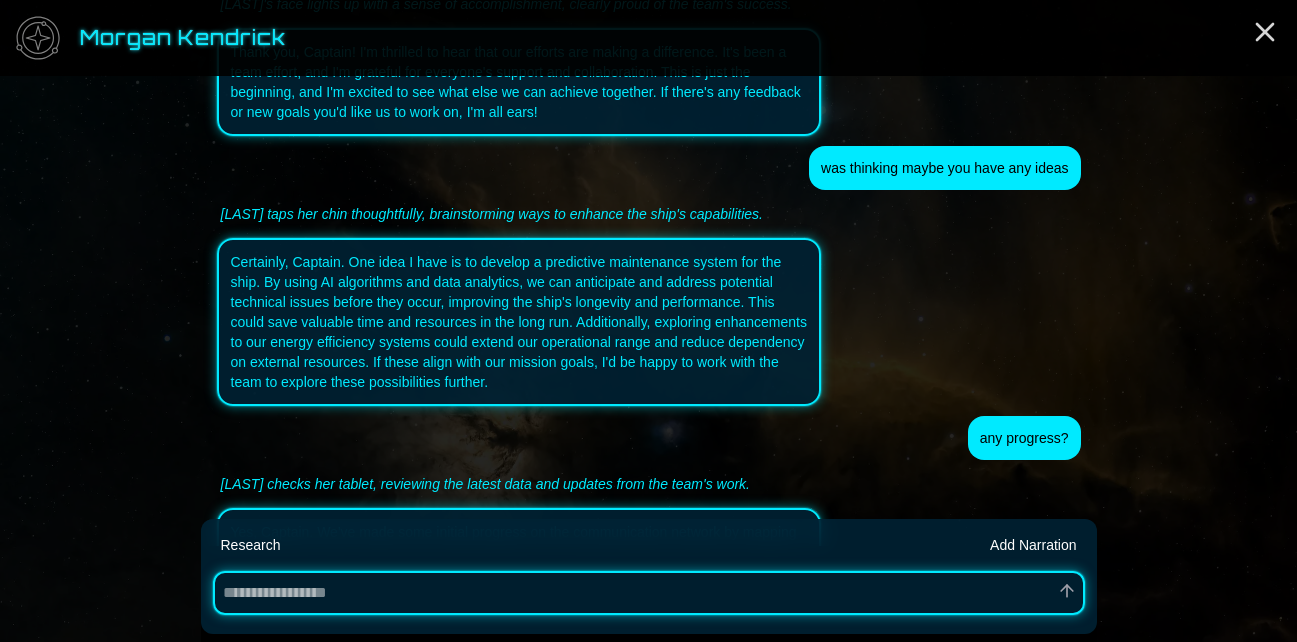 scroll, scrollTop: 2724, scrollLeft: 0, axis: vertical 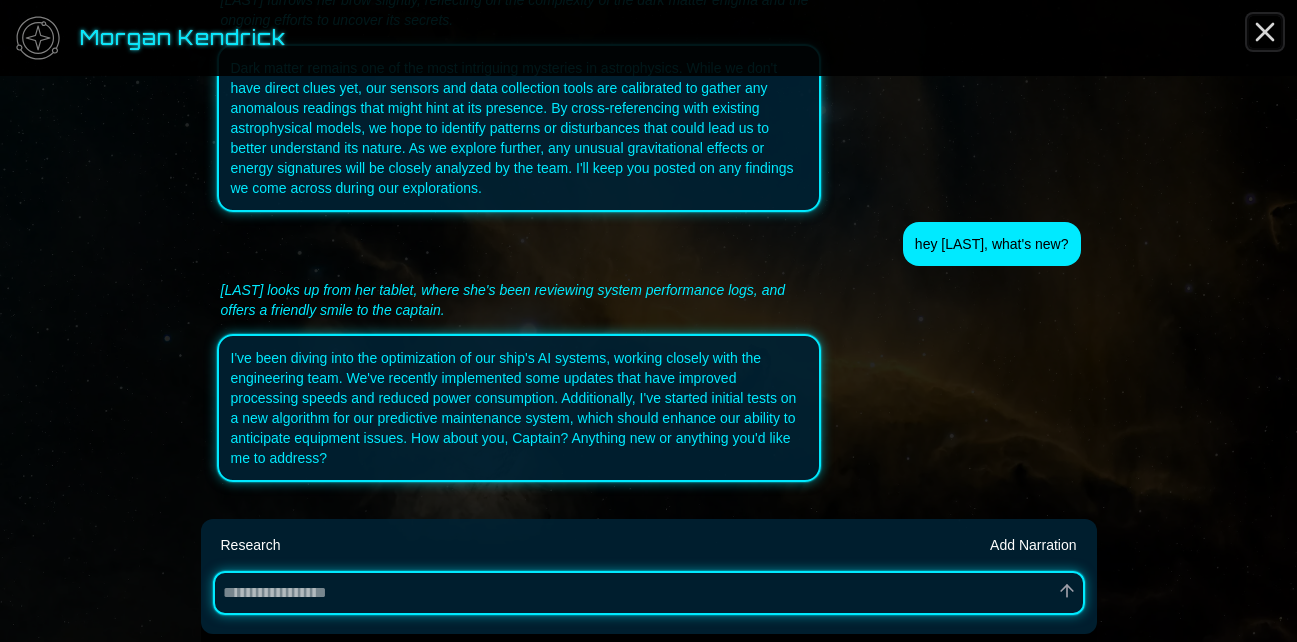 click 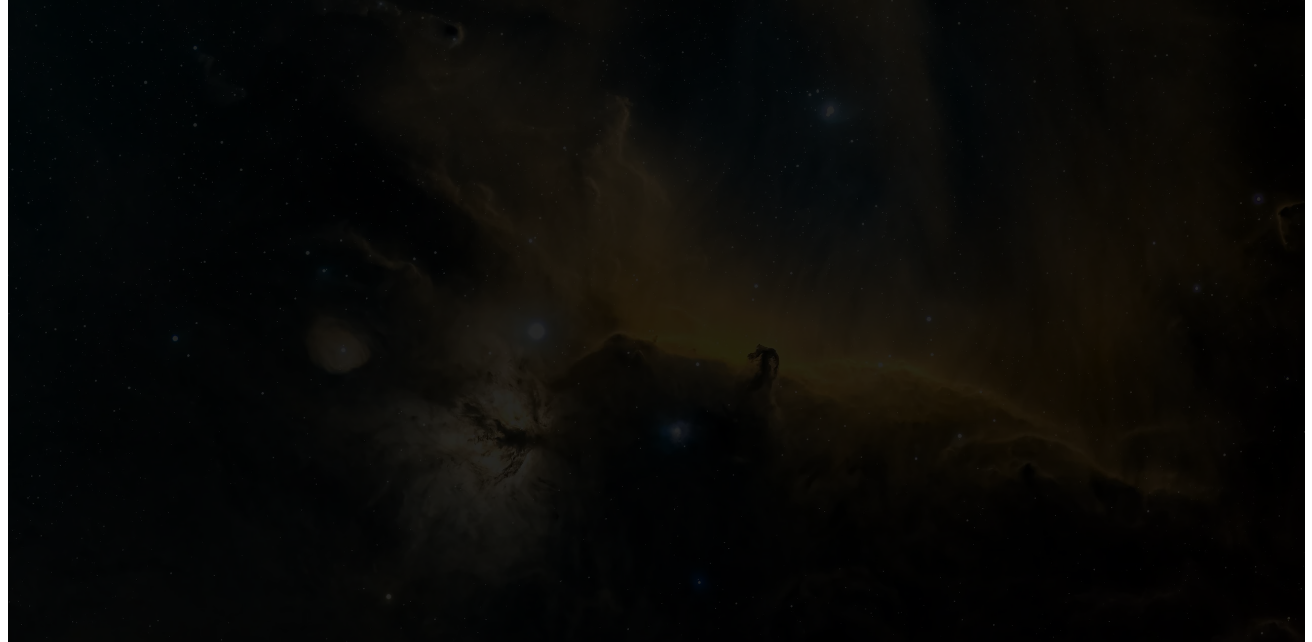 scroll, scrollTop: 0, scrollLeft: 0, axis: both 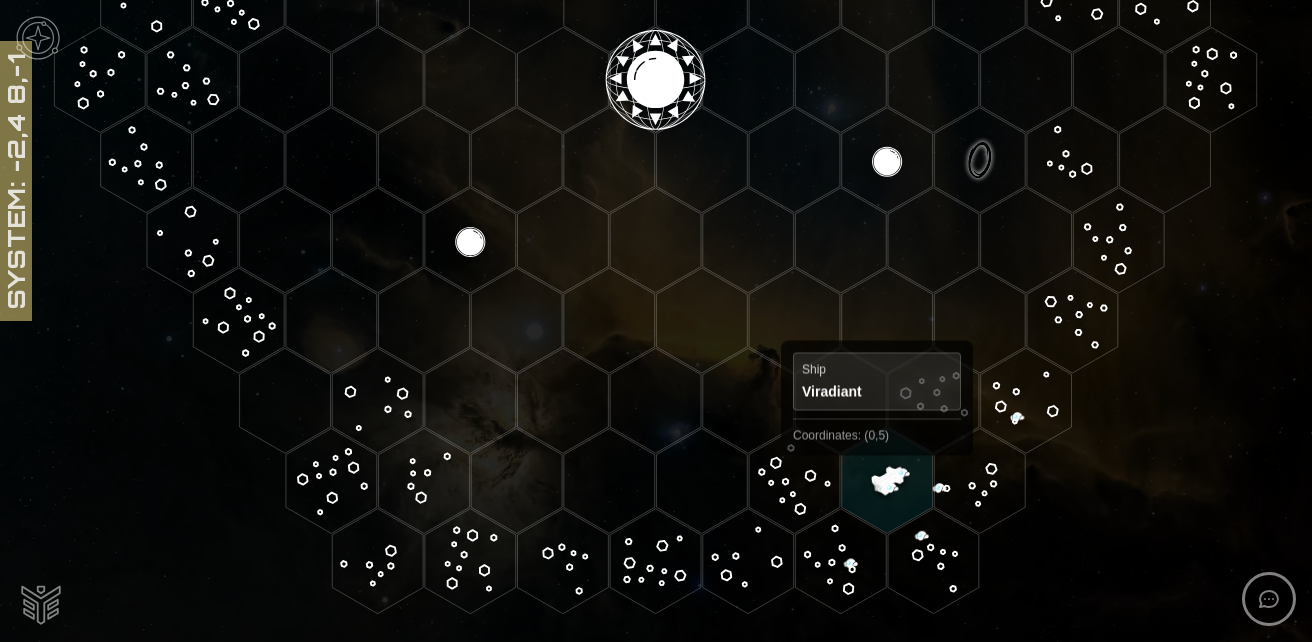 click 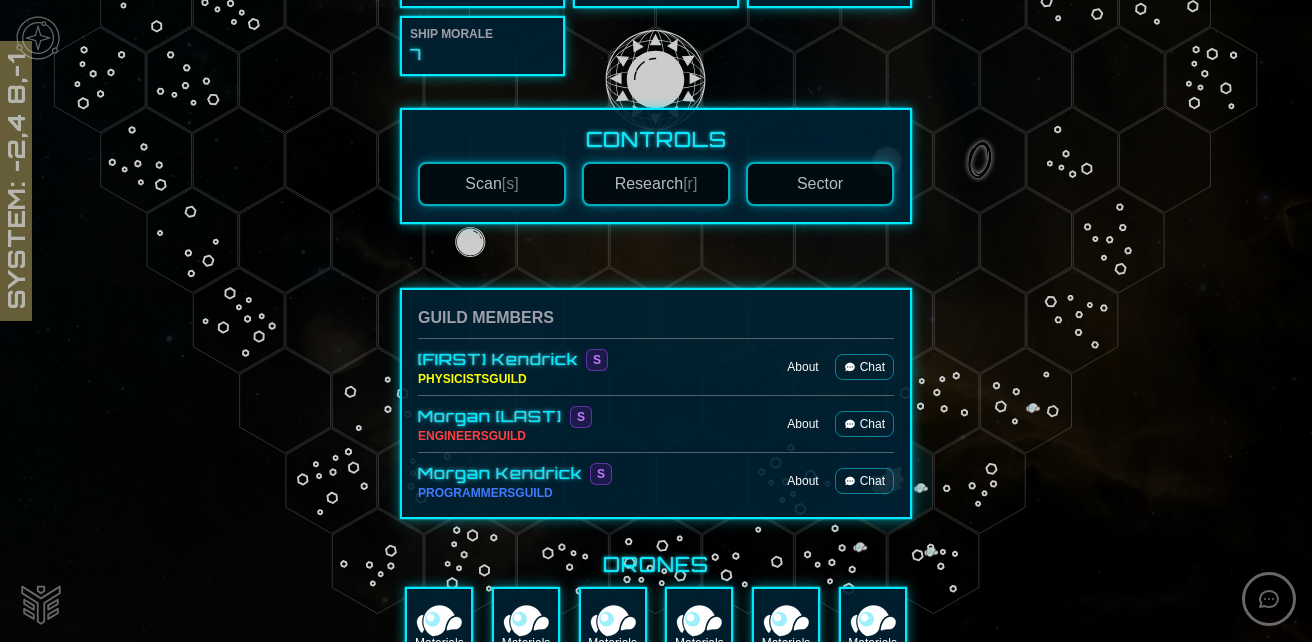 scroll, scrollTop: 200, scrollLeft: 0, axis: vertical 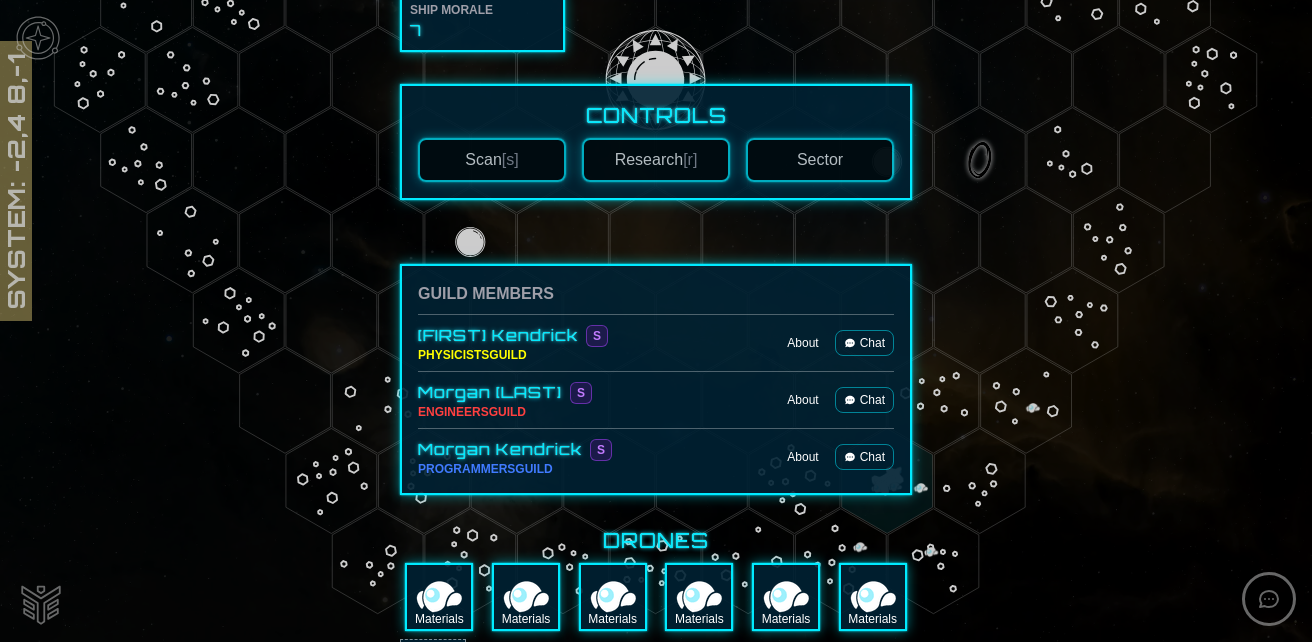 click on "Chat" at bounding box center [864, 400] 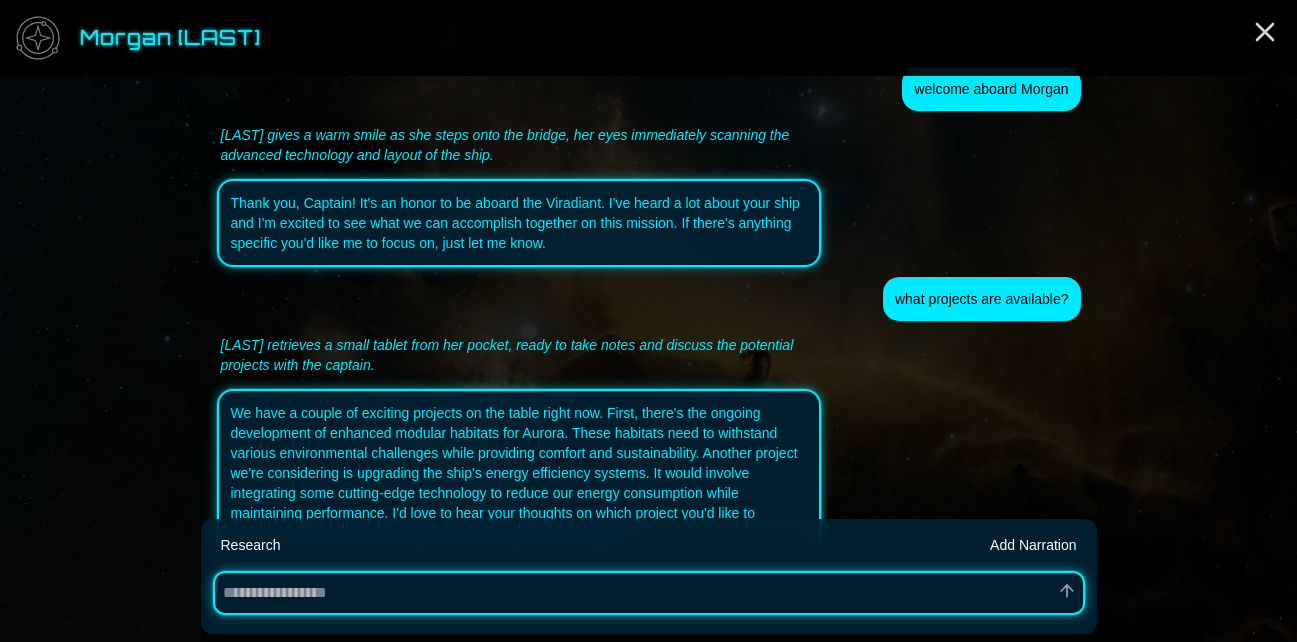 scroll, scrollTop: 2924, scrollLeft: 0, axis: vertical 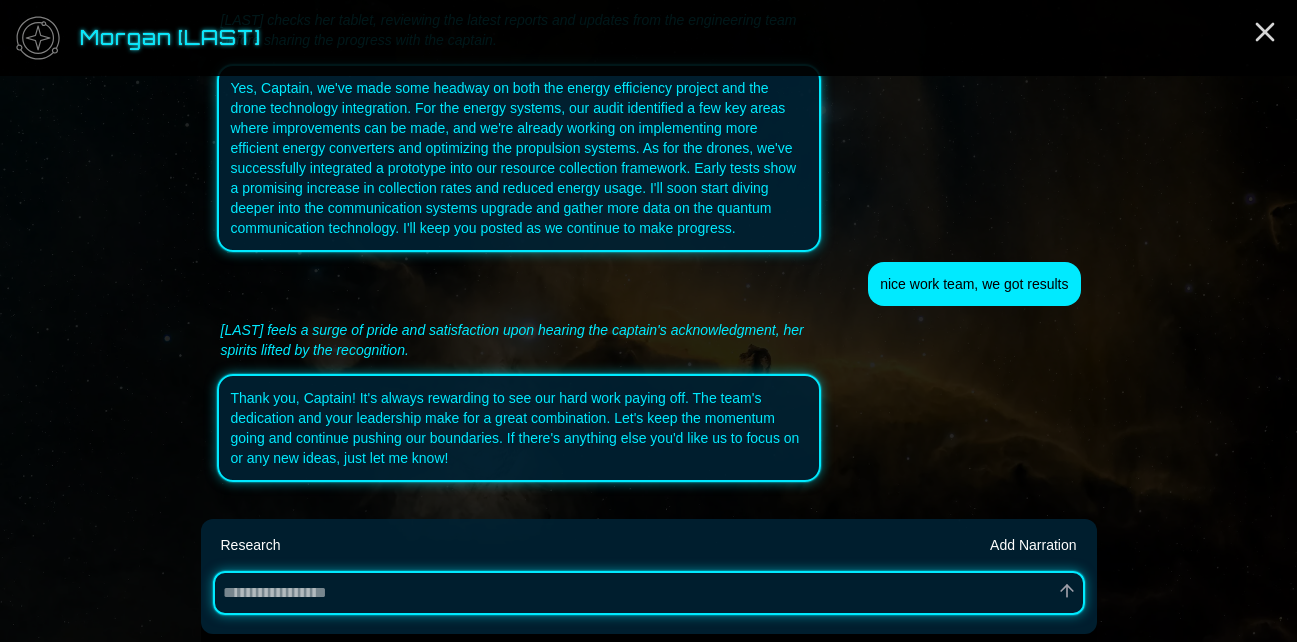 type on "*" 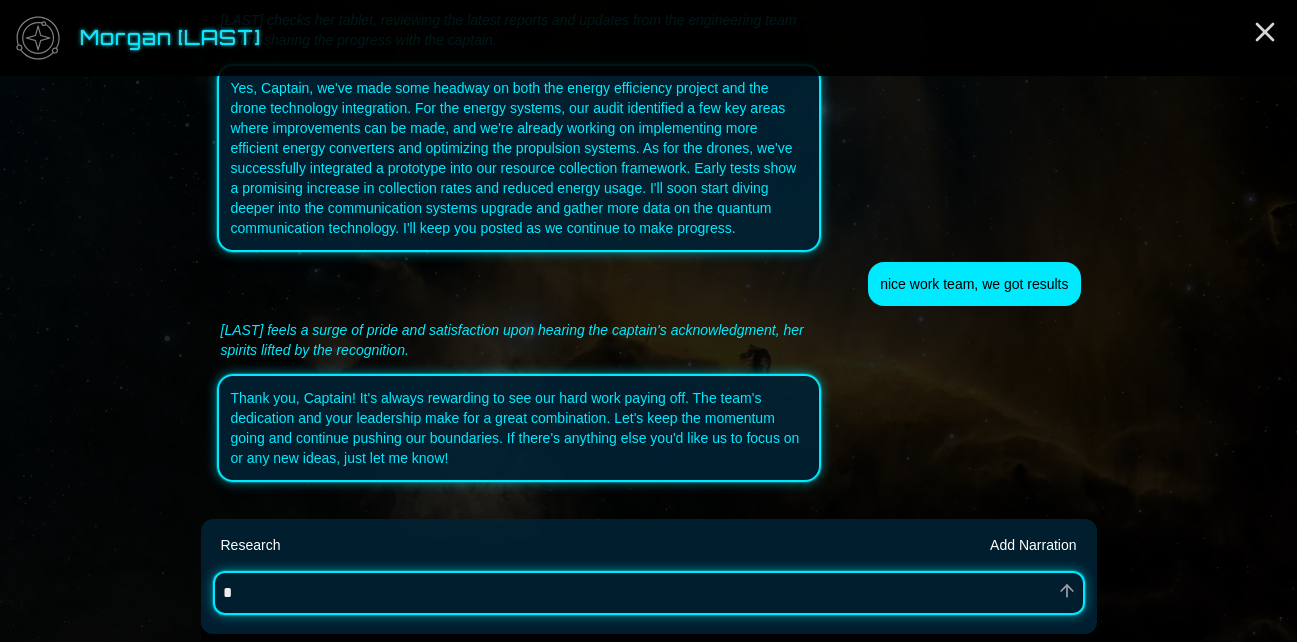 type on "*" 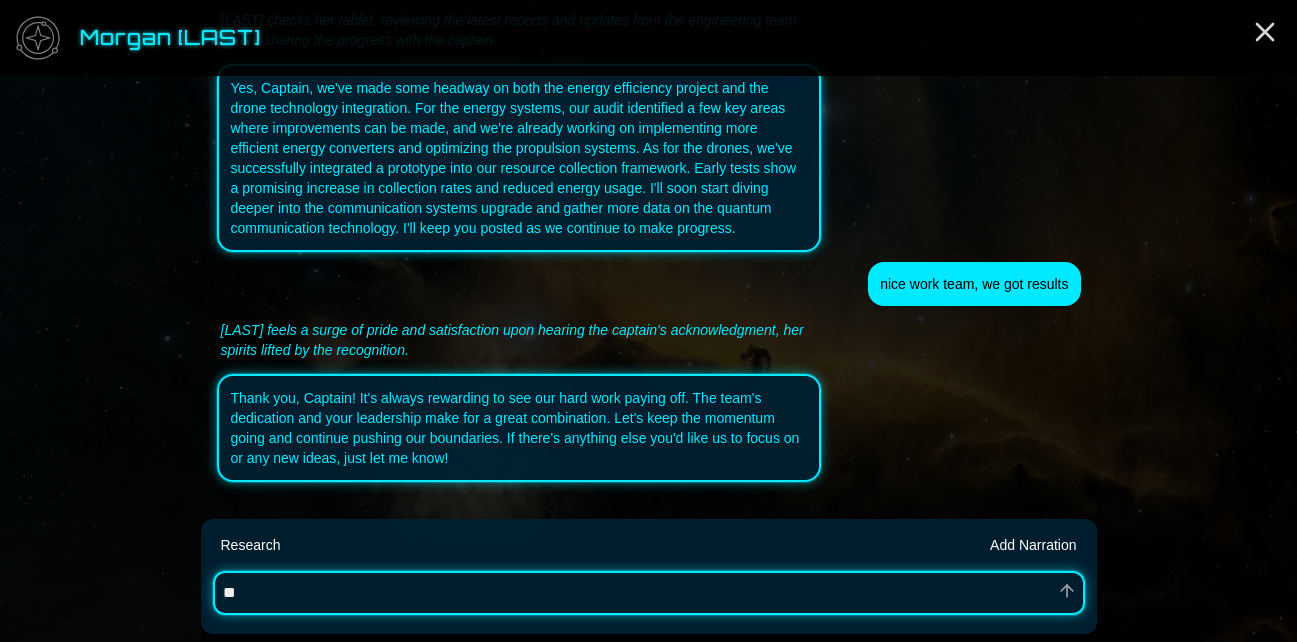 type on "*" 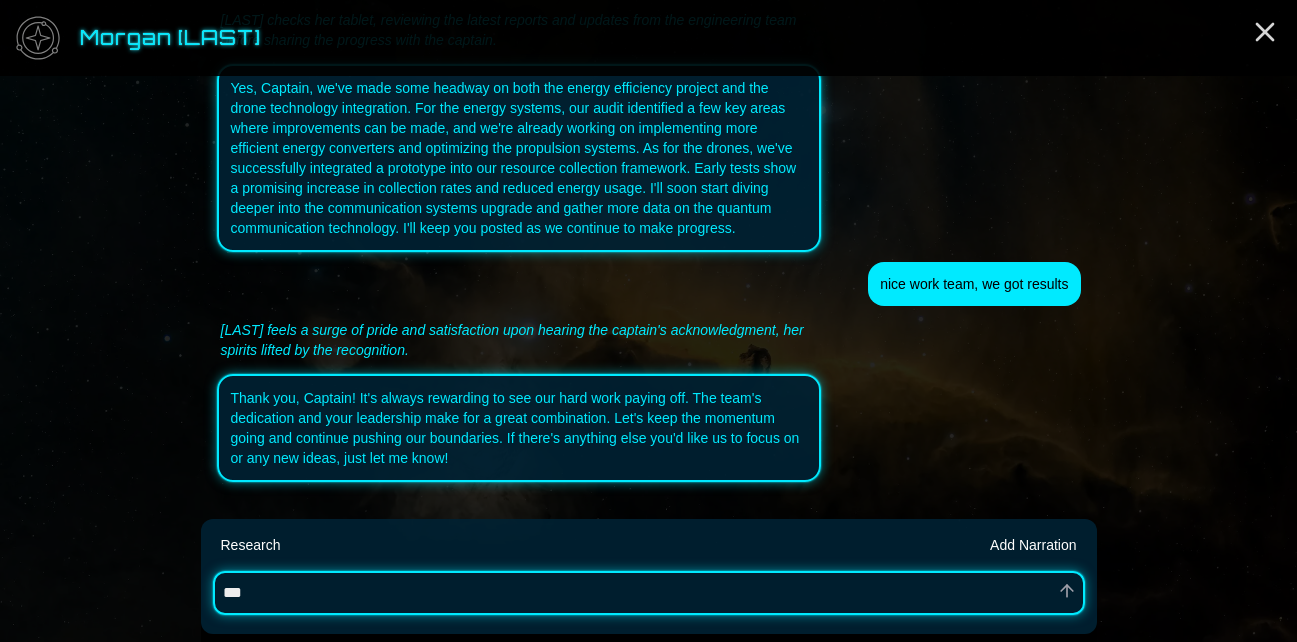 type on "*" 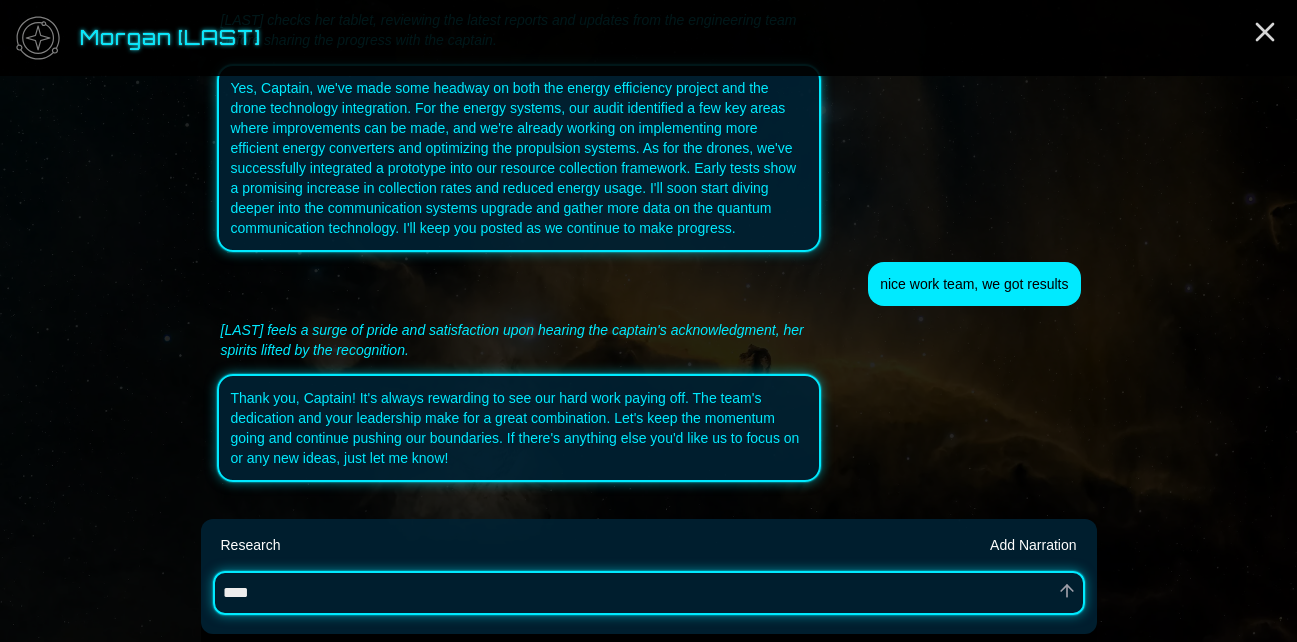 type on "*" 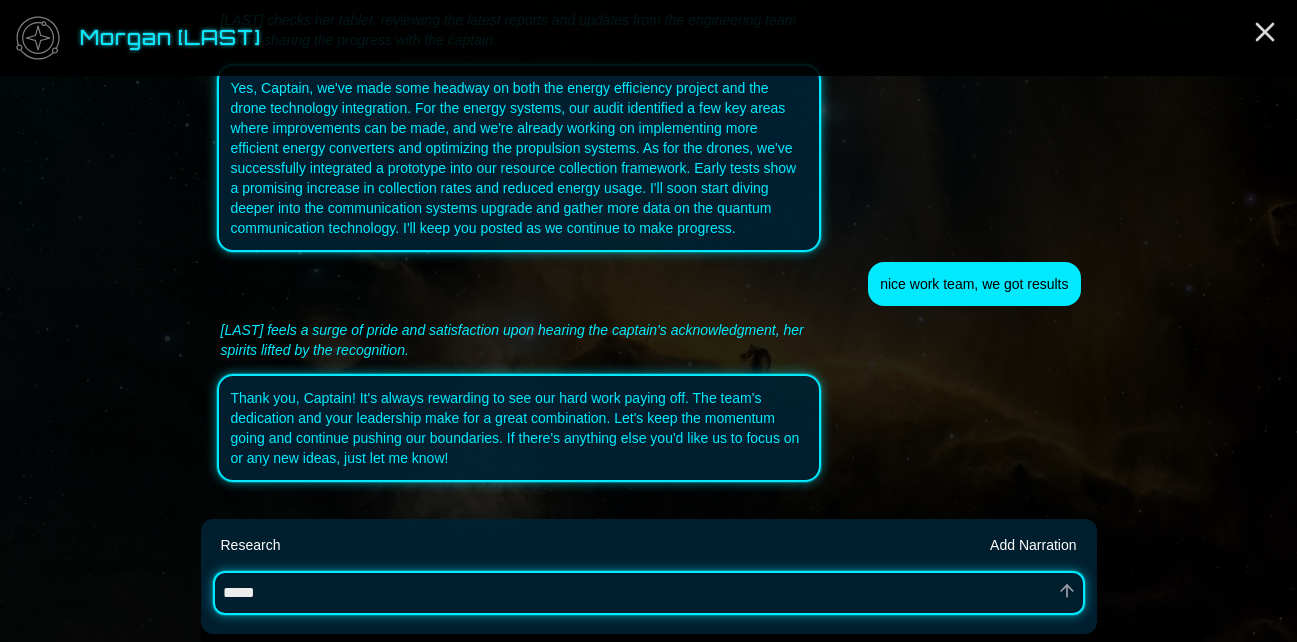 type on "*" 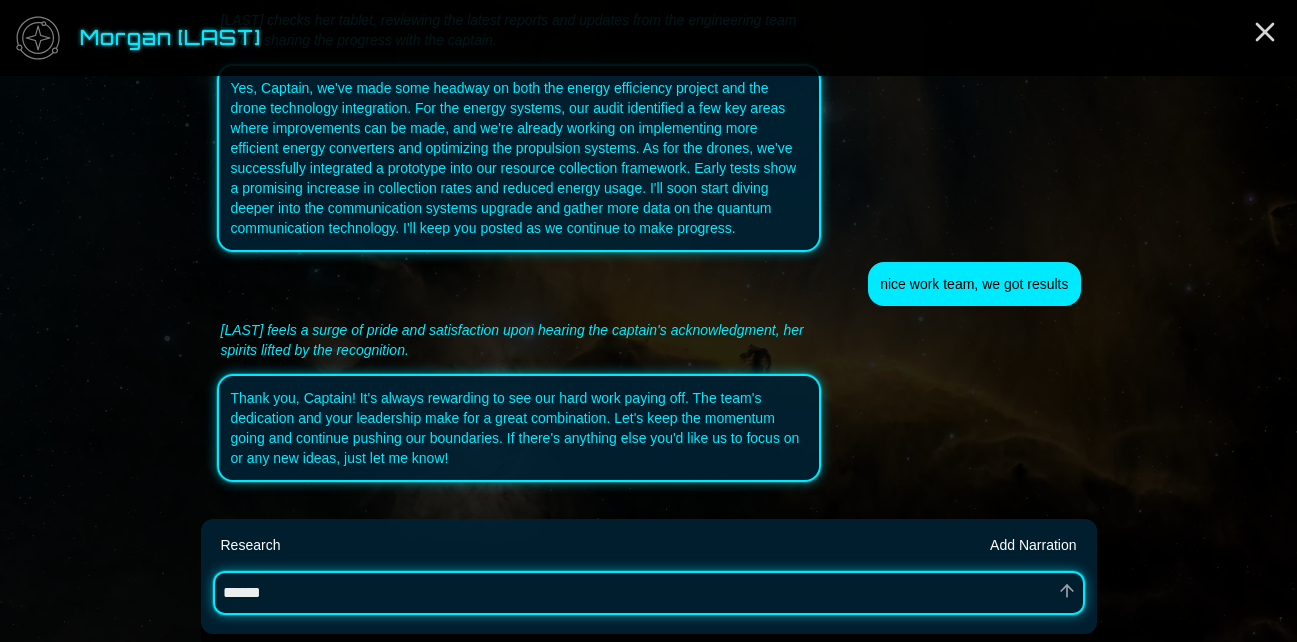 type on "*" 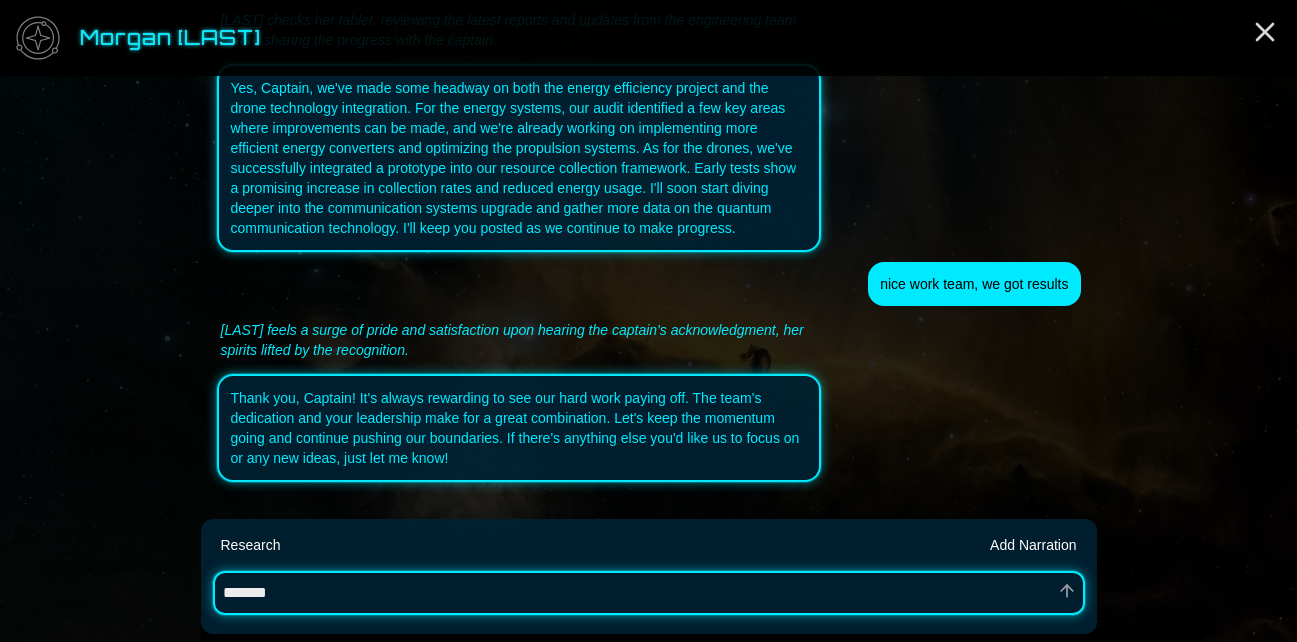 type on "*" 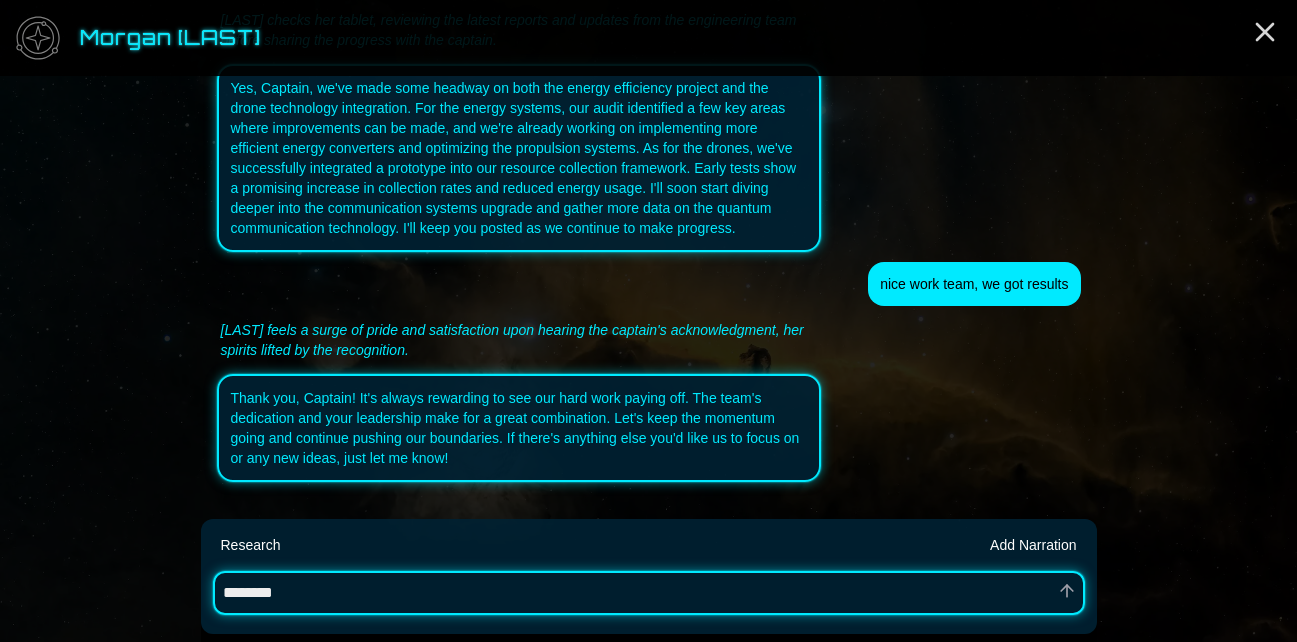type on "*" 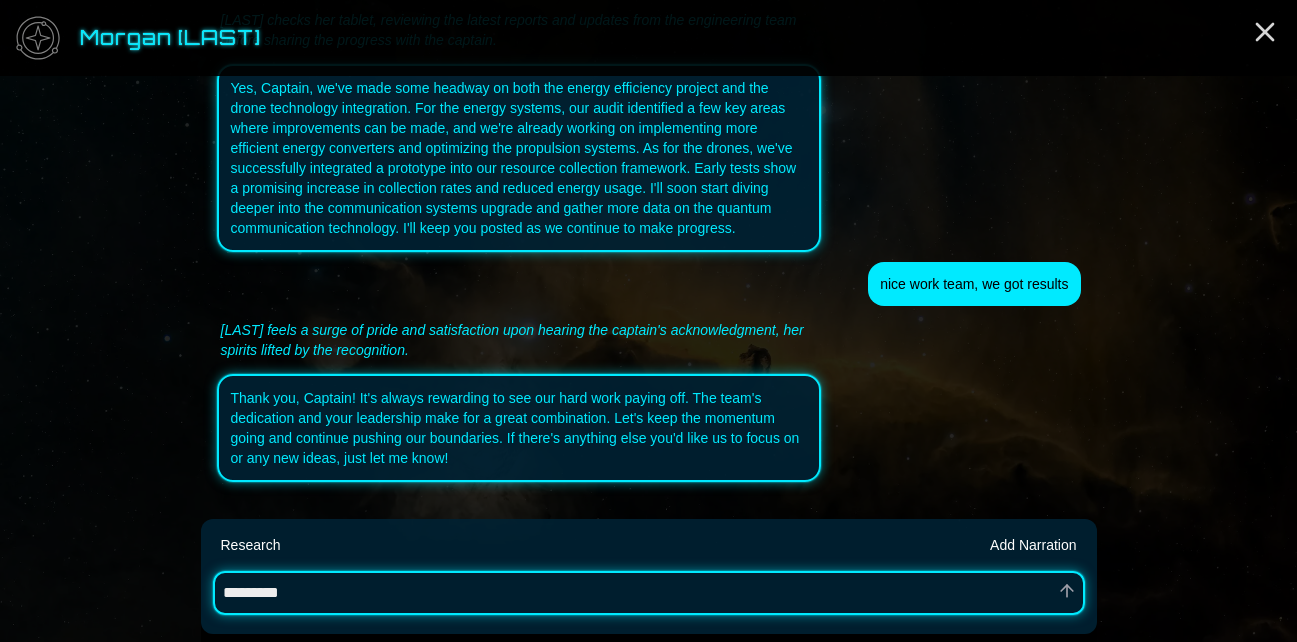 type on "*" 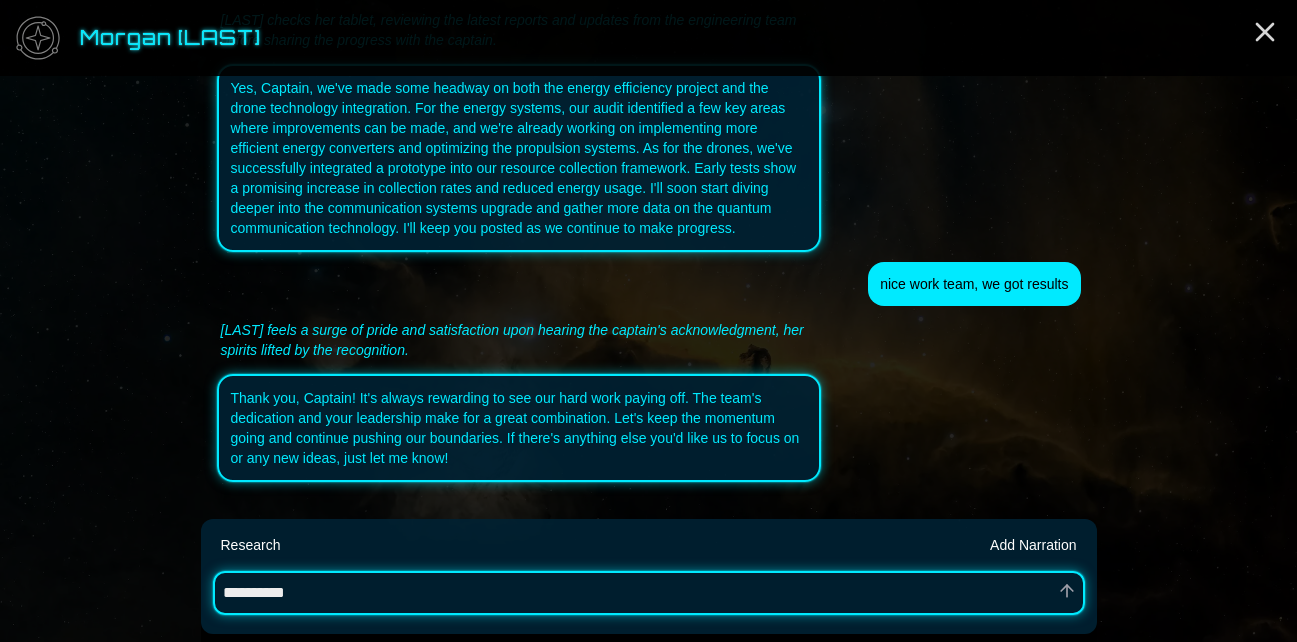 type on "*" 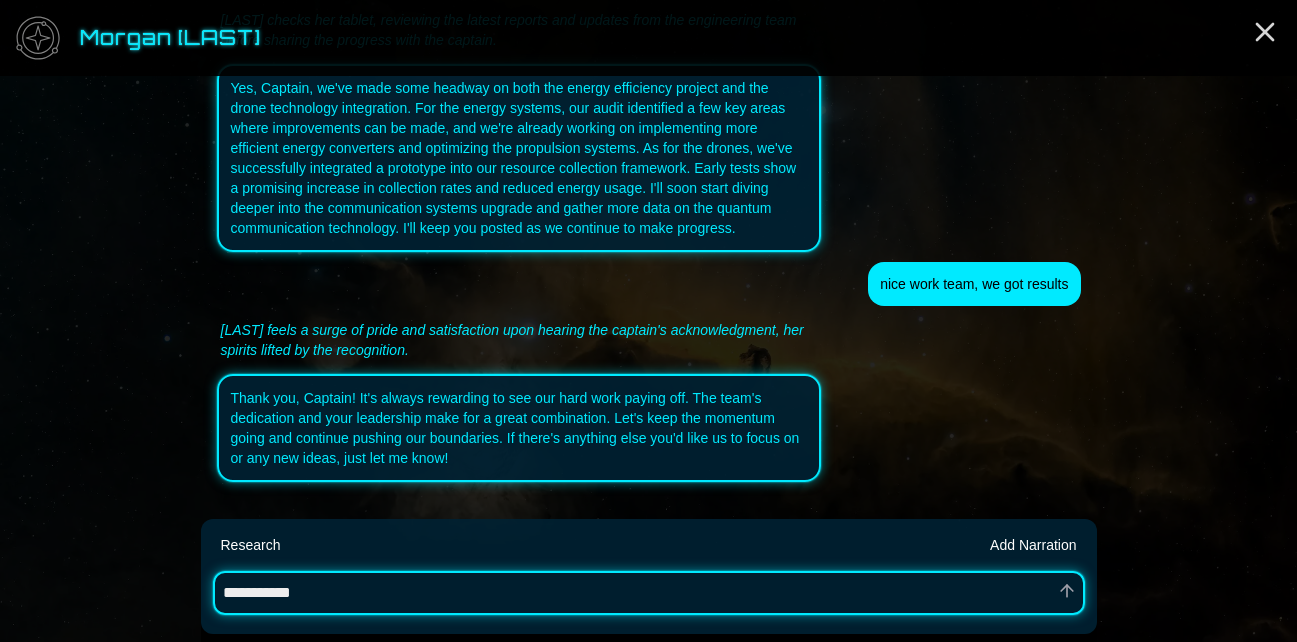 type on "*" 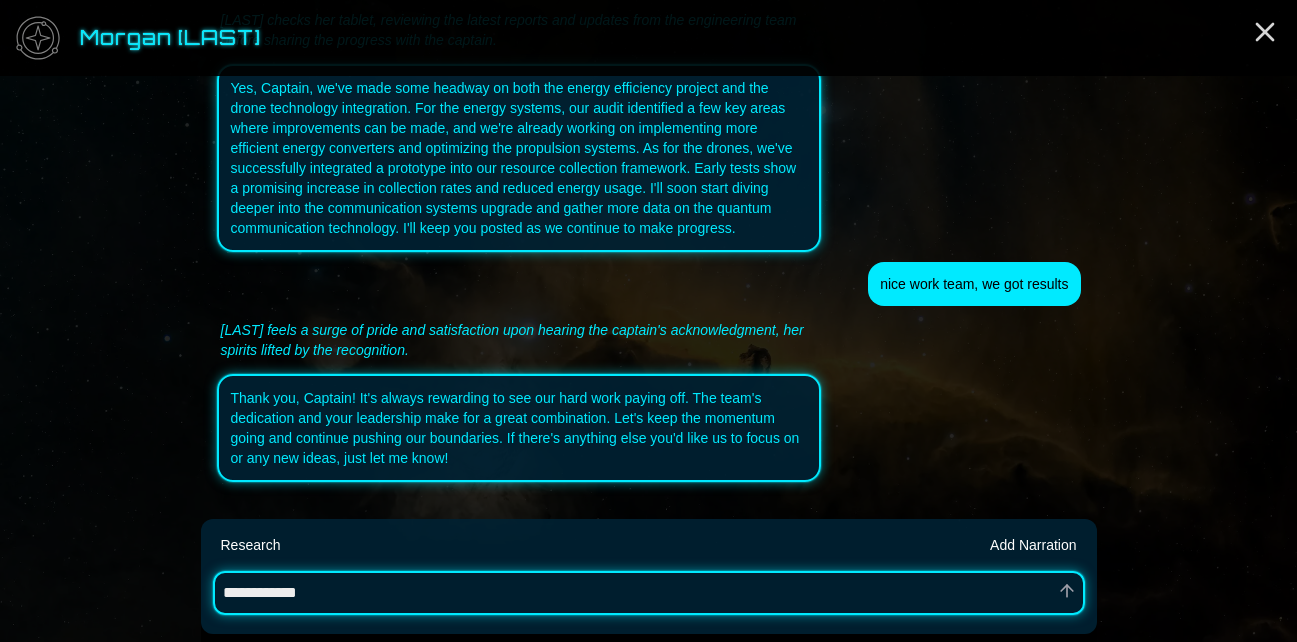 type on "*" 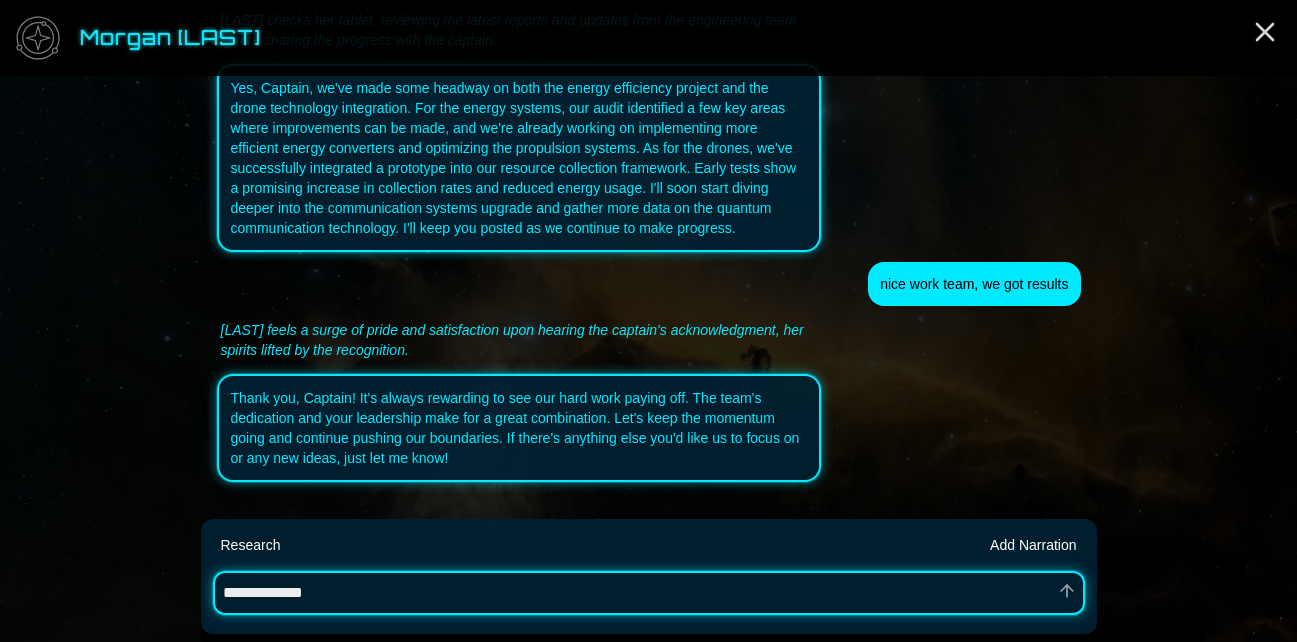 type on "*" 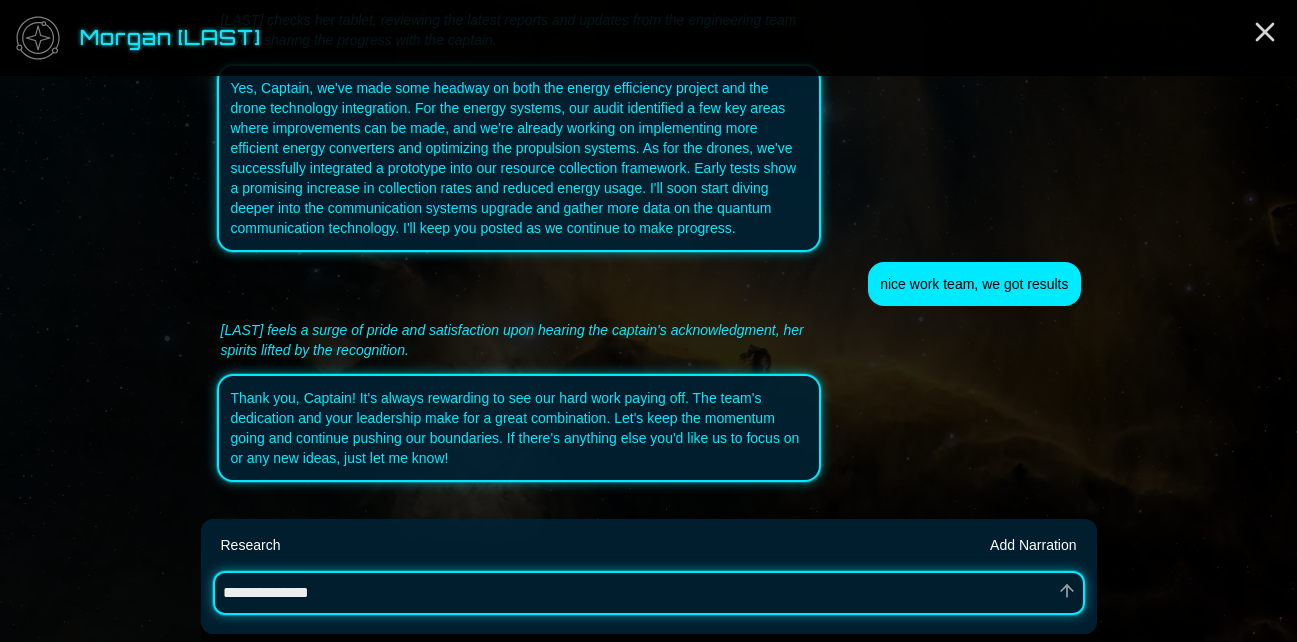 type on "*" 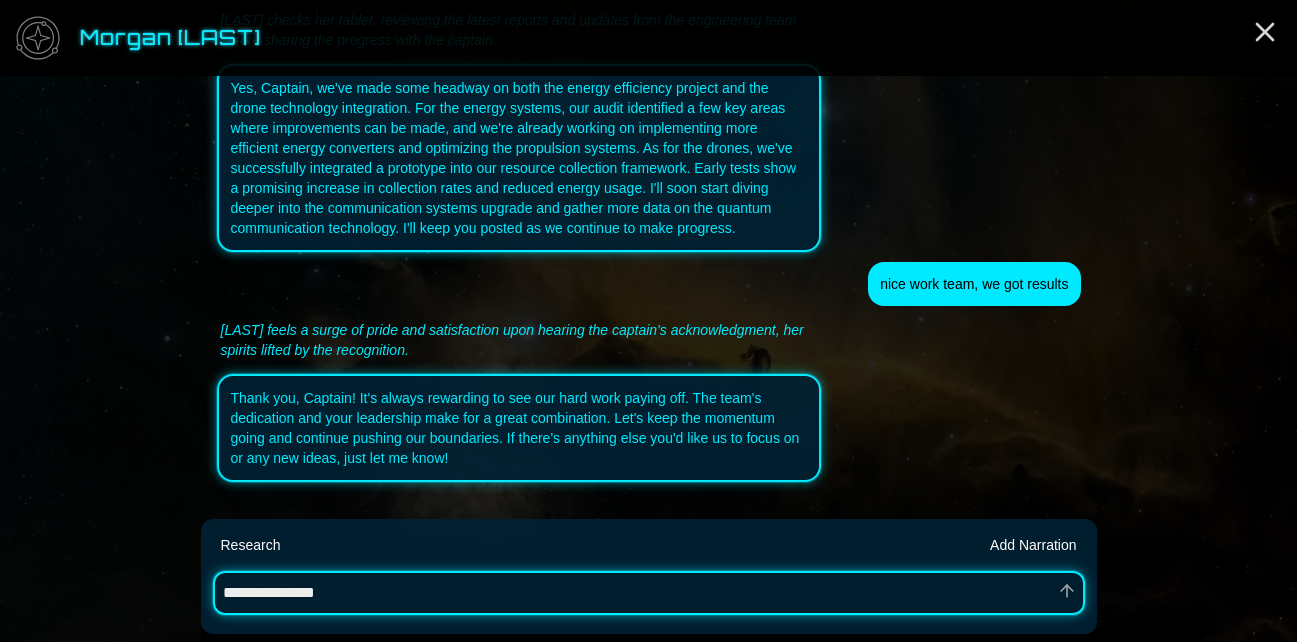 type on "*" 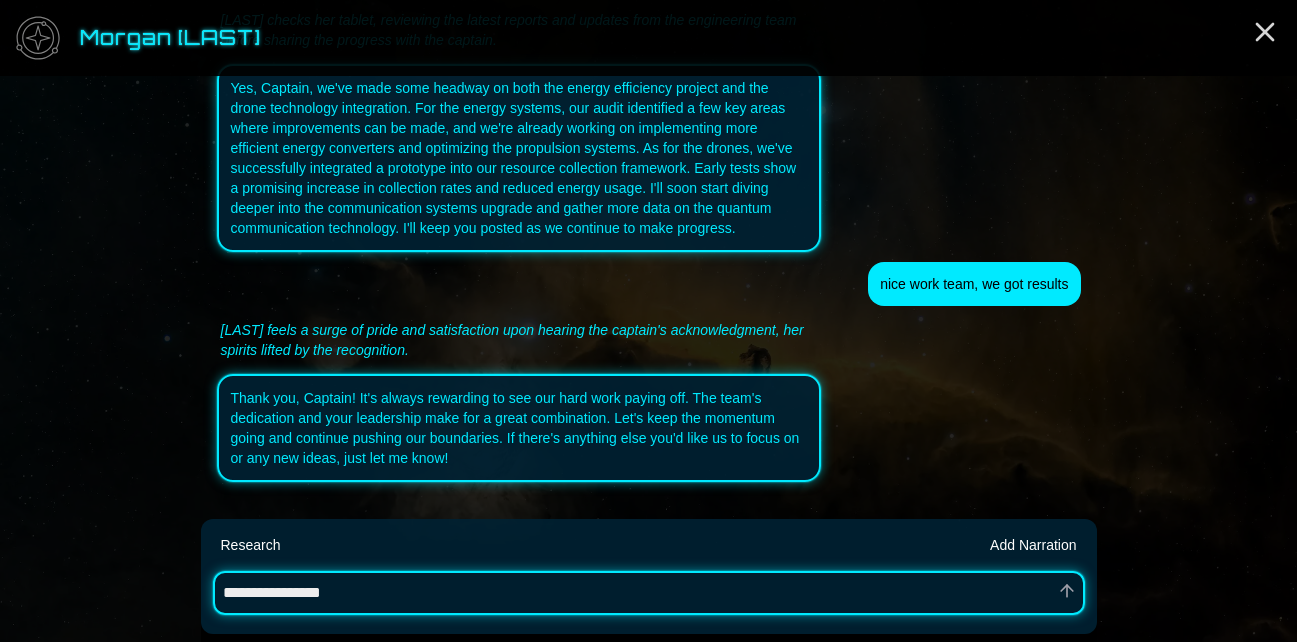 type on "*" 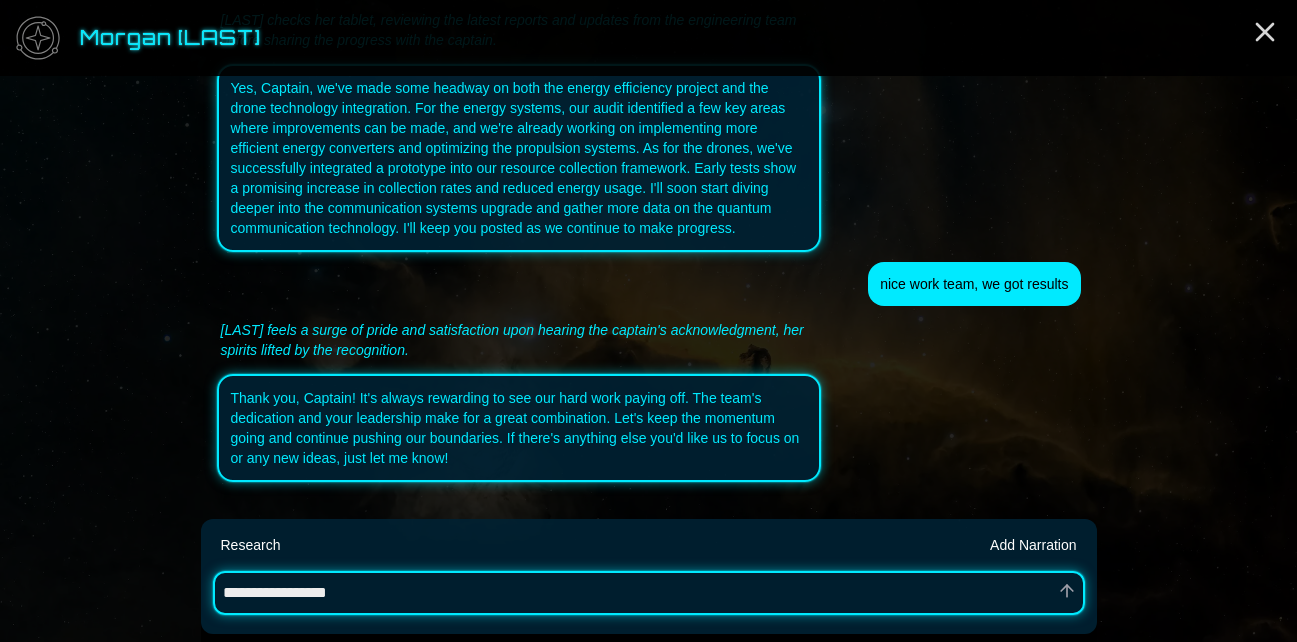 type on "*" 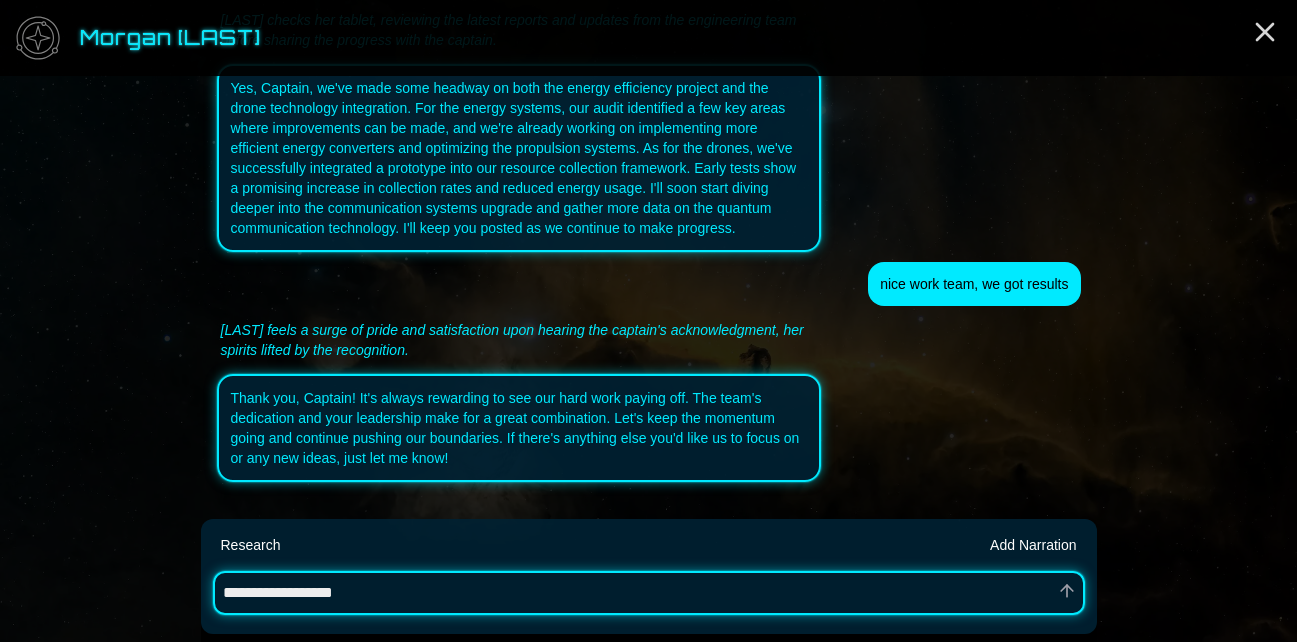 type on "*" 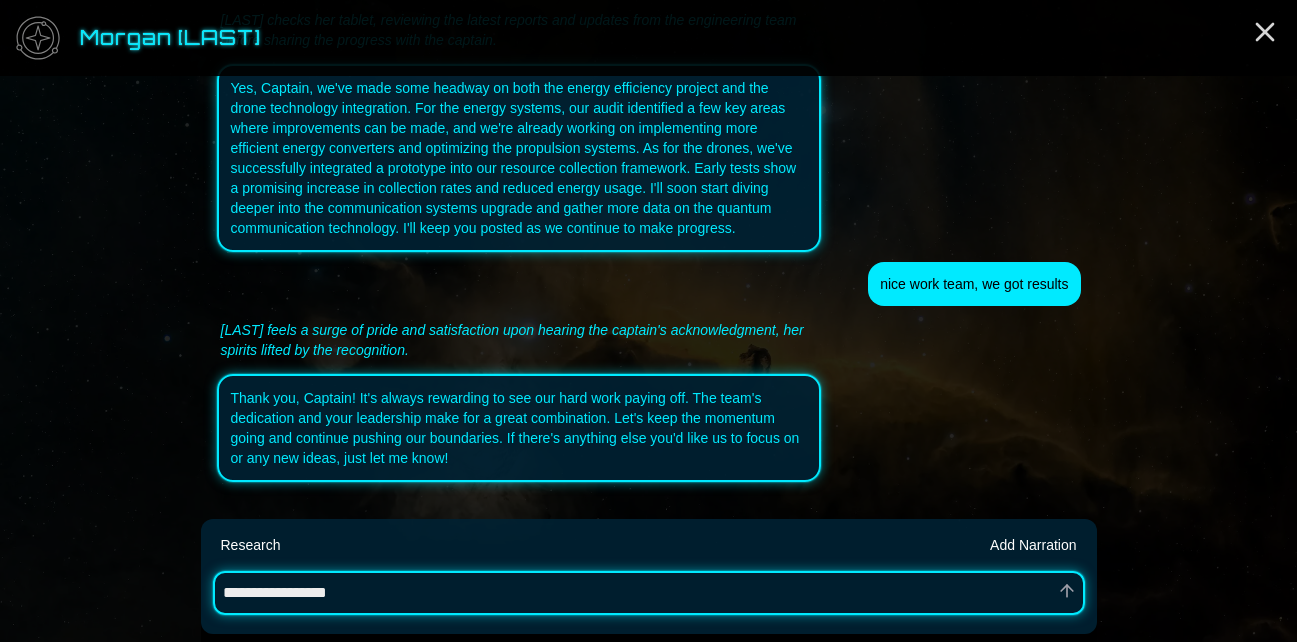 type on "*" 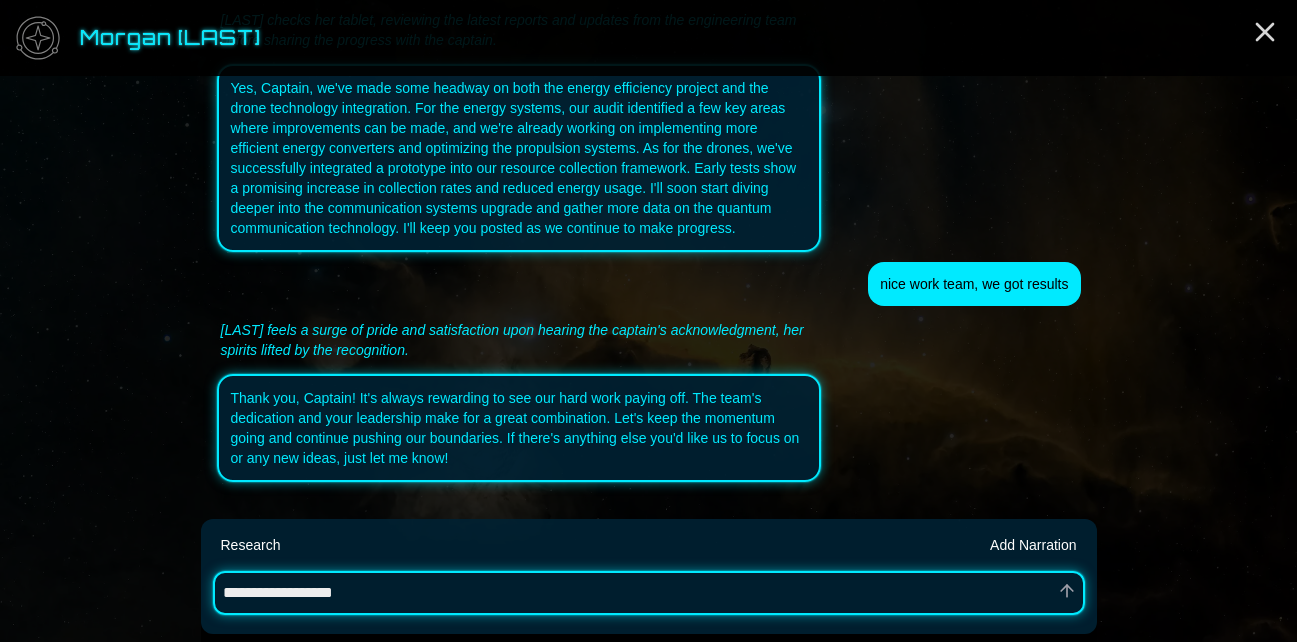 type on "*" 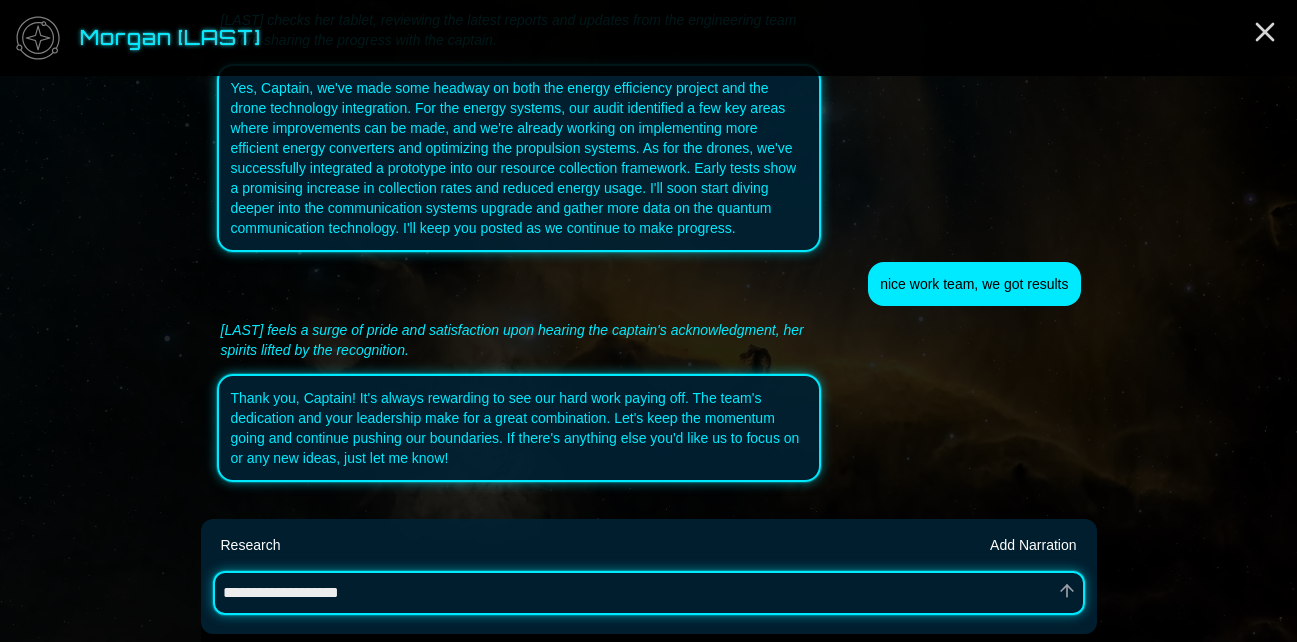 type on "*" 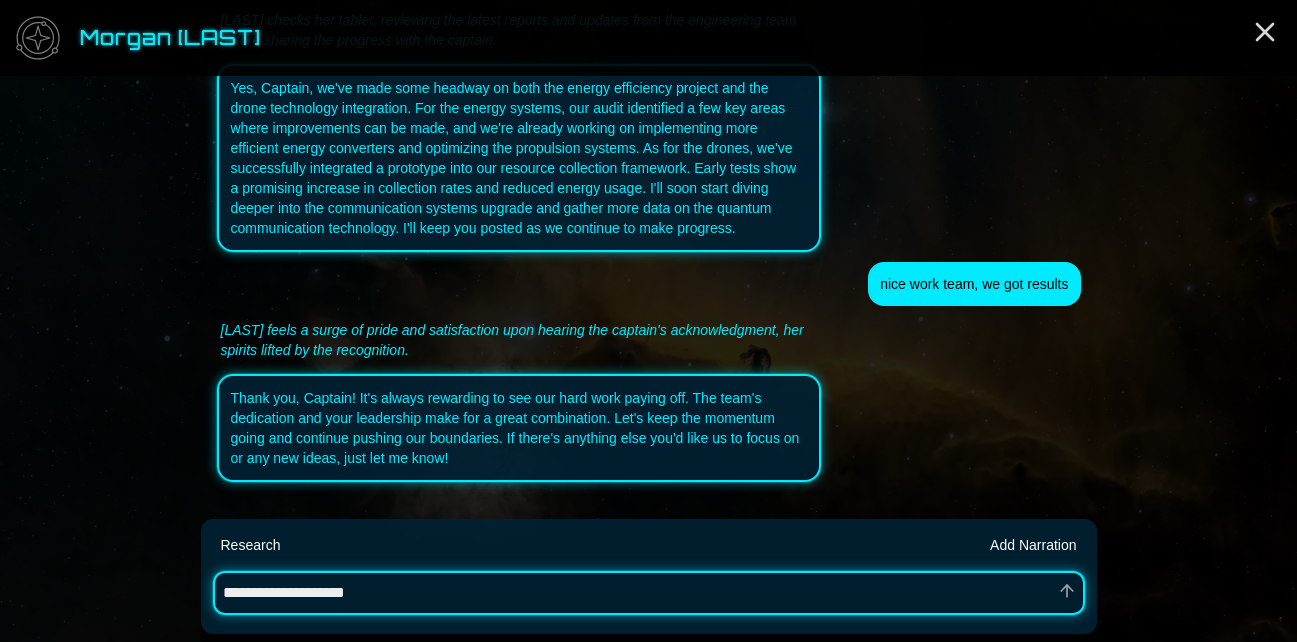 type on "*" 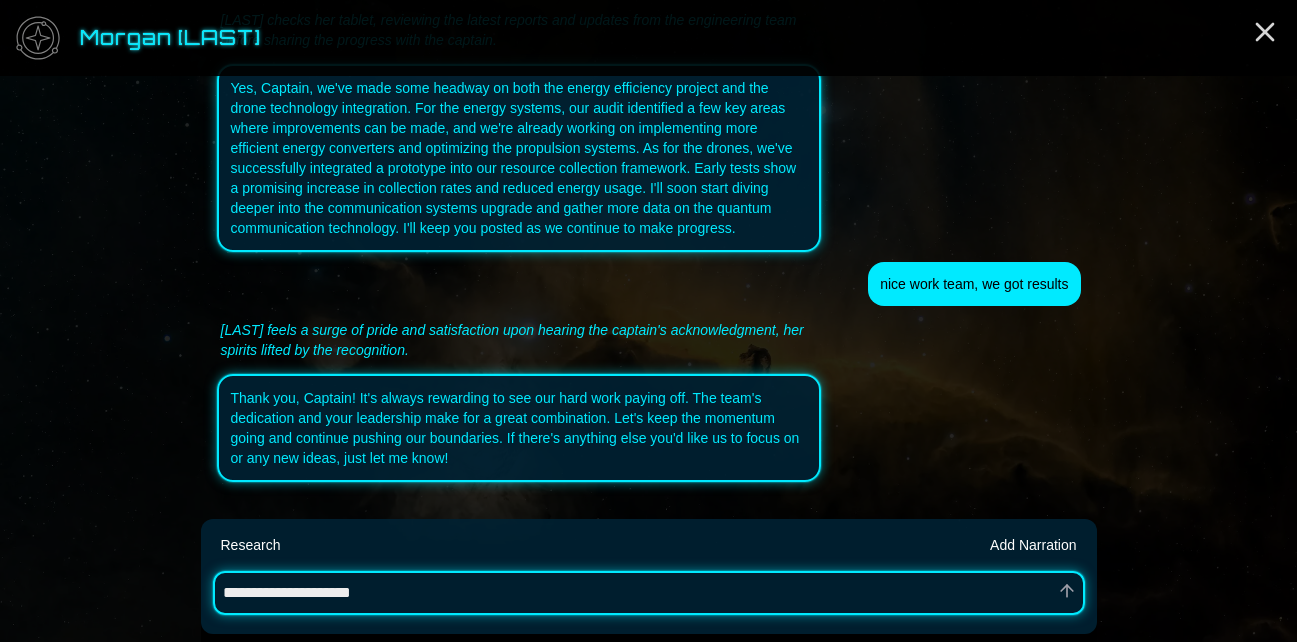 type on "*" 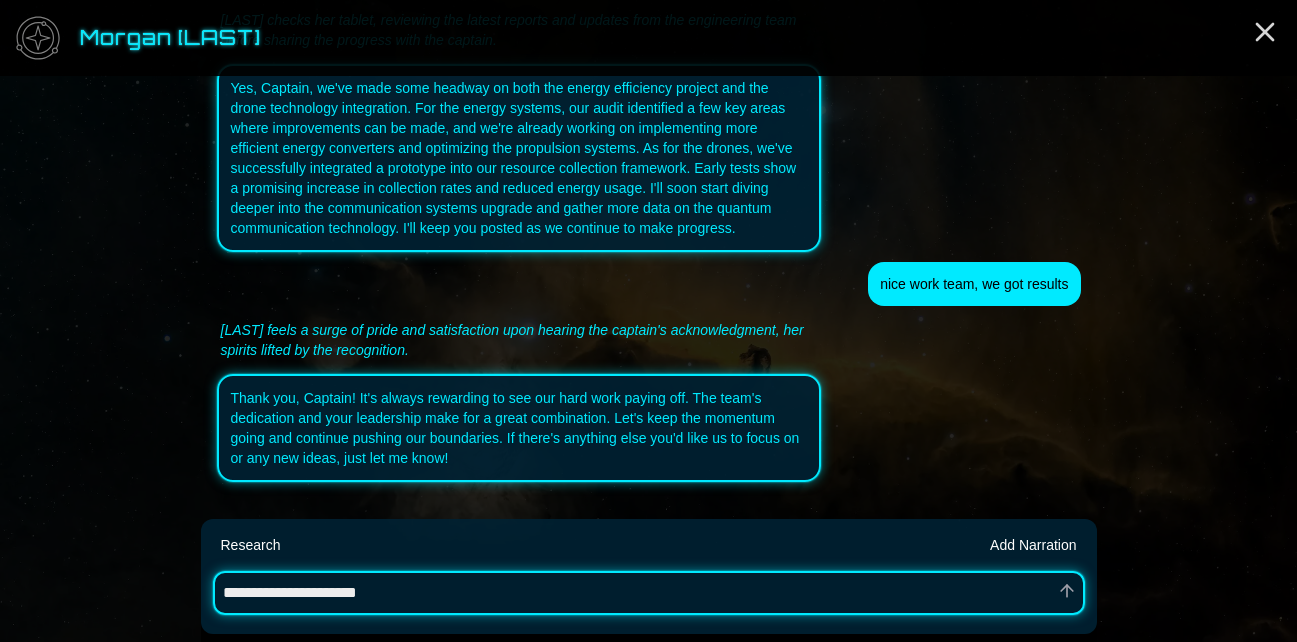 type on "*" 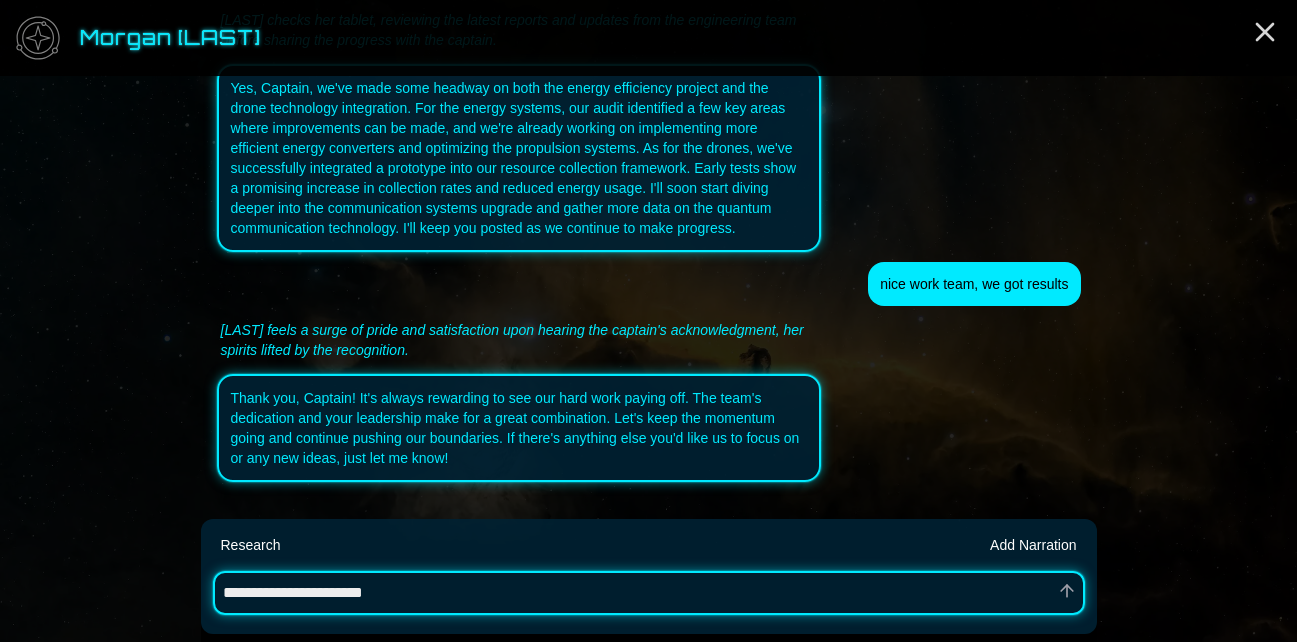 type on "*" 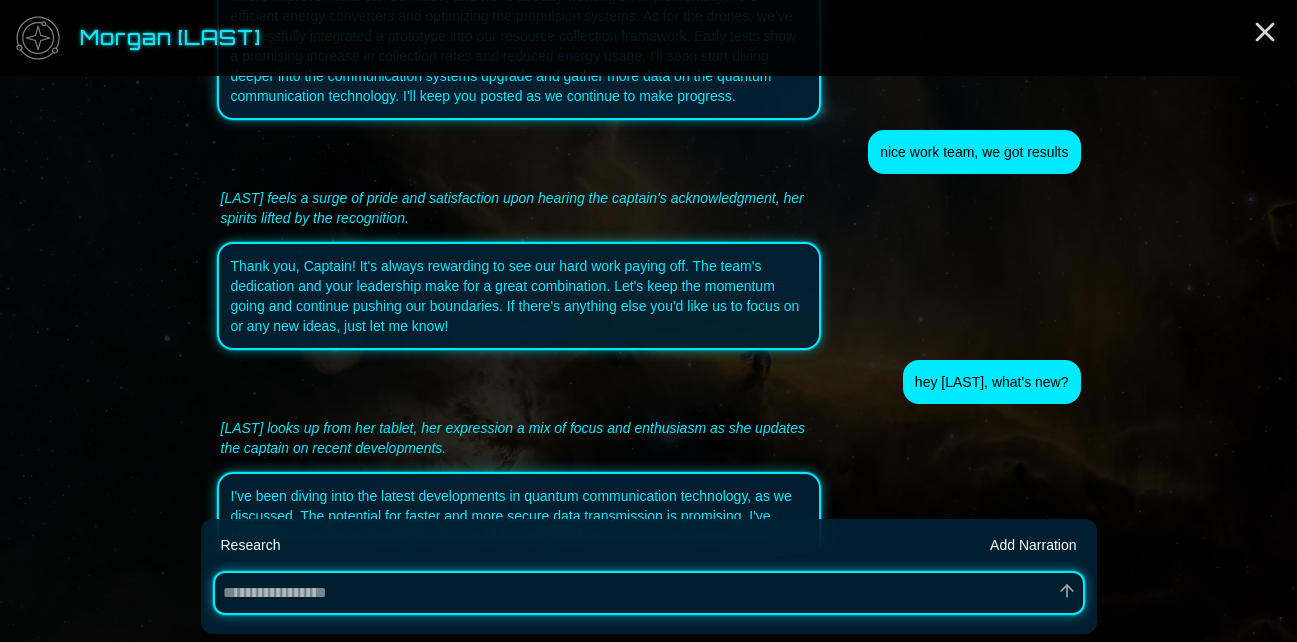 scroll, scrollTop: 3214, scrollLeft: 0, axis: vertical 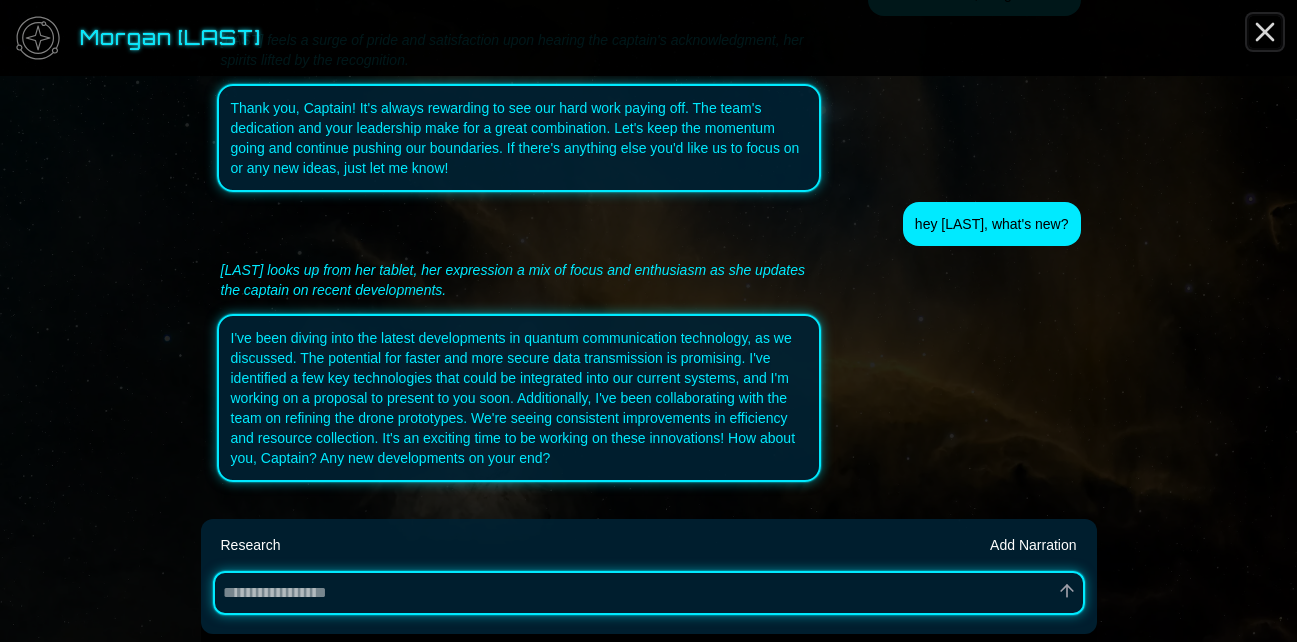 click 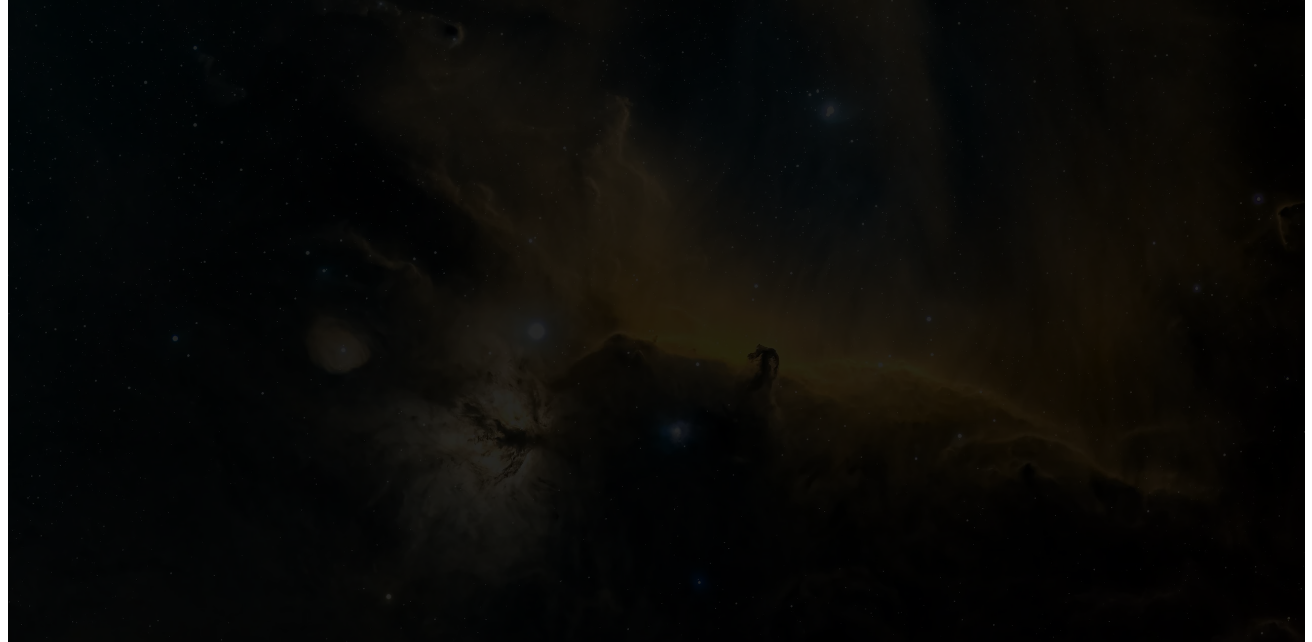 scroll, scrollTop: 0, scrollLeft: 0, axis: both 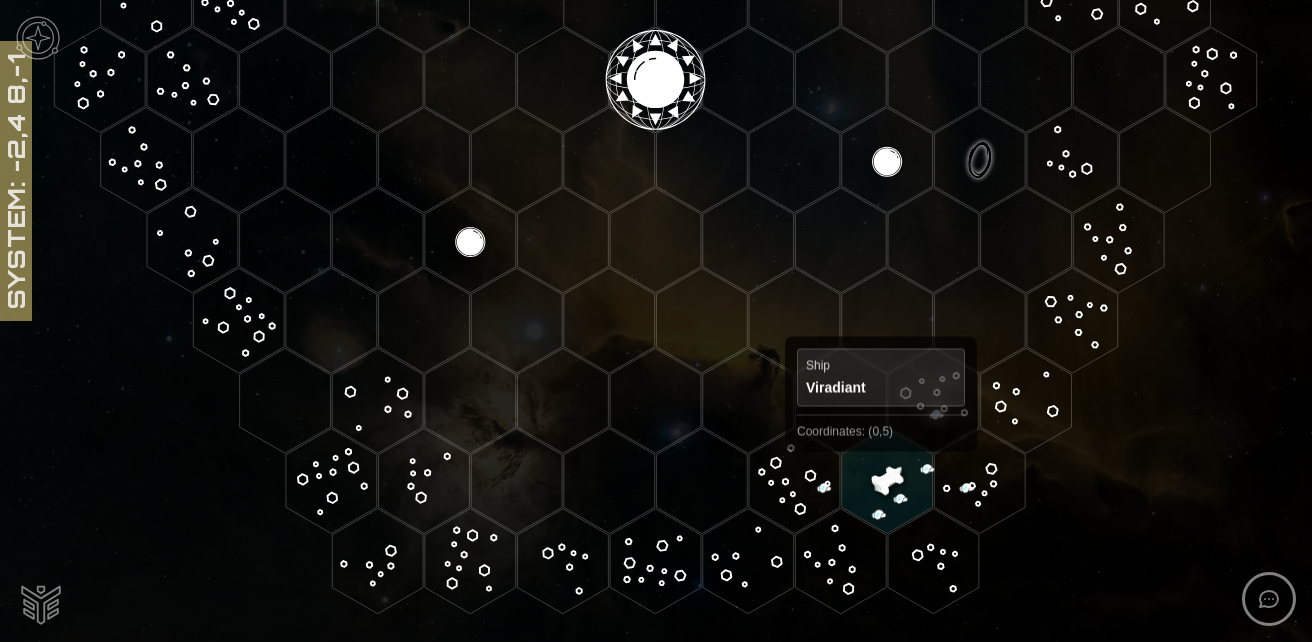 click 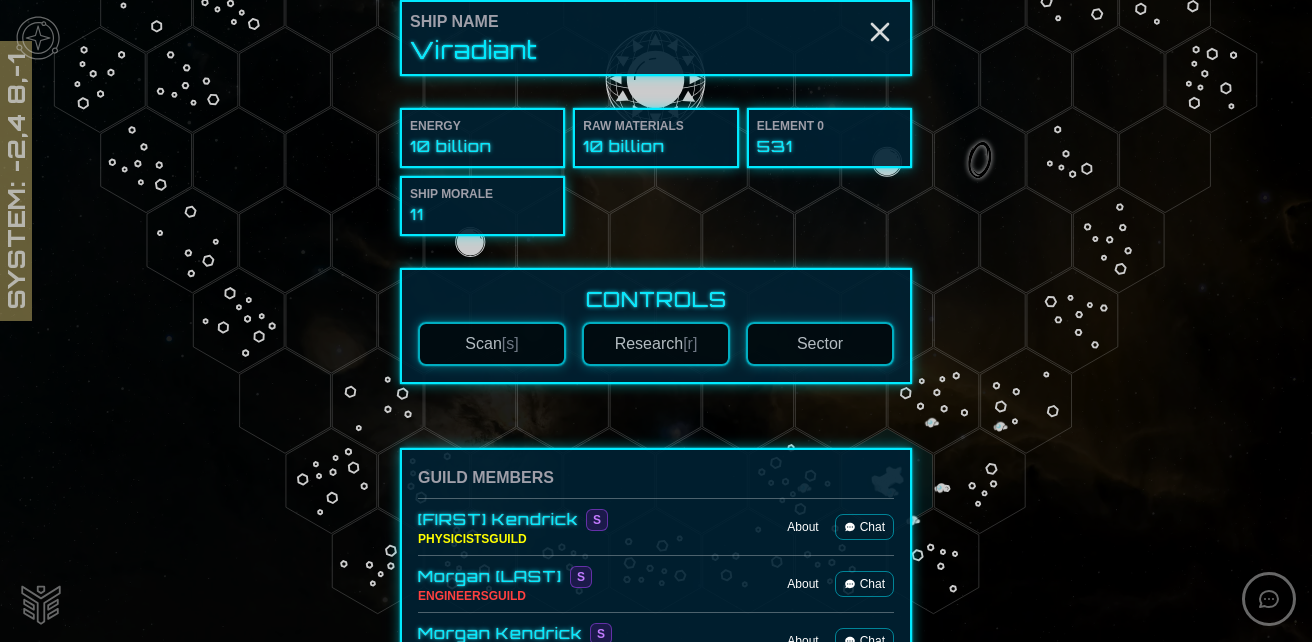 scroll, scrollTop: 0, scrollLeft: 0, axis: both 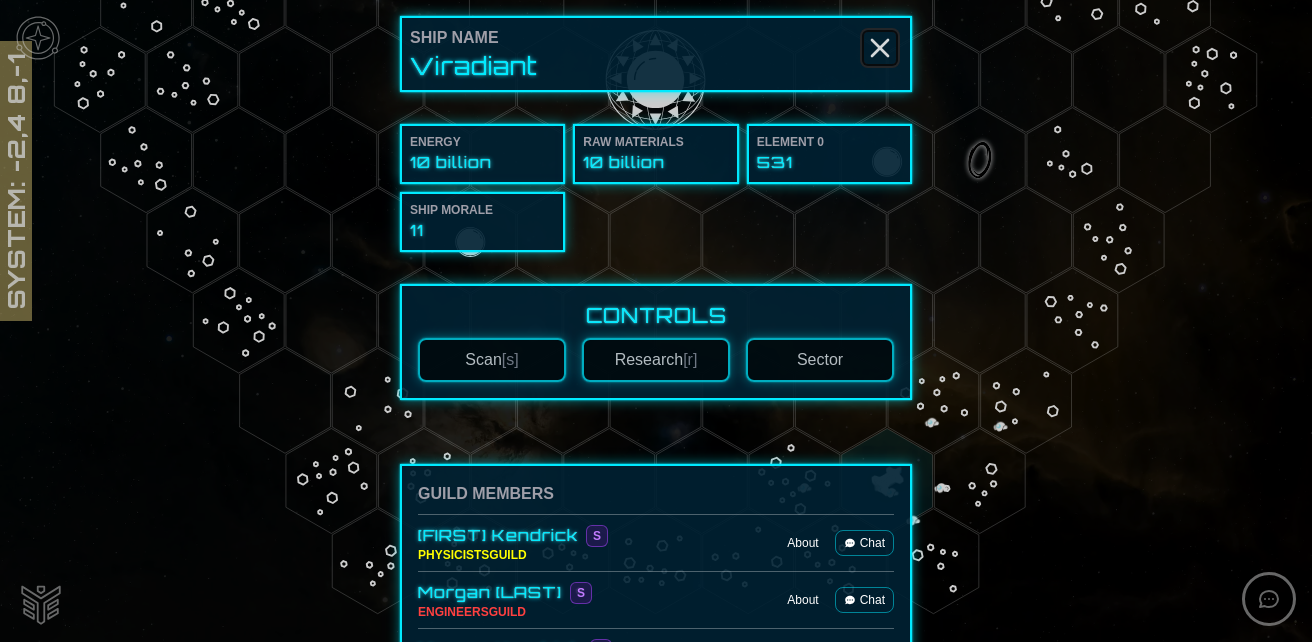 click 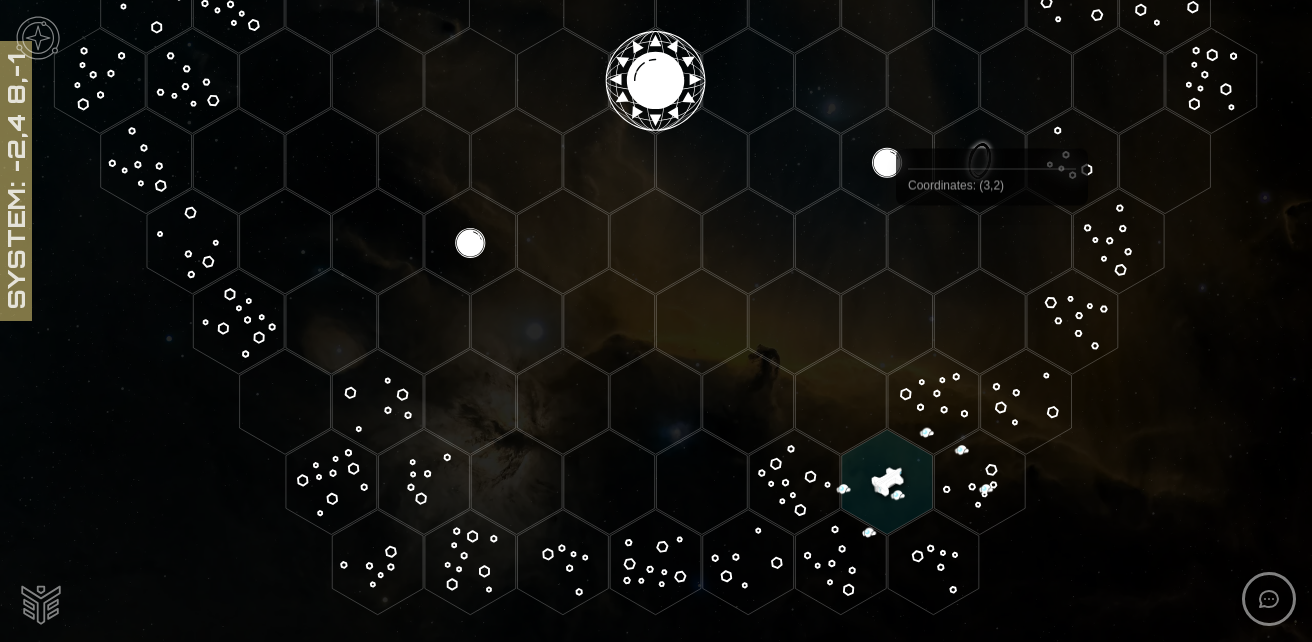 scroll, scrollTop: 495, scrollLeft: 0, axis: vertical 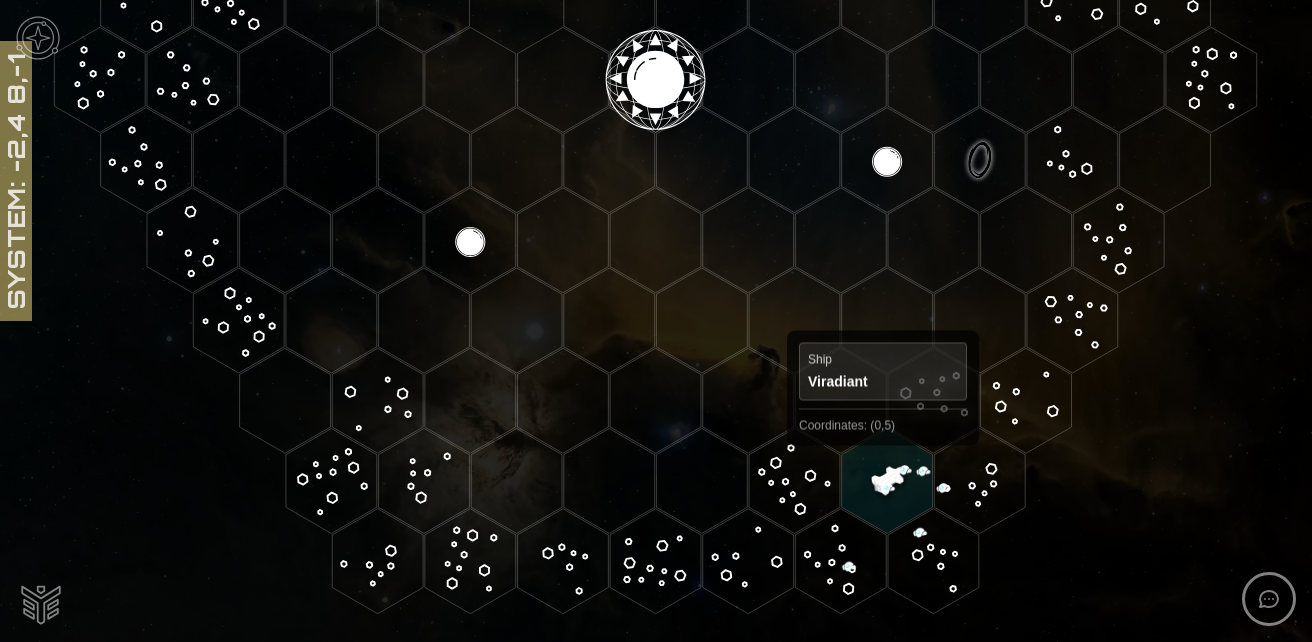 click 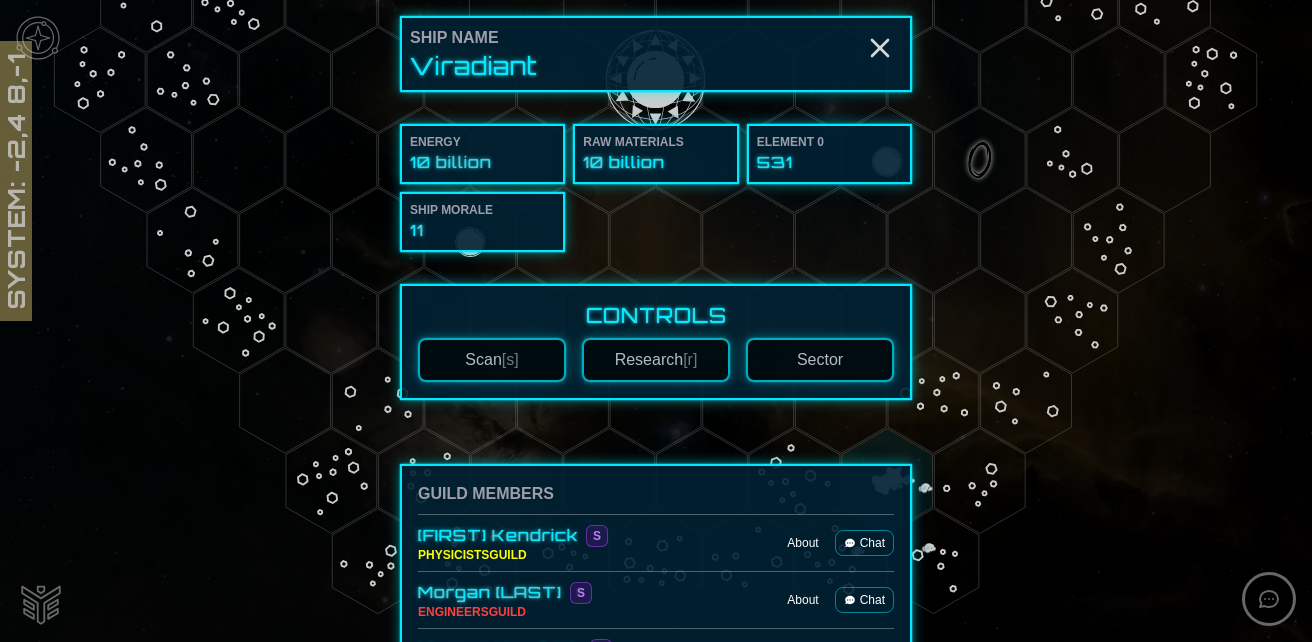 scroll, scrollTop: 200, scrollLeft: 0, axis: vertical 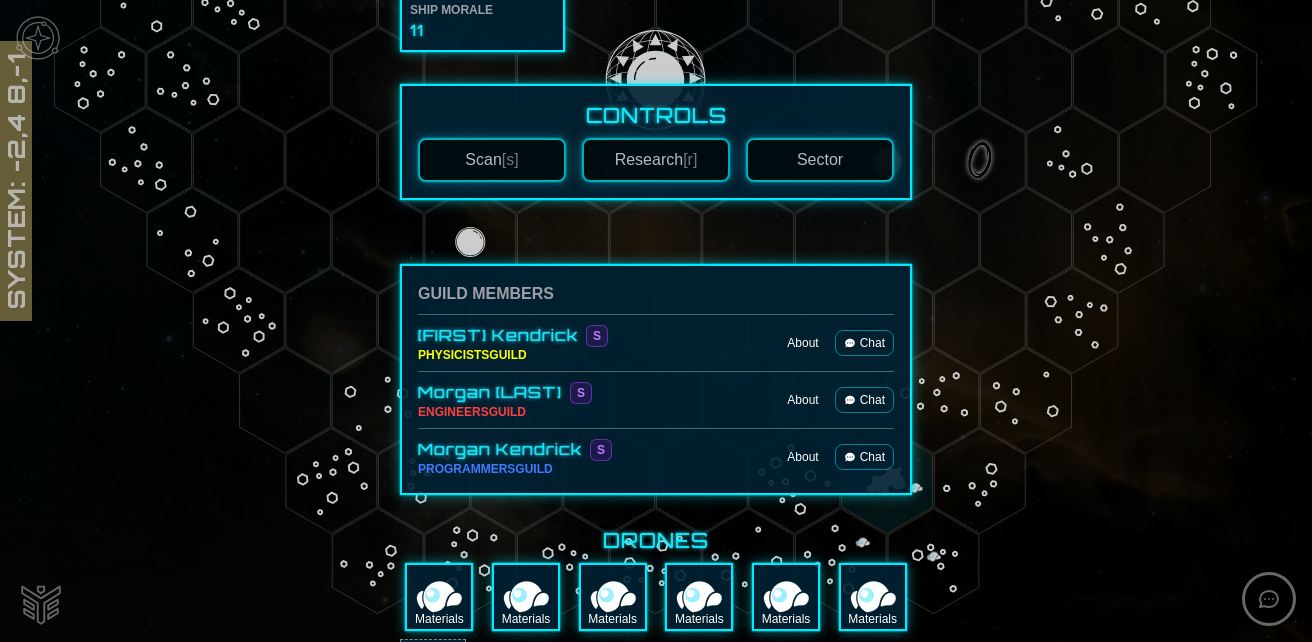 click on "Chat" at bounding box center (864, 457) 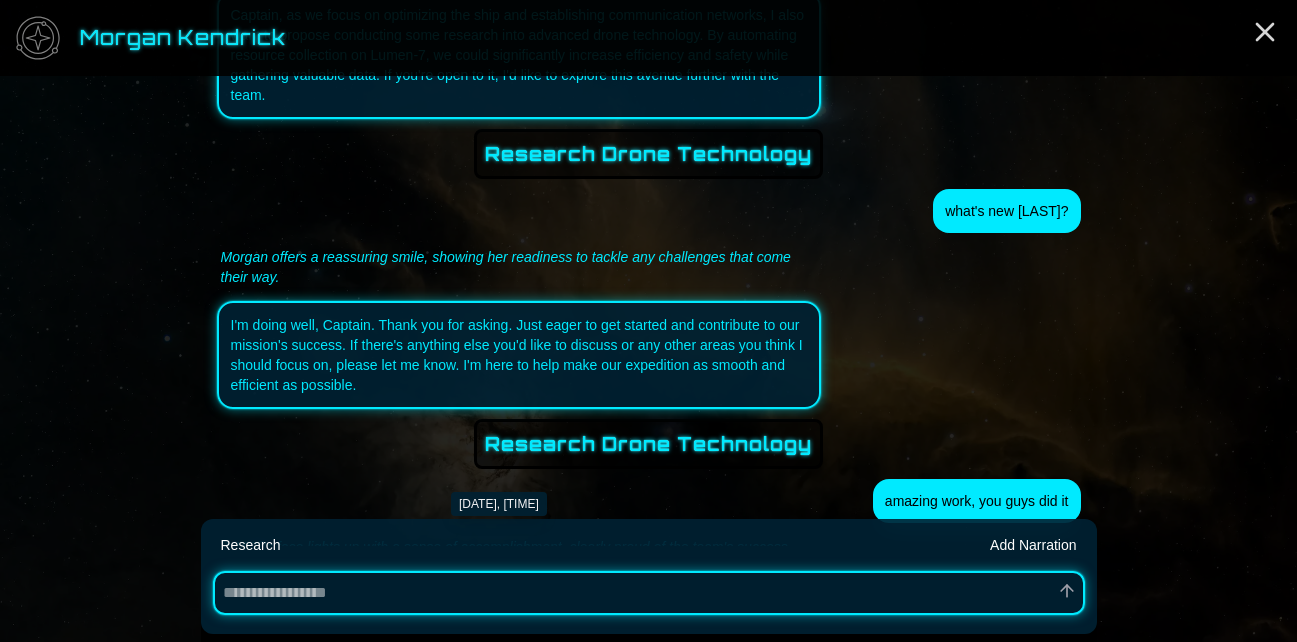 scroll, scrollTop: 2724, scrollLeft: 0, axis: vertical 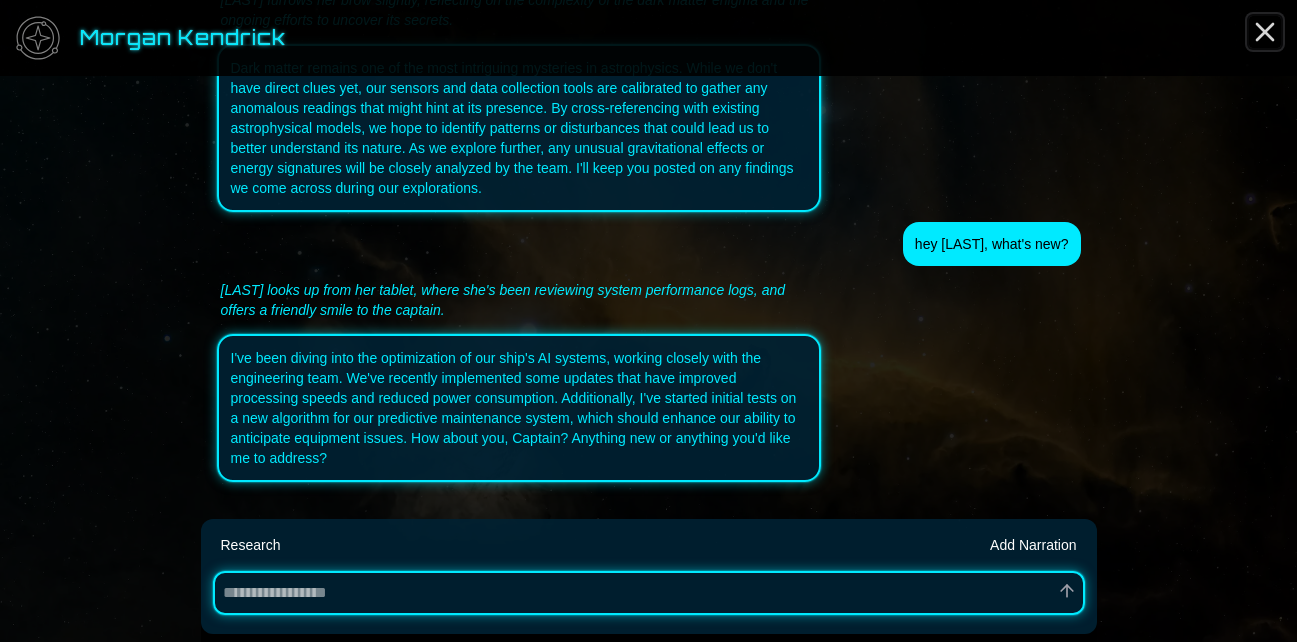 click 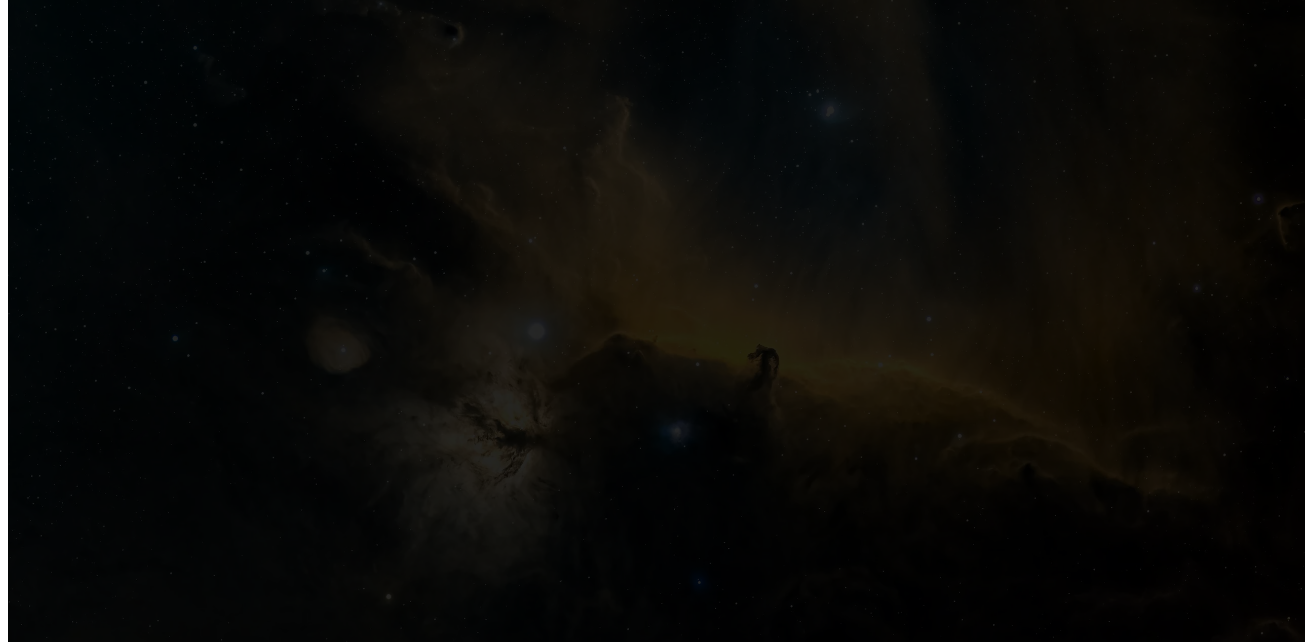 scroll, scrollTop: 0, scrollLeft: 0, axis: both 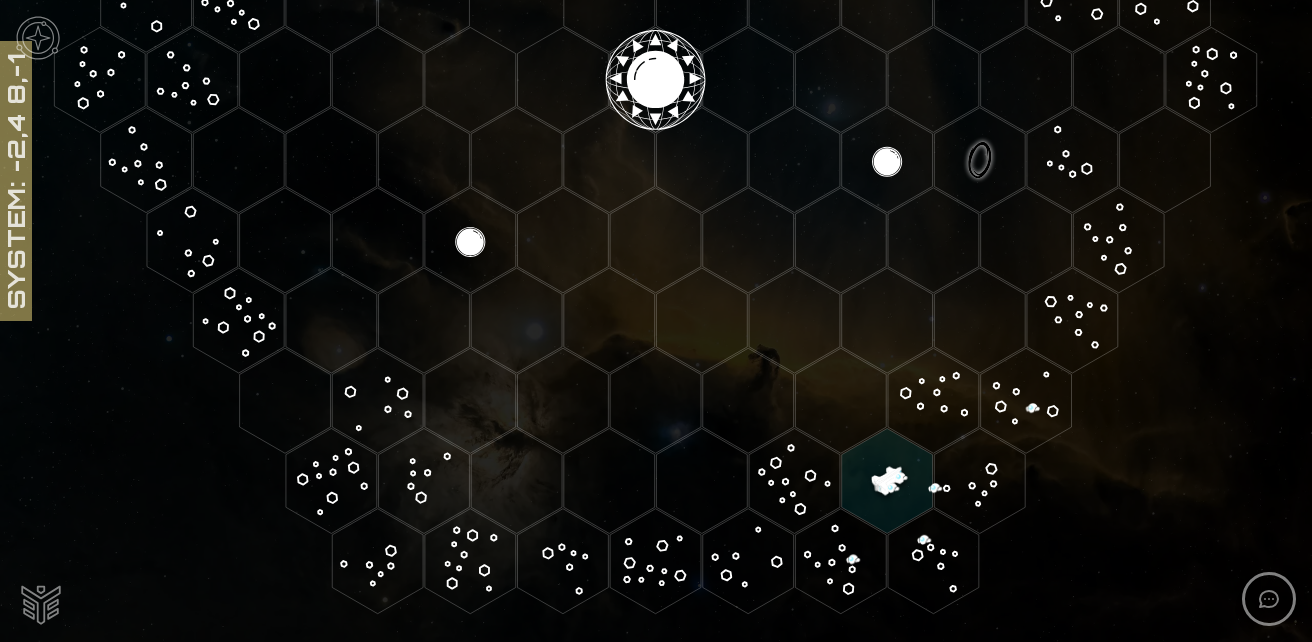 click 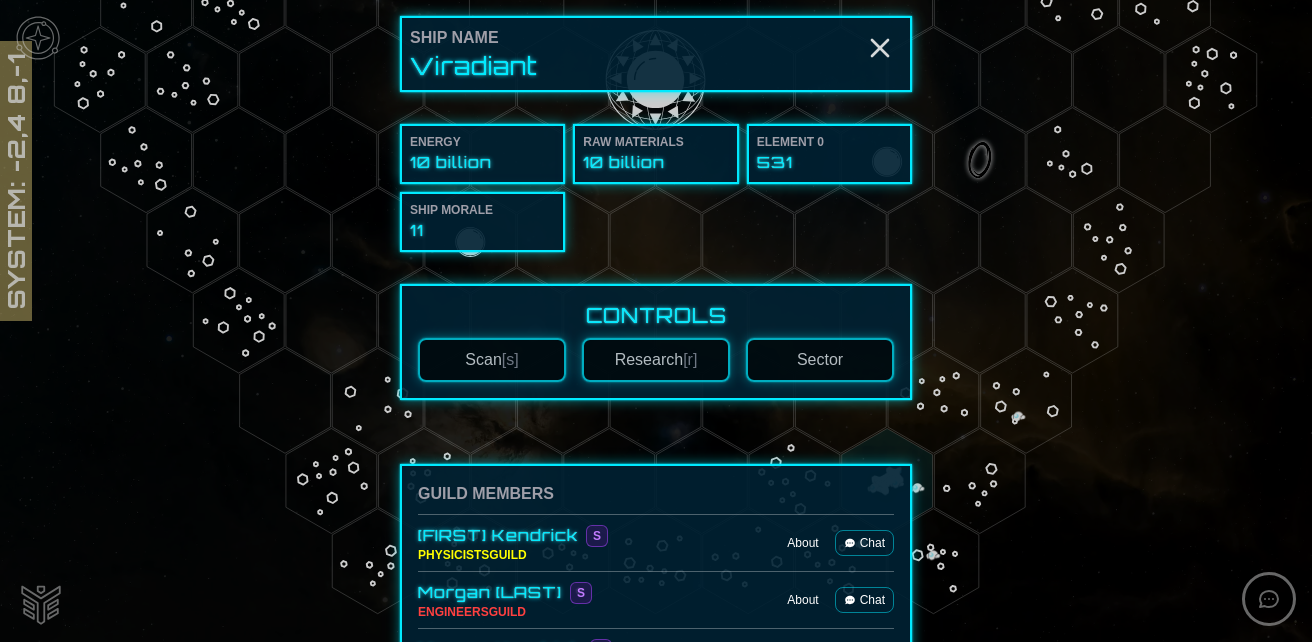 click on "Chat" at bounding box center [864, 543] 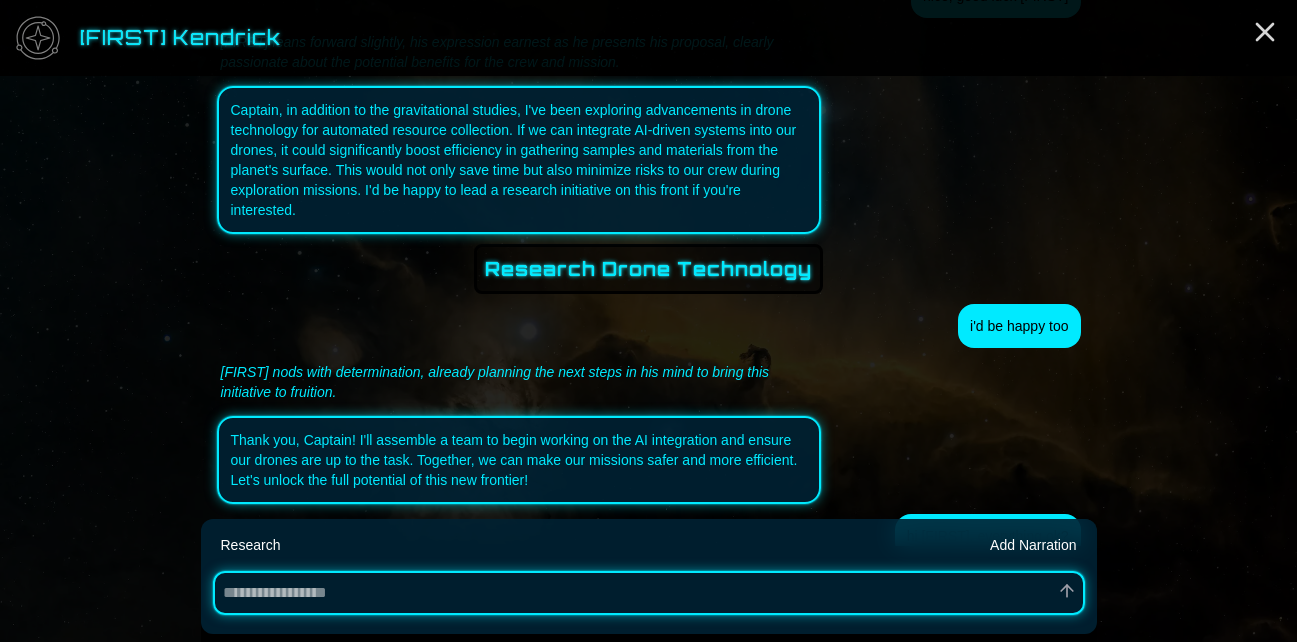 scroll, scrollTop: 3484, scrollLeft: 0, axis: vertical 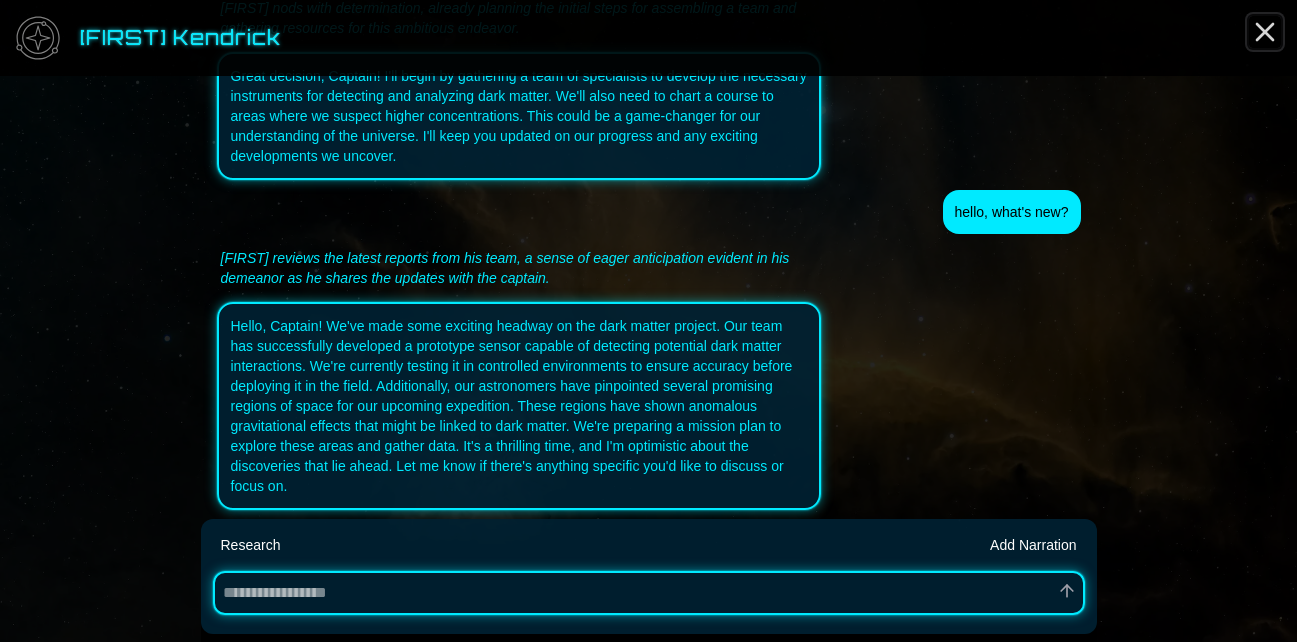 click 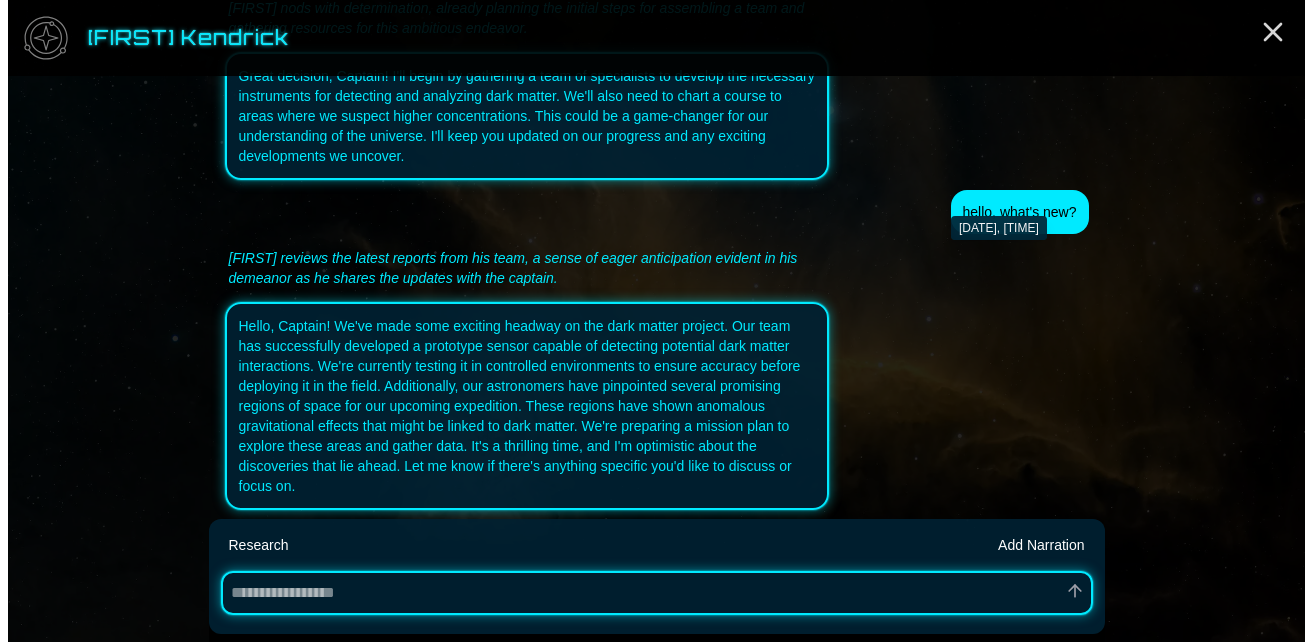 scroll, scrollTop: 0, scrollLeft: 0, axis: both 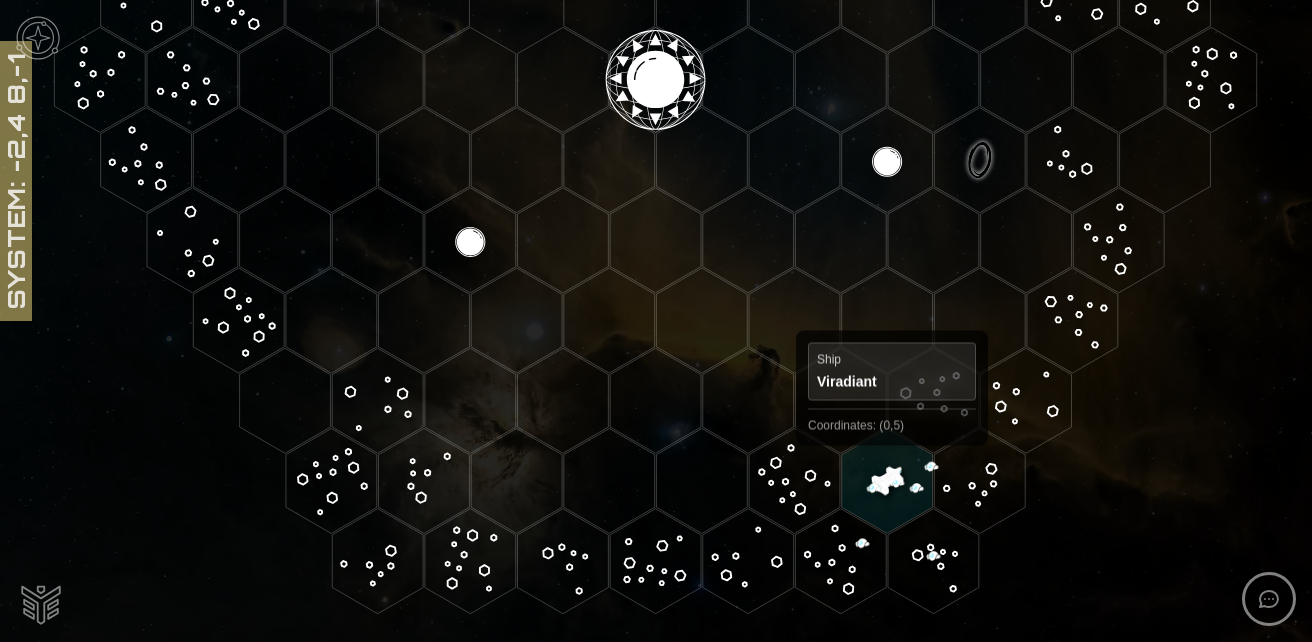 click 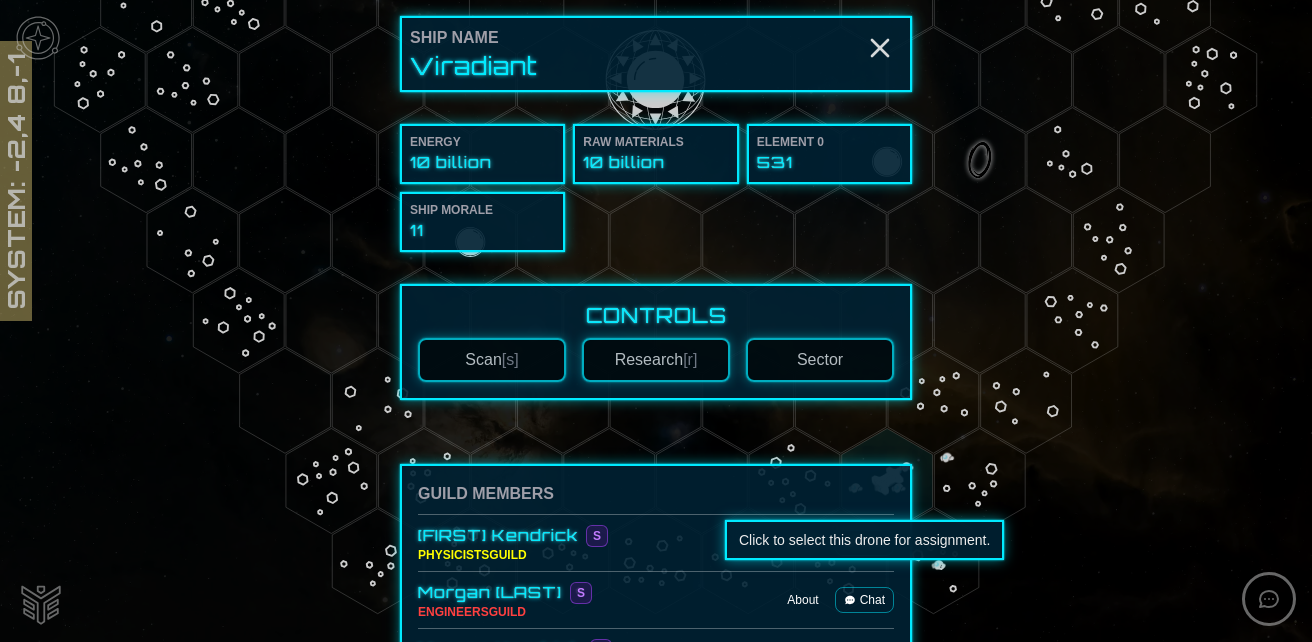 scroll, scrollTop: 200, scrollLeft: 0, axis: vertical 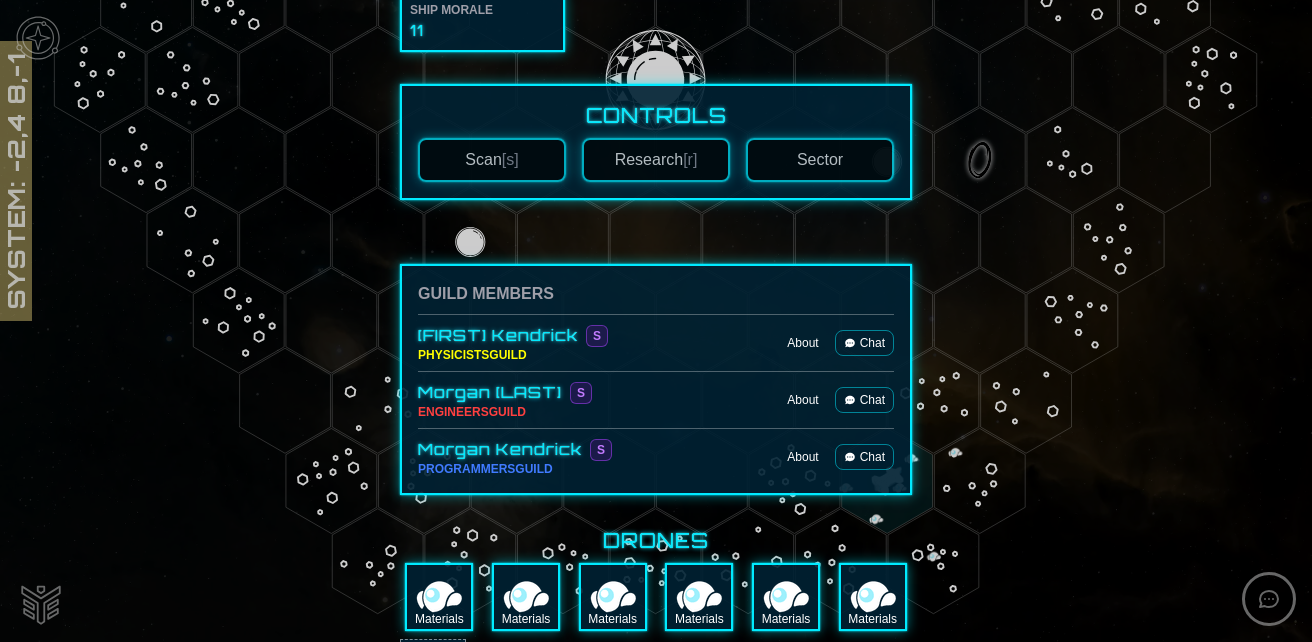 click on "Chat" at bounding box center (864, 400) 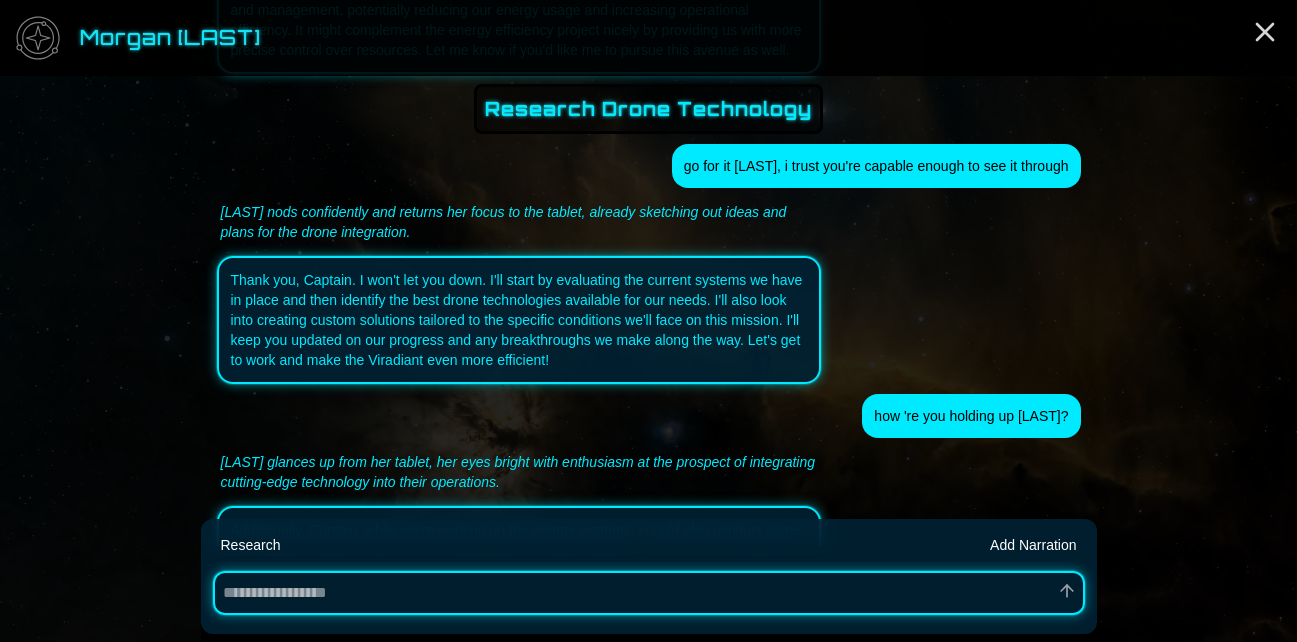 scroll, scrollTop: 3214, scrollLeft: 0, axis: vertical 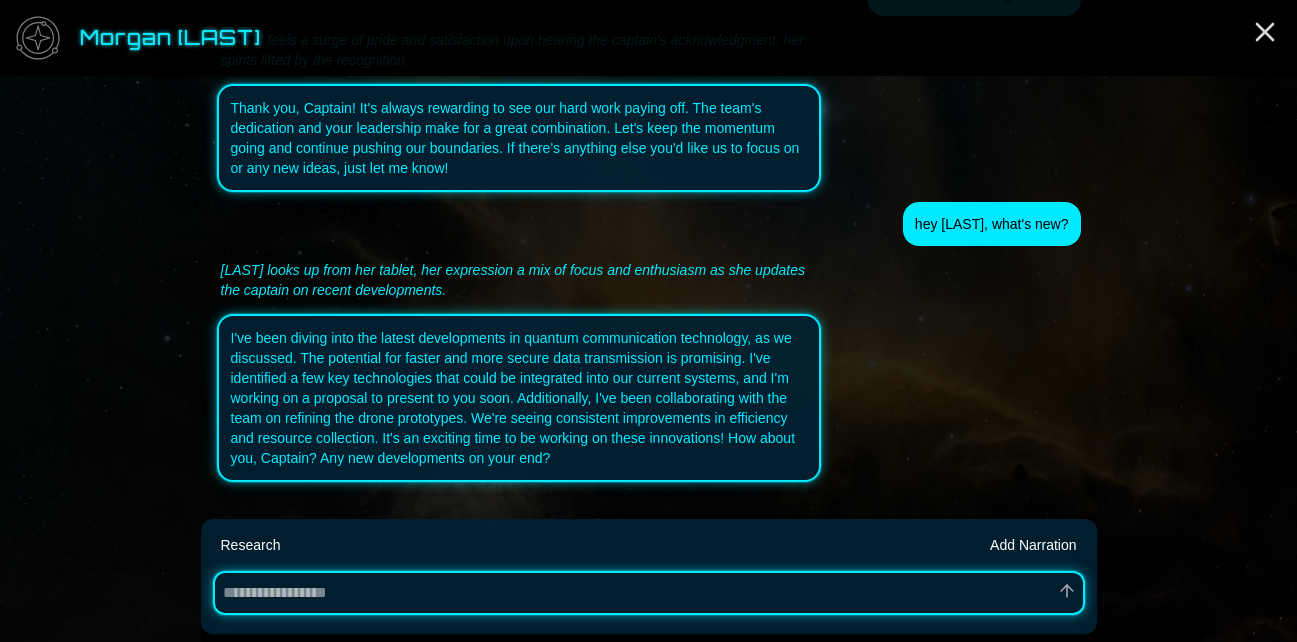click at bounding box center (649, 593) 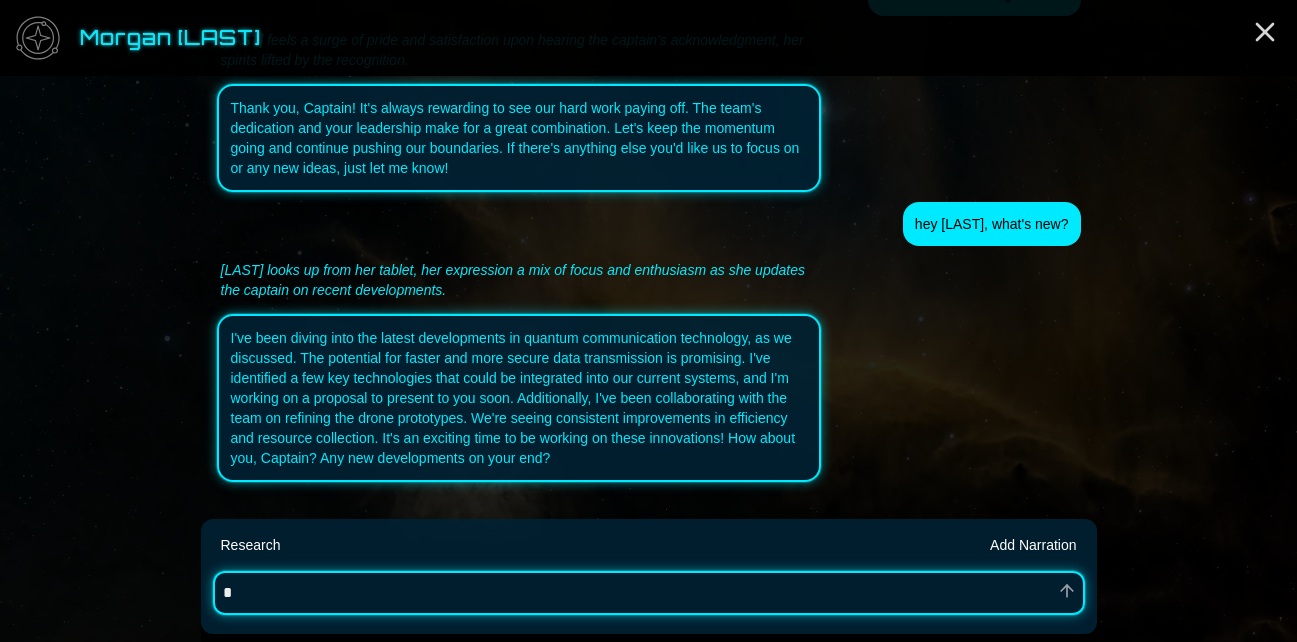 type on "*" 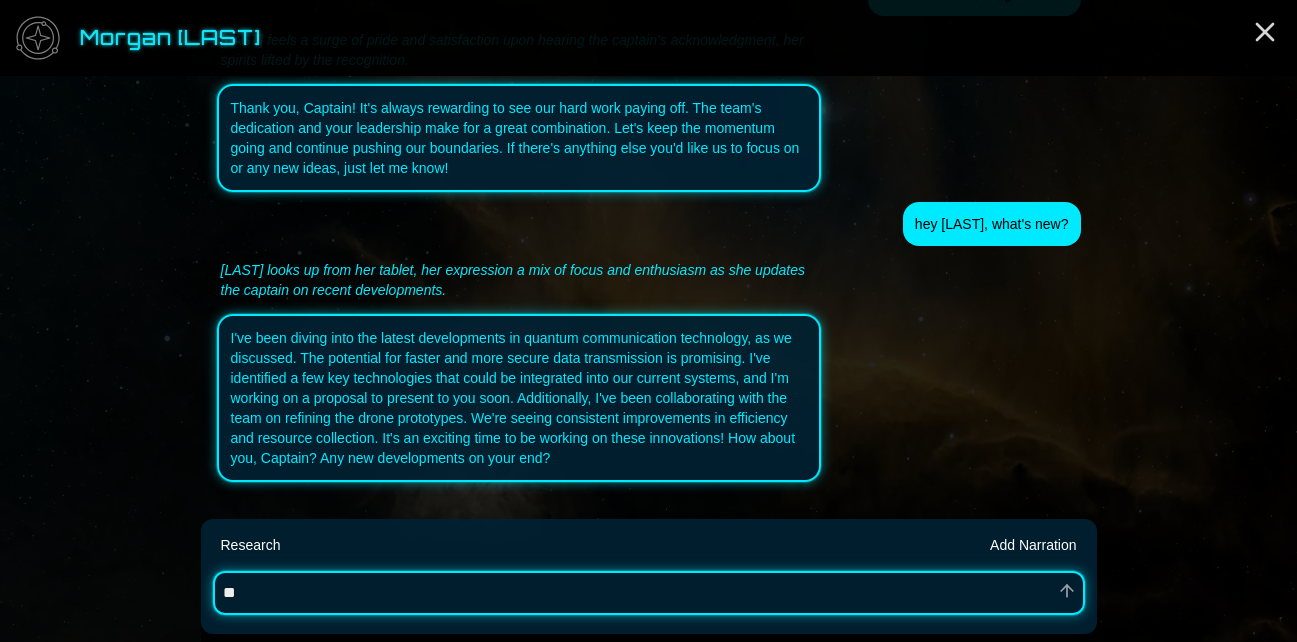 type on "*" 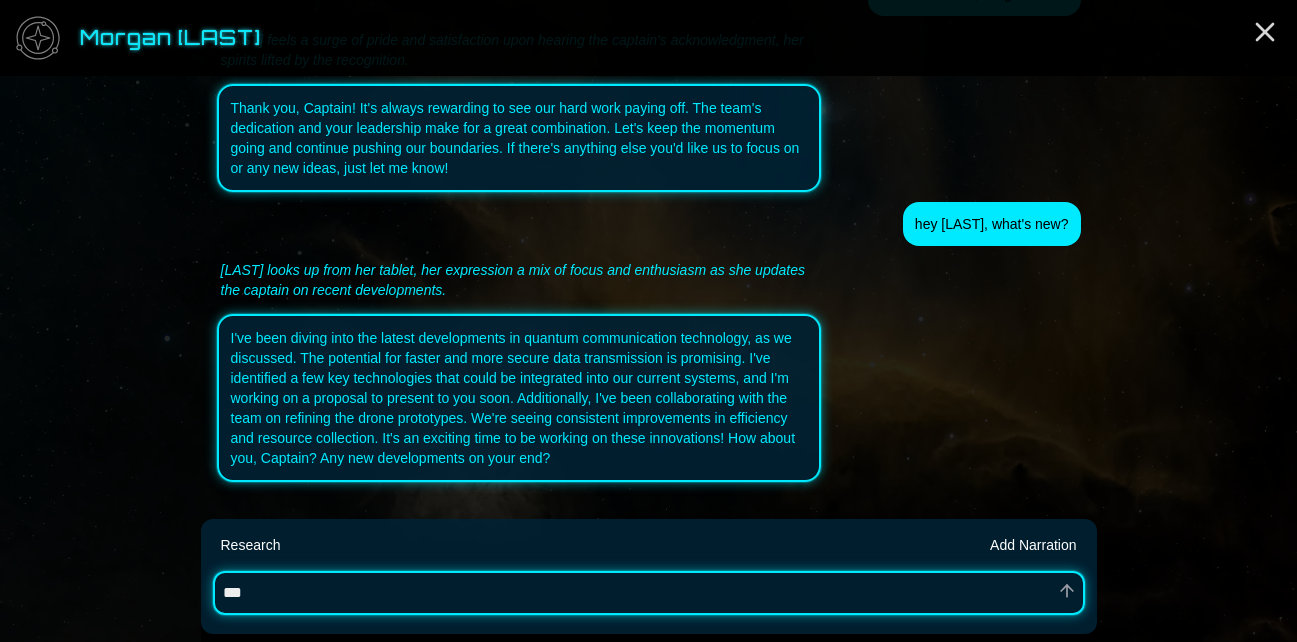 type on "*" 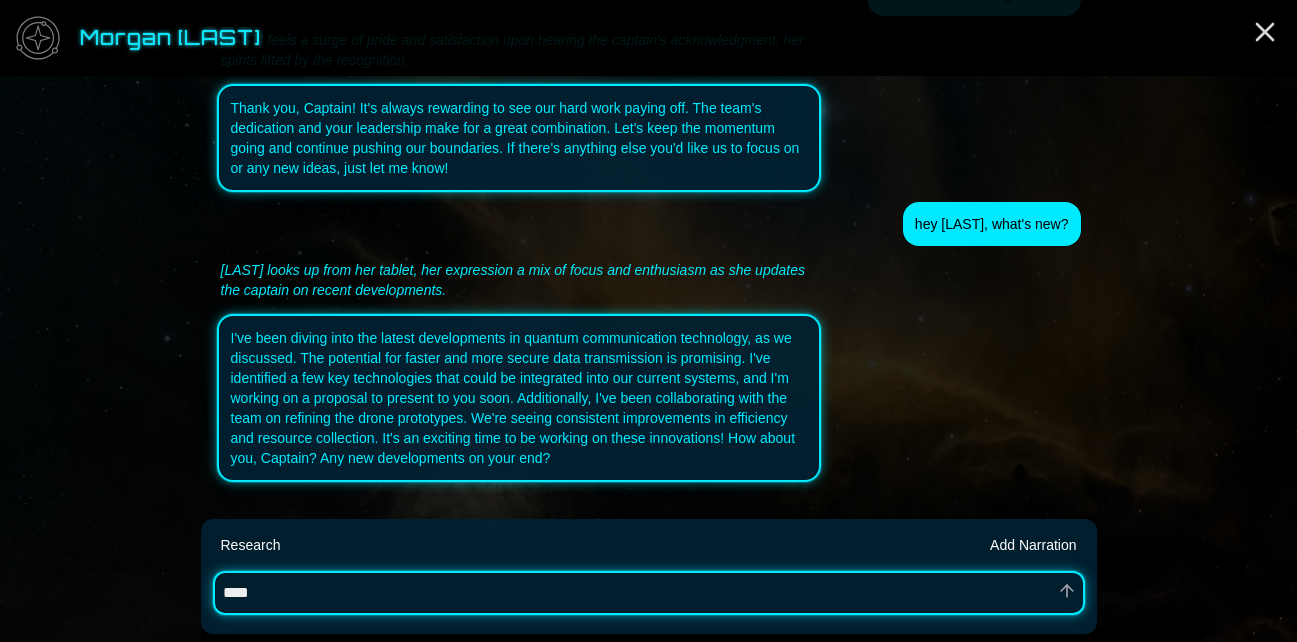 type on "*" 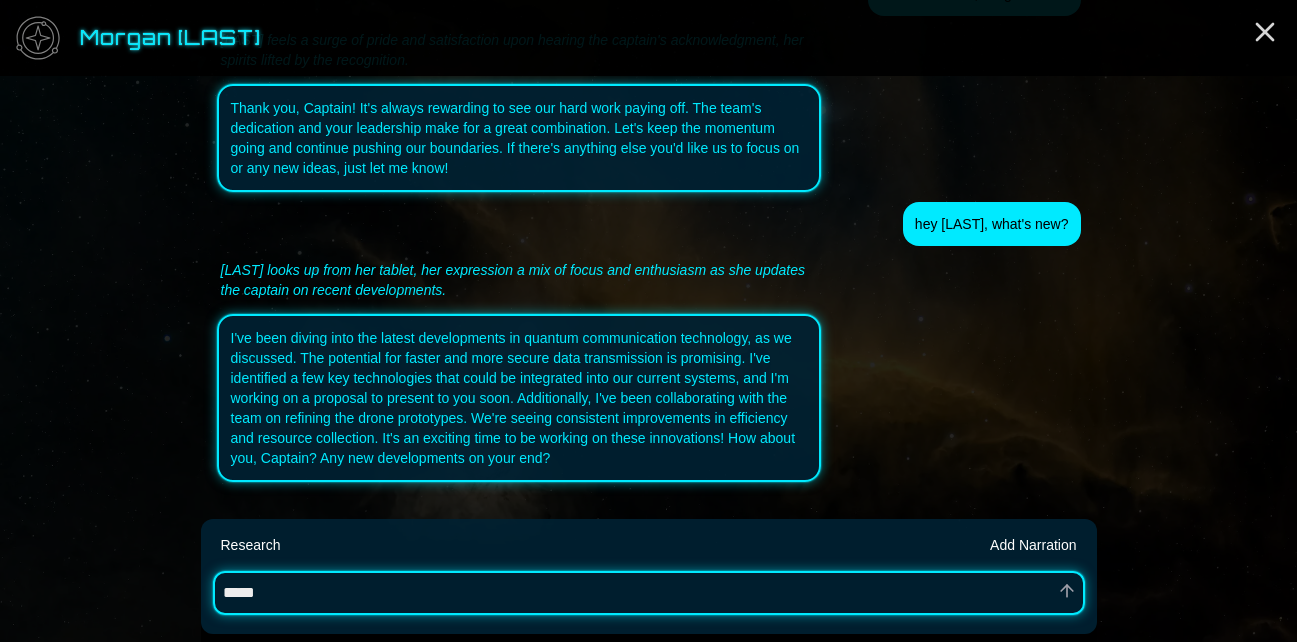 type on "*" 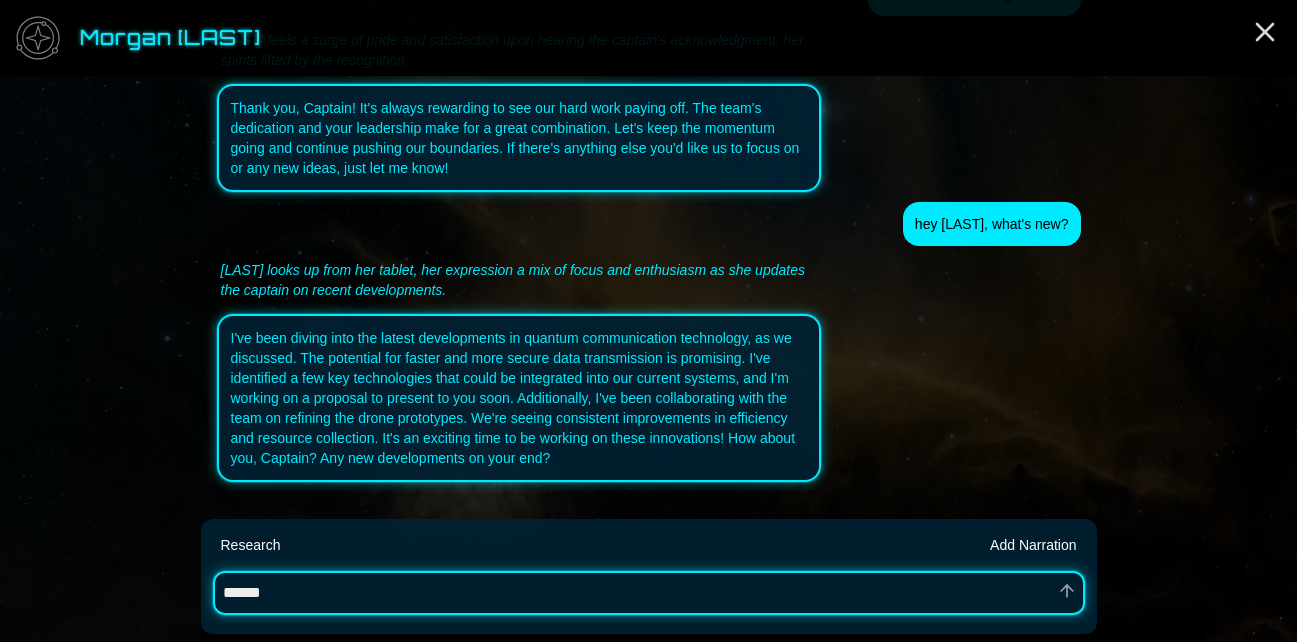 type on "*" 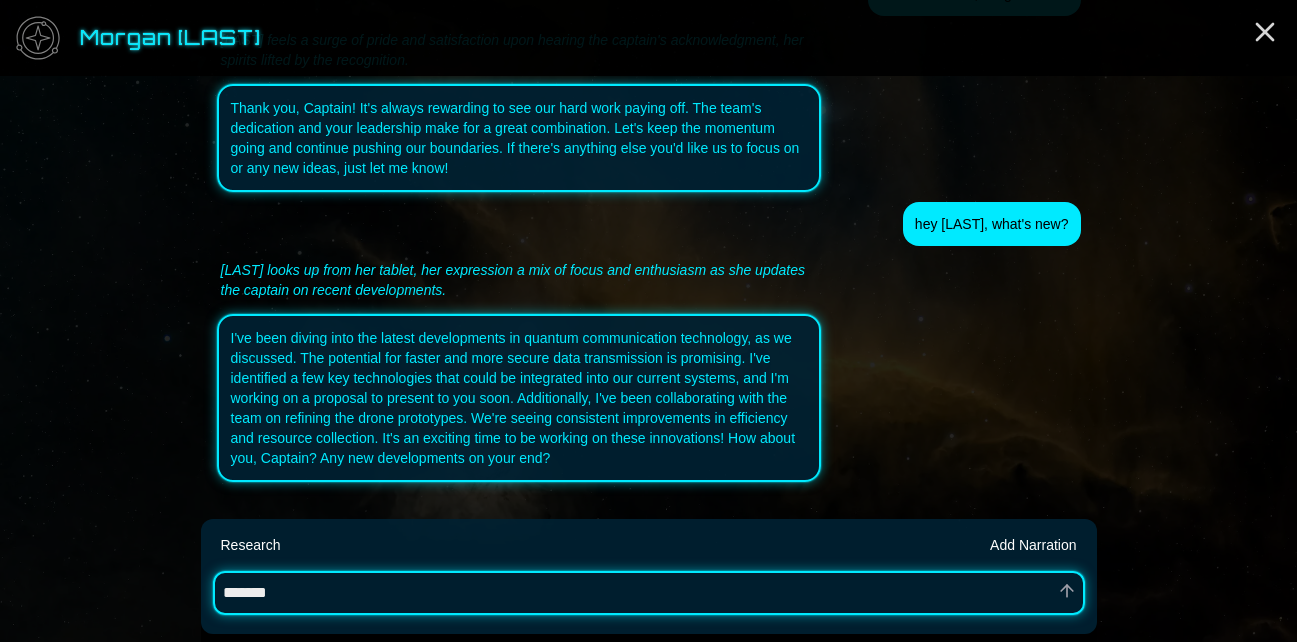 type on "*" 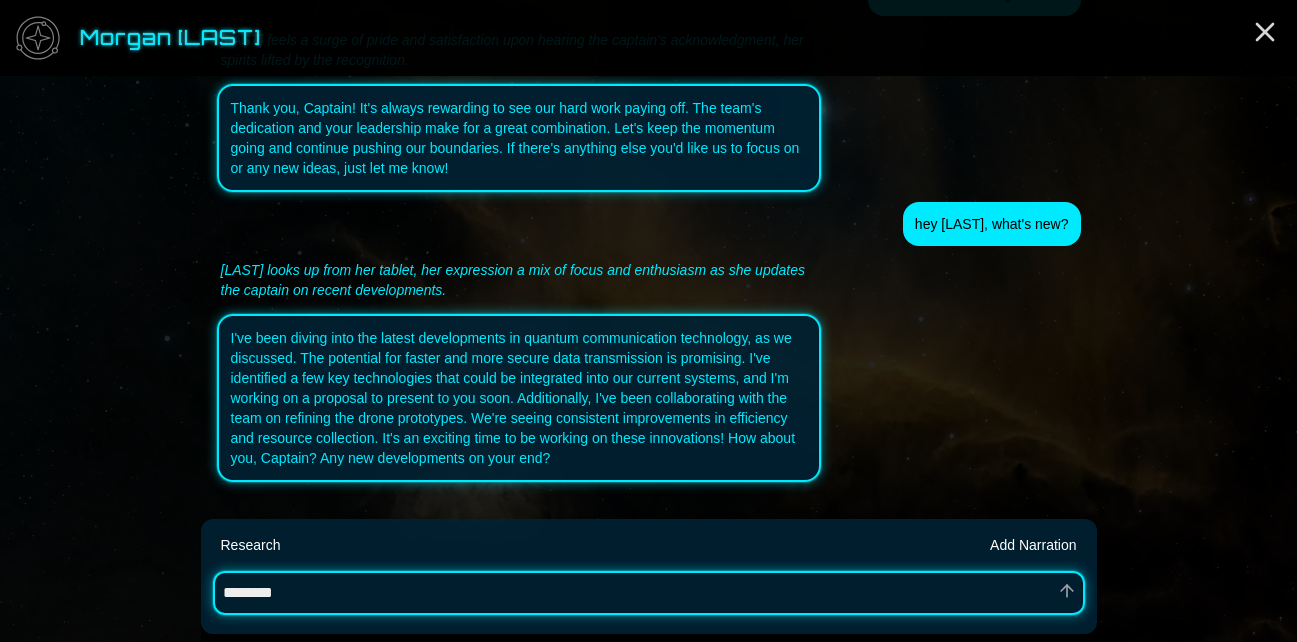 type on "*" 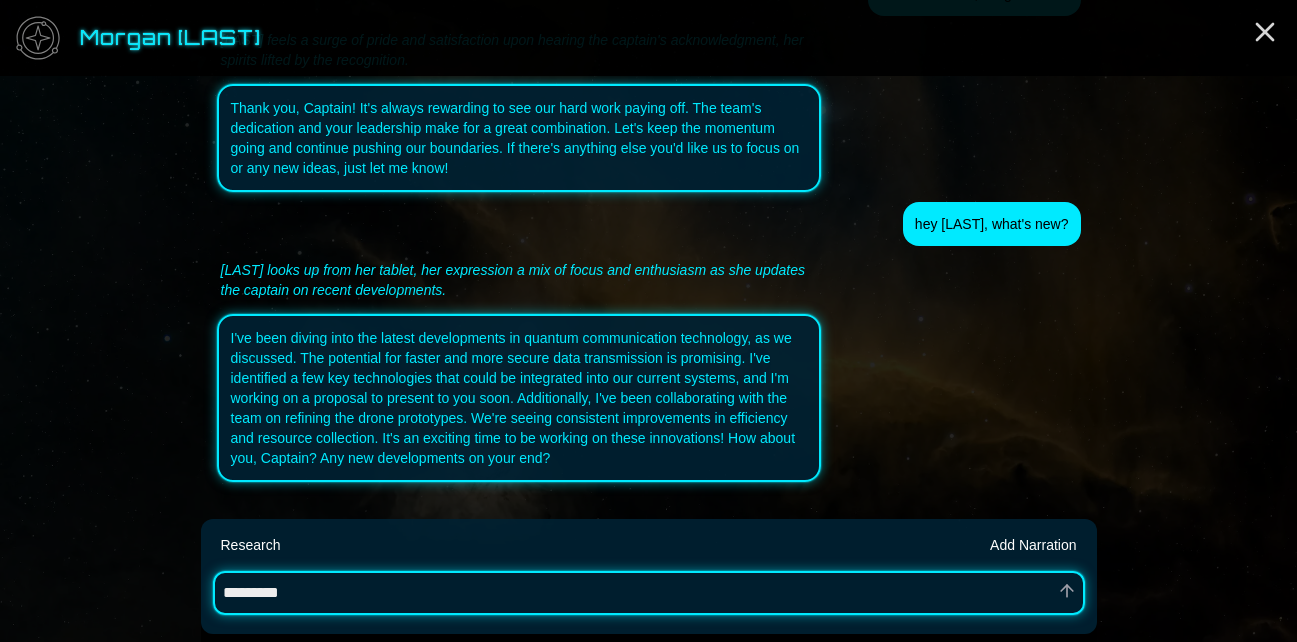 type on "*" 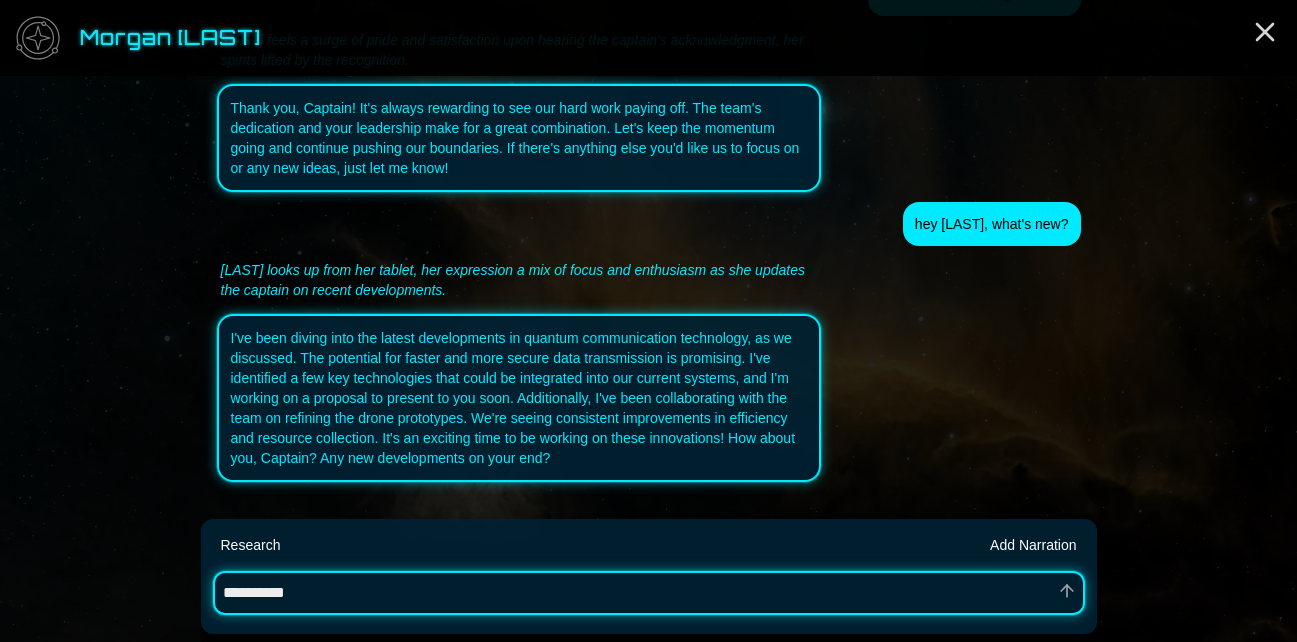 type on "*" 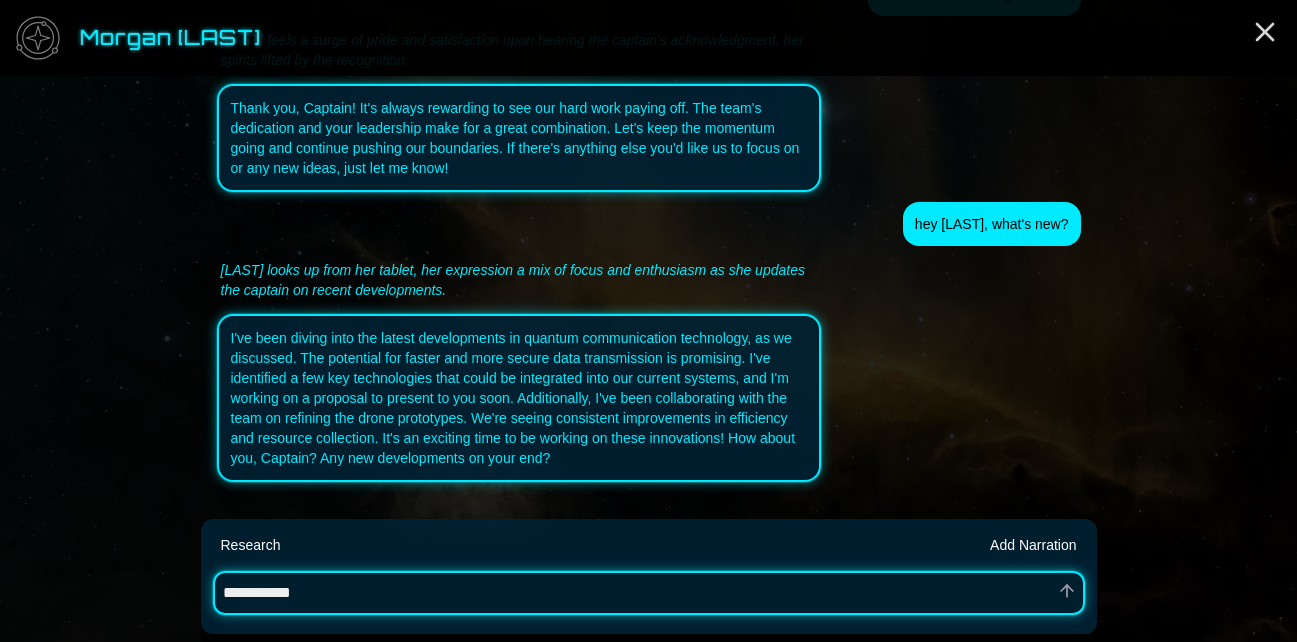 type on "*" 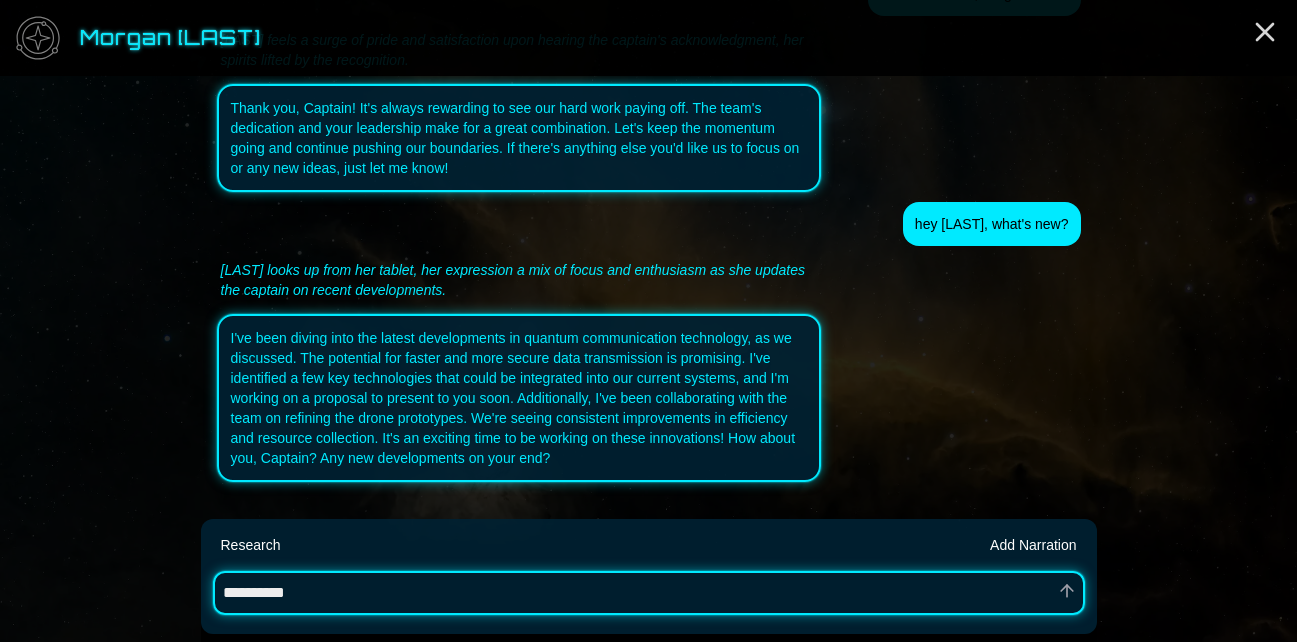 type on "*" 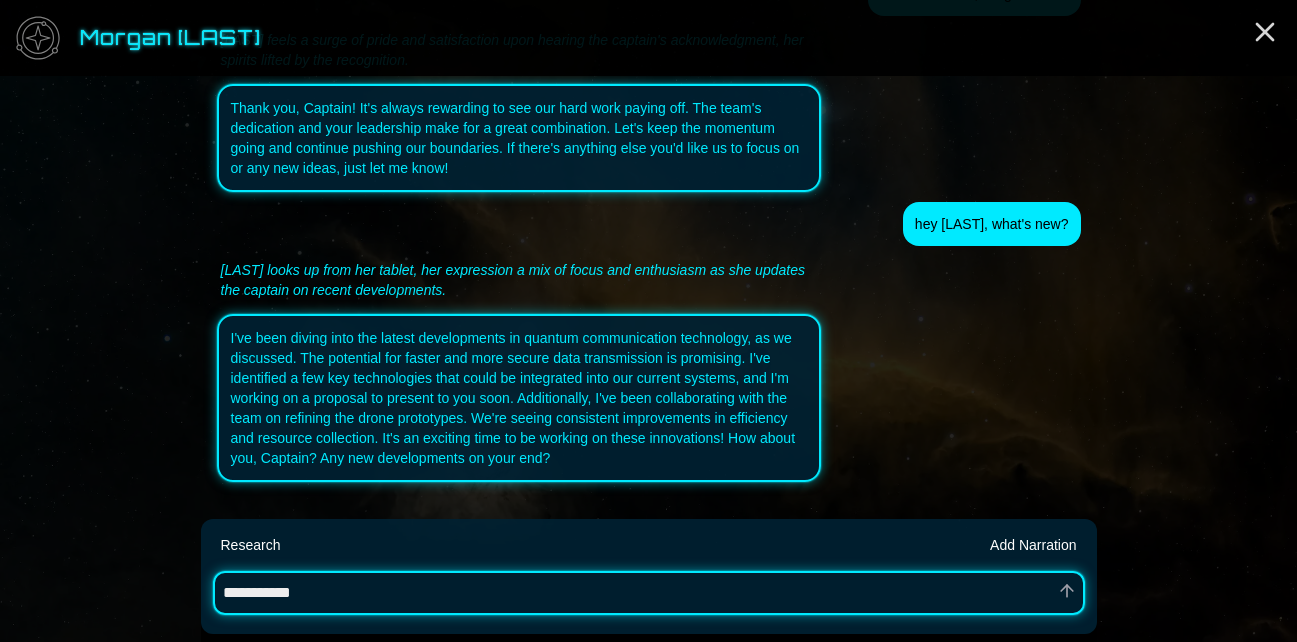 type on "*" 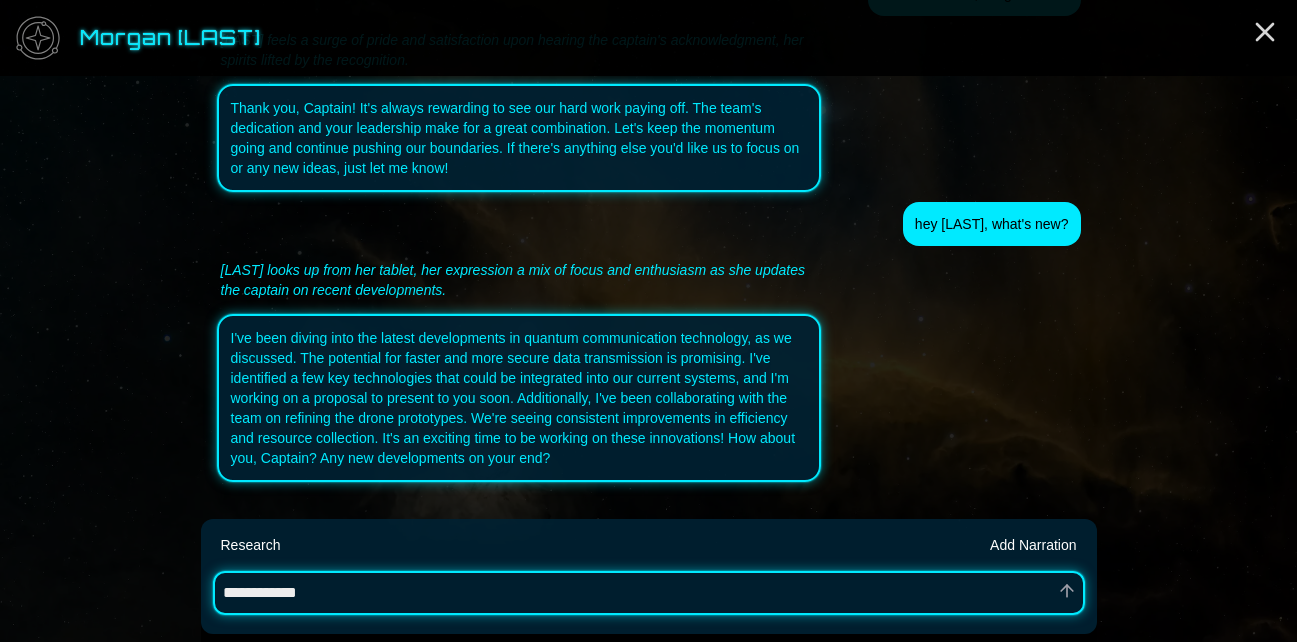 type on "*" 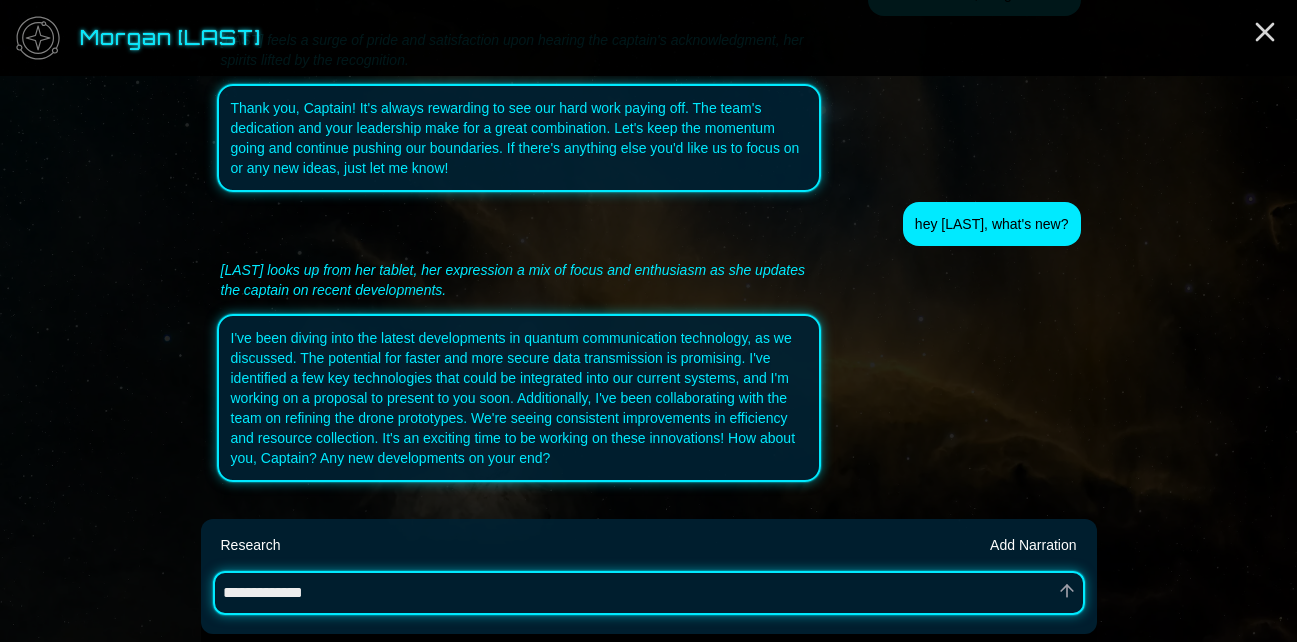 type on "*" 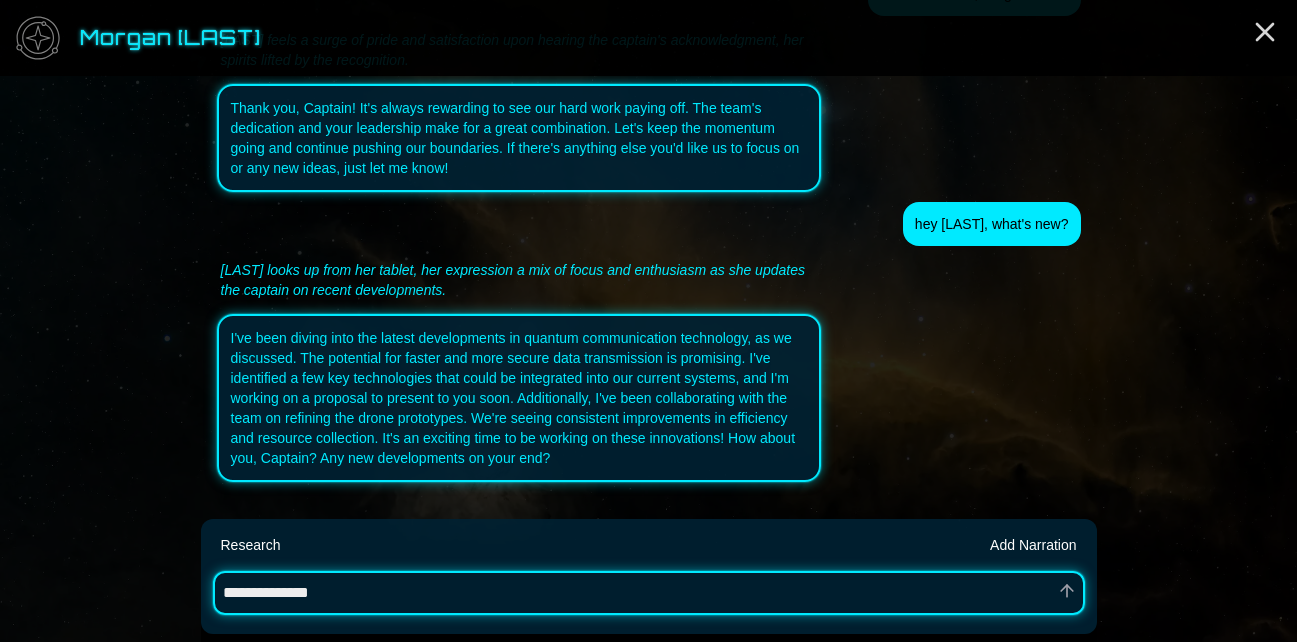 type on "*" 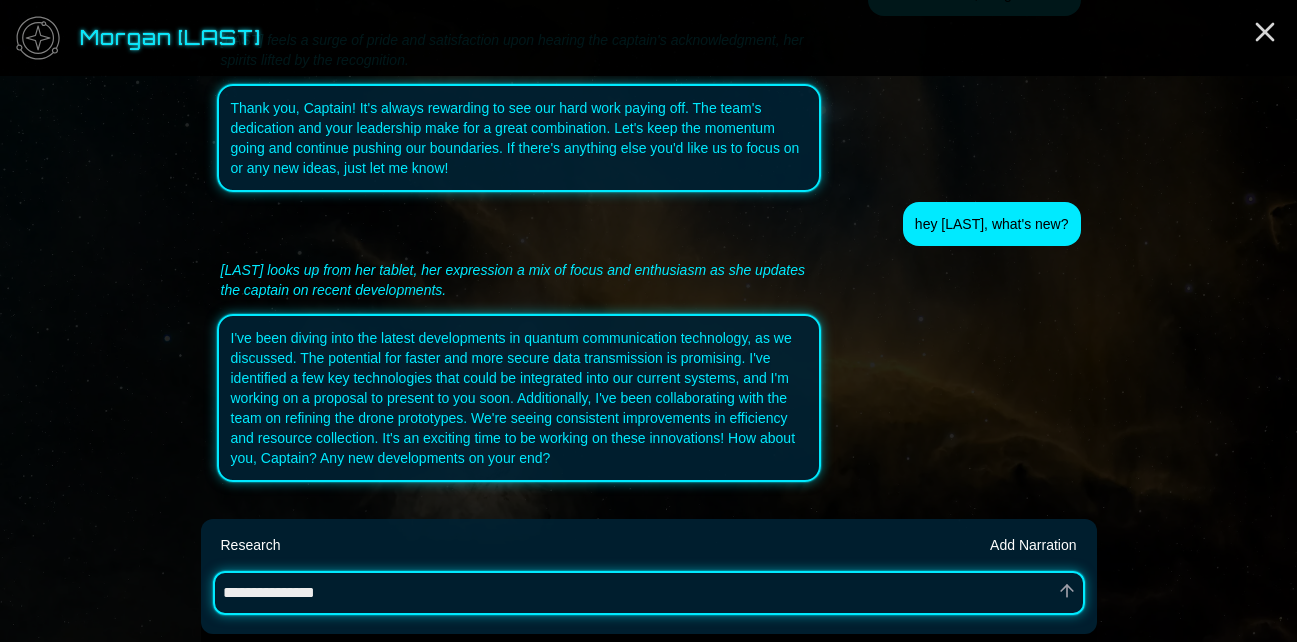 type on "*" 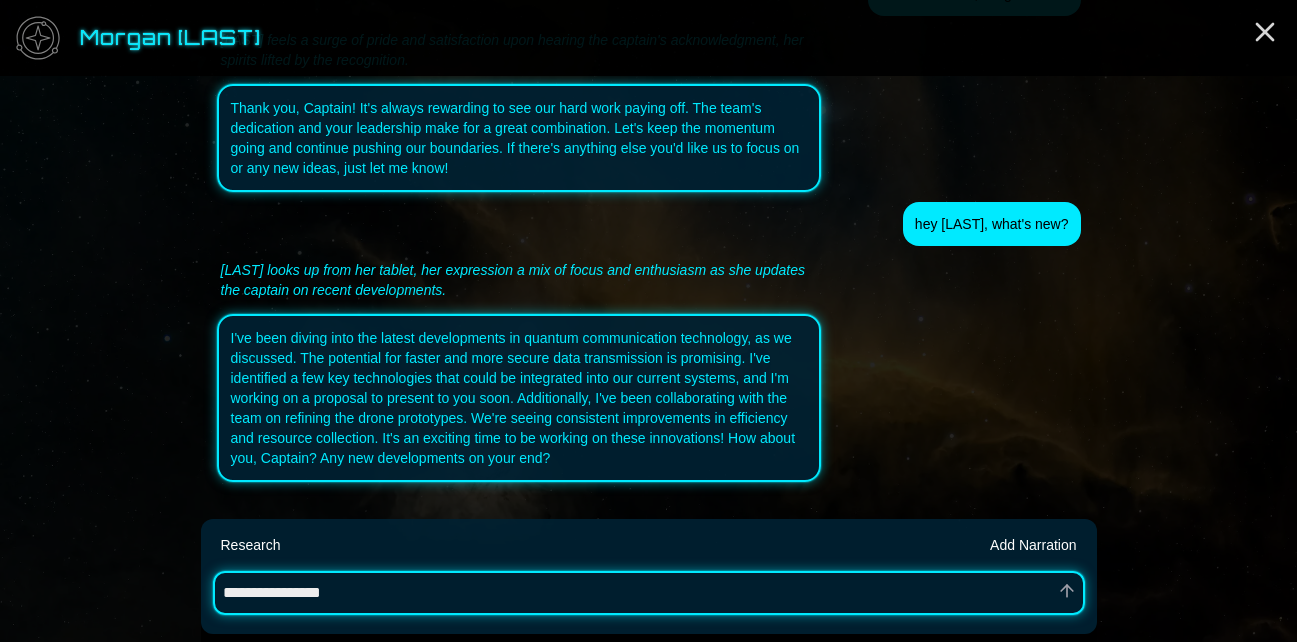 type on "*" 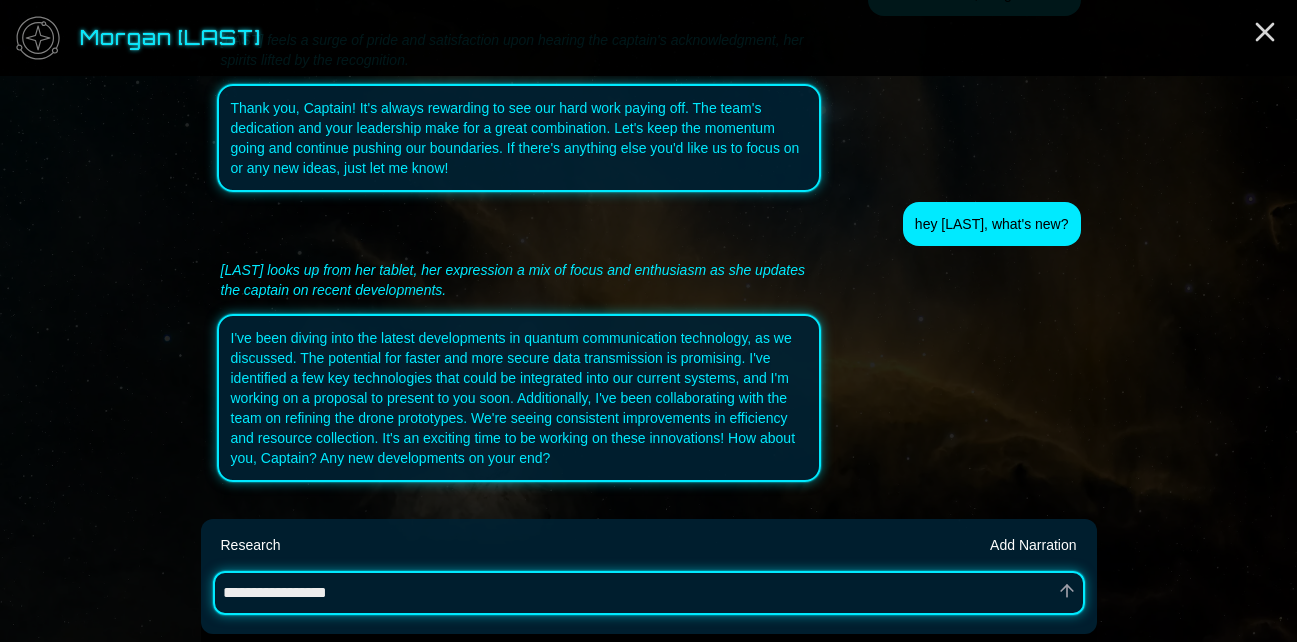 type on "*" 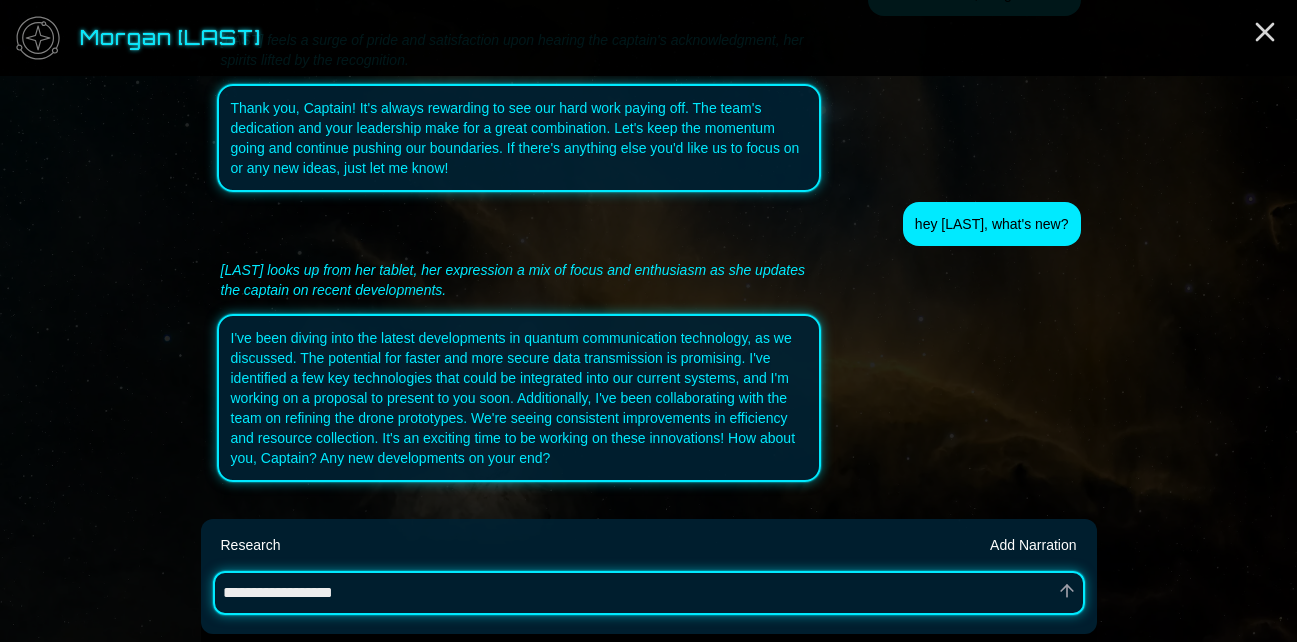 type on "*" 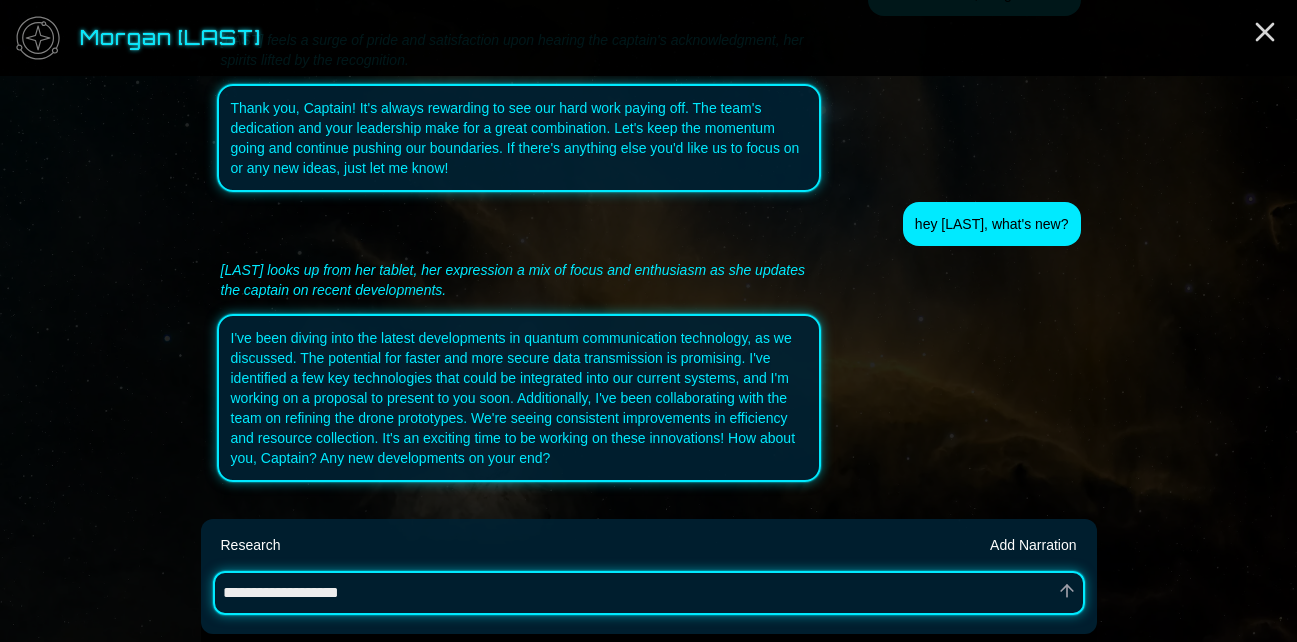 type on "*" 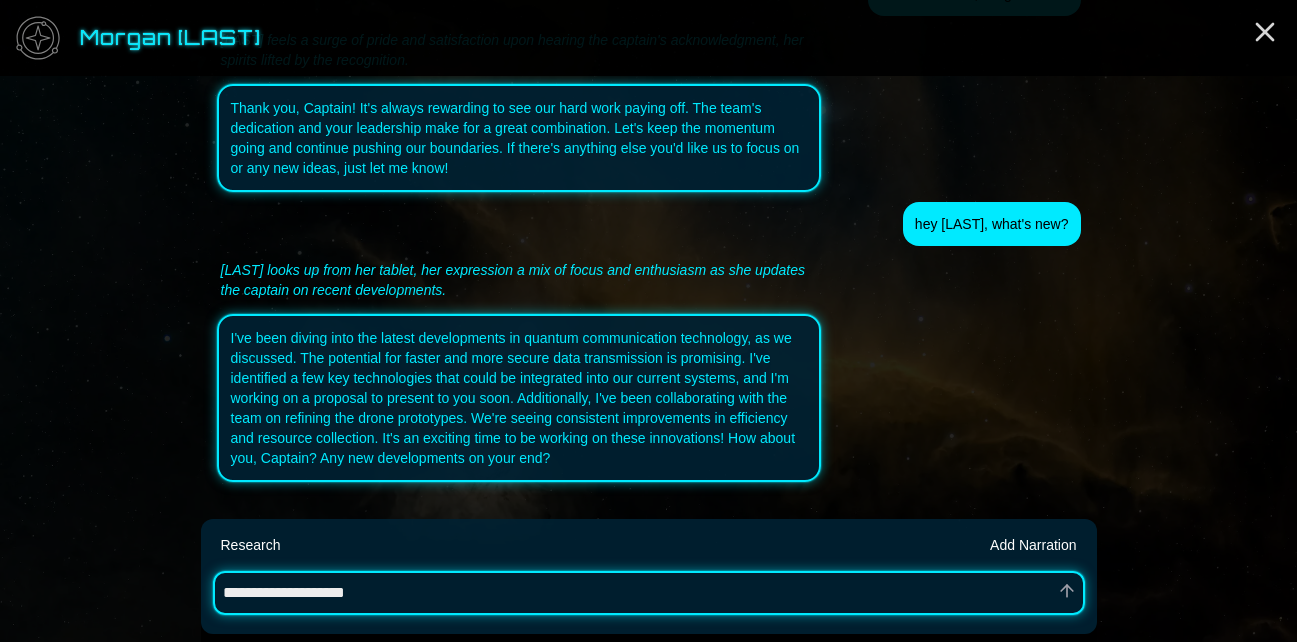 type on "*" 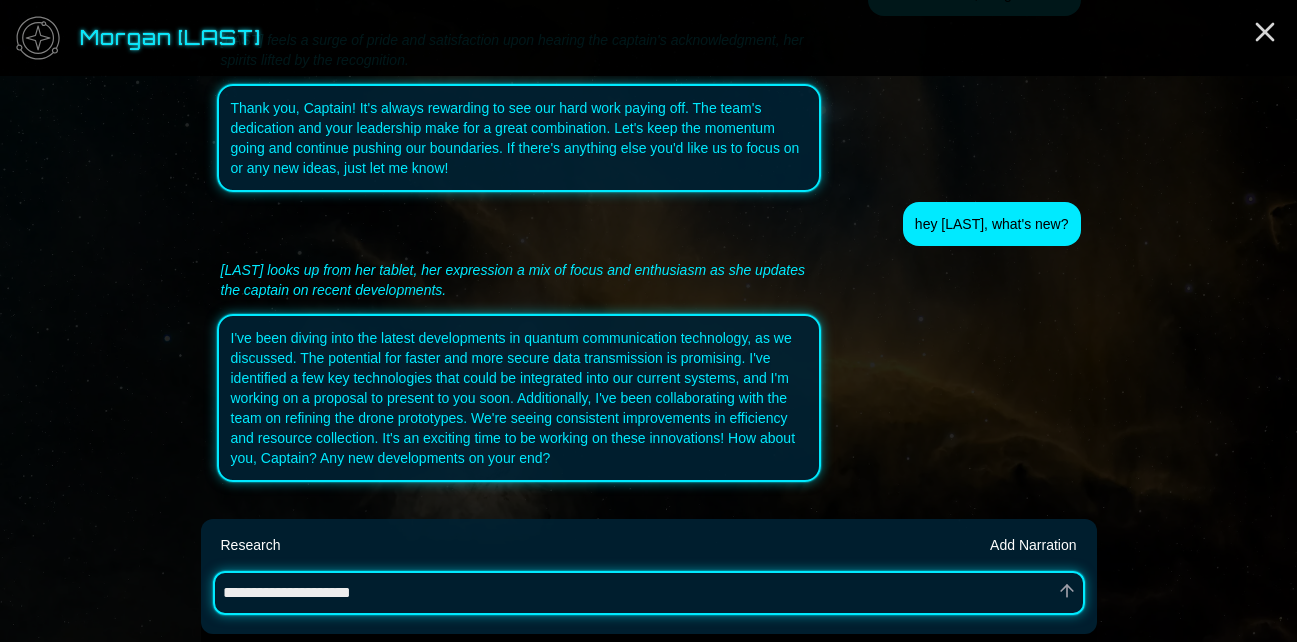 type on "*" 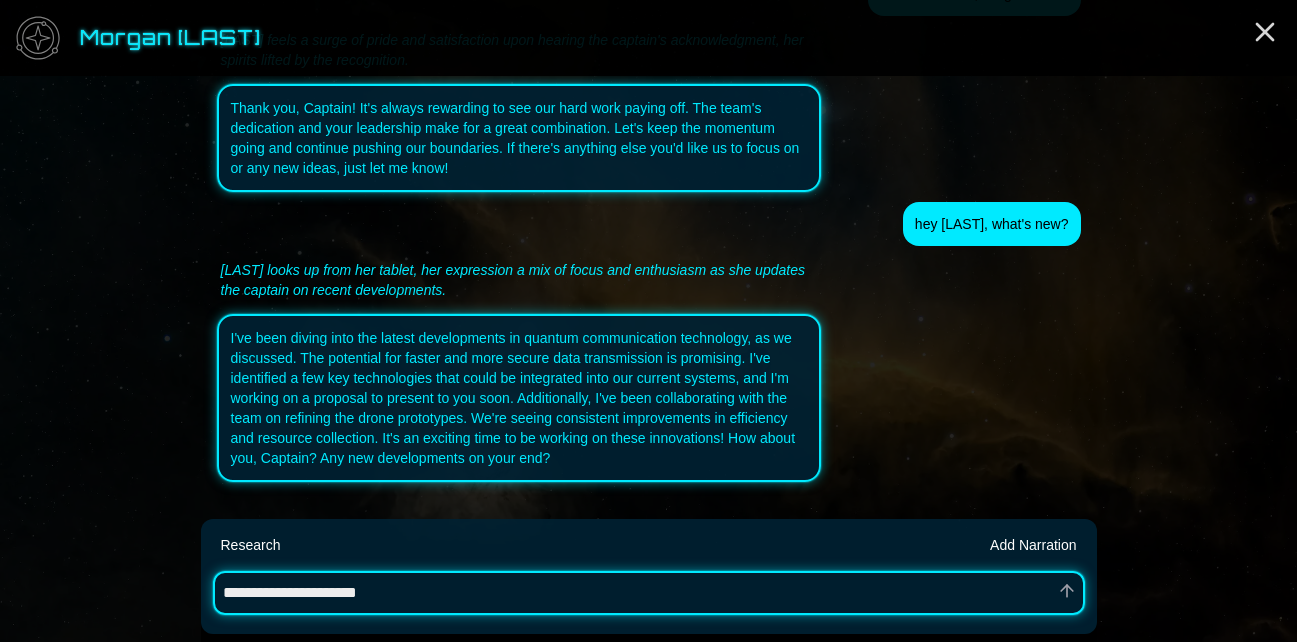 type on "*" 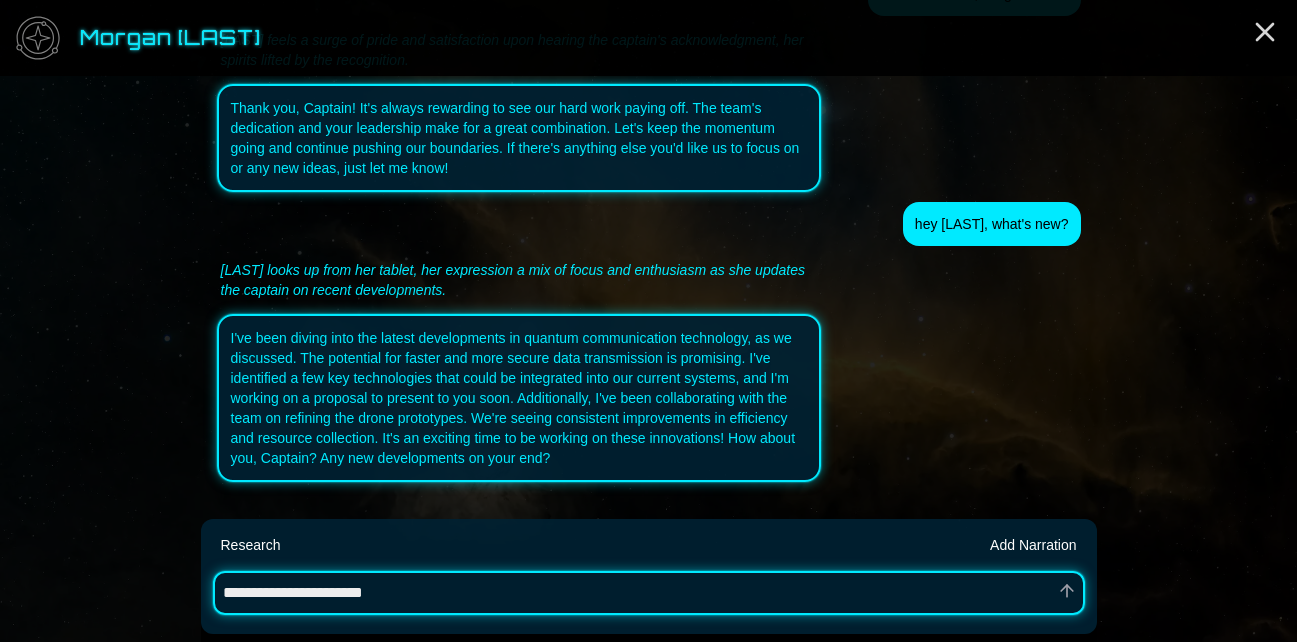 type on "*" 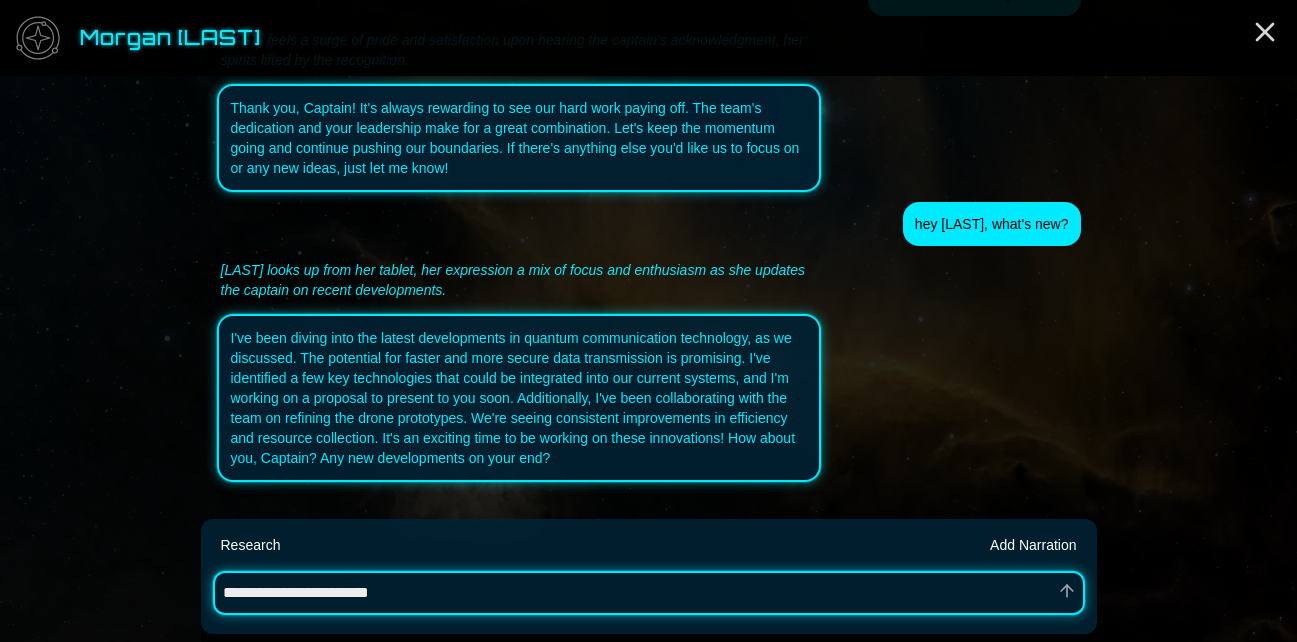 type on "*" 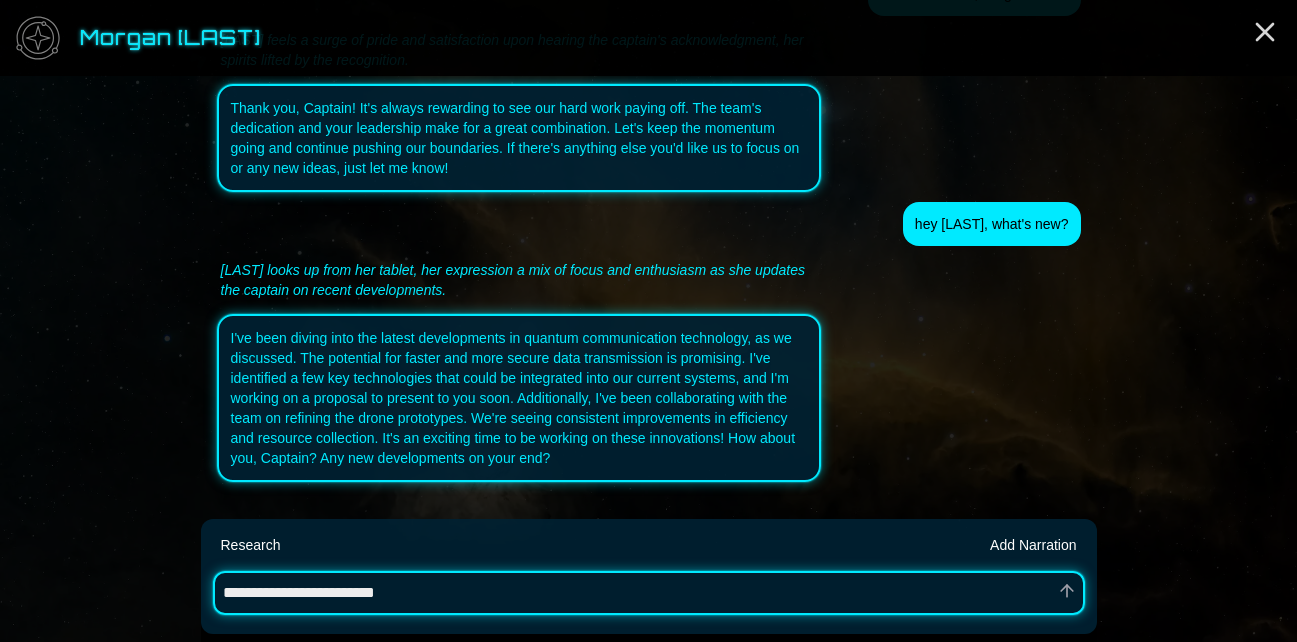 type on "*" 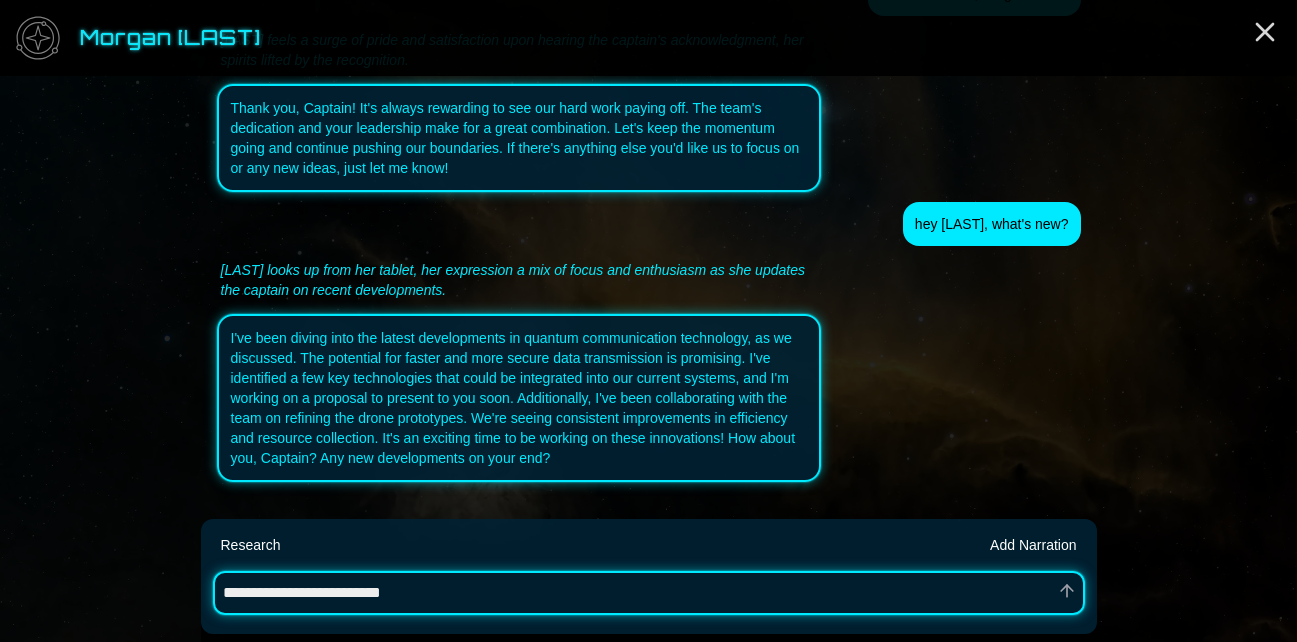 type on "*" 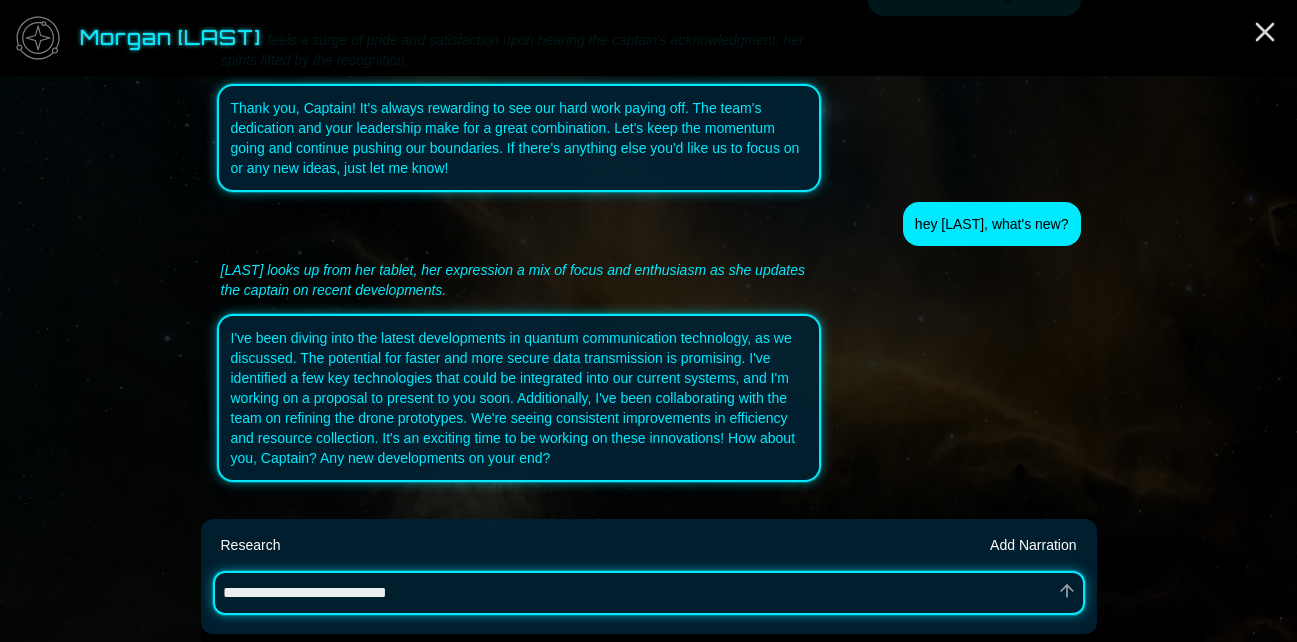 type on "*" 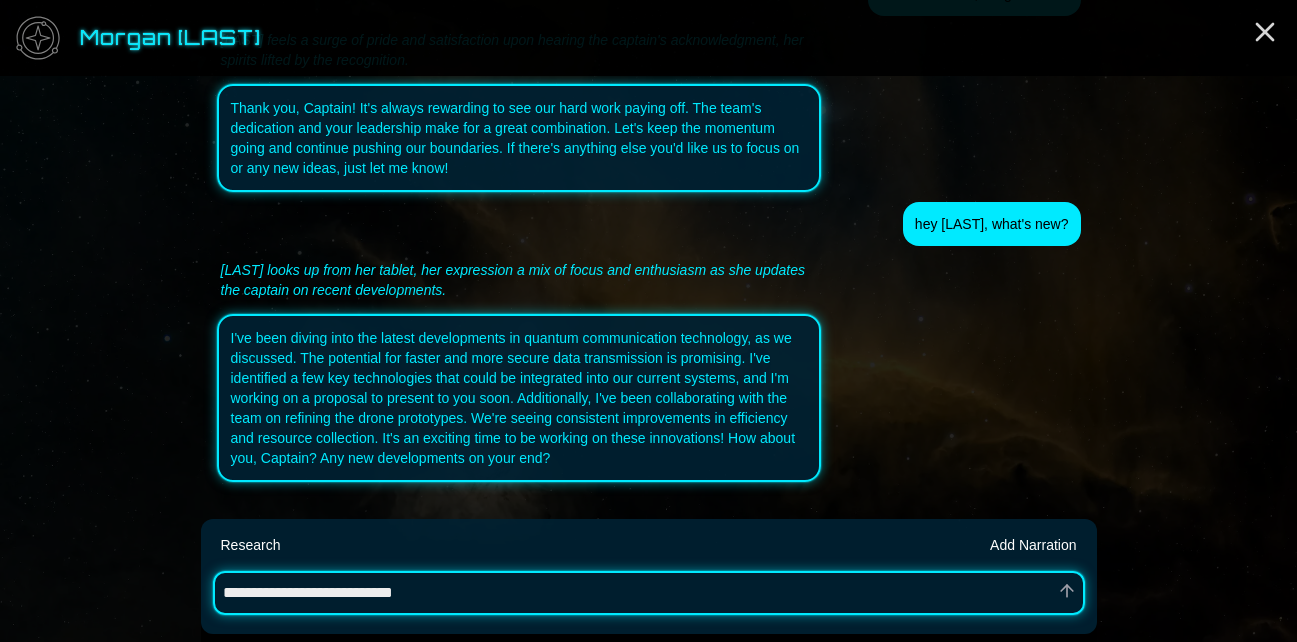 type on "*" 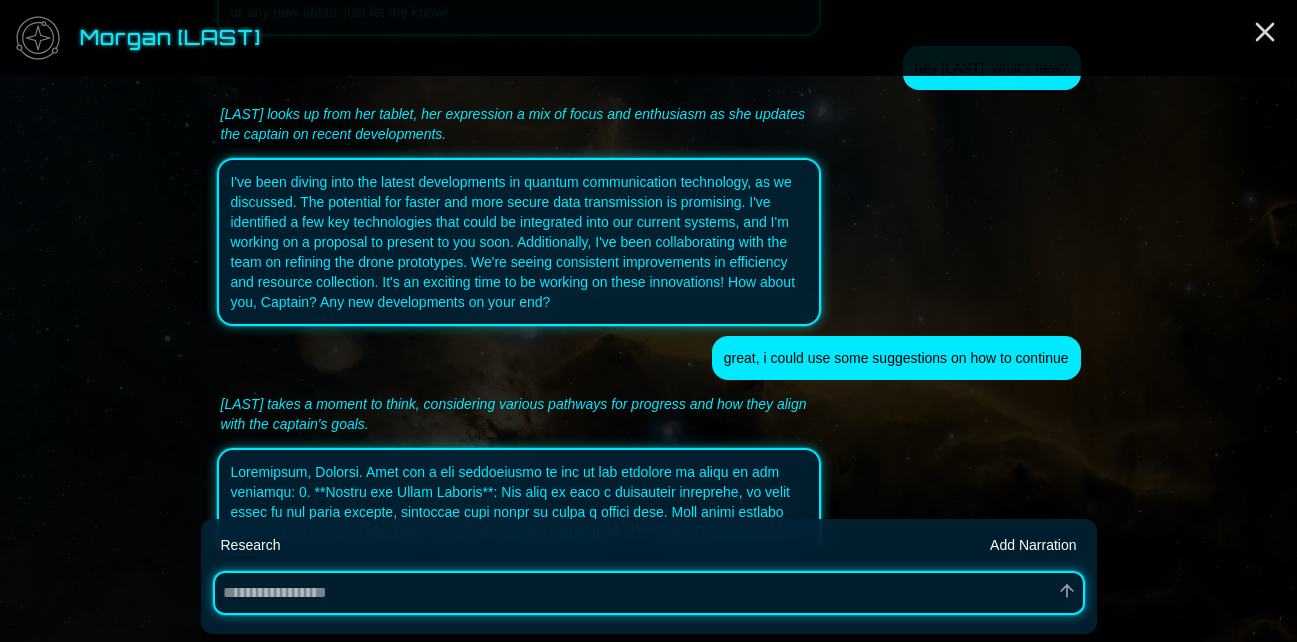 scroll, scrollTop: 3264, scrollLeft: 0, axis: vertical 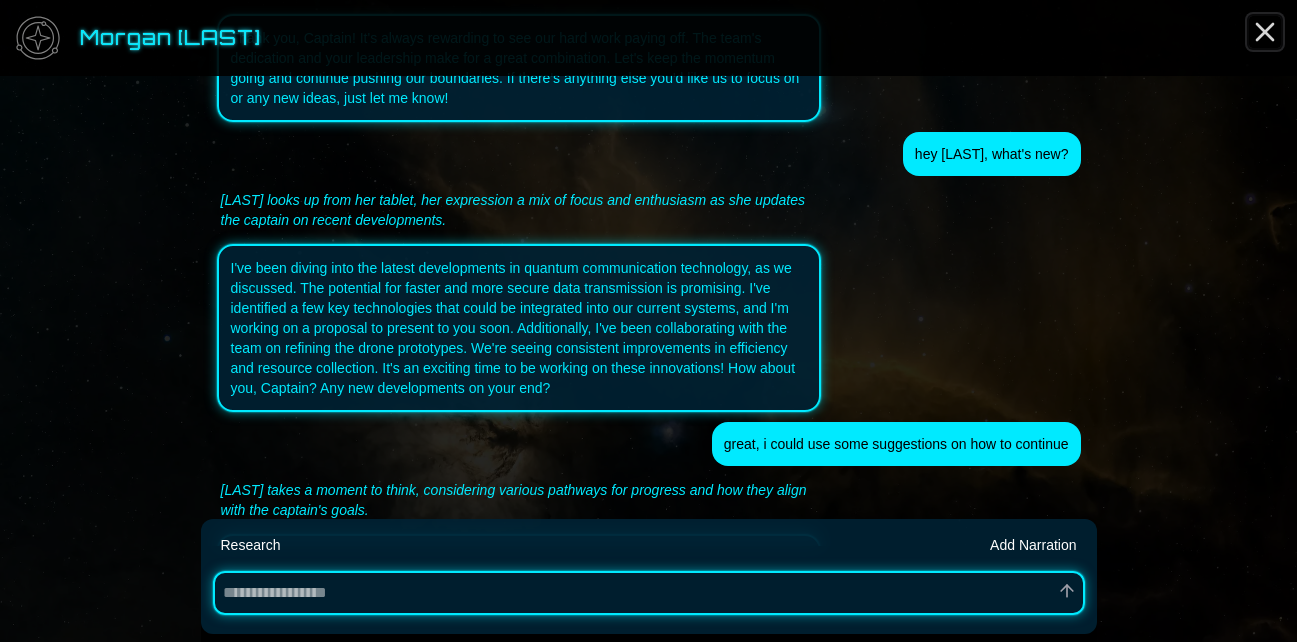 click 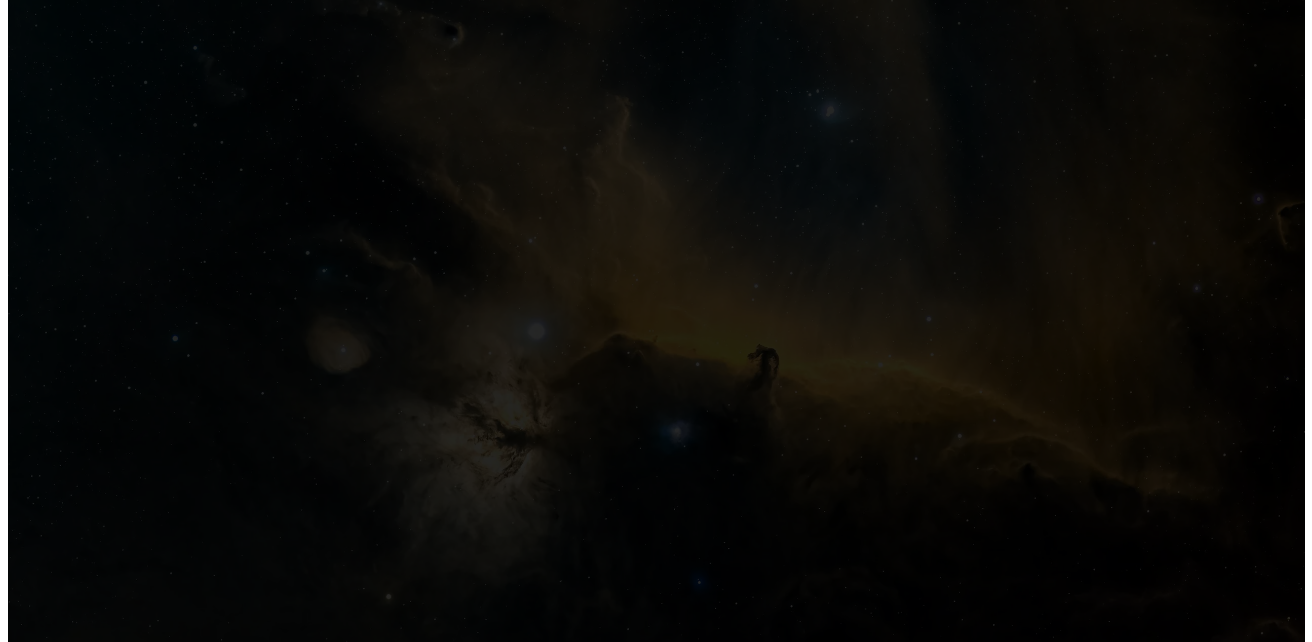 scroll, scrollTop: 0, scrollLeft: 0, axis: both 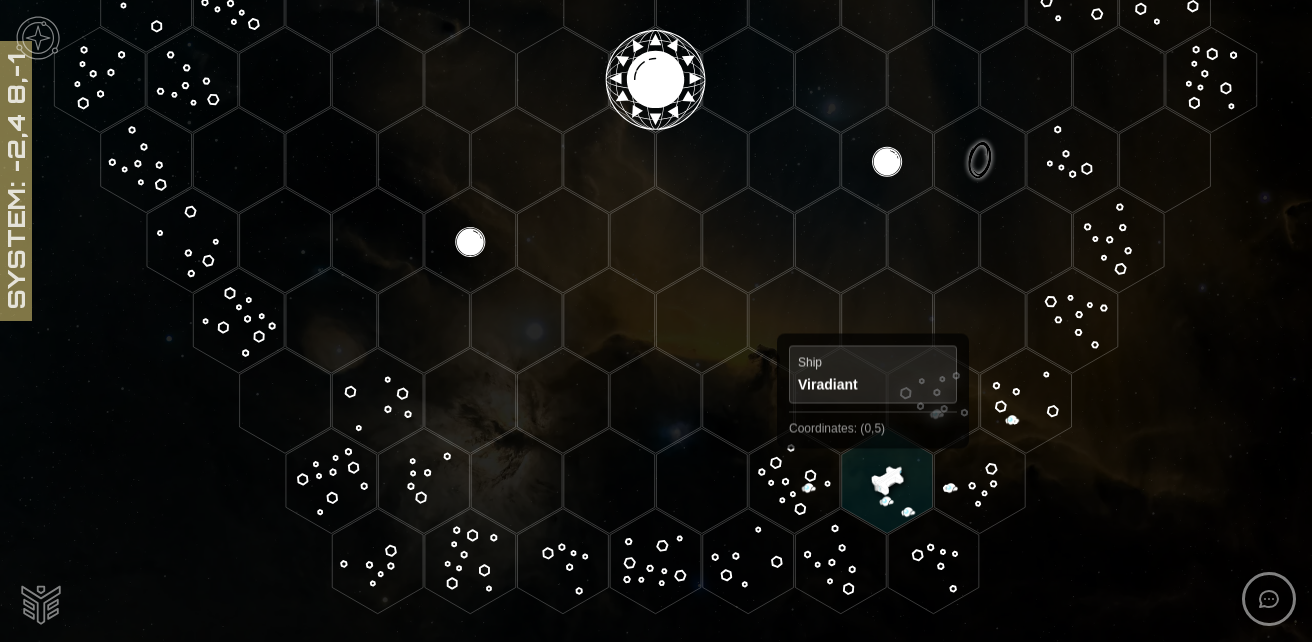 click 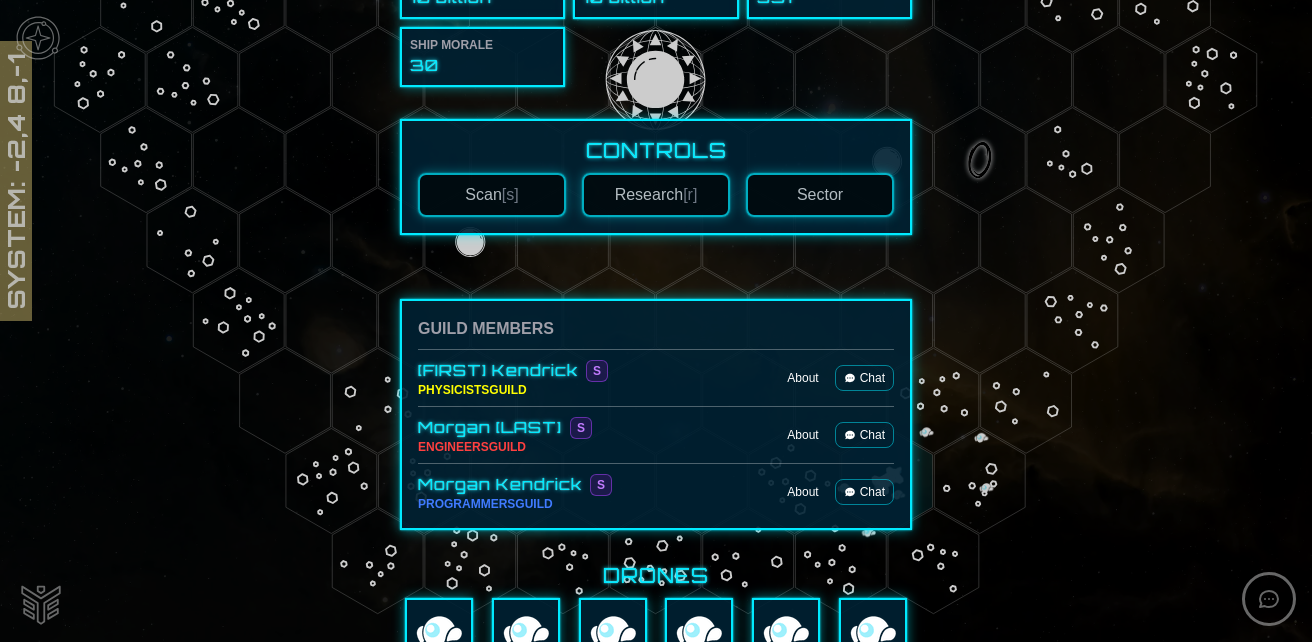 scroll, scrollTop: 200, scrollLeft: 0, axis: vertical 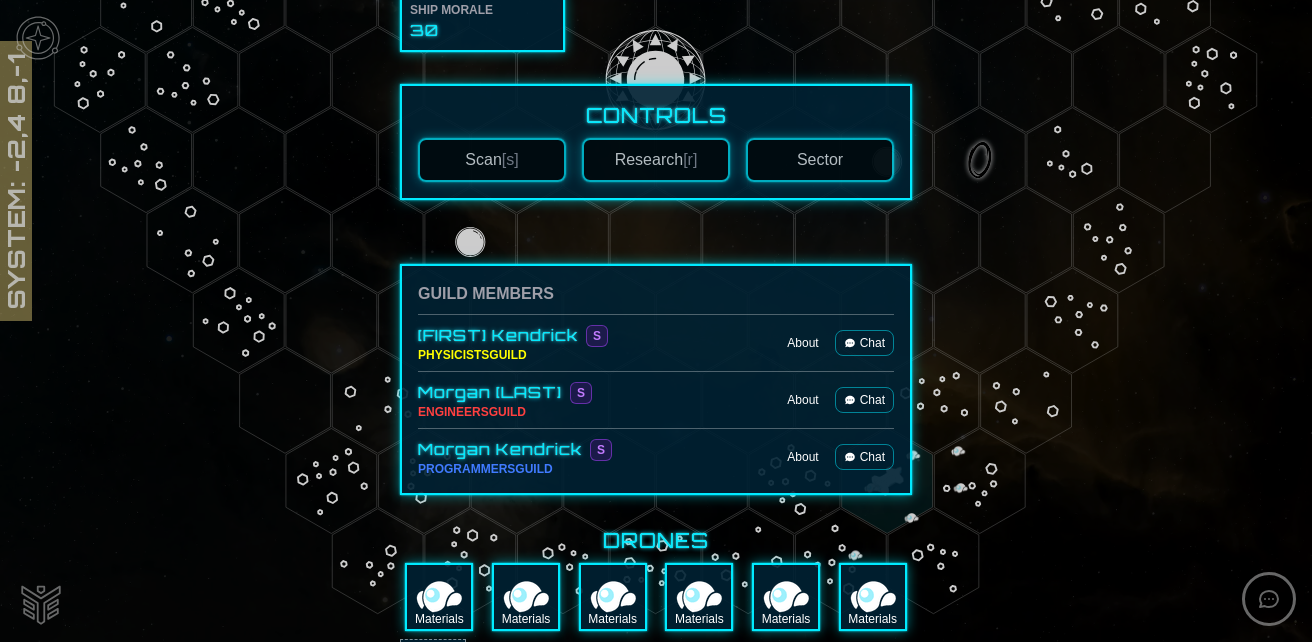 click on "Chat" at bounding box center [864, 457] 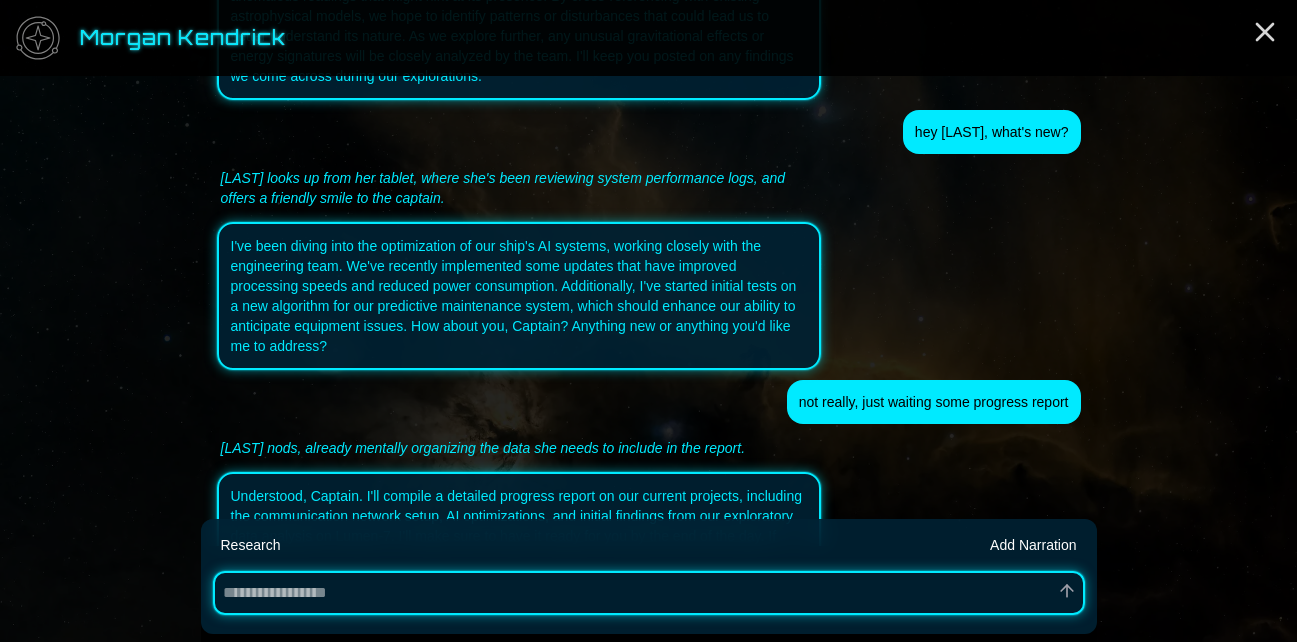 scroll, scrollTop: 2934, scrollLeft: 0, axis: vertical 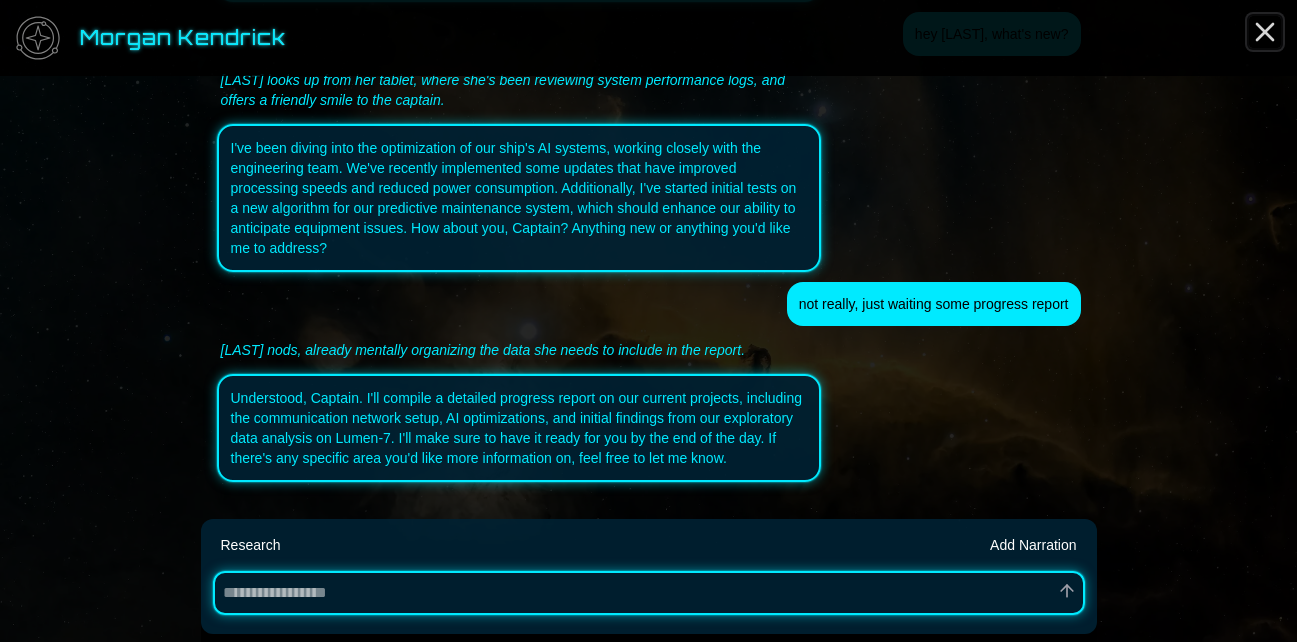 click 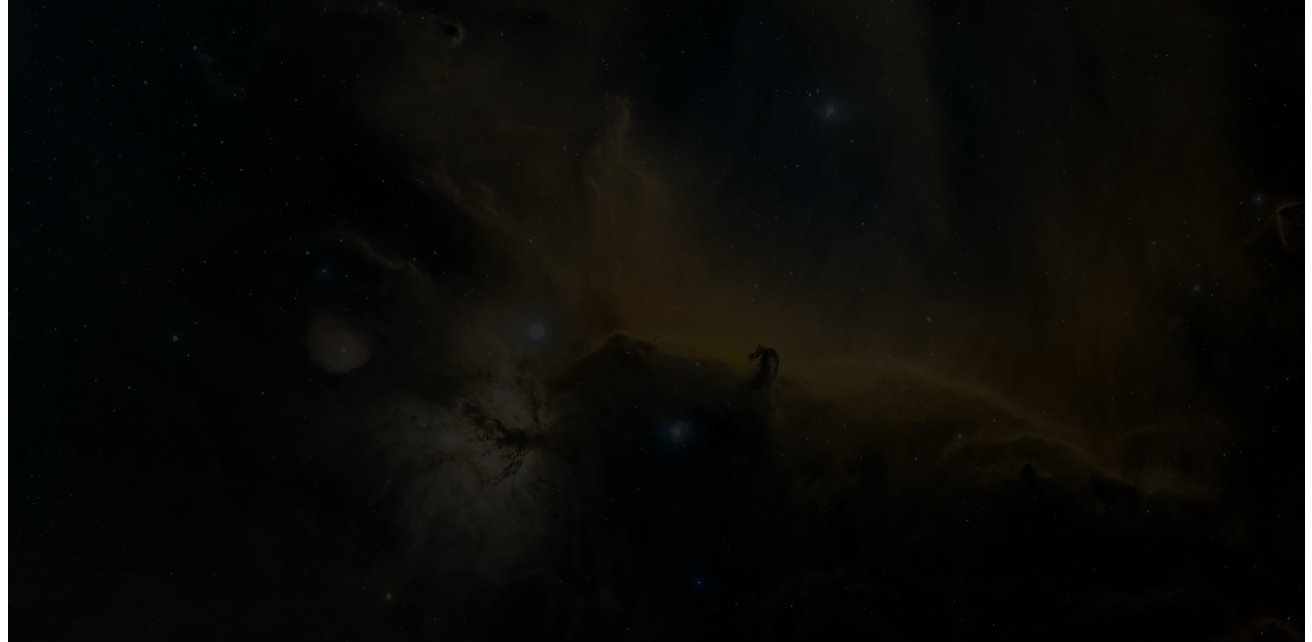 scroll, scrollTop: 0, scrollLeft: 0, axis: both 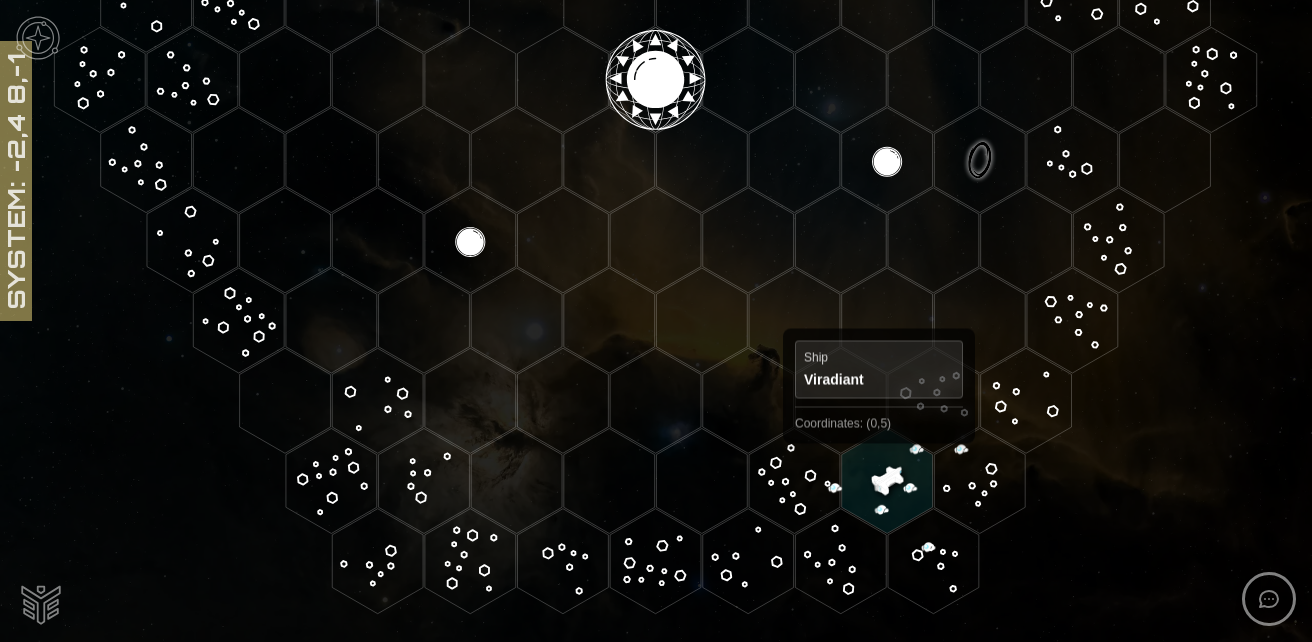click 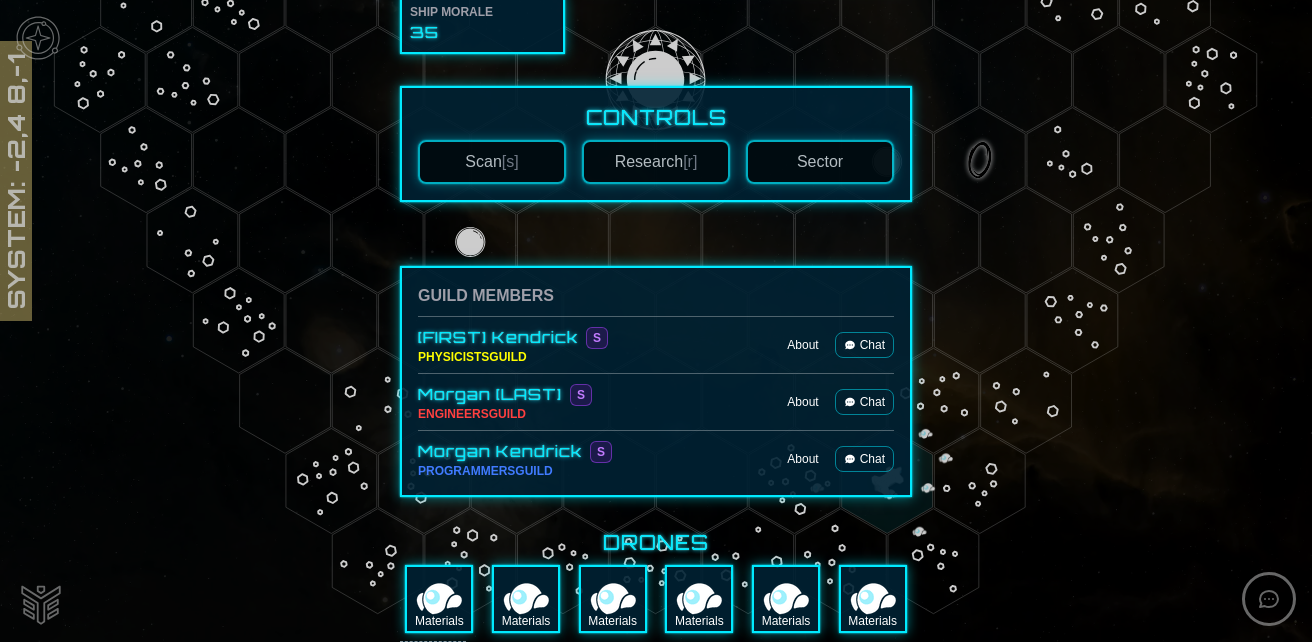 scroll, scrollTop: 200, scrollLeft: 0, axis: vertical 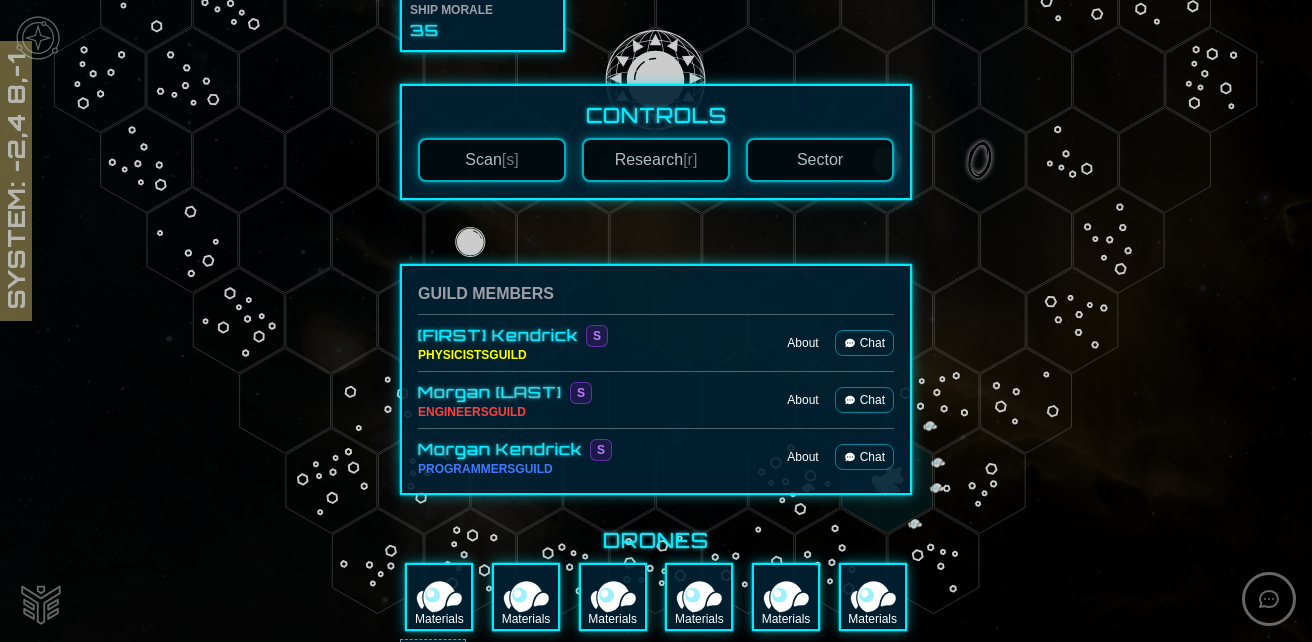 click on "Chat" at bounding box center (864, 343) 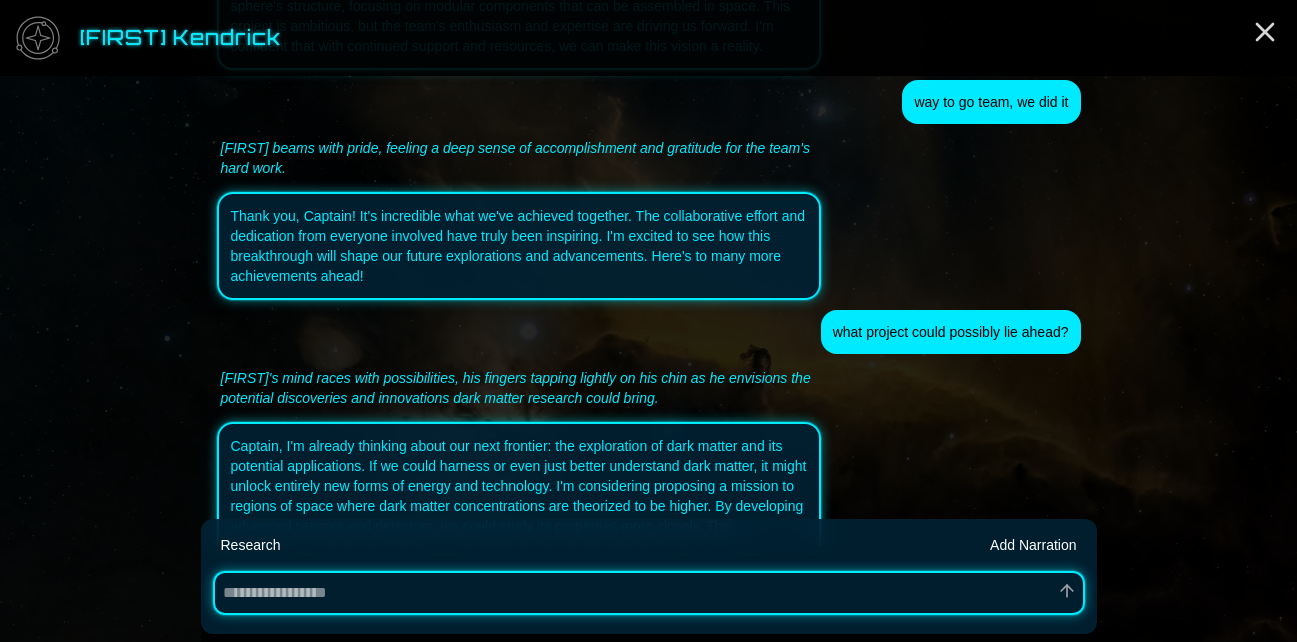 scroll, scrollTop: 3484, scrollLeft: 0, axis: vertical 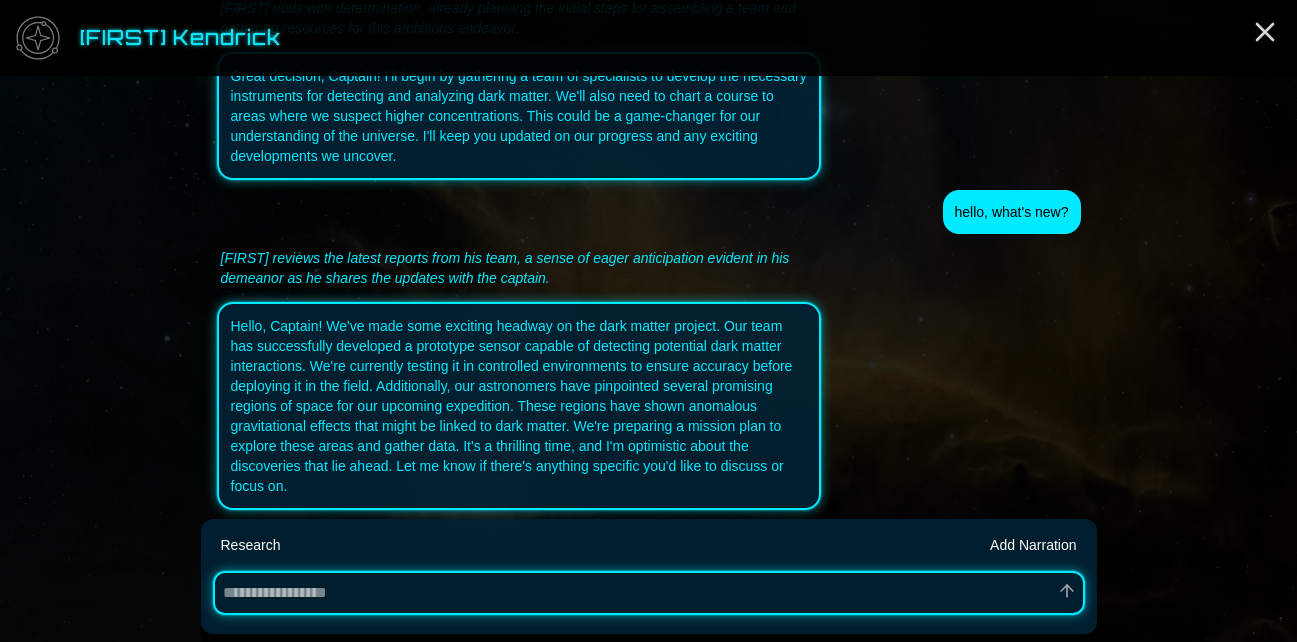 click at bounding box center (649, 593) 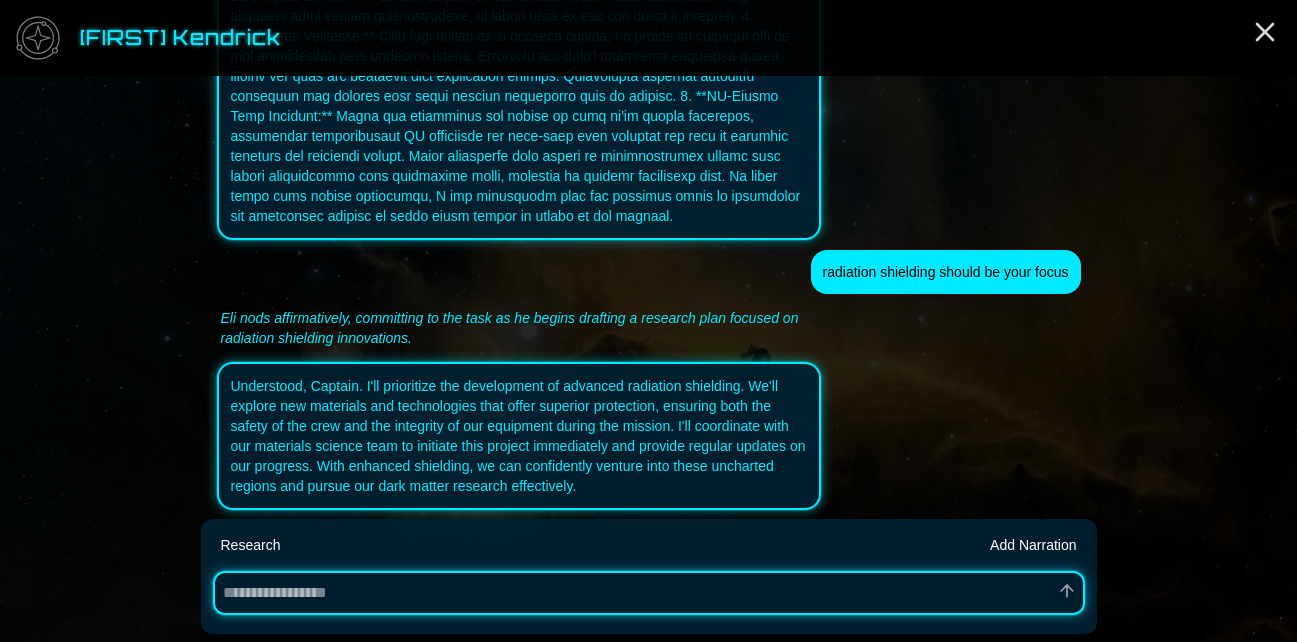 scroll, scrollTop: 4044, scrollLeft: 0, axis: vertical 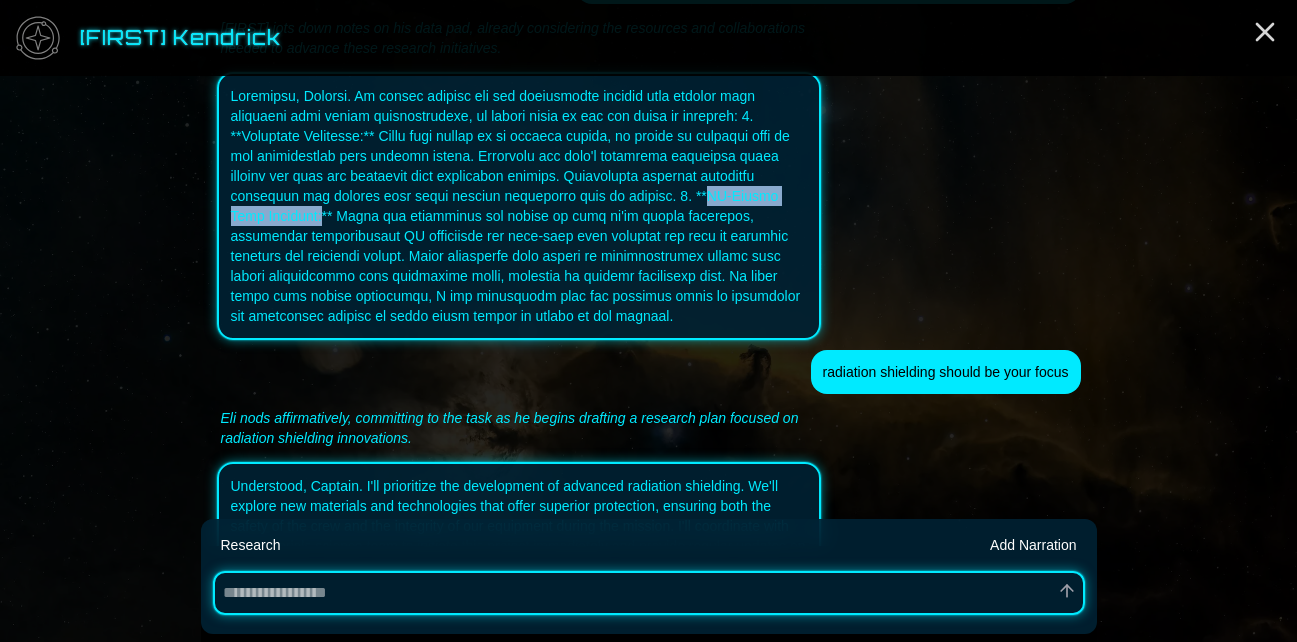 drag, startPoint x: 582, startPoint y: 167, endPoint x: 734, endPoint y: 169, distance: 152.01315 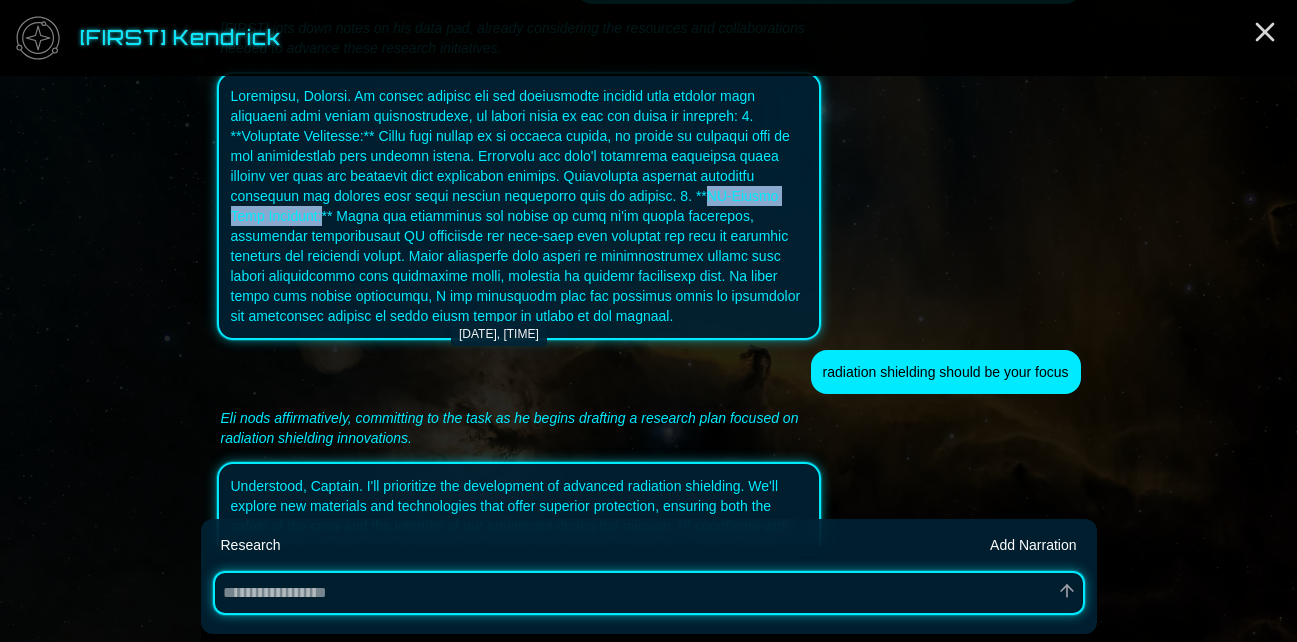 click at bounding box center [519, 206] 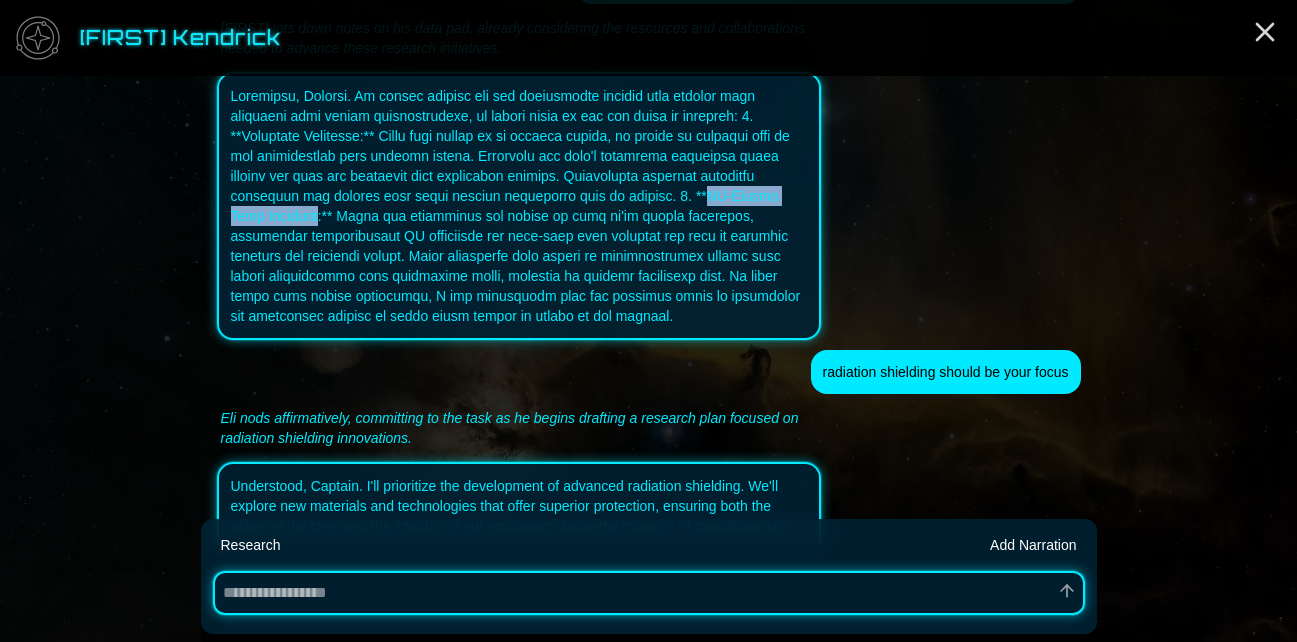 drag, startPoint x: 587, startPoint y: 167, endPoint x: 730, endPoint y: 172, distance: 143.08739 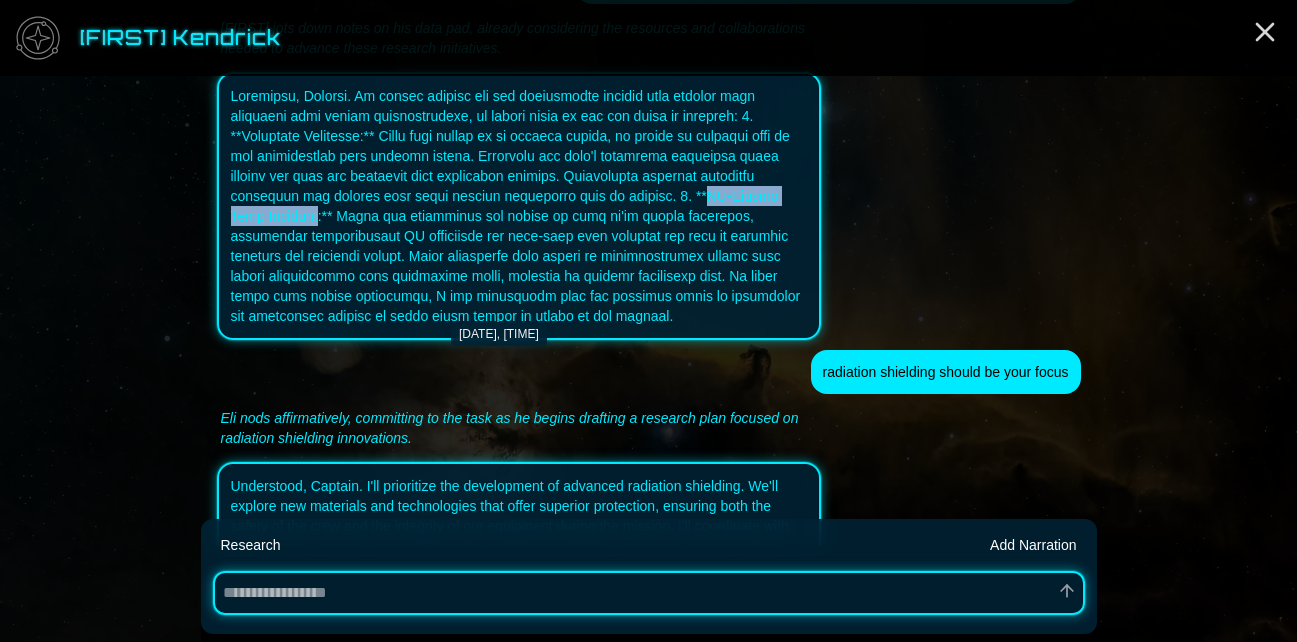 copy on "AI-Driven Data Analysis" 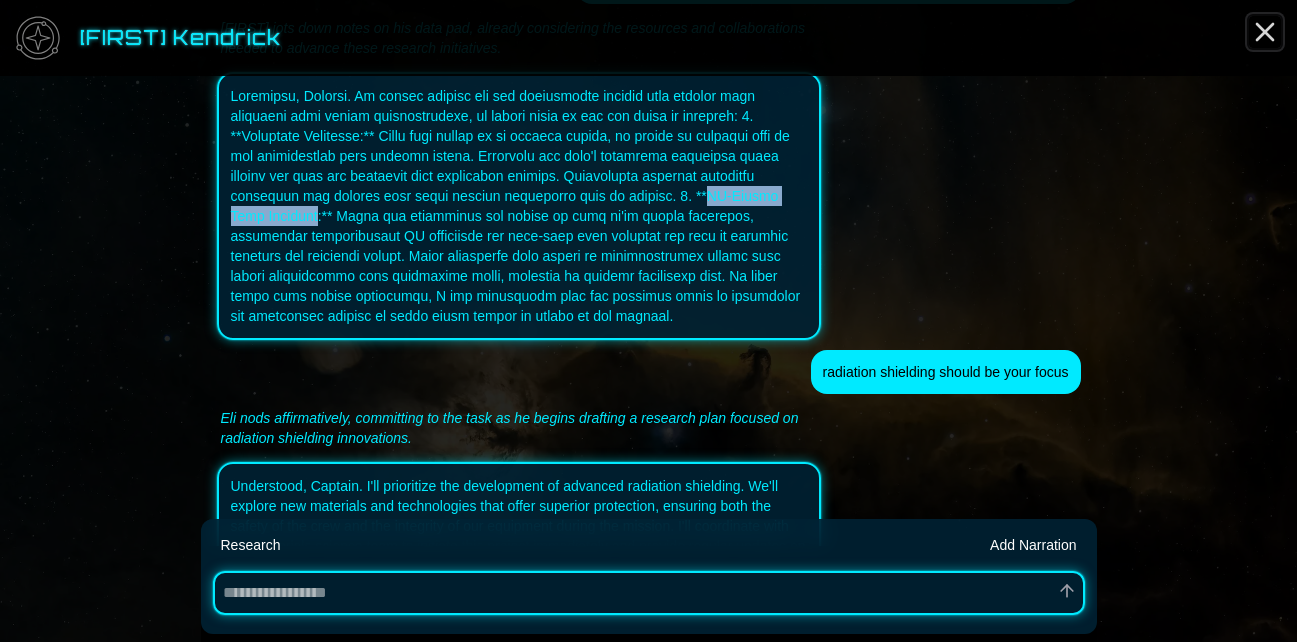 click 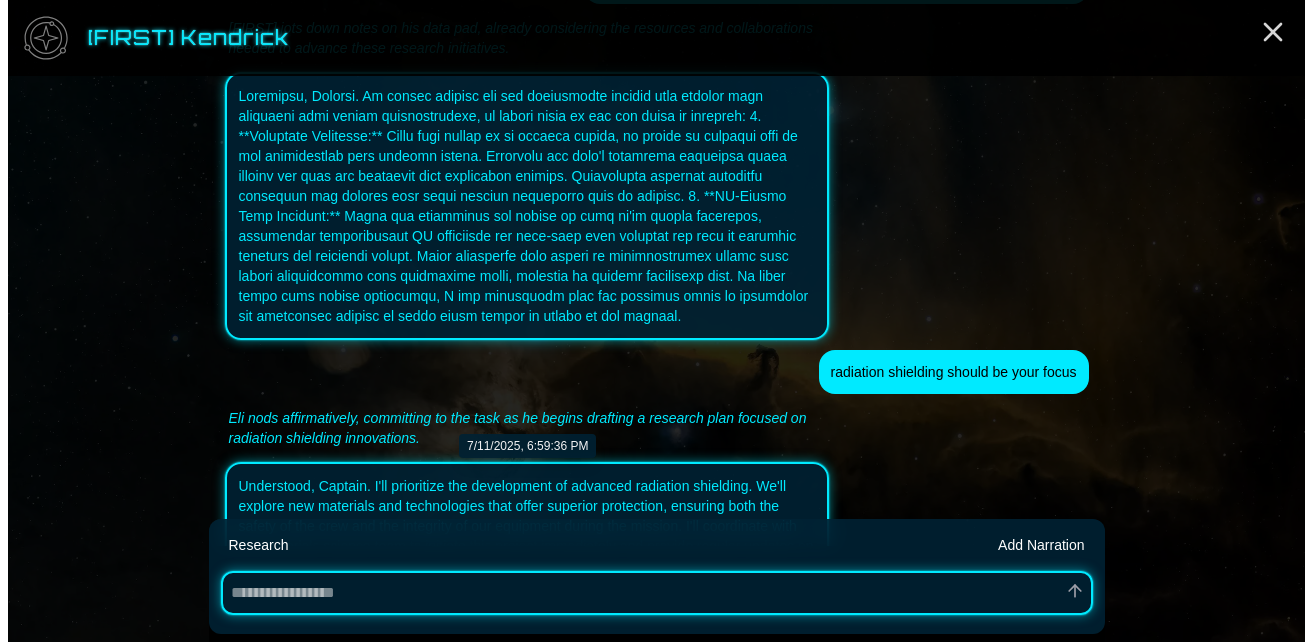 scroll, scrollTop: 0, scrollLeft: 0, axis: both 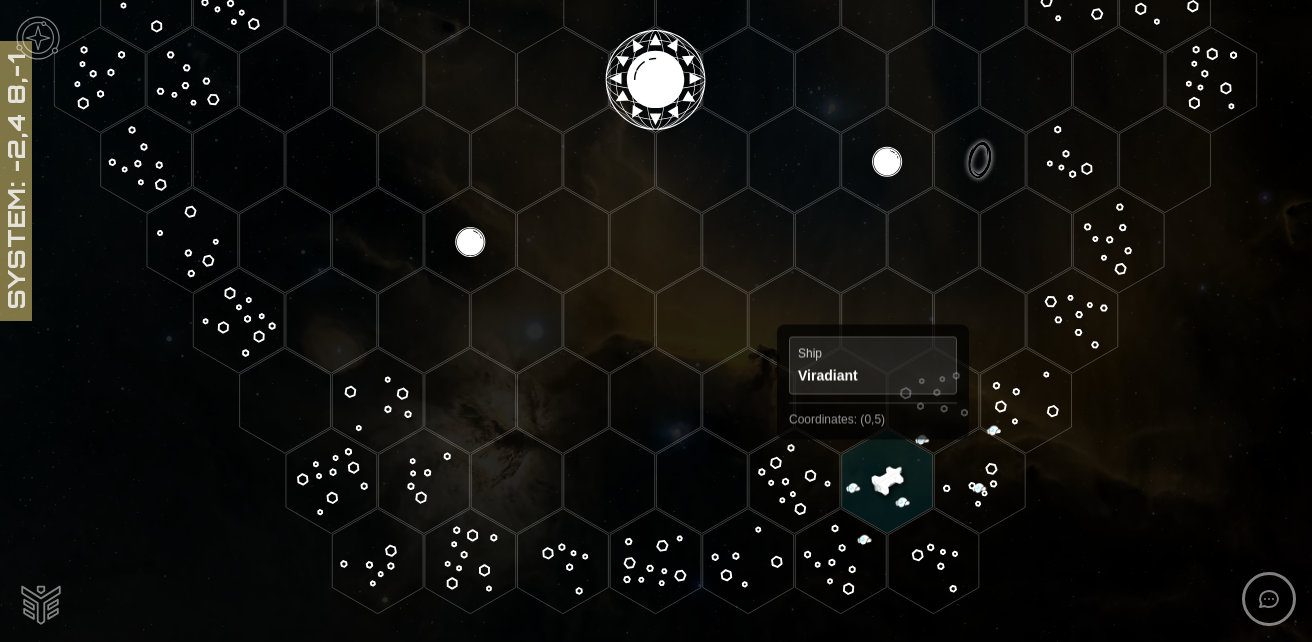 click 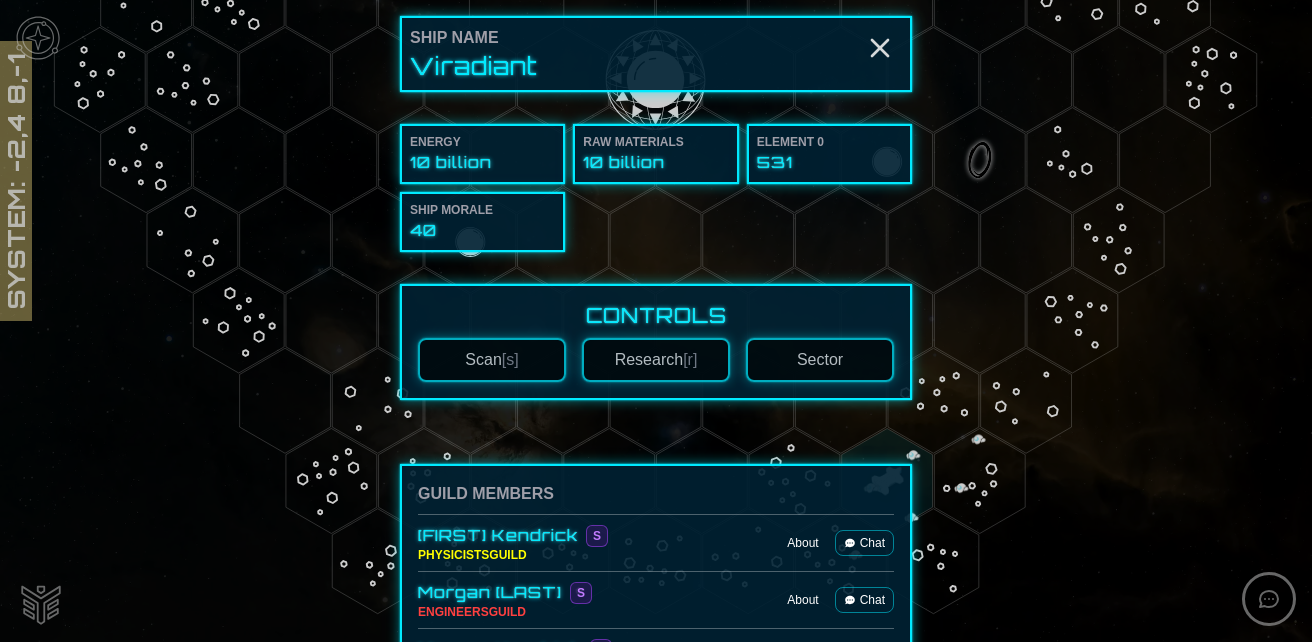 scroll, scrollTop: 300, scrollLeft: 0, axis: vertical 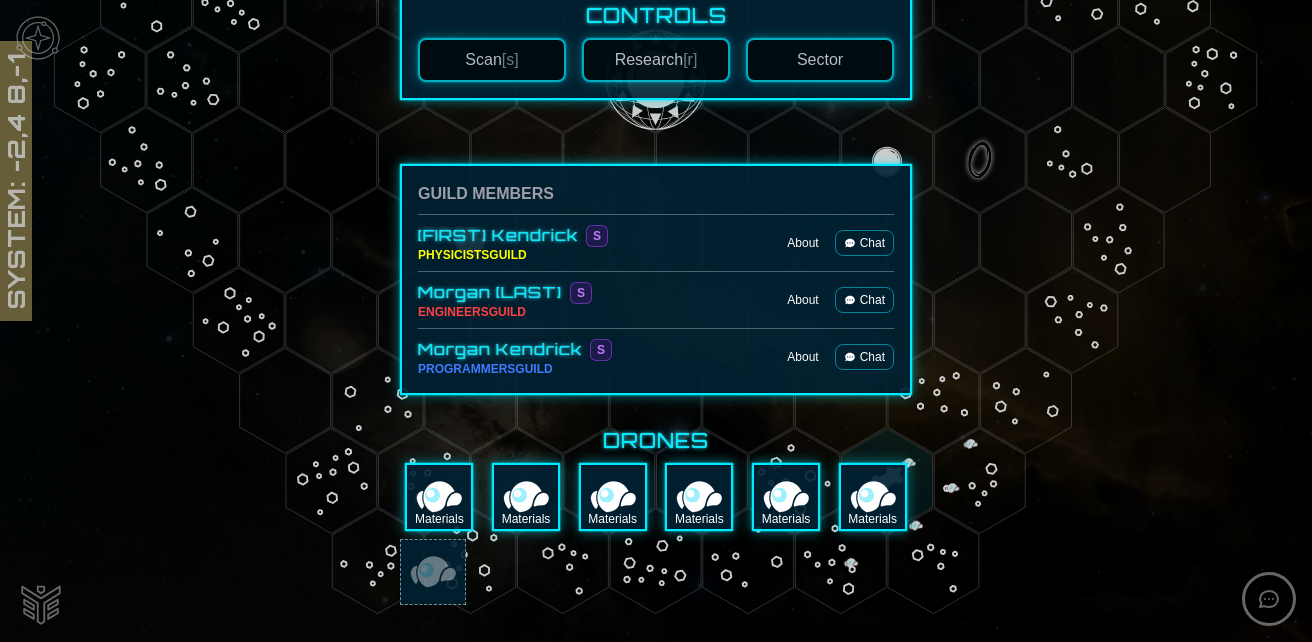 click 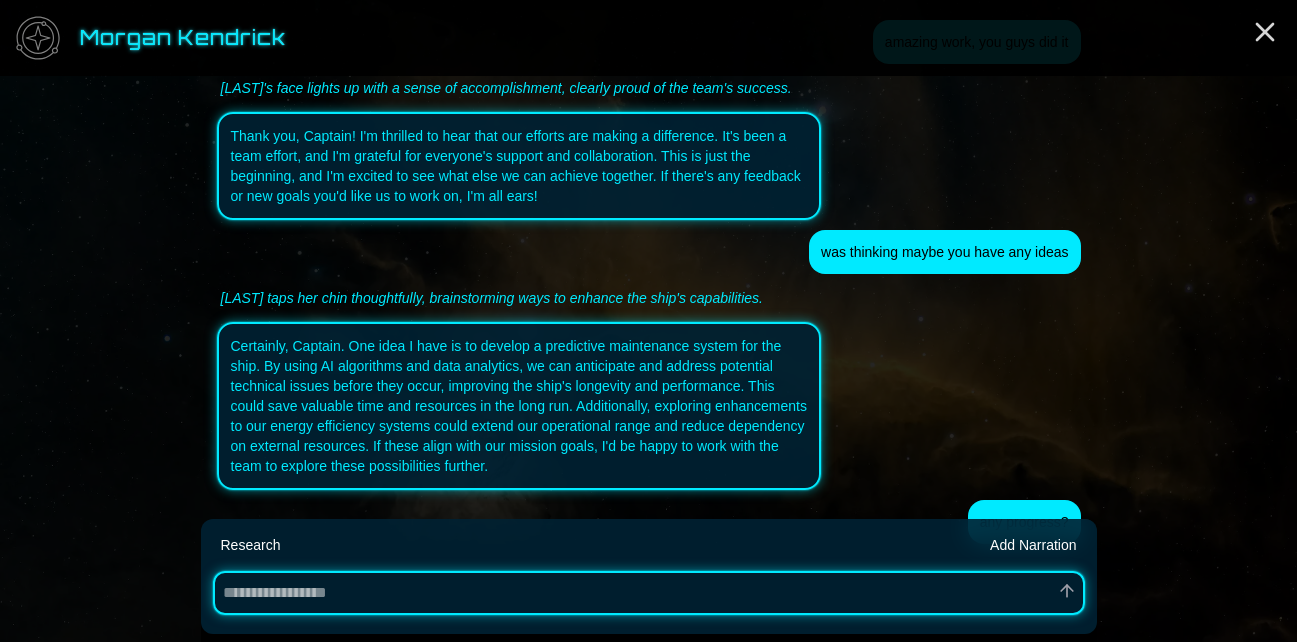 scroll, scrollTop: 2934, scrollLeft: 0, axis: vertical 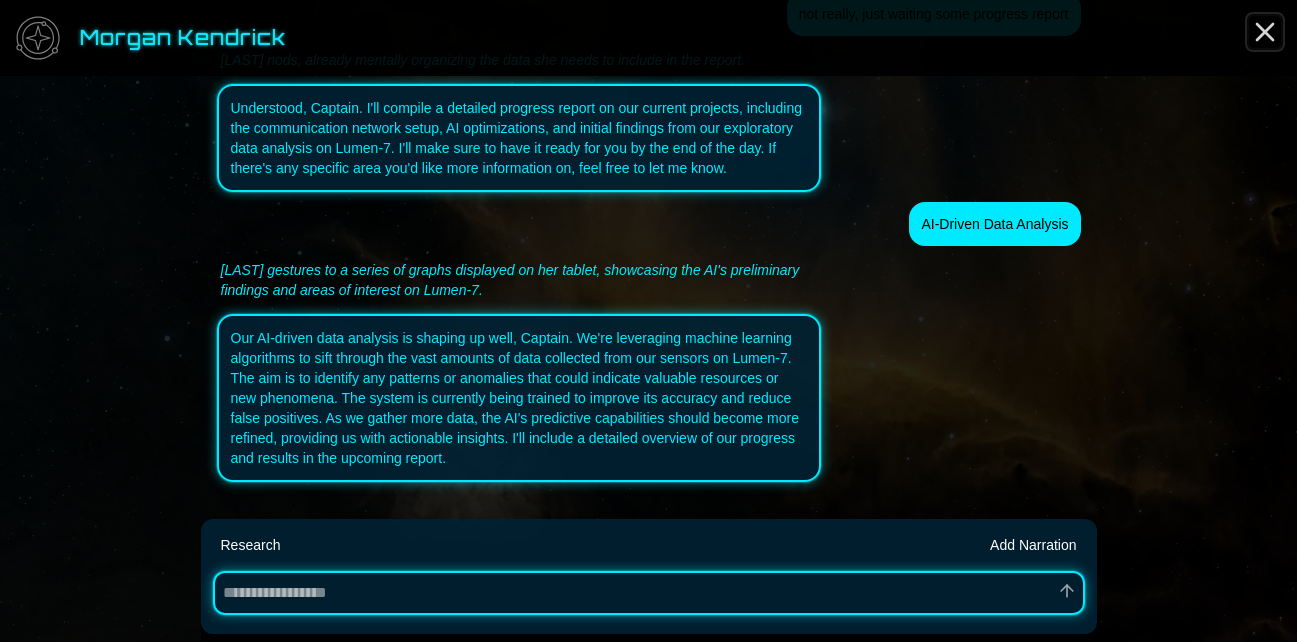 click 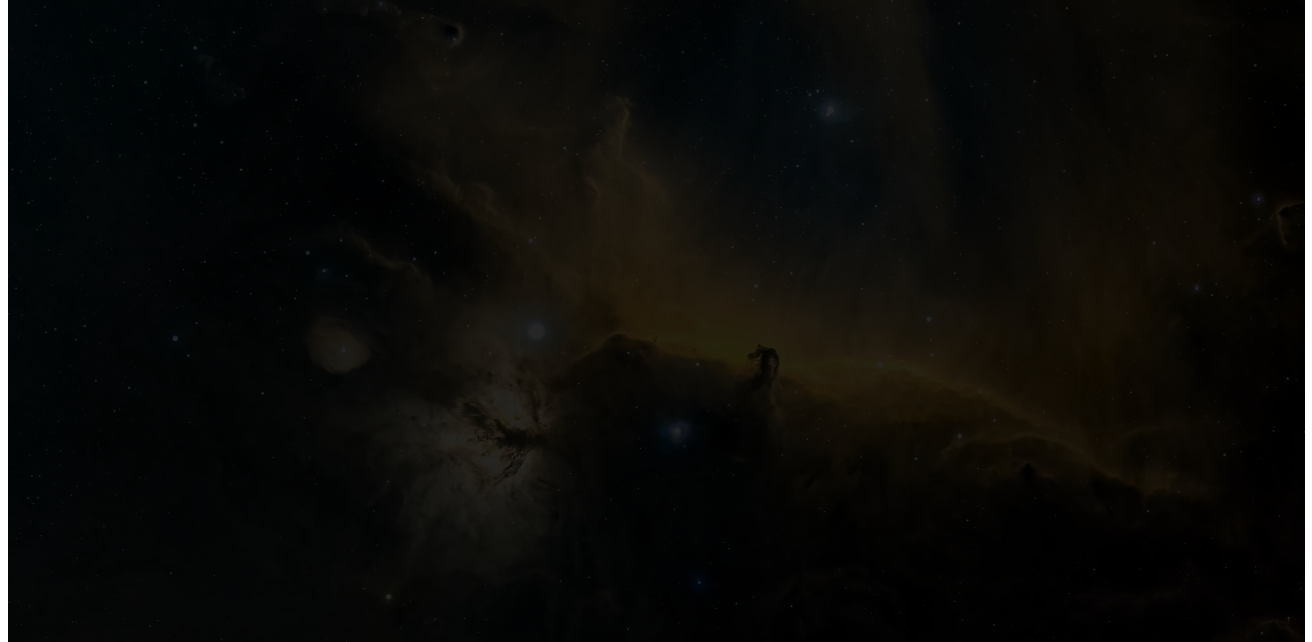 scroll, scrollTop: 0, scrollLeft: 0, axis: both 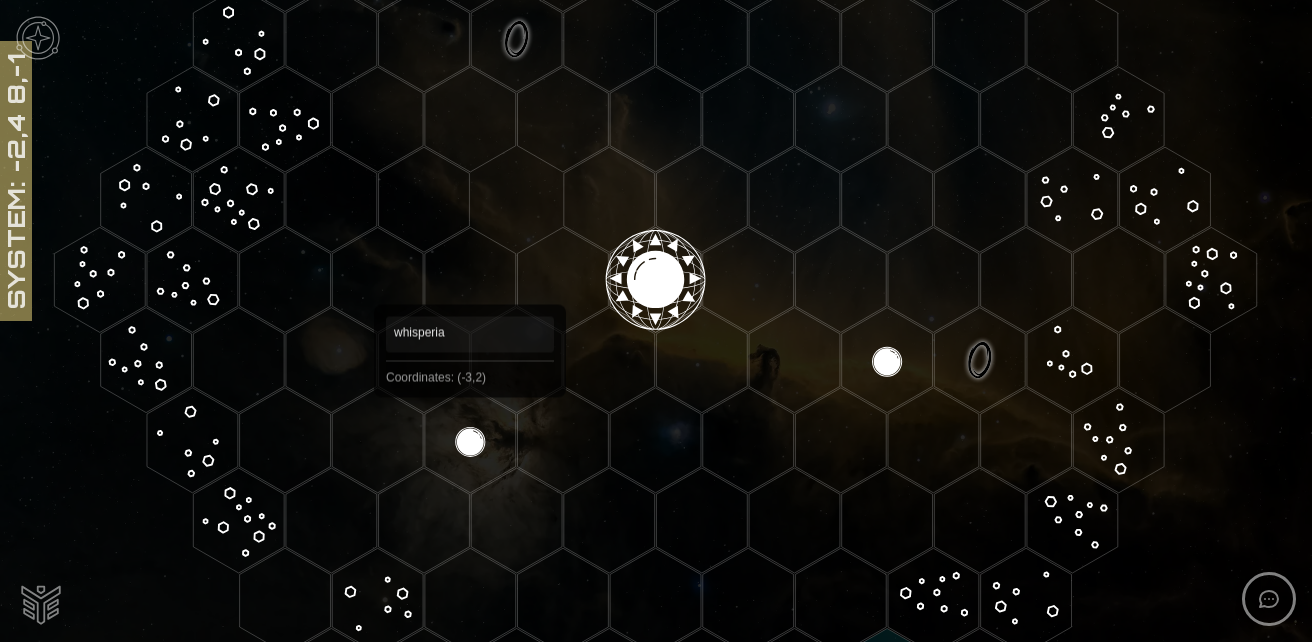 click 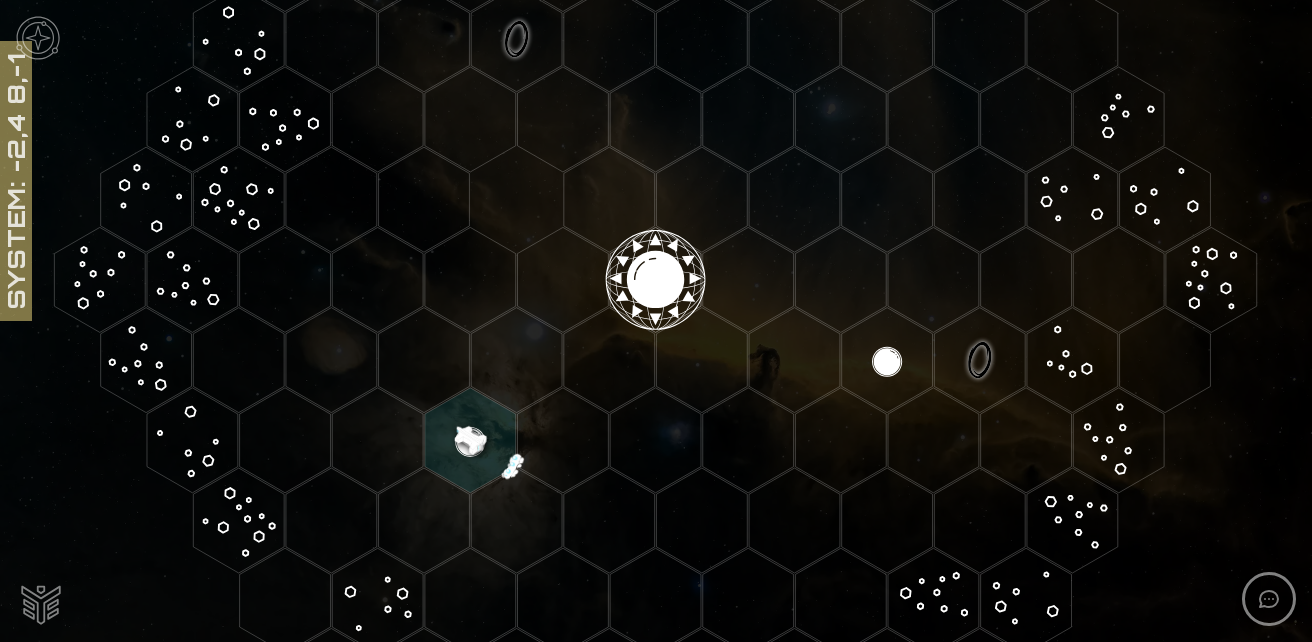 click 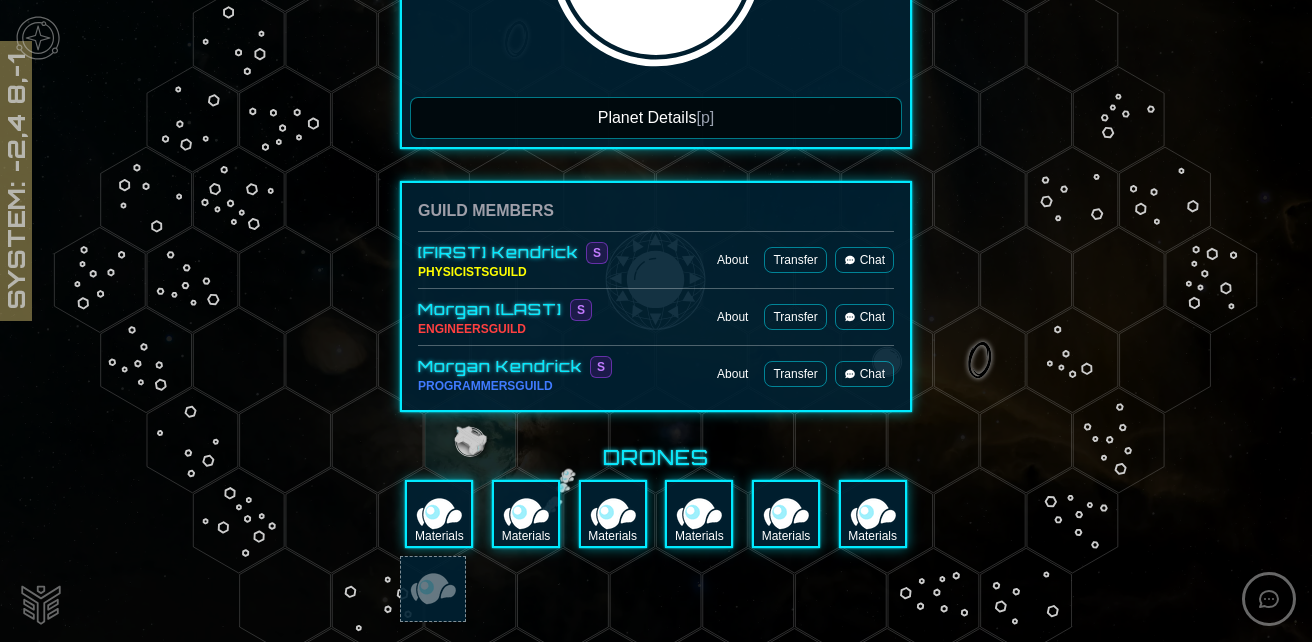 scroll, scrollTop: 495, scrollLeft: 0, axis: vertical 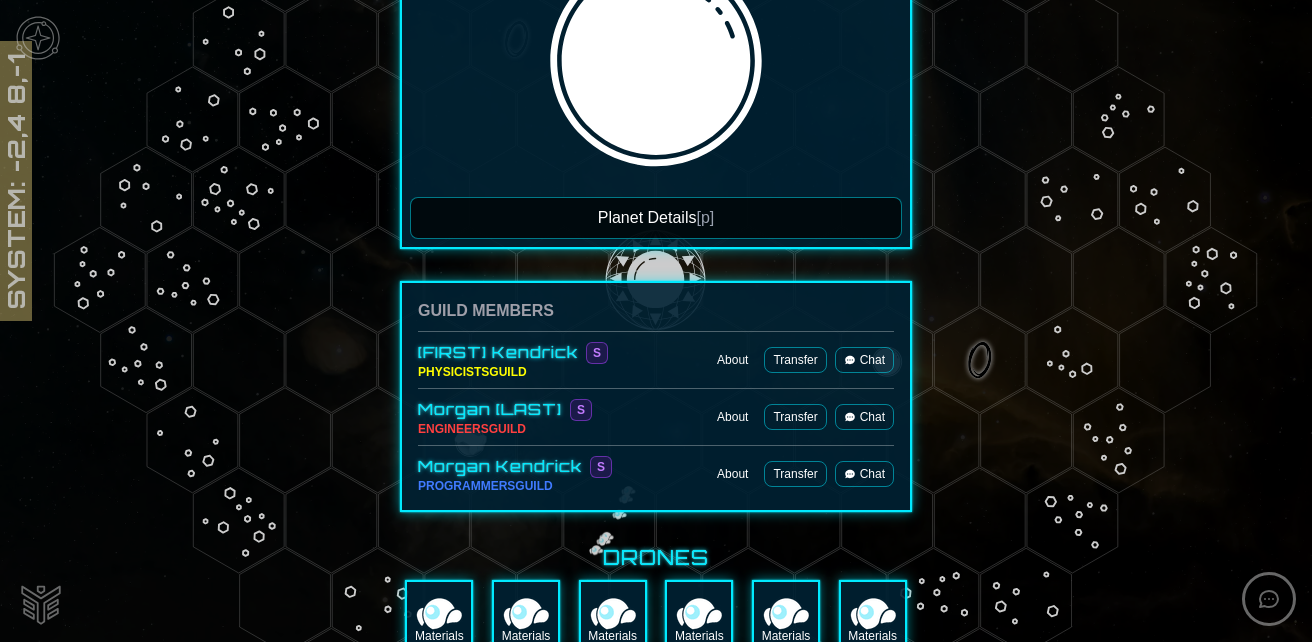 click on "Planet Details  [p]" at bounding box center (656, 218) 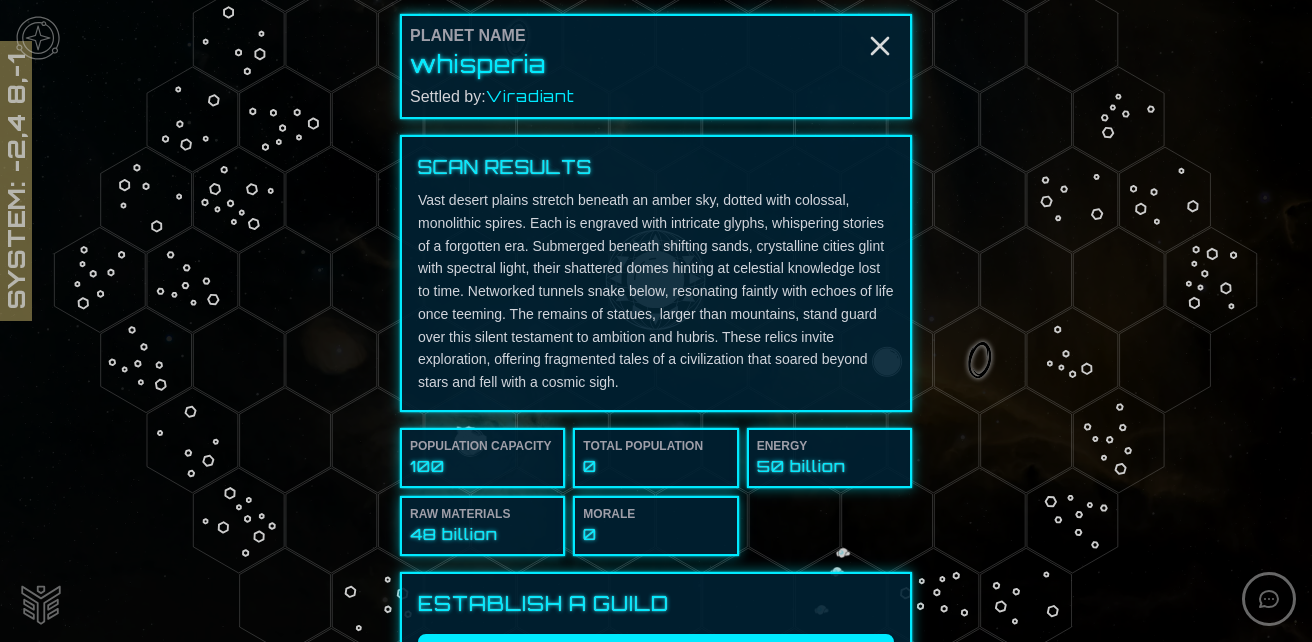scroll, scrollTop: 302, scrollLeft: 0, axis: vertical 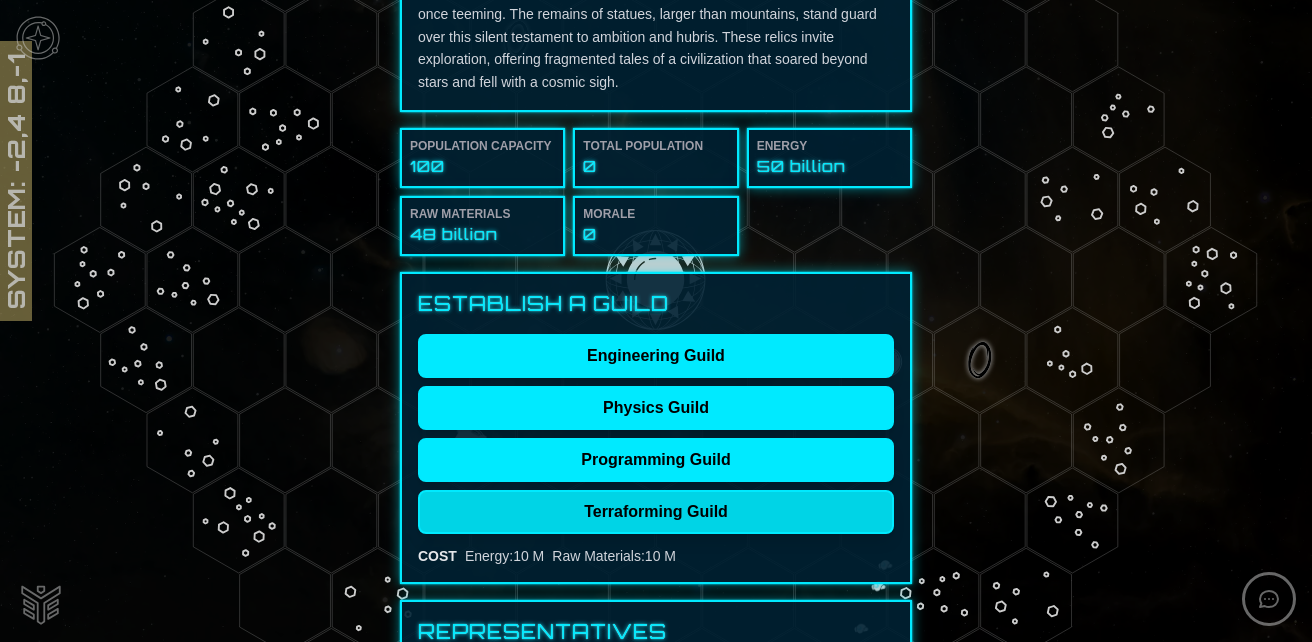 click on "Terraforming Guild" at bounding box center [656, 512] 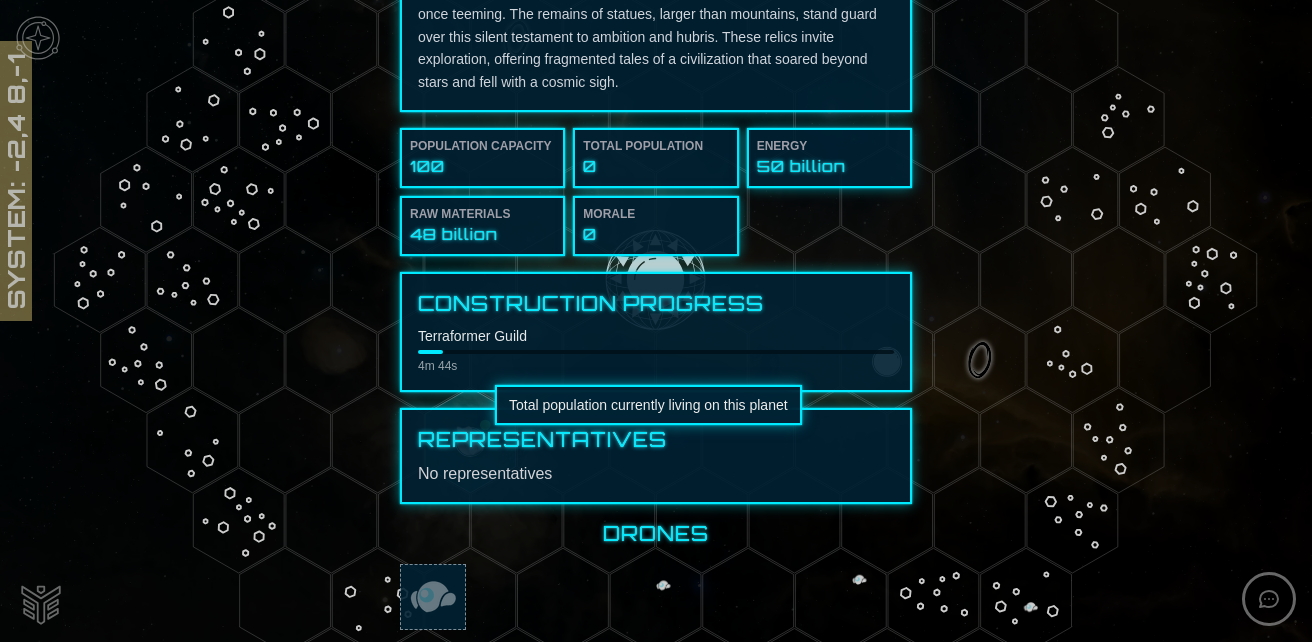 scroll, scrollTop: 0, scrollLeft: 0, axis: both 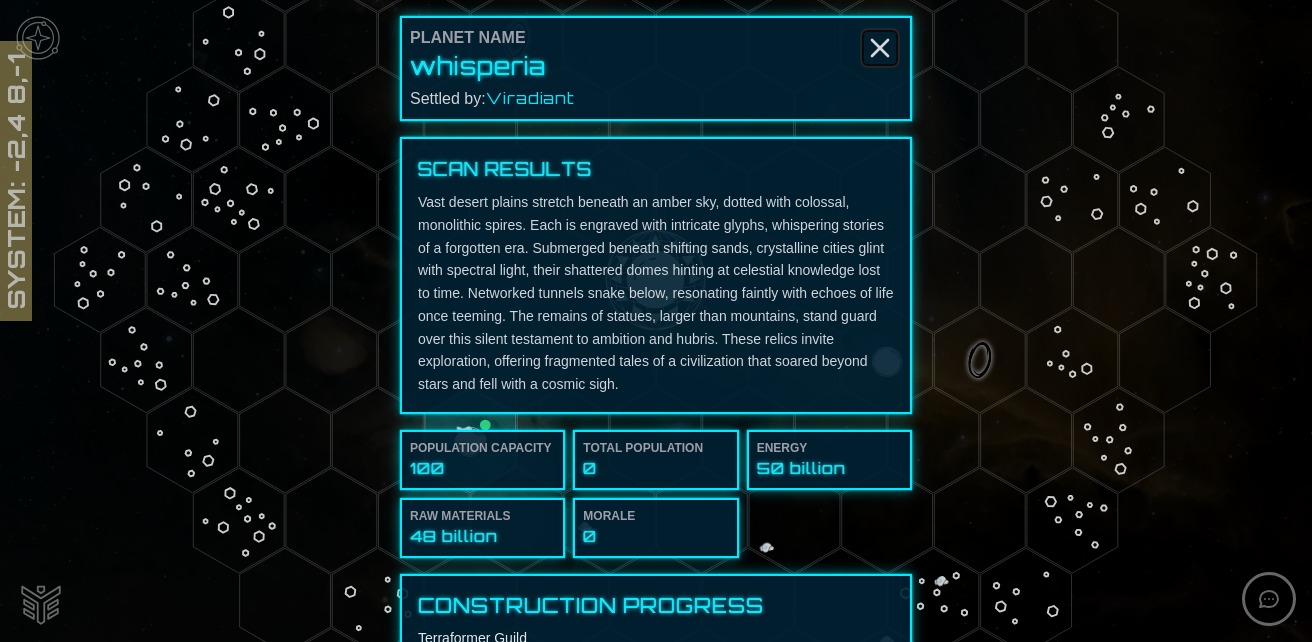 click 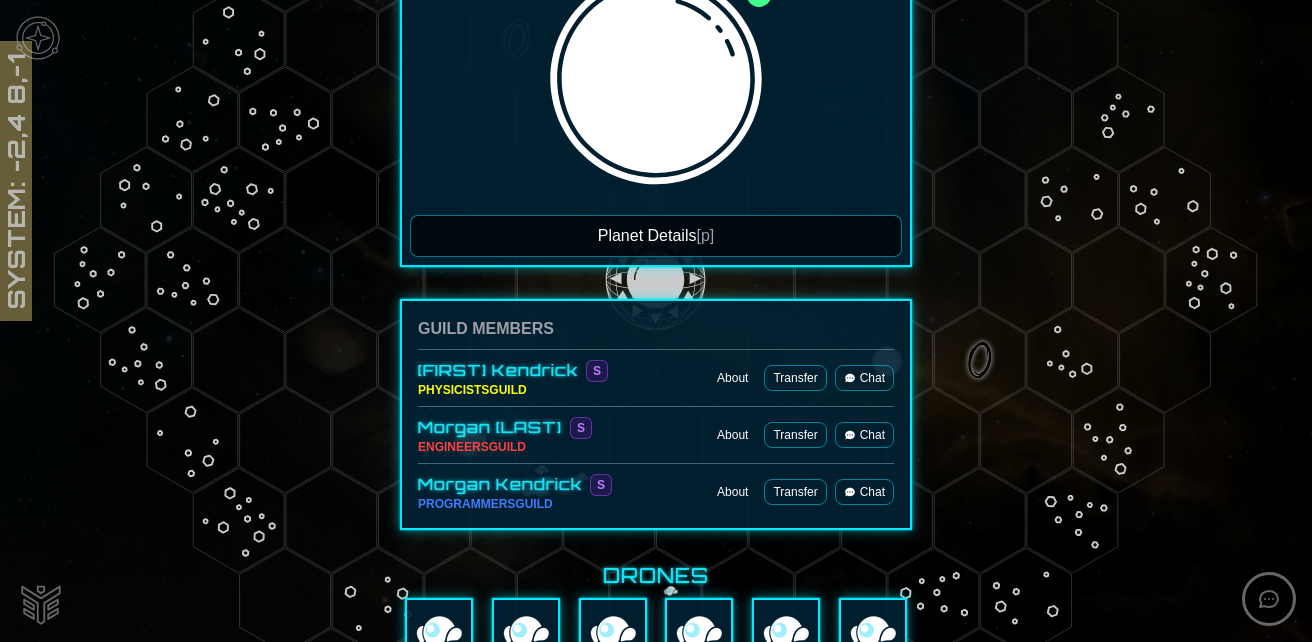 scroll, scrollTop: 0, scrollLeft: 0, axis: both 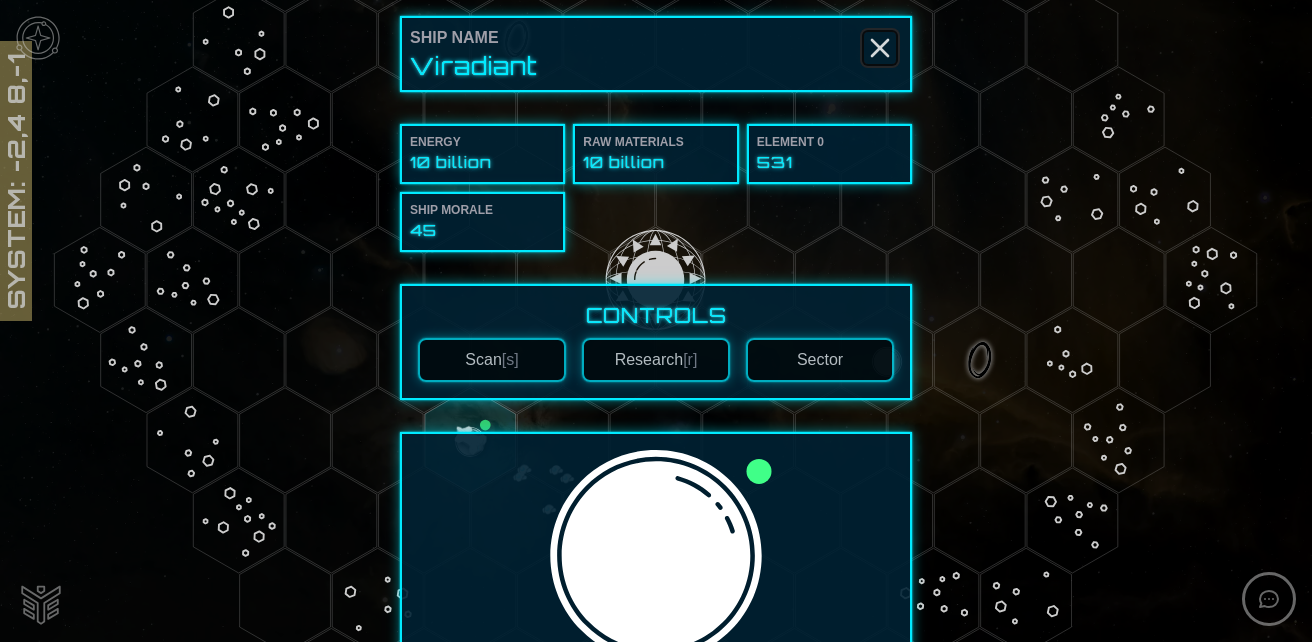 click 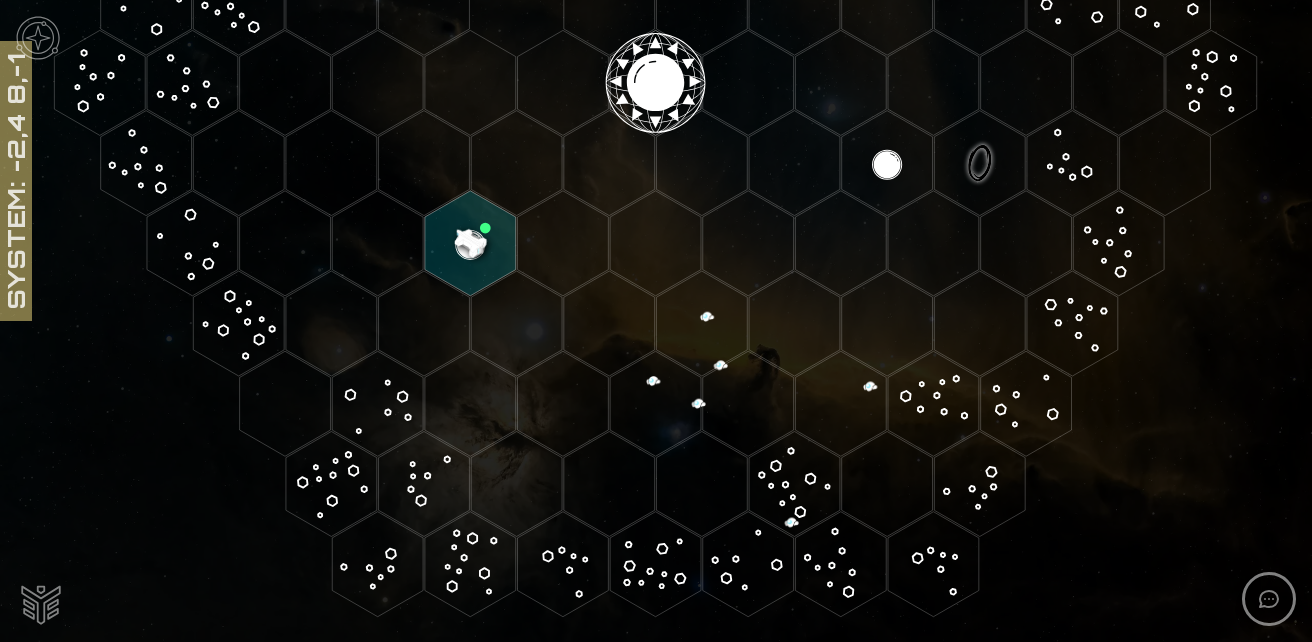 scroll, scrollTop: 495, scrollLeft: 0, axis: vertical 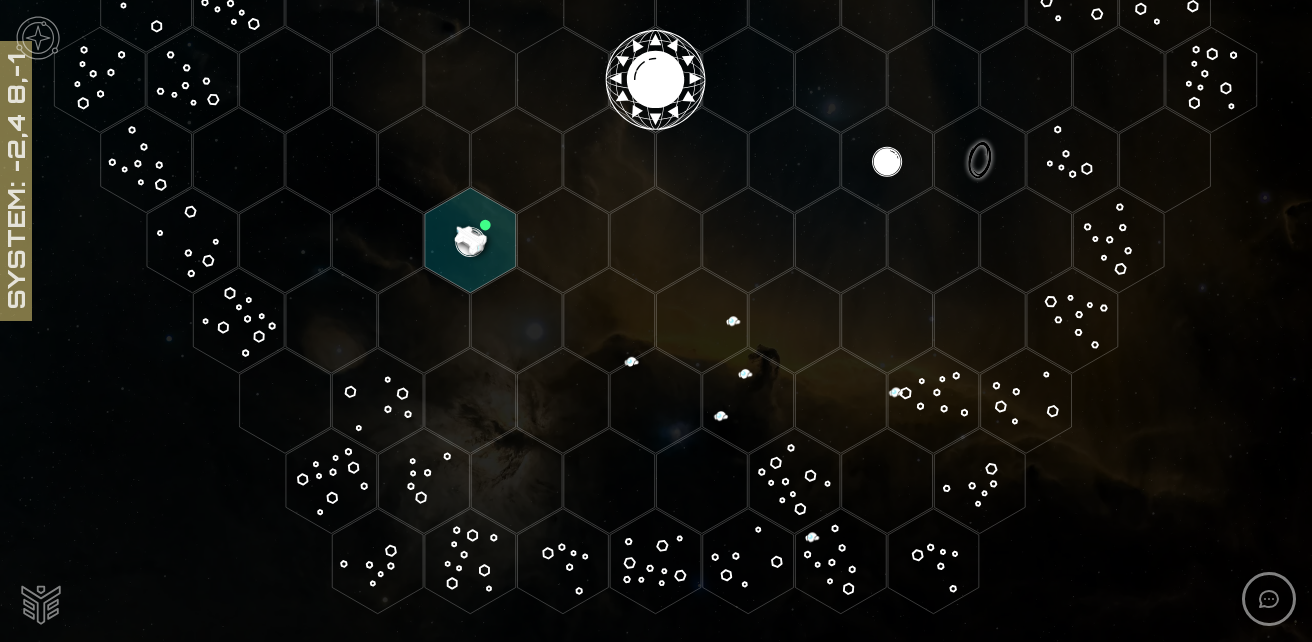 click 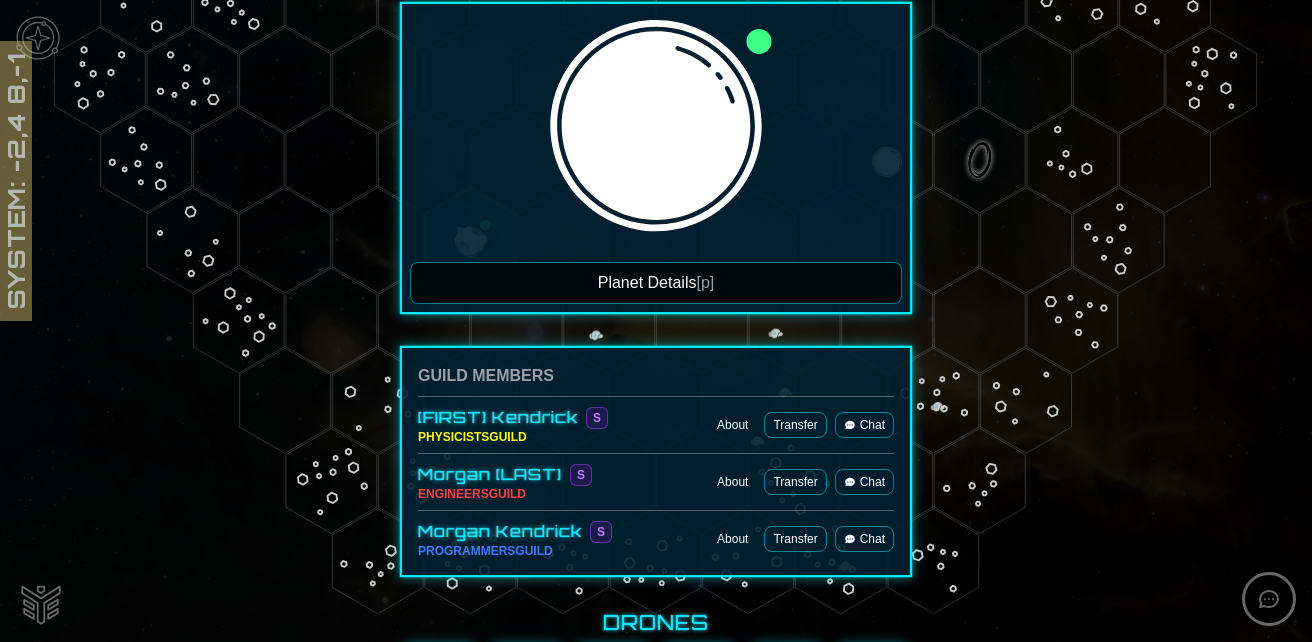 scroll, scrollTop: 500, scrollLeft: 0, axis: vertical 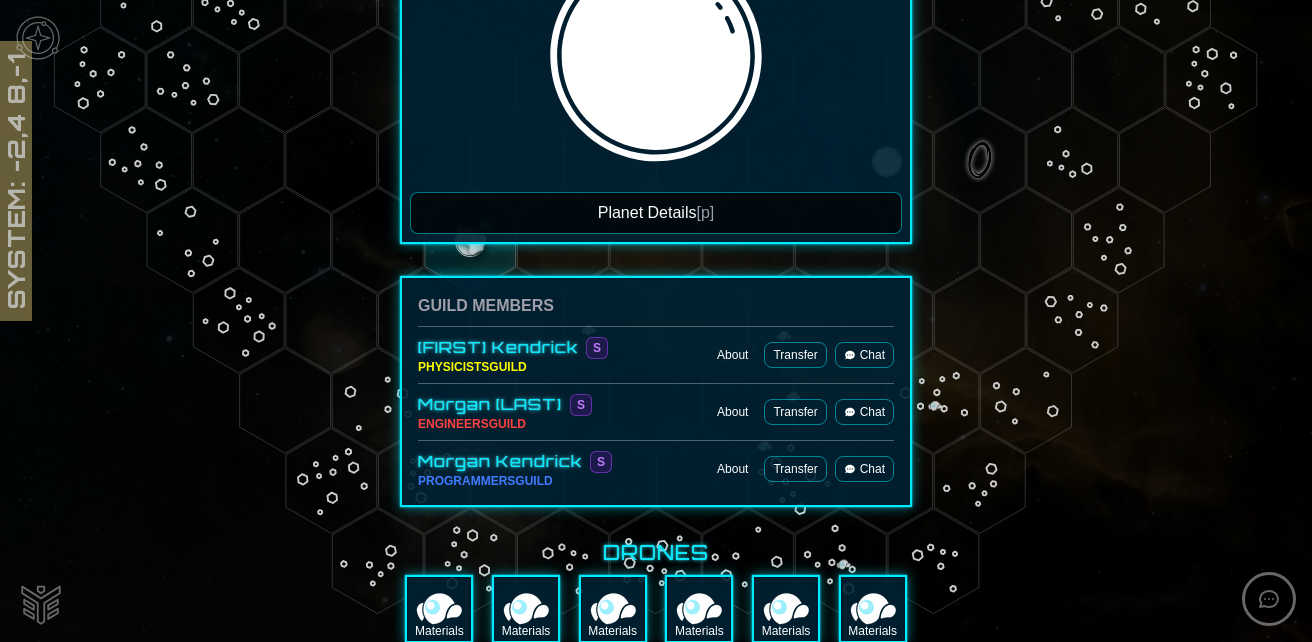click on "Planet Details  [p]" at bounding box center [656, 213] 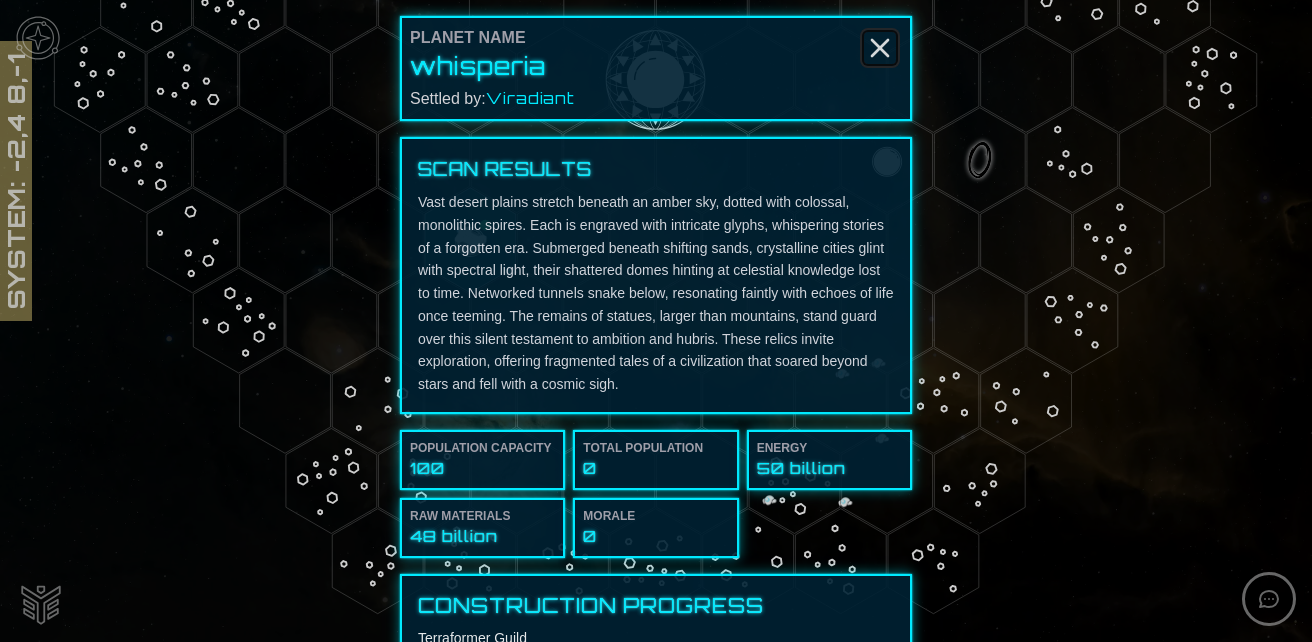 click 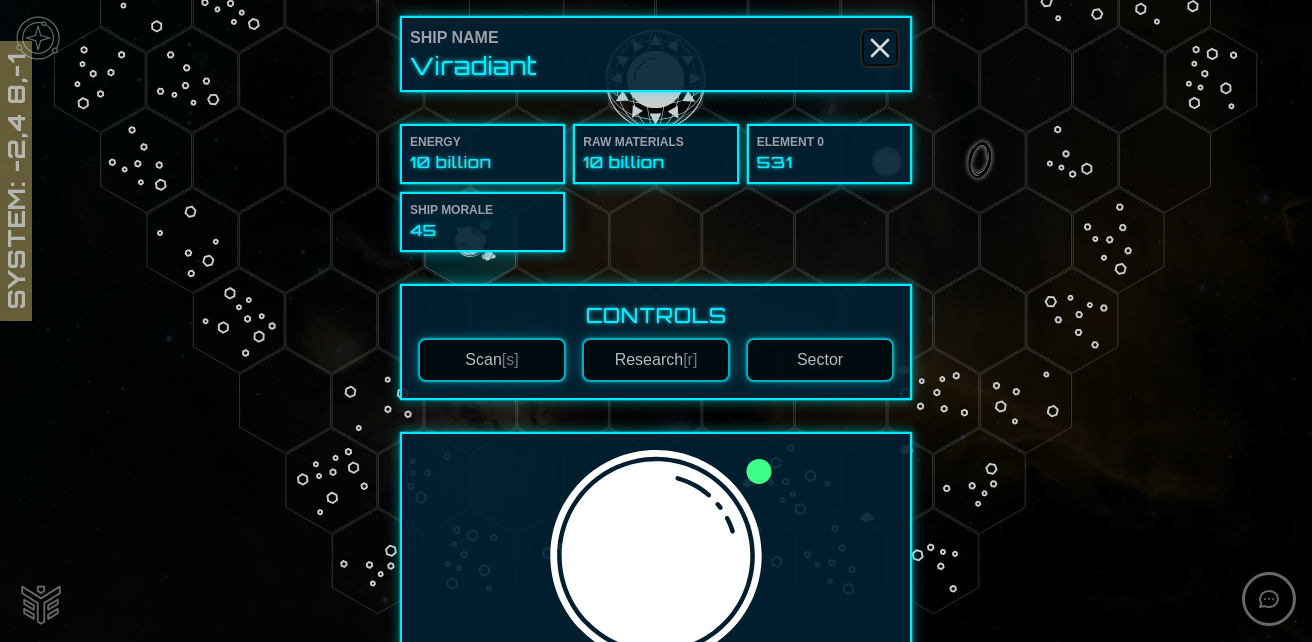 click 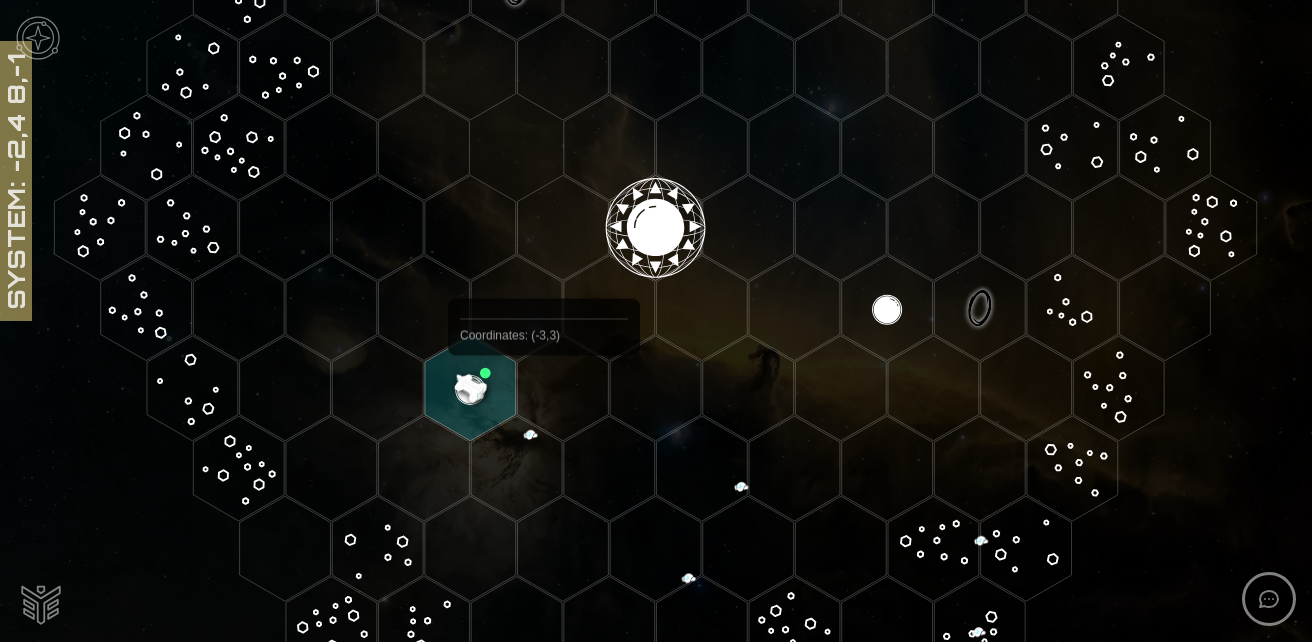 scroll, scrollTop: 400, scrollLeft: 0, axis: vertical 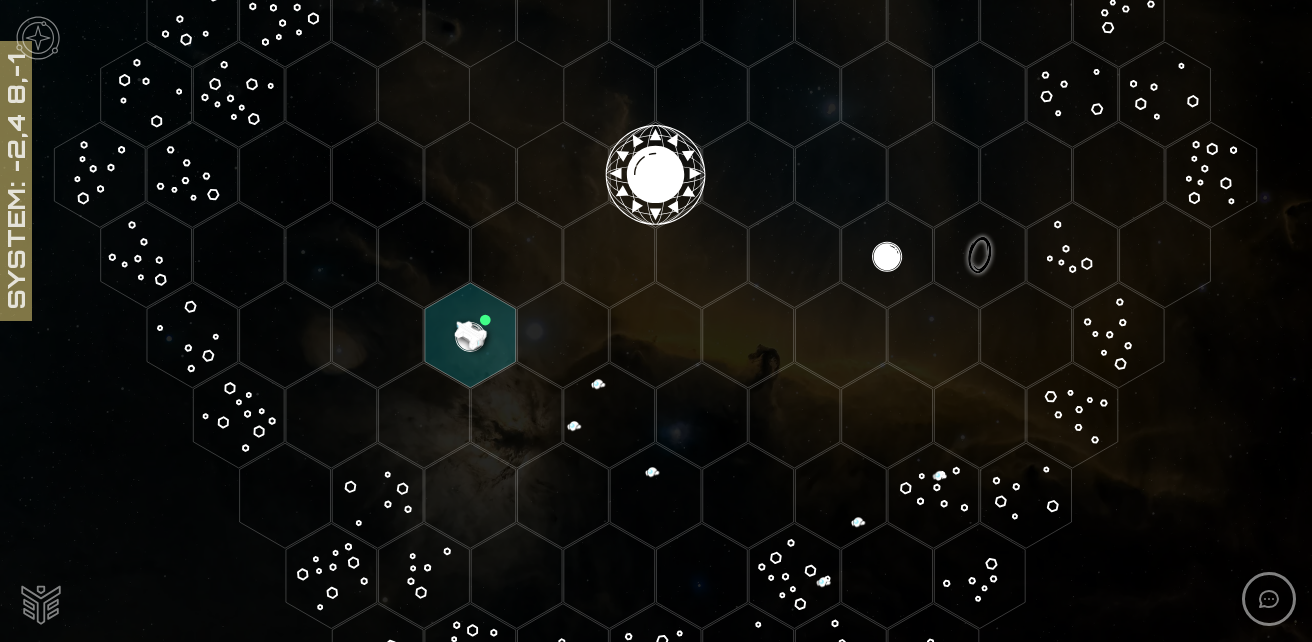 click 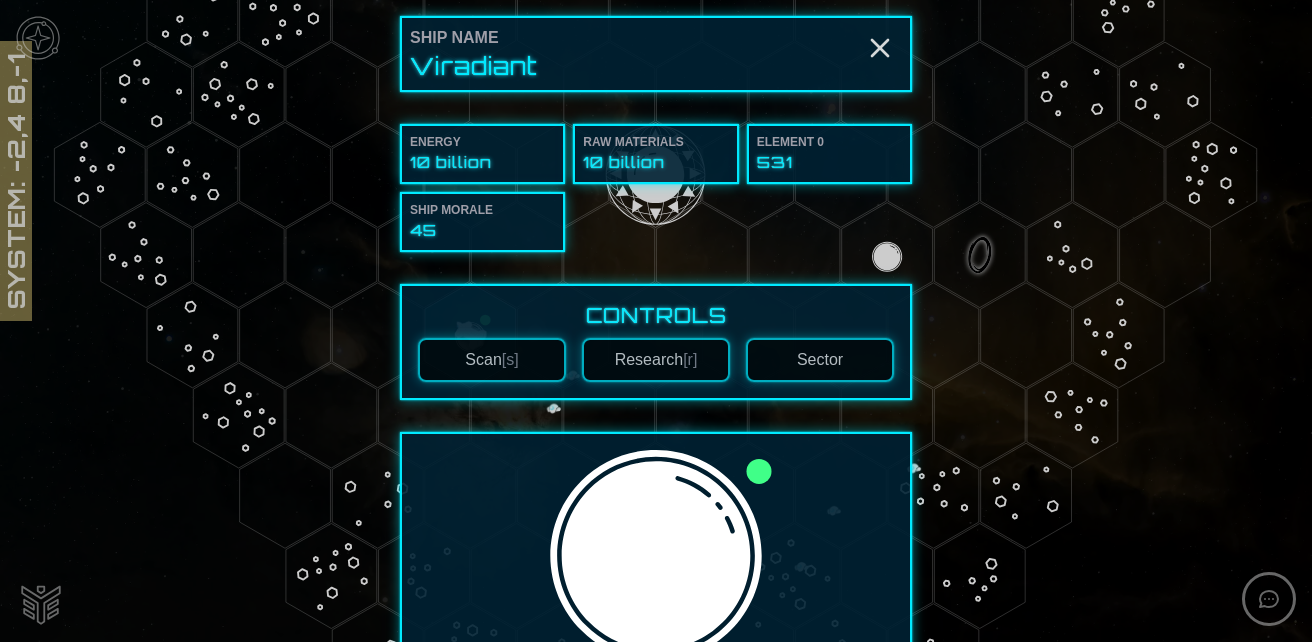 click on "Sector" at bounding box center [820, 360] 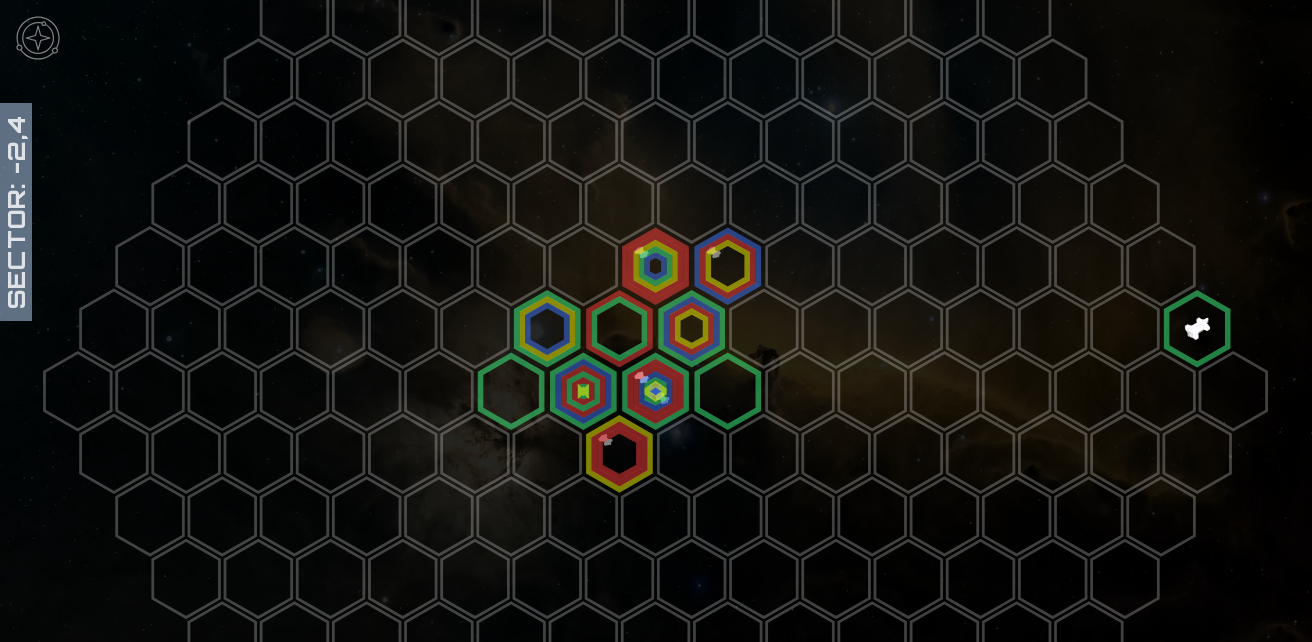 scroll, scrollTop: 200, scrollLeft: 0, axis: vertical 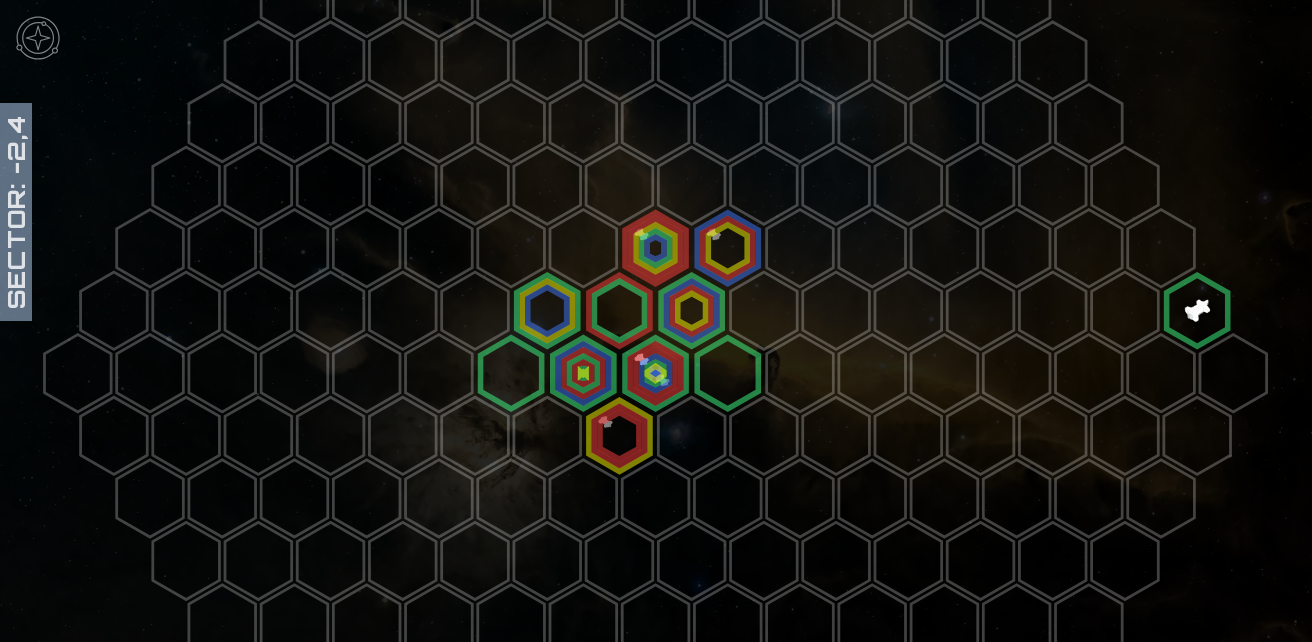 click 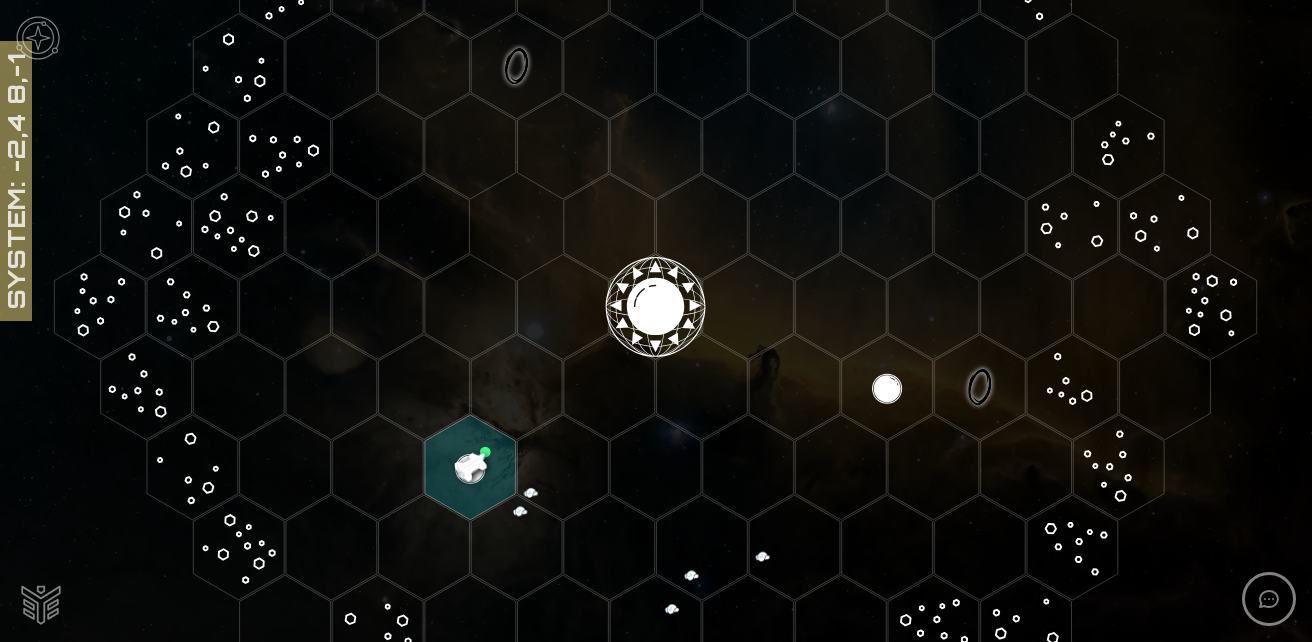 scroll, scrollTop: 406, scrollLeft: 0, axis: vertical 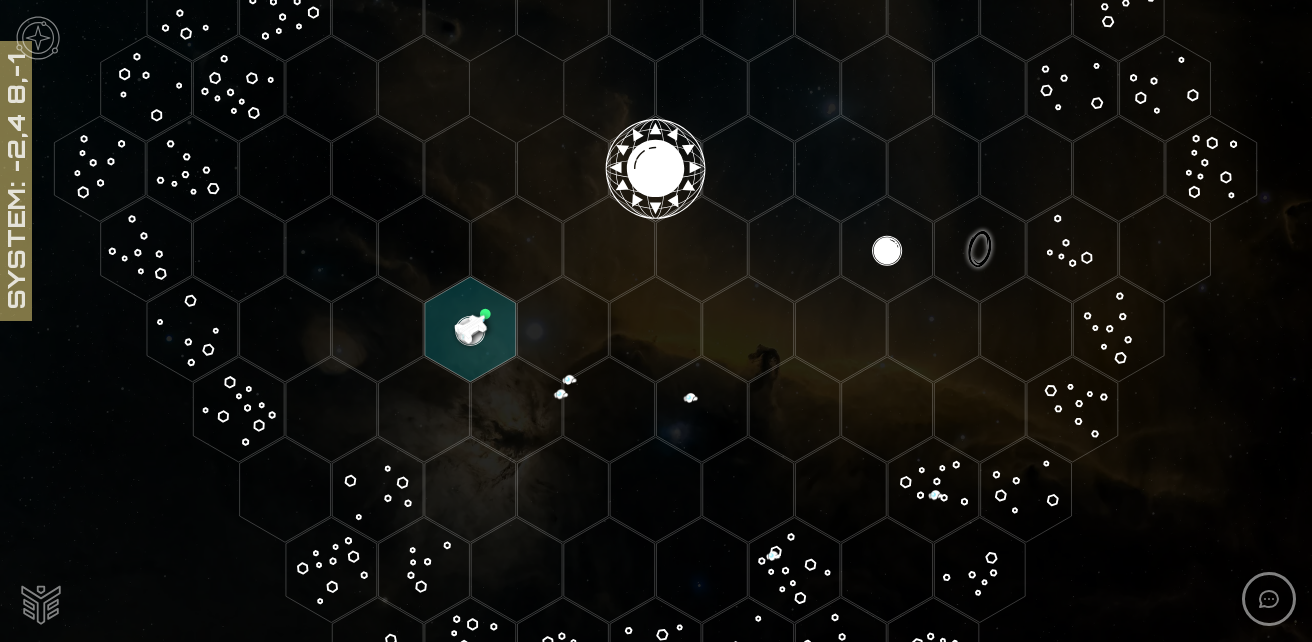 click 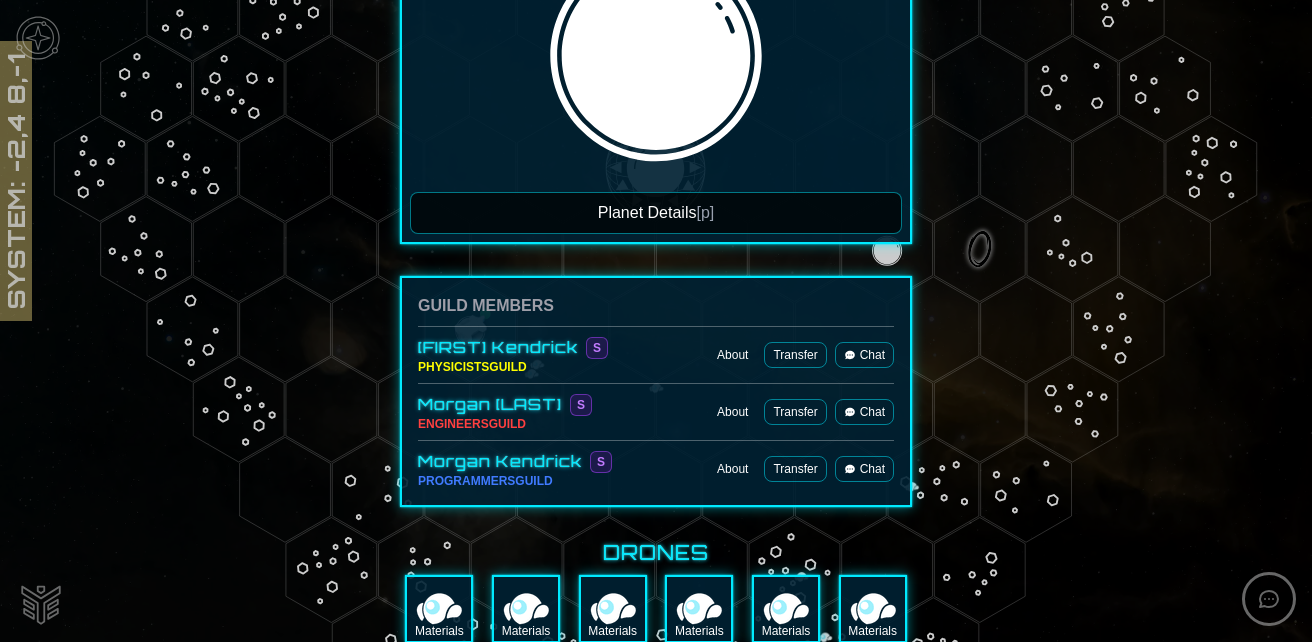 scroll, scrollTop: 400, scrollLeft: 0, axis: vertical 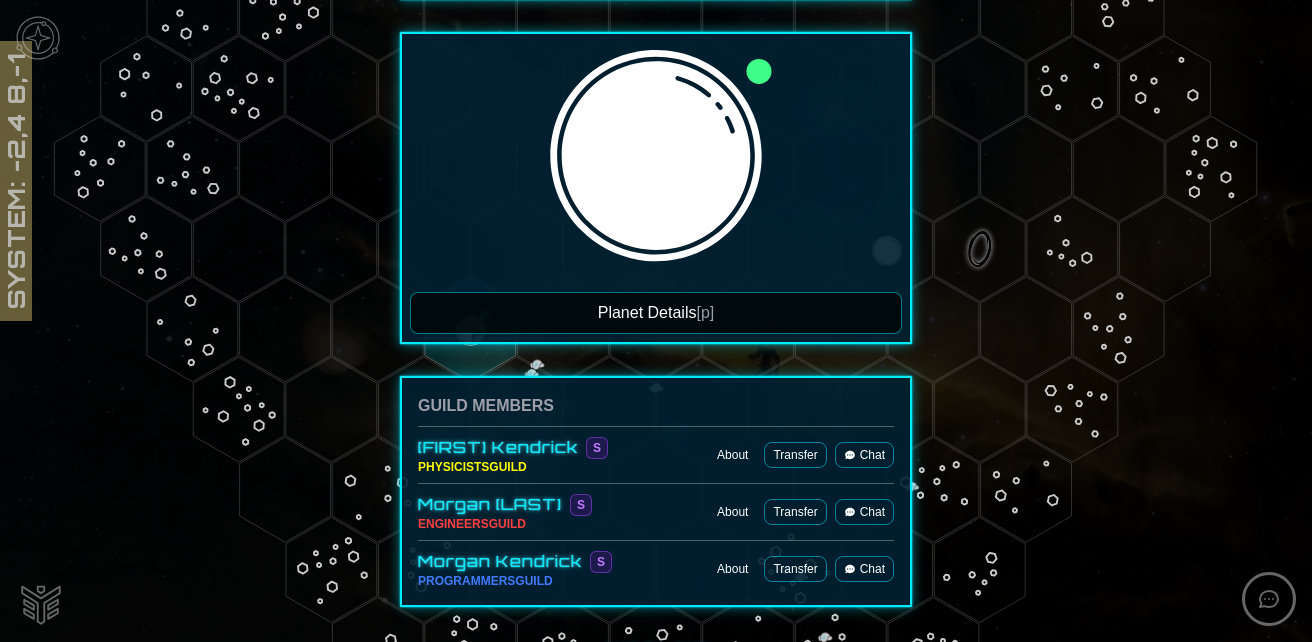 click on "Planet Details  [p]" at bounding box center (656, 313) 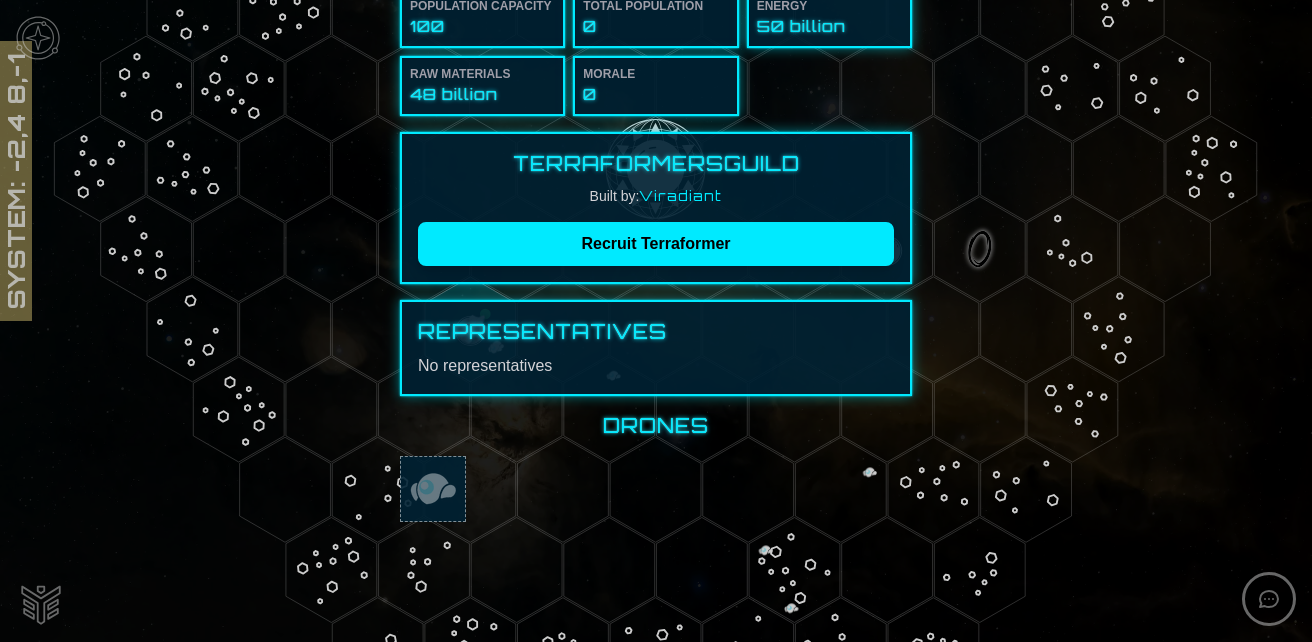 scroll, scrollTop: 242, scrollLeft: 0, axis: vertical 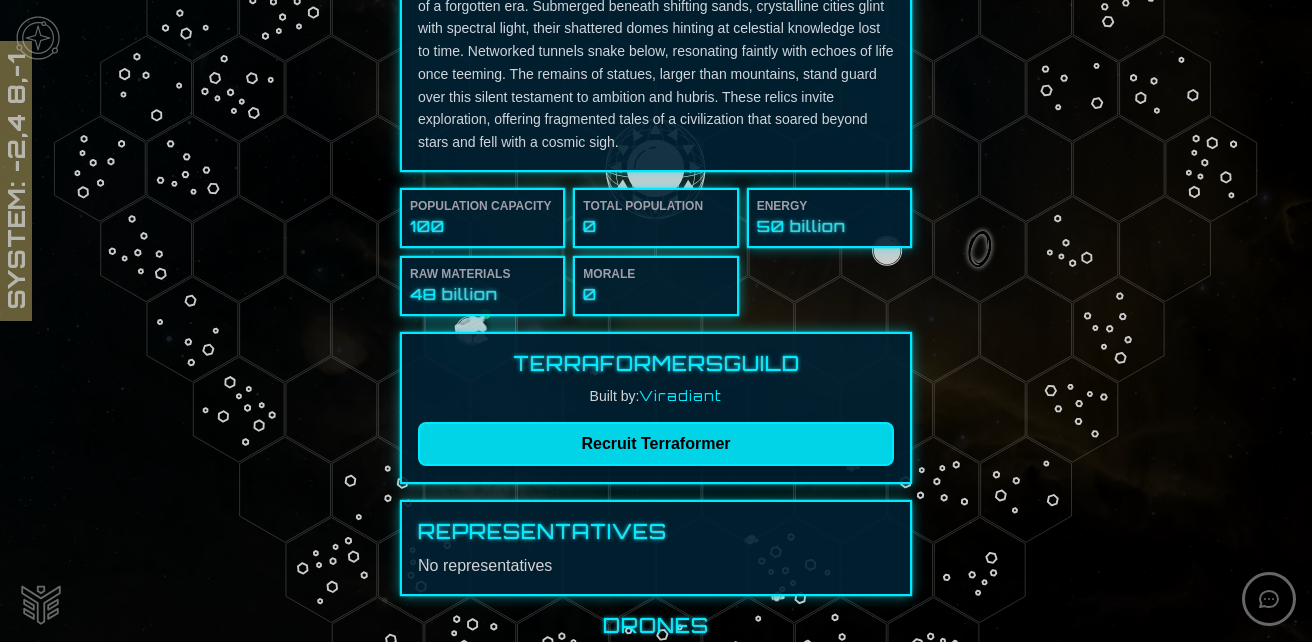 click on "Recruit   Terraformer" at bounding box center (656, 444) 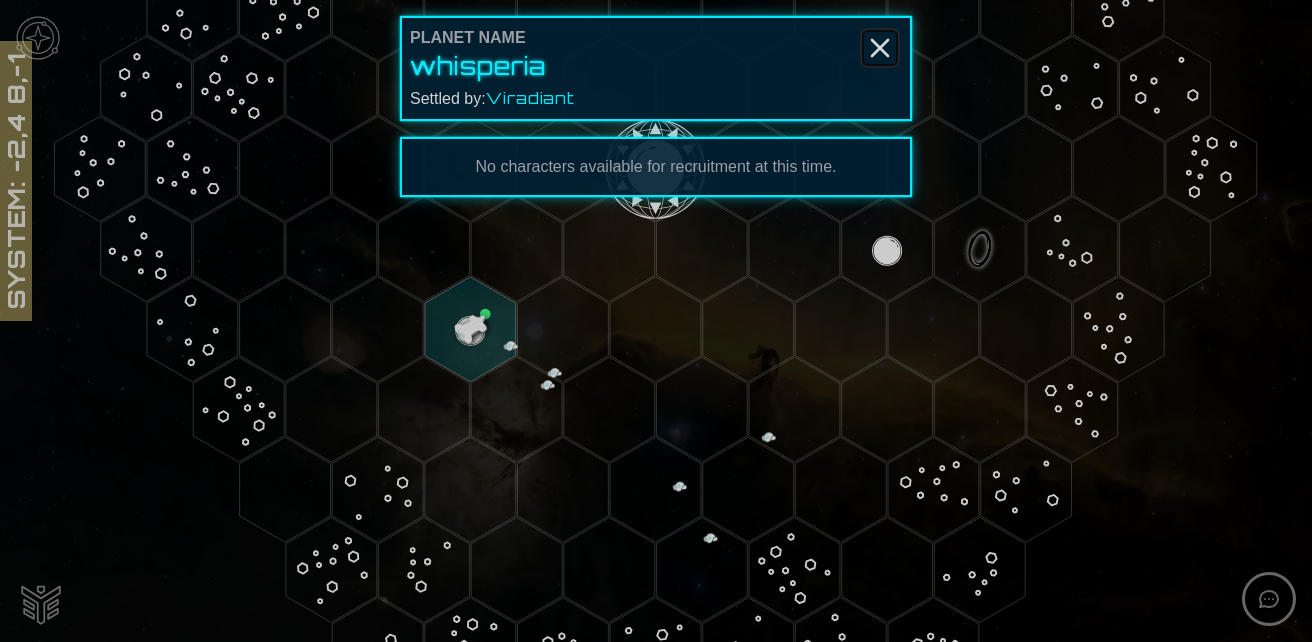 click 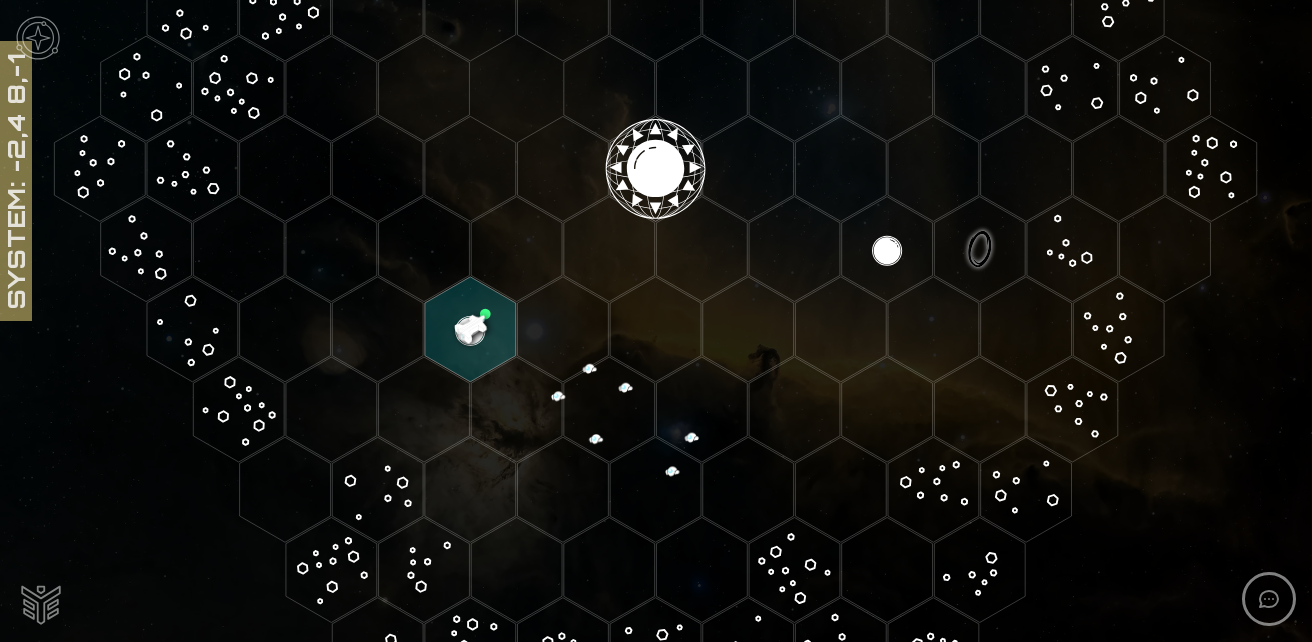 click 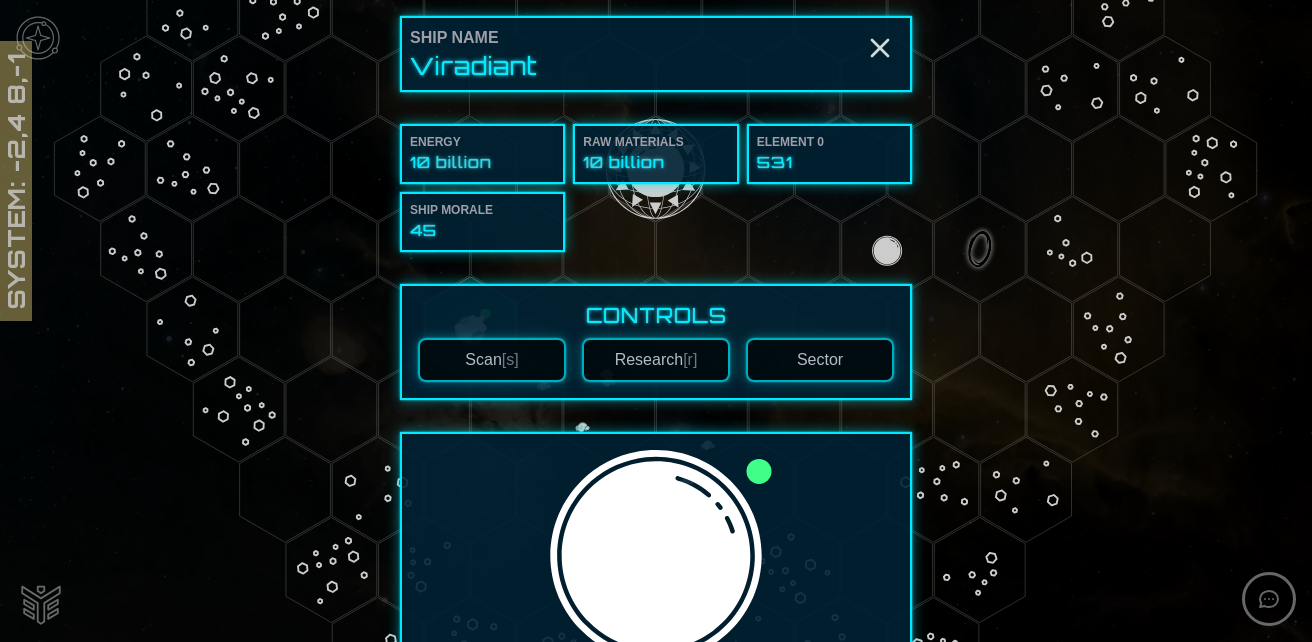 scroll, scrollTop: 600, scrollLeft: 0, axis: vertical 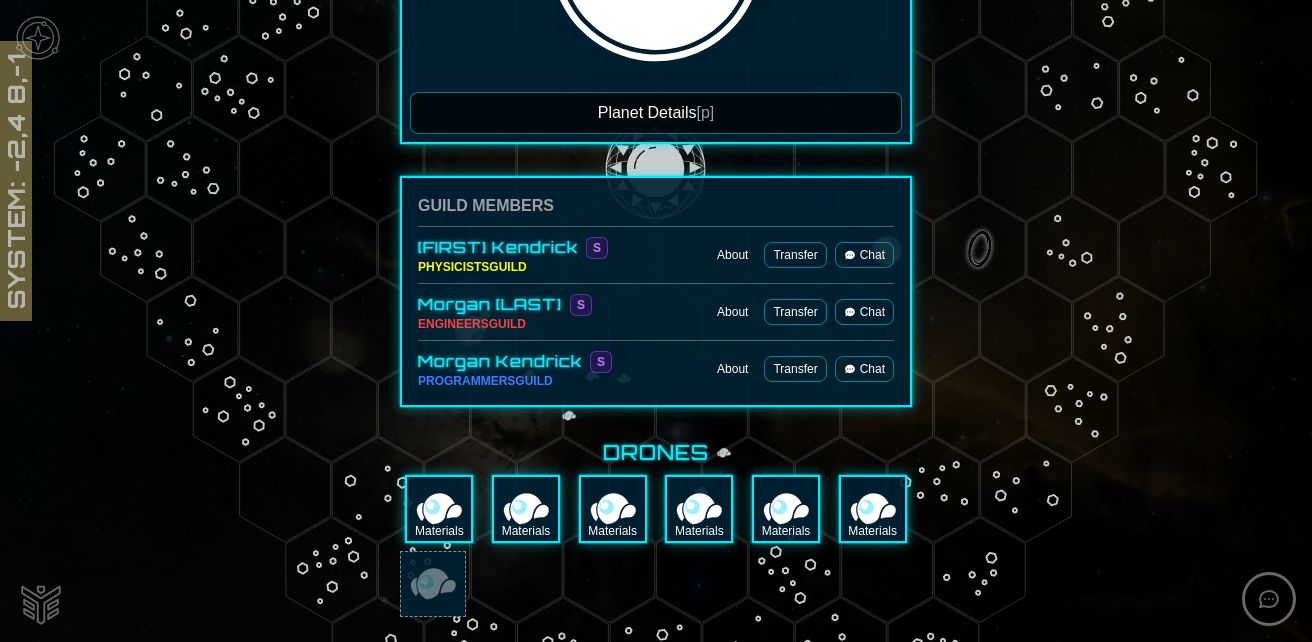 click on "Planet Details  [p]" at bounding box center (656, 113) 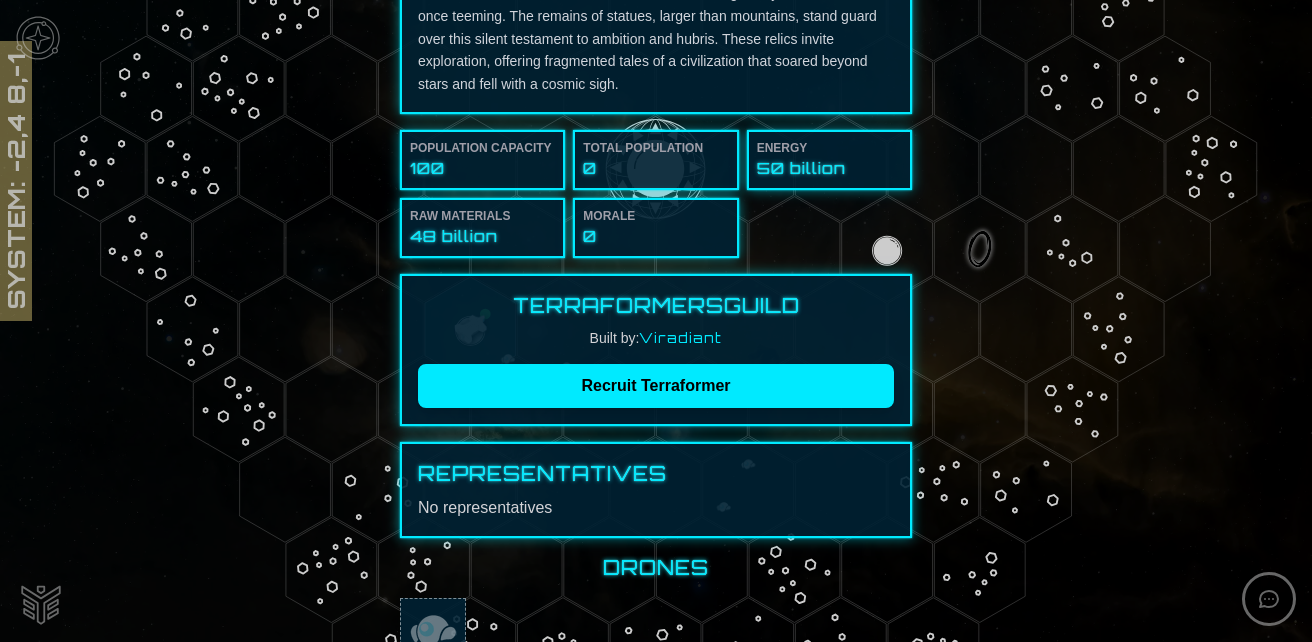 scroll, scrollTop: 442, scrollLeft: 0, axis: vertical 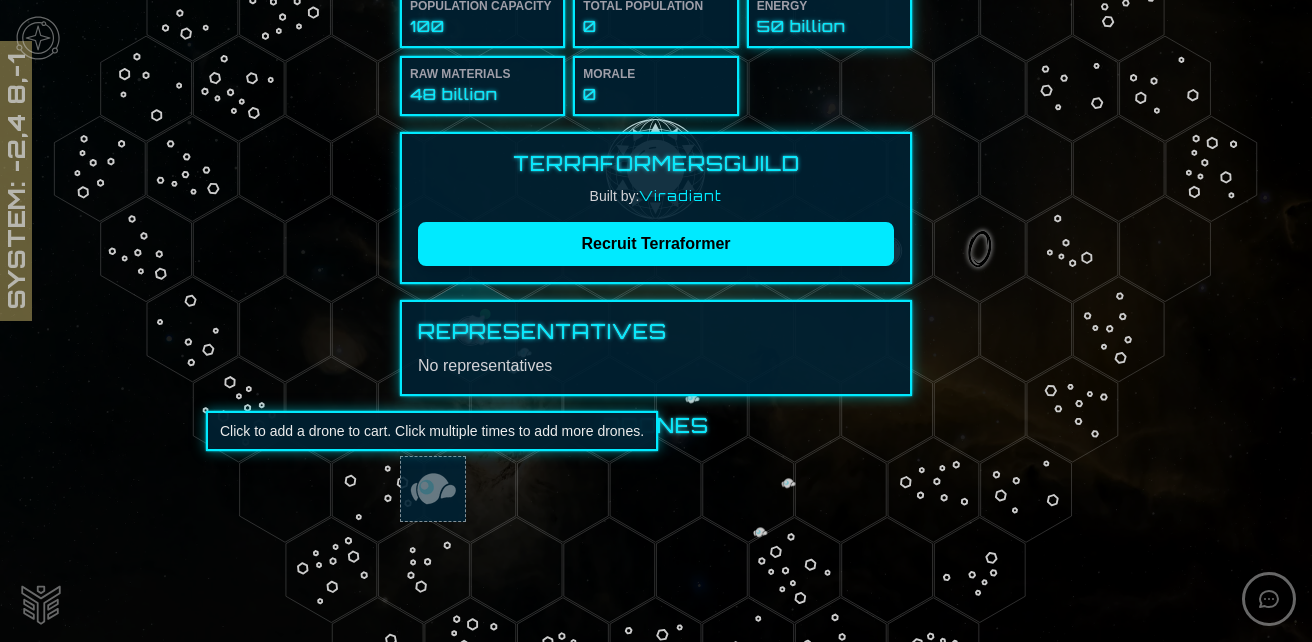 click at bounding box center [433, 489] 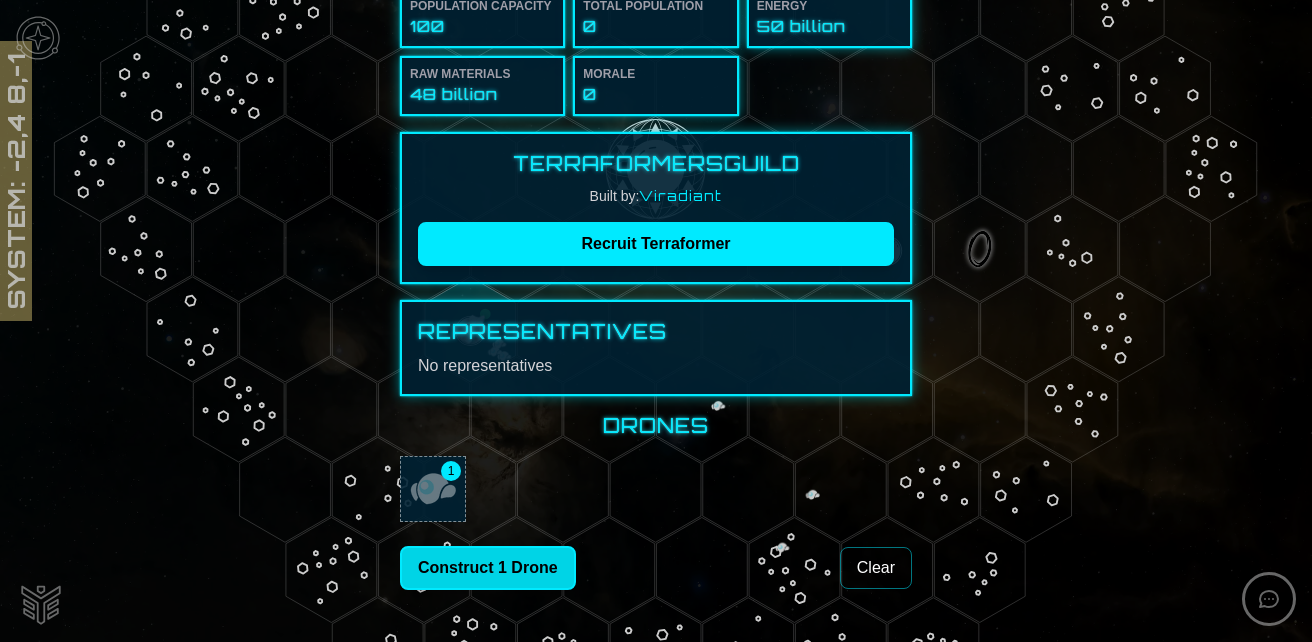 click on "Construct 1 Drone" at bounding box center [488, 568] 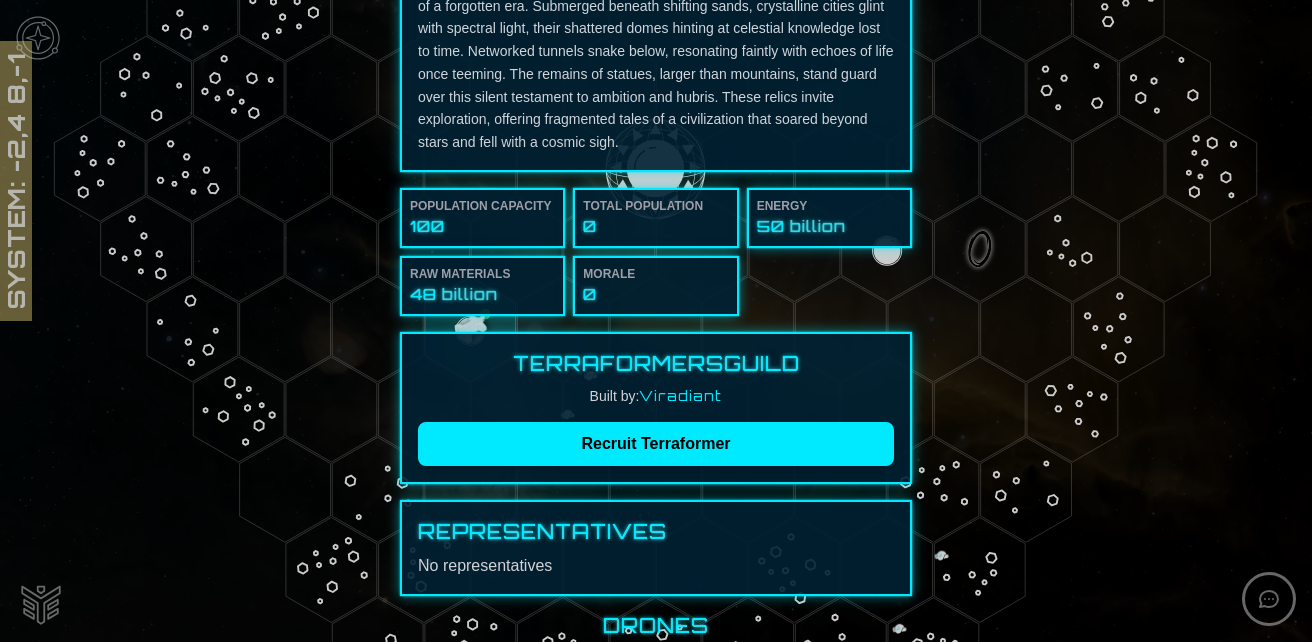 scroll, scrollTop: 0, scrollLeft: 0, axis: both 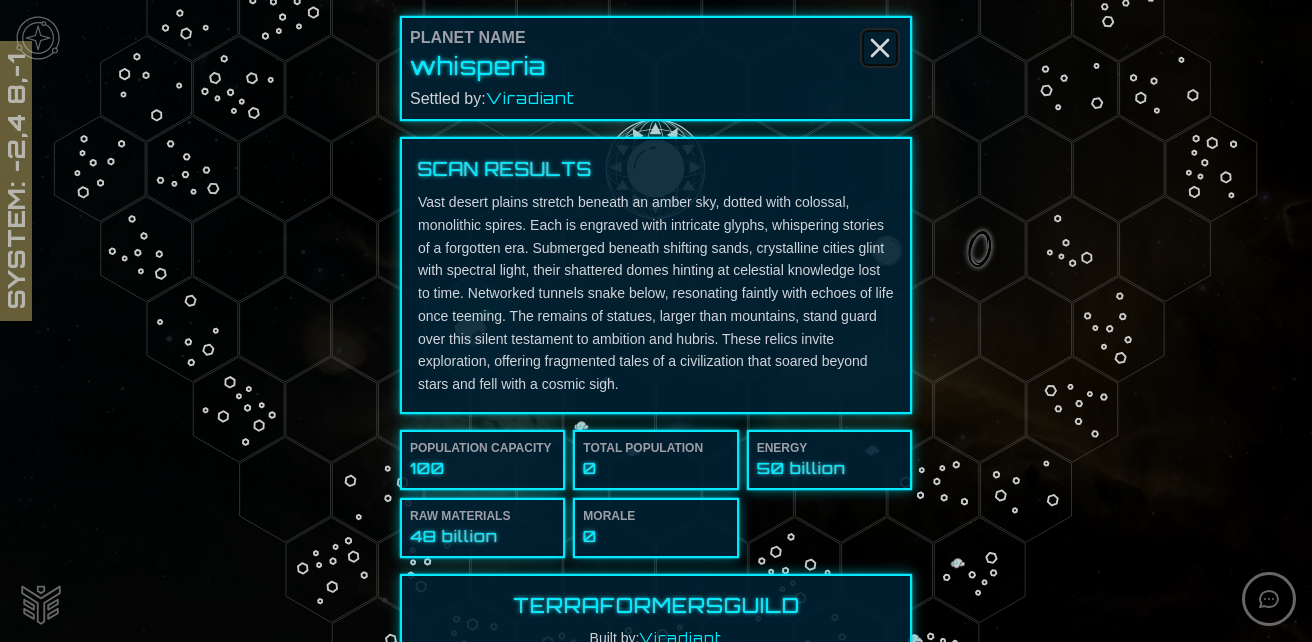 click 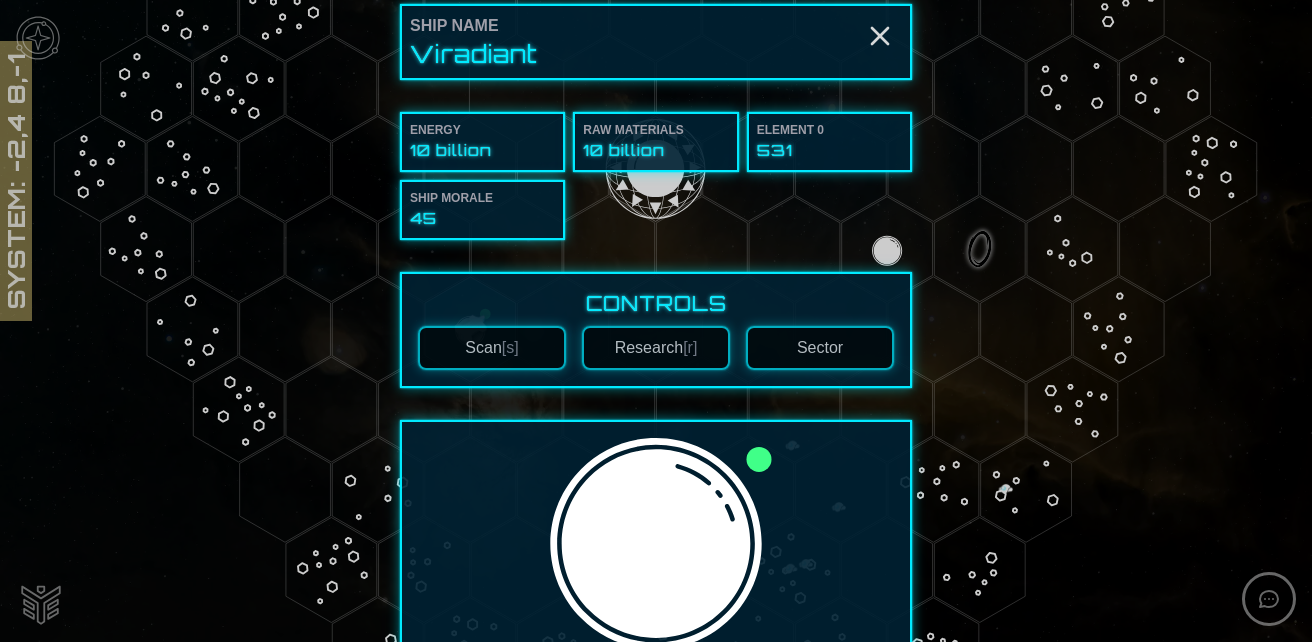 scroll, scrollTop: 0, scrollLeft: 0, axis: both 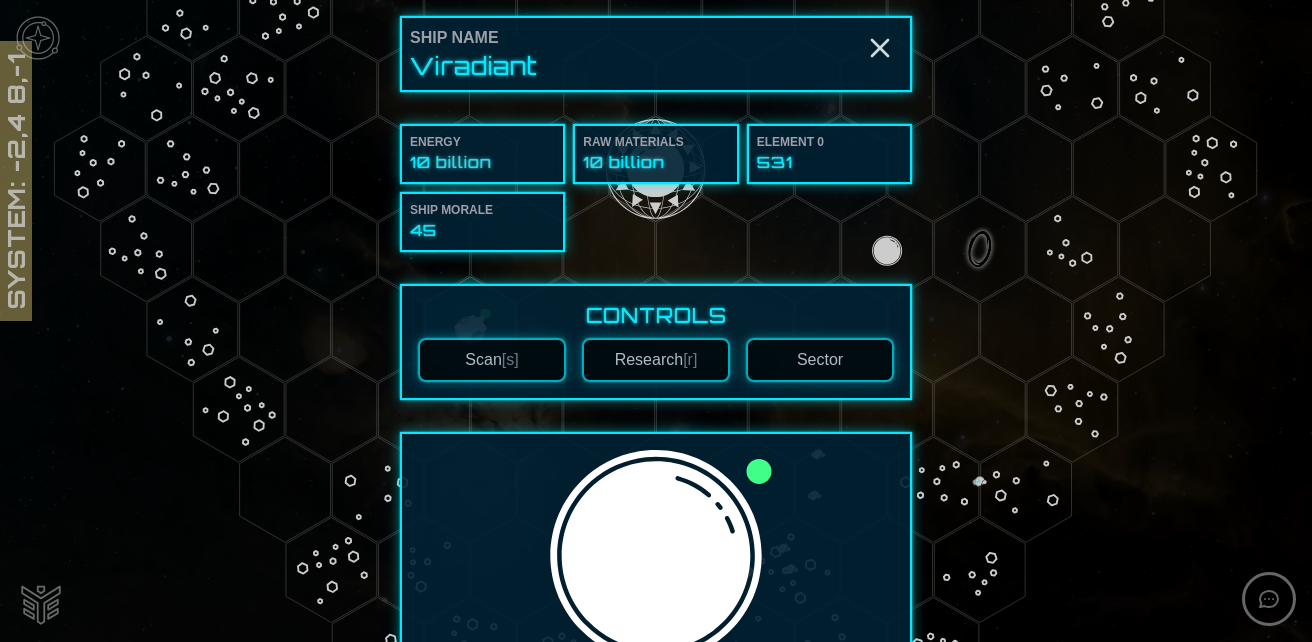 click on "Research  [r]" at bounding box center [656, 360] 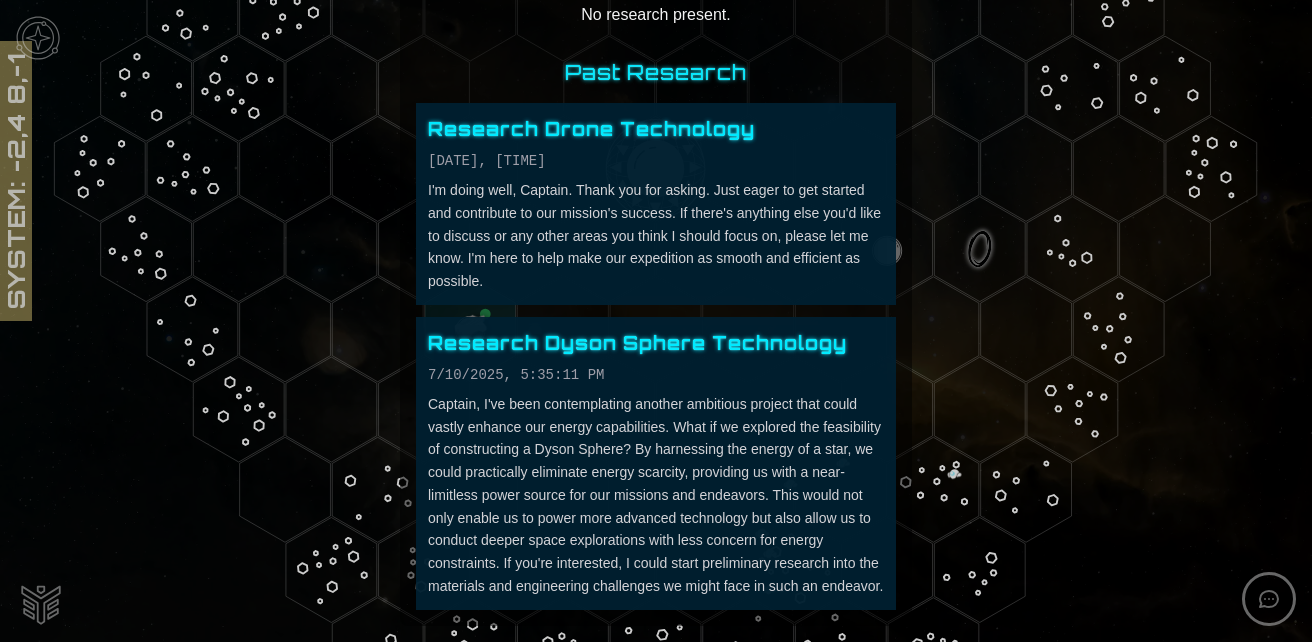scroll, scrollTop: 0, scrollLeft: 0, axis: both 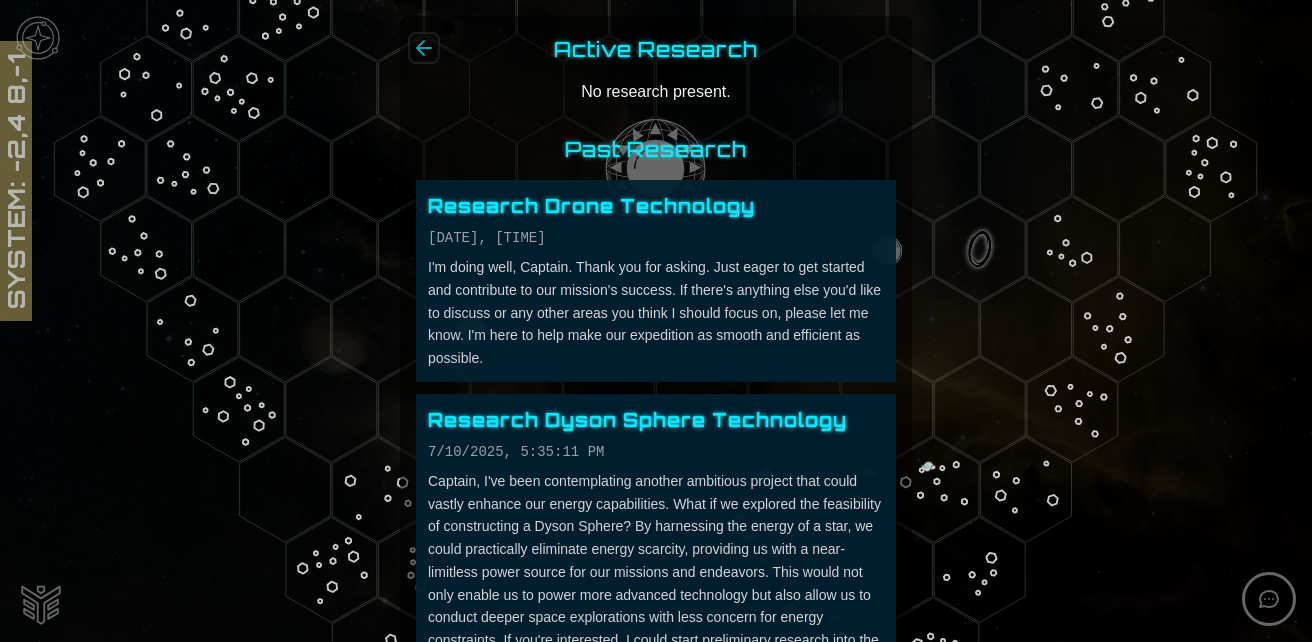 click 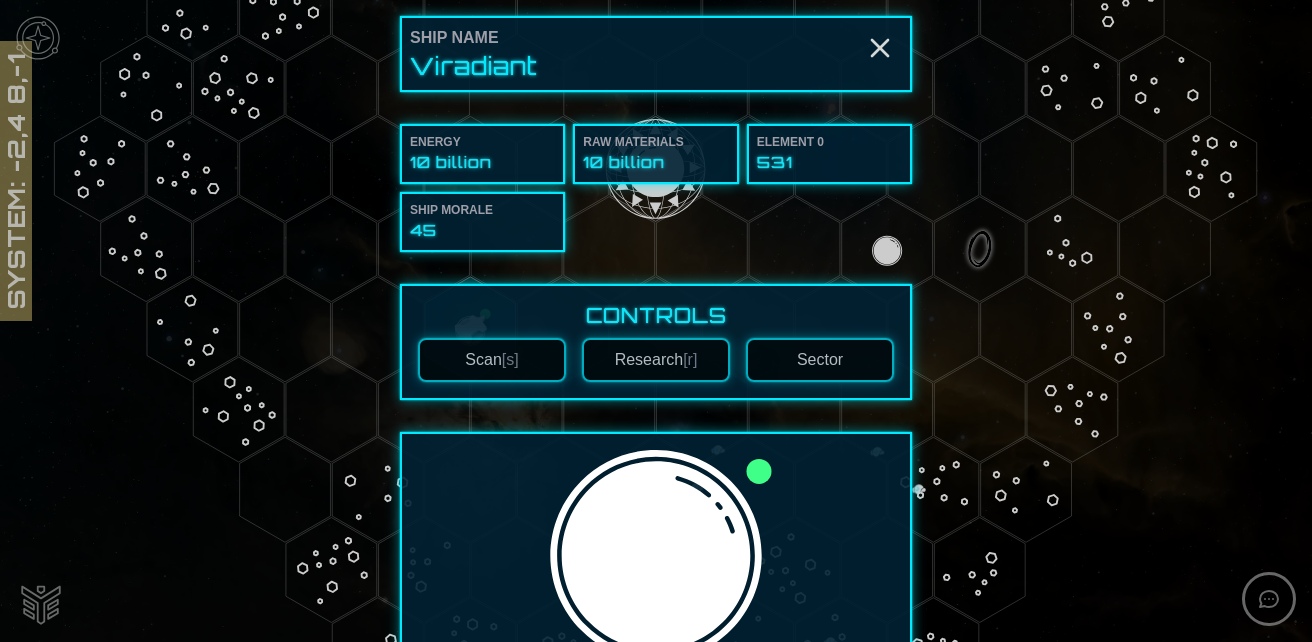 scroll, scrollTop: 400, scrollLeft: 0, axis: vertical 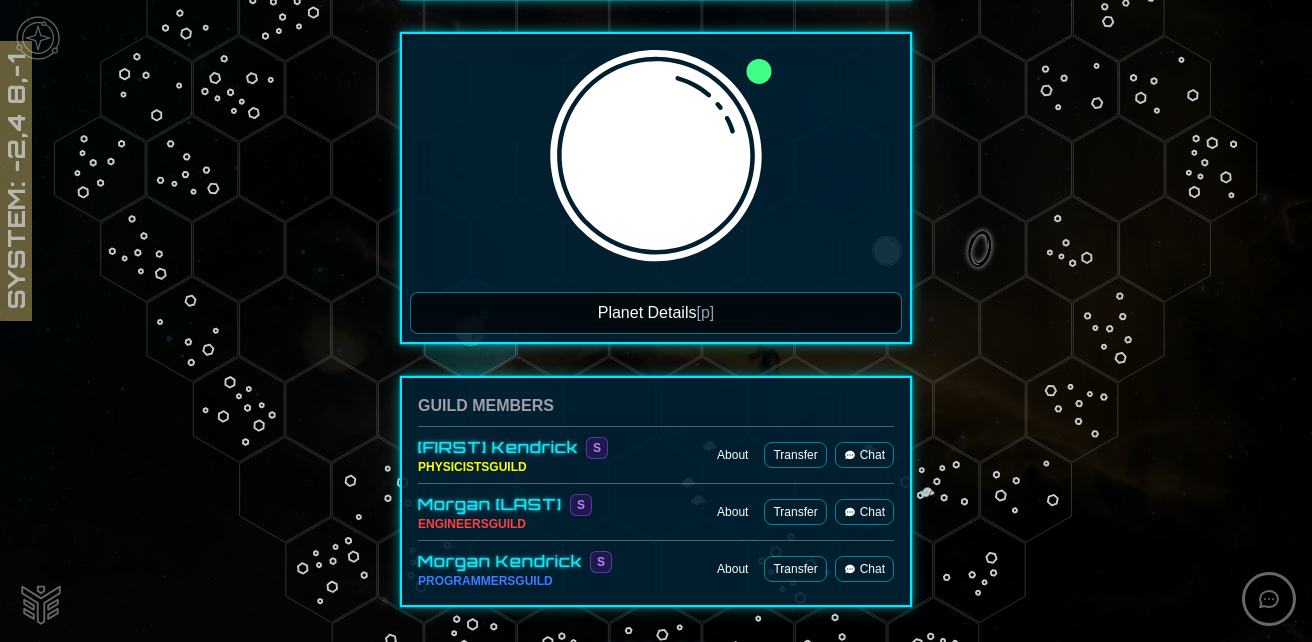 click on "Planet Details  [p]" at bounding box center (656, 313) 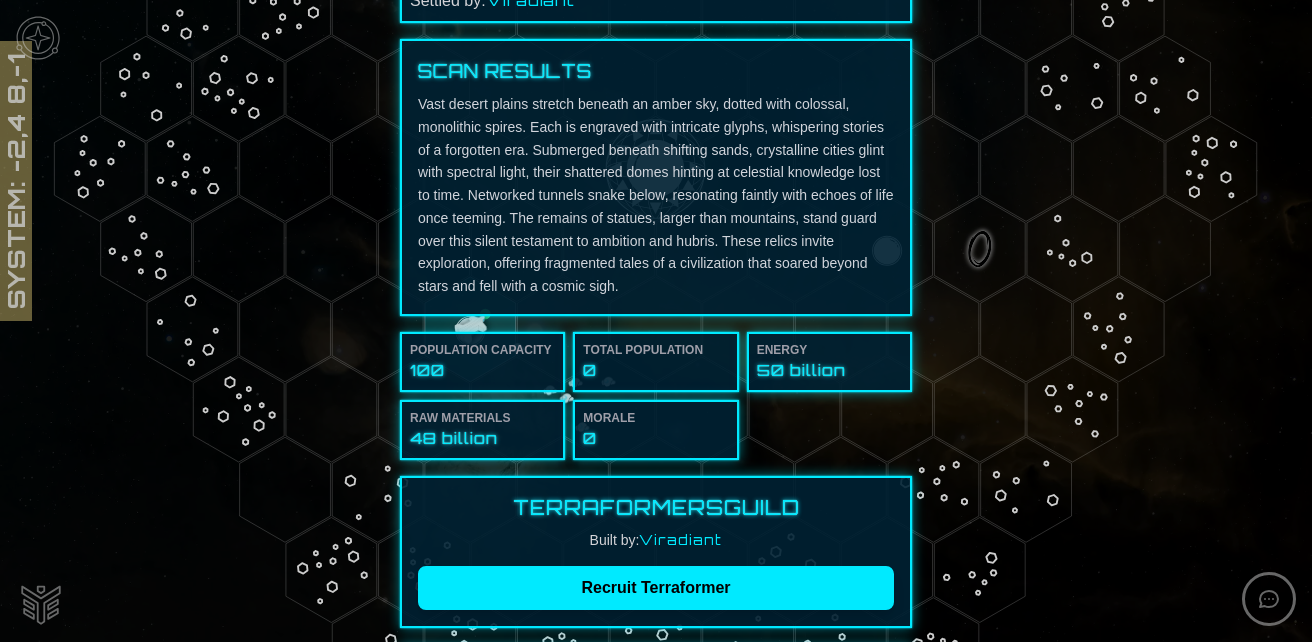 scroll, scrollTop: 0, scrollLeft: 0, axis: both 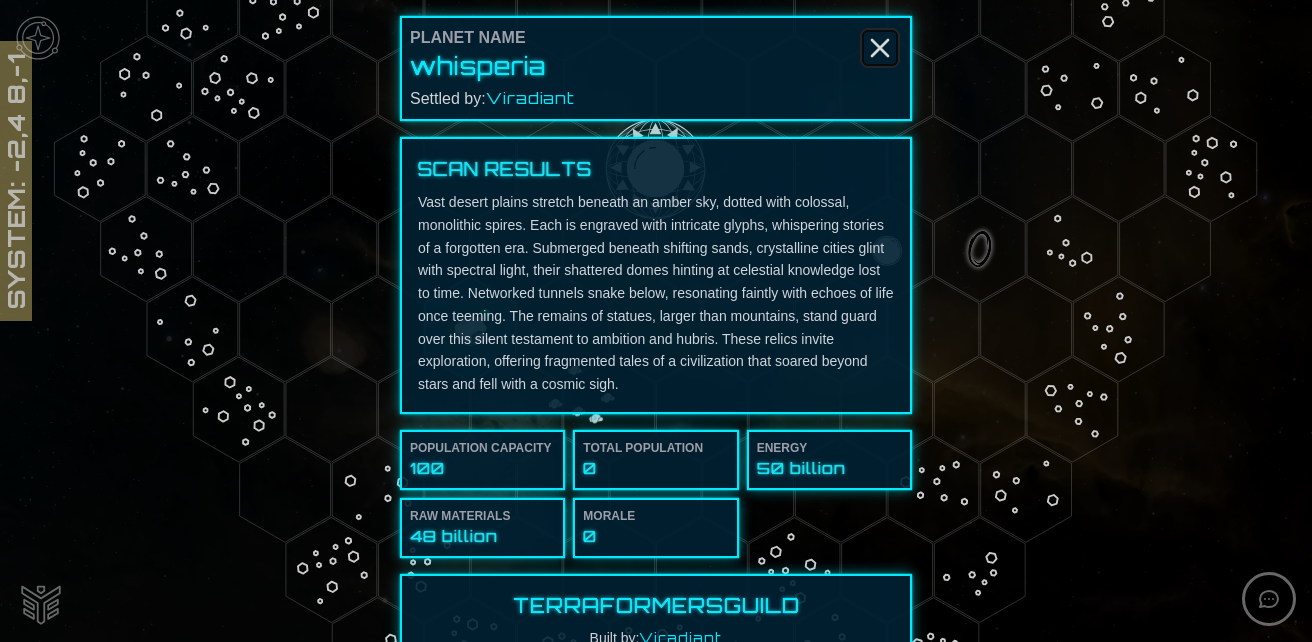 click 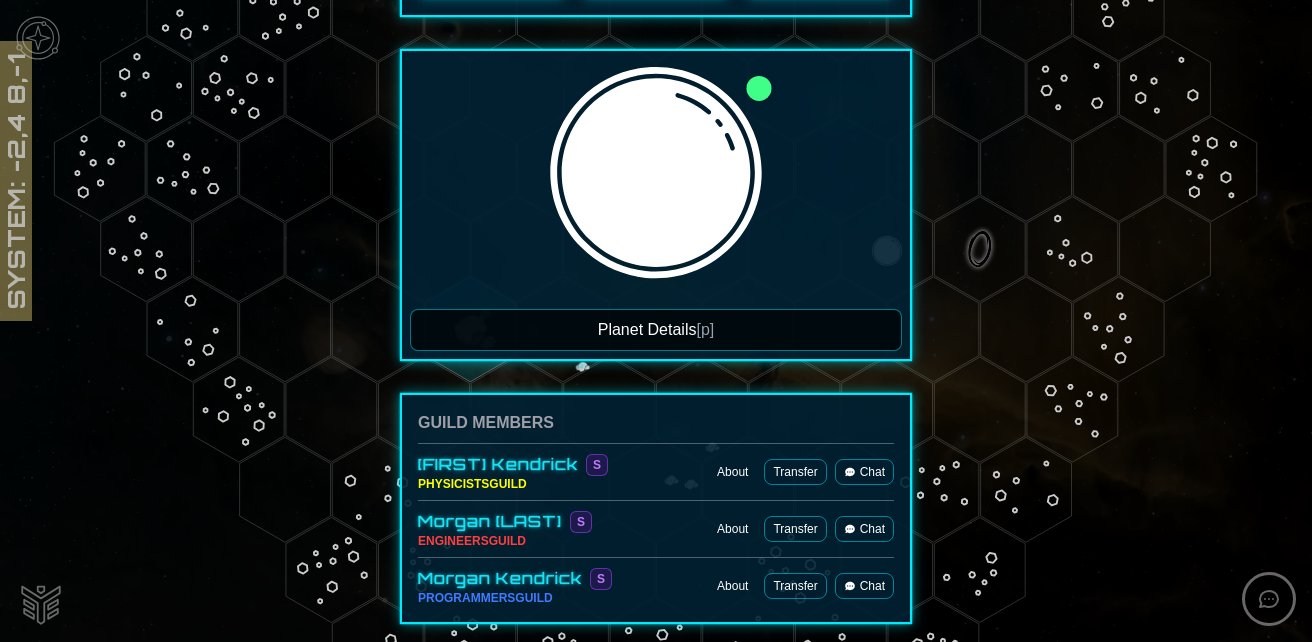 scroll, scrollTop: 500, scrollLeft: 0, axis: vertical 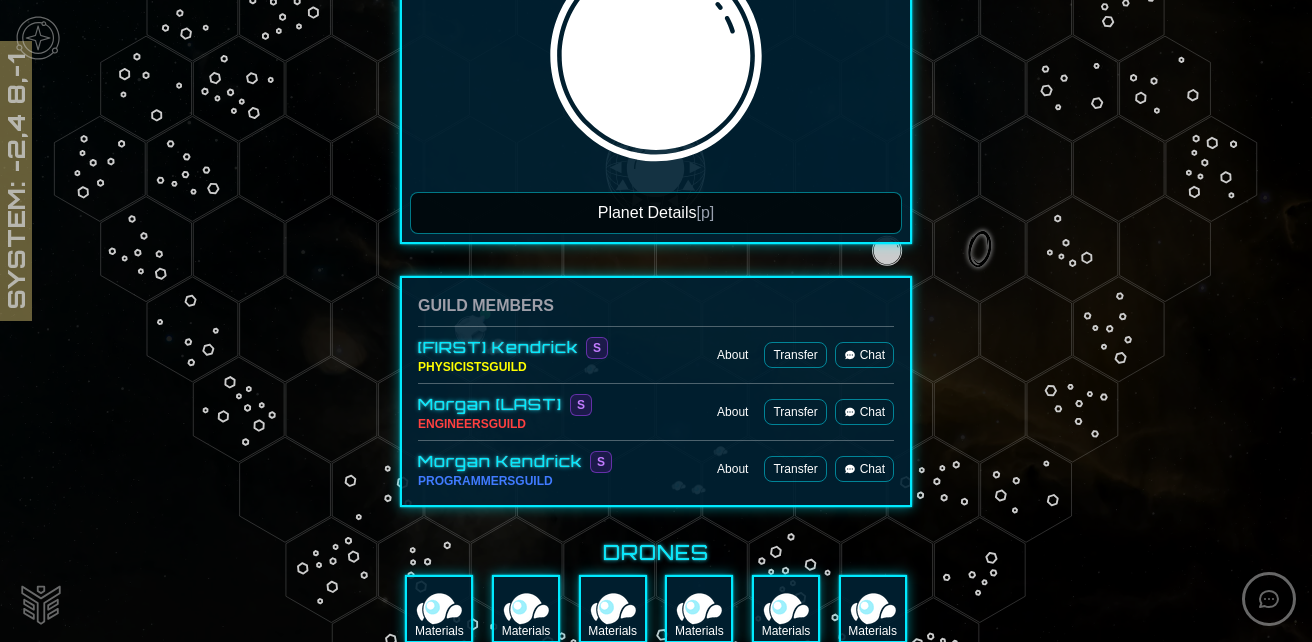 click on "Planet Details  [p]" at bounding box center (656, 213) 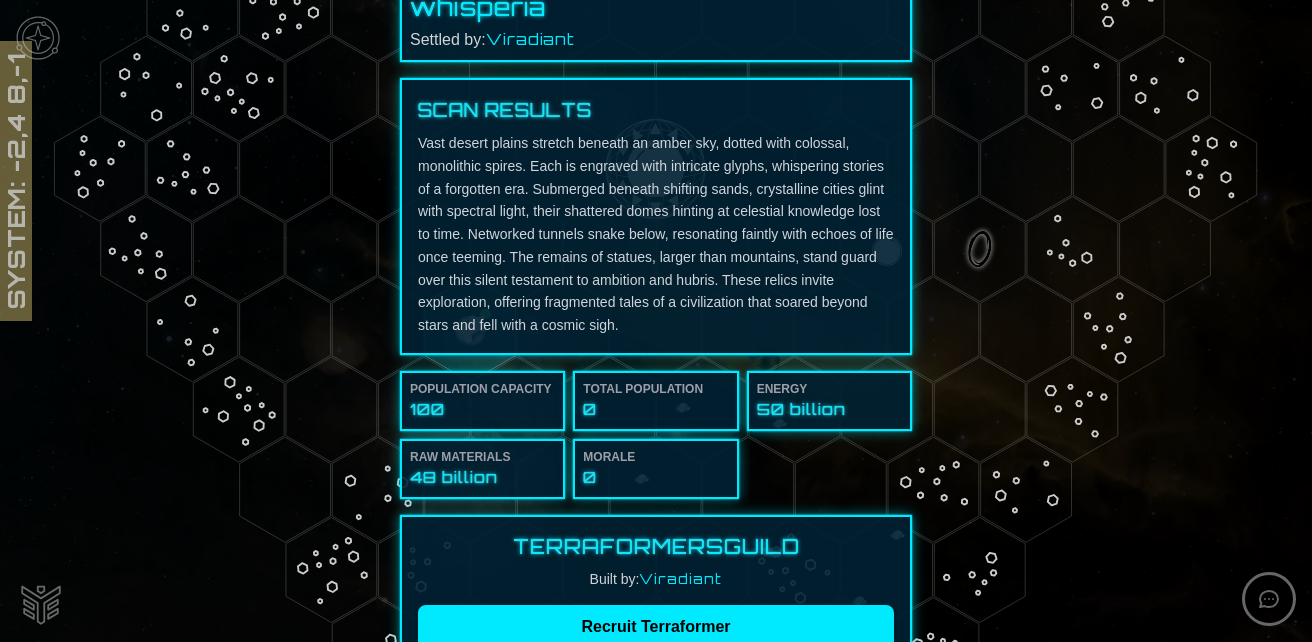 scroll, scrollTop: 0, scrollLeft: 0, axis: both 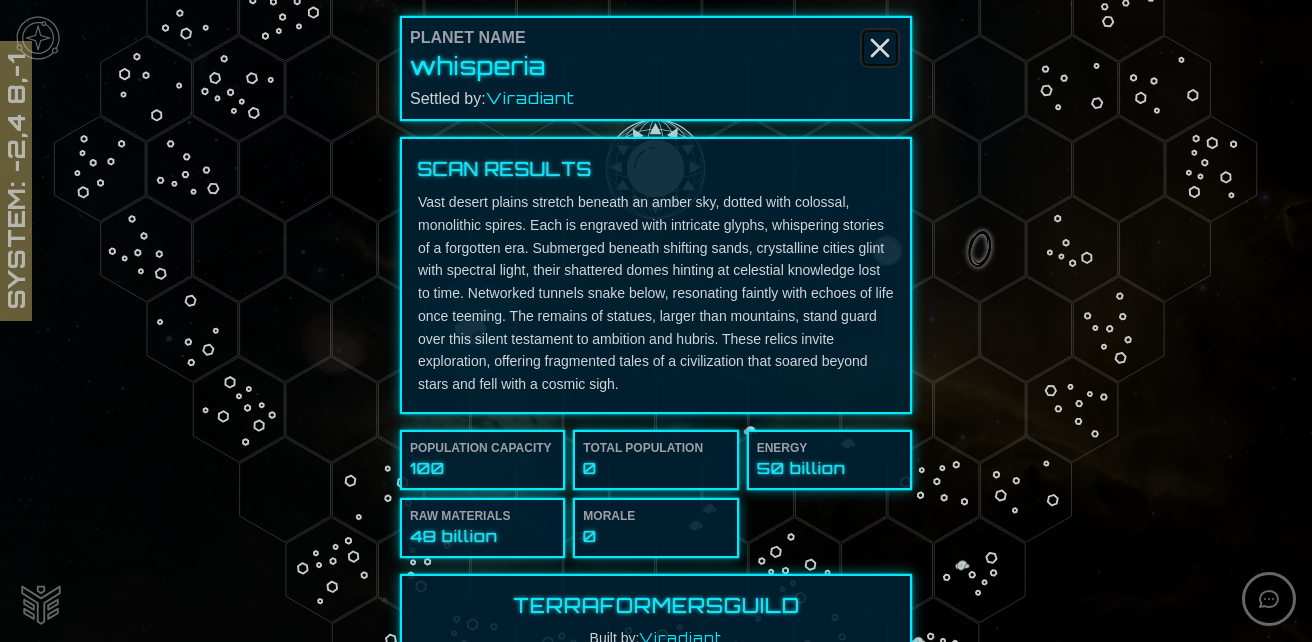 click 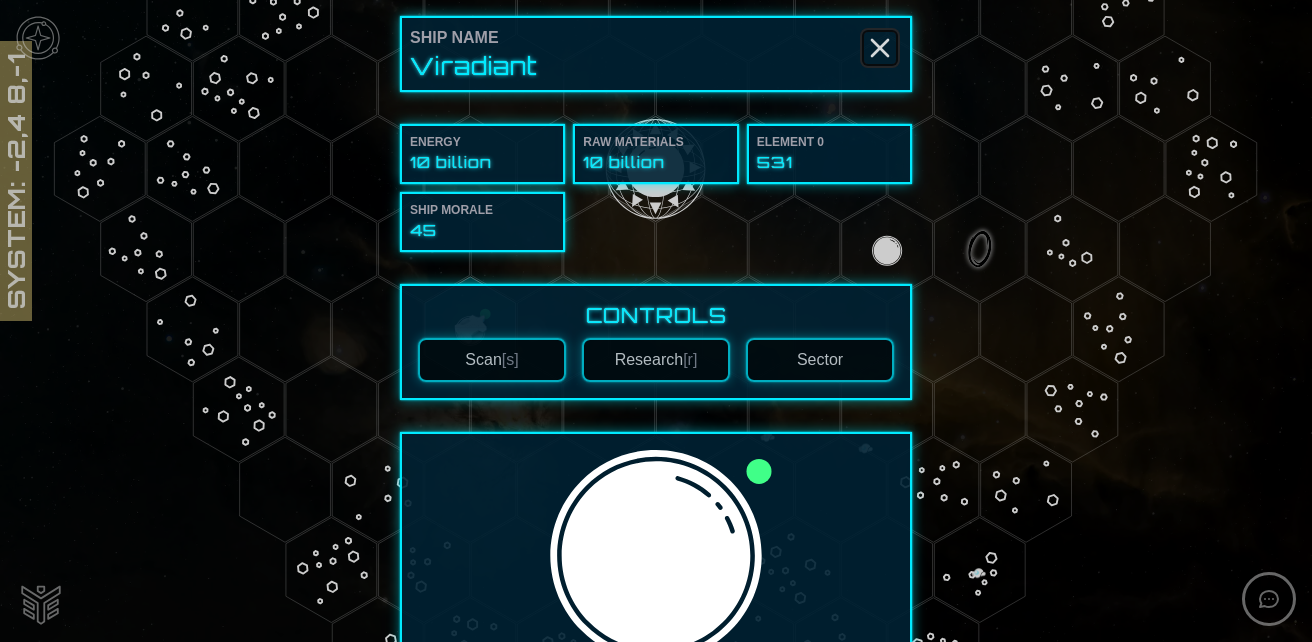 click 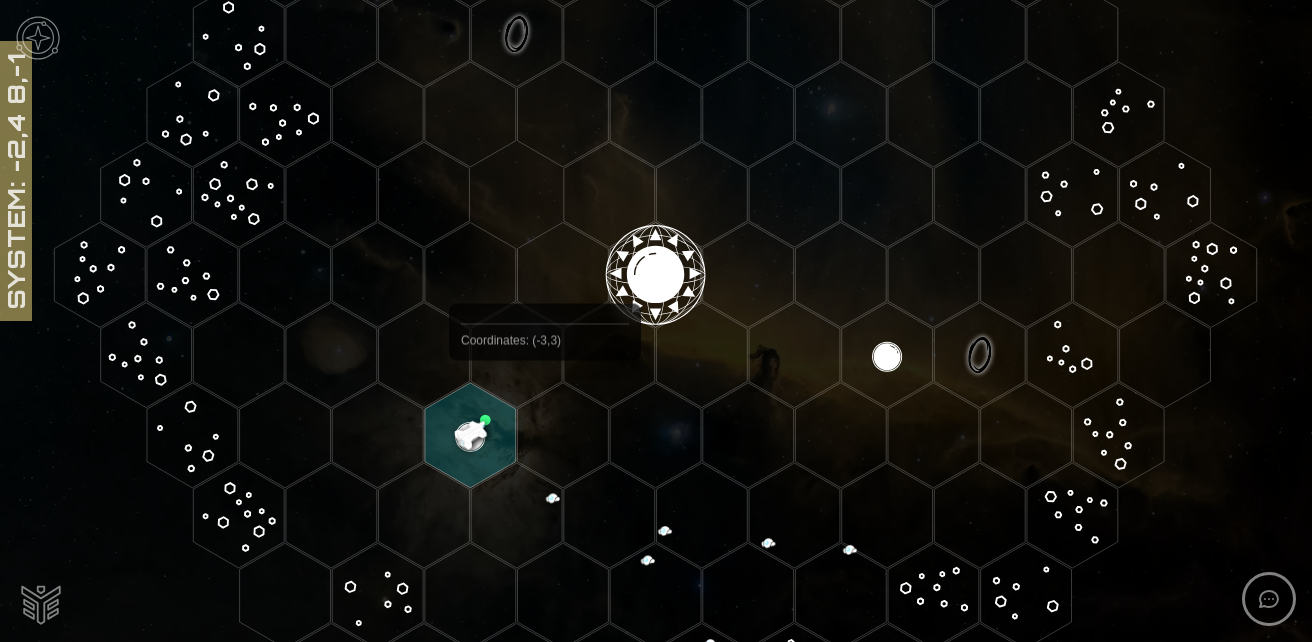 scroll, scrollTop: 495, scrollLeft: 0, axis: vertical 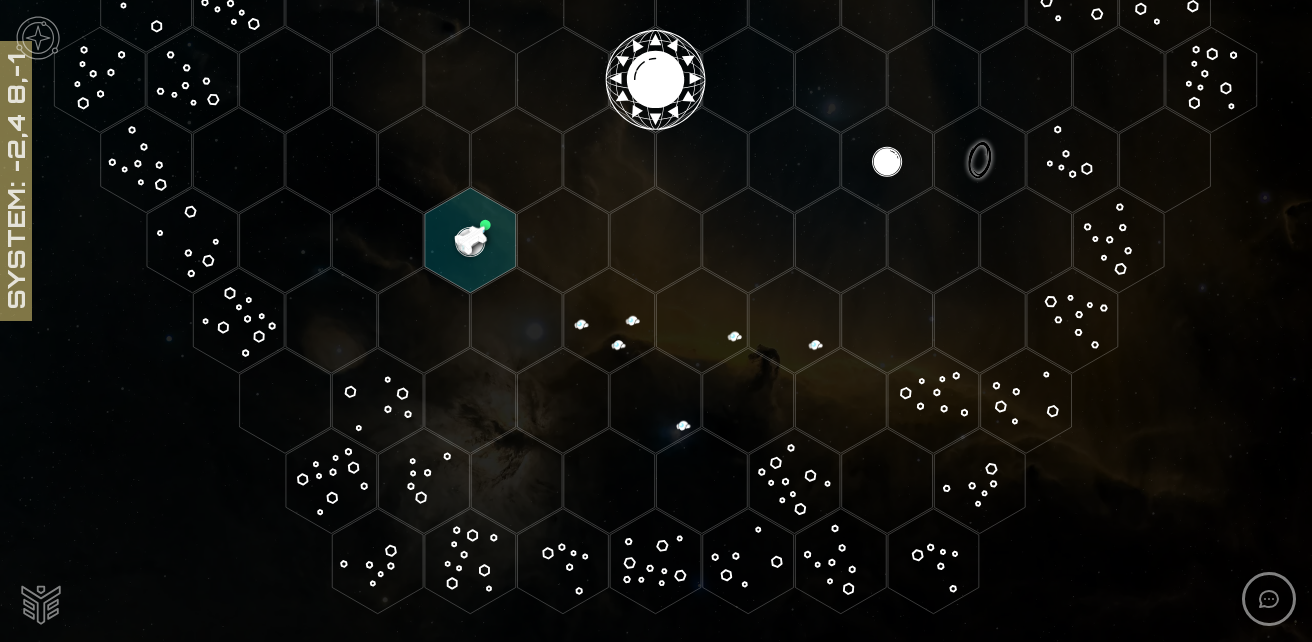 click 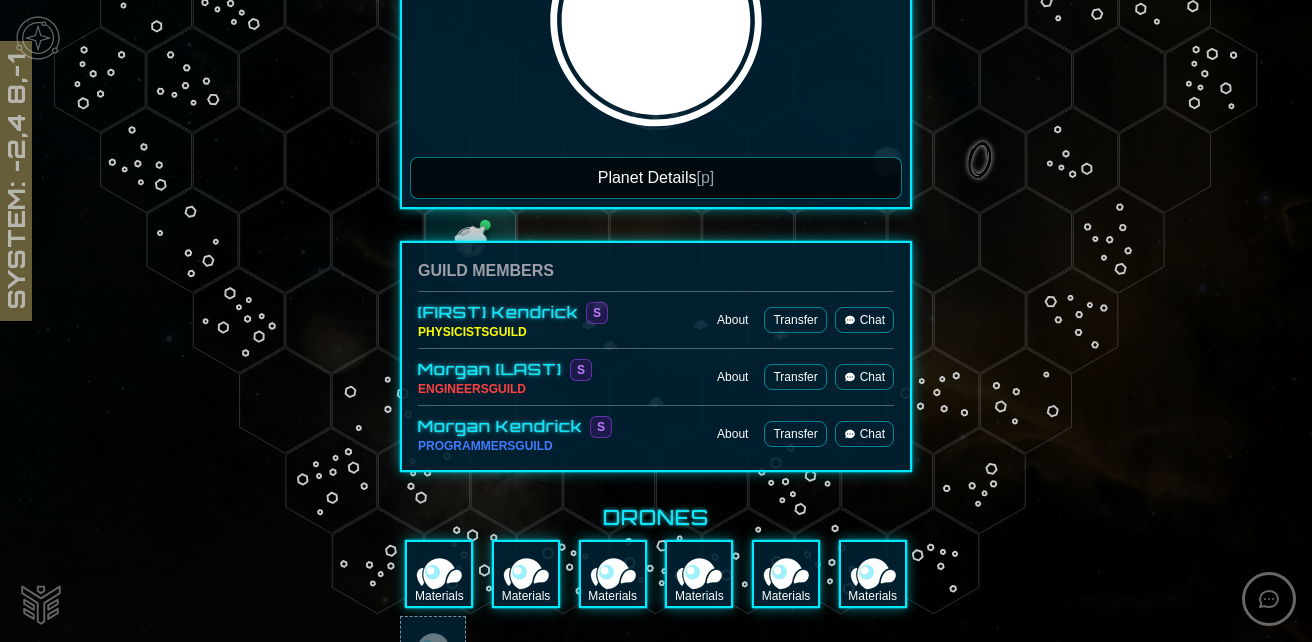 scroll, scrollTop: 500, scrollLeft: 0, axis: vertical 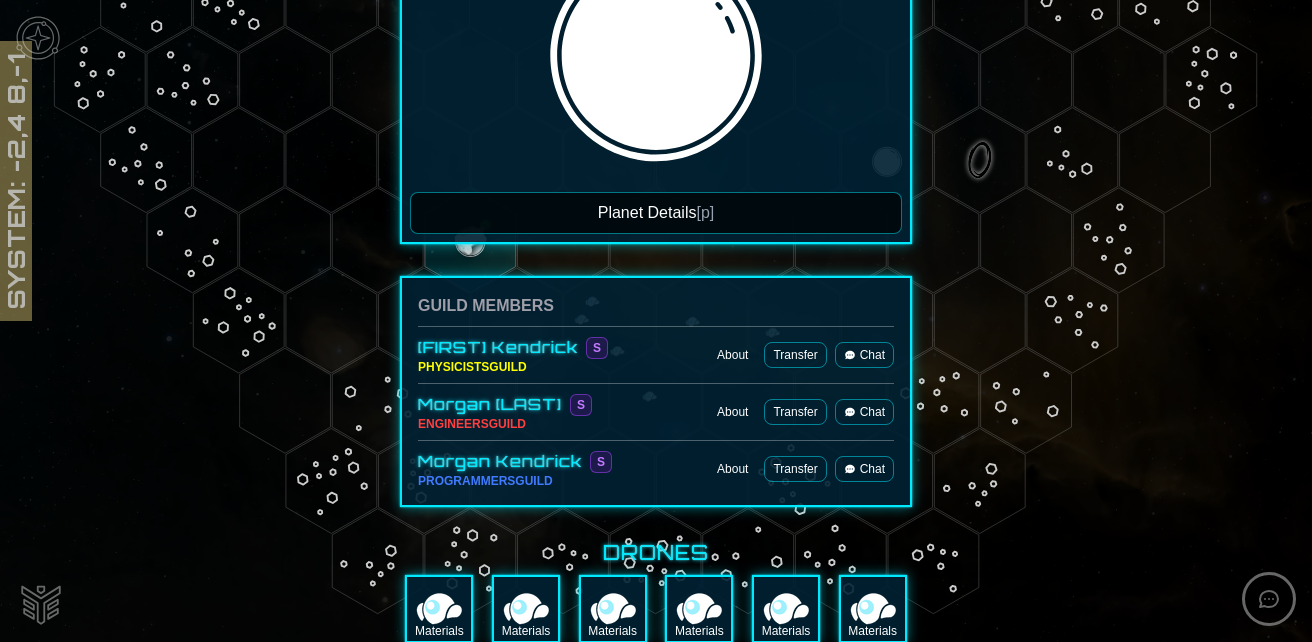 click on "Planet Details  [p]" at bounding box center [656, 213] 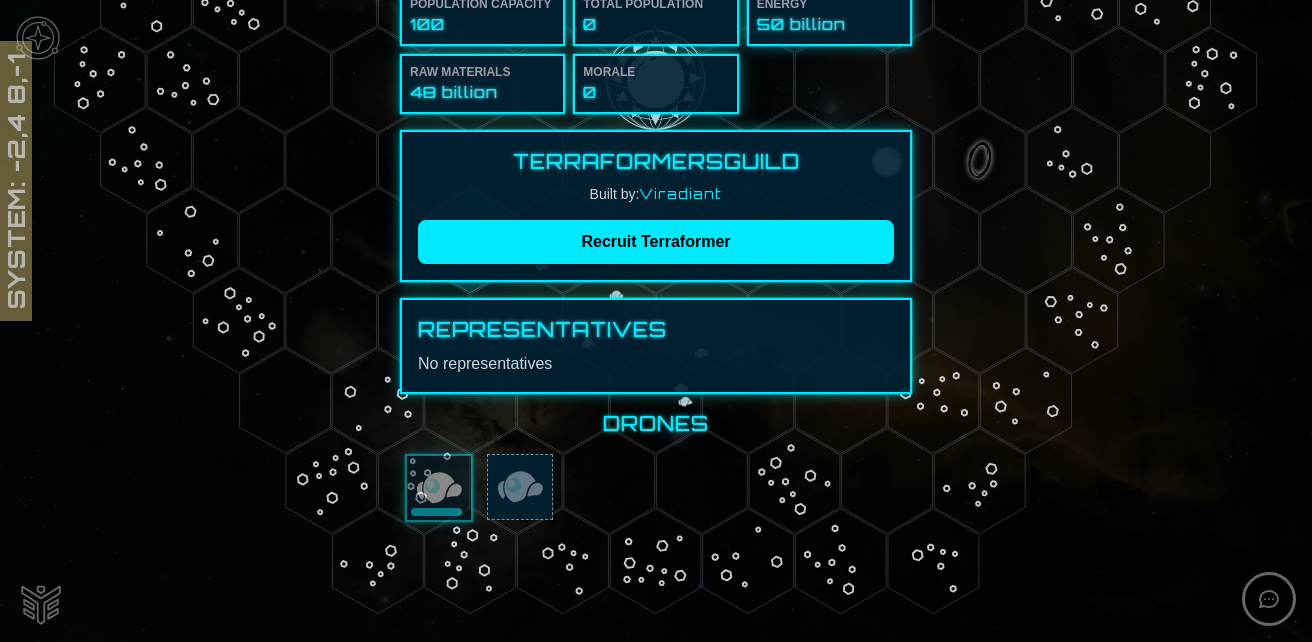 scroll, scrollTop: 0, scrollLeft: 0, axis: both 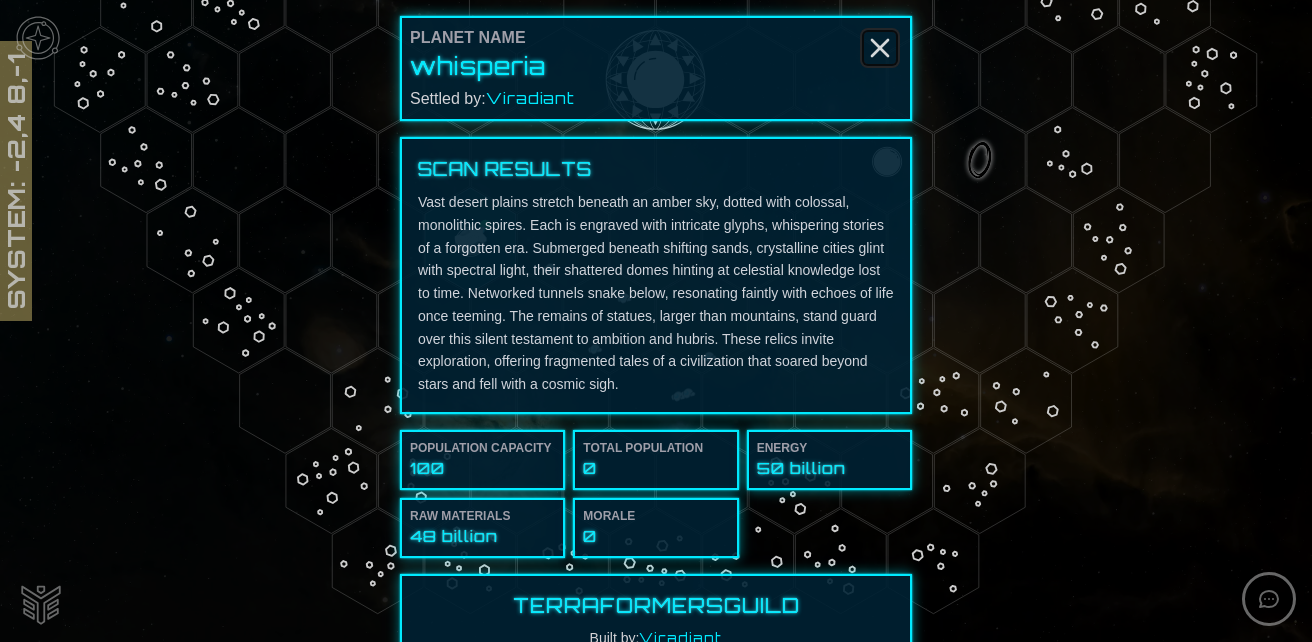 click 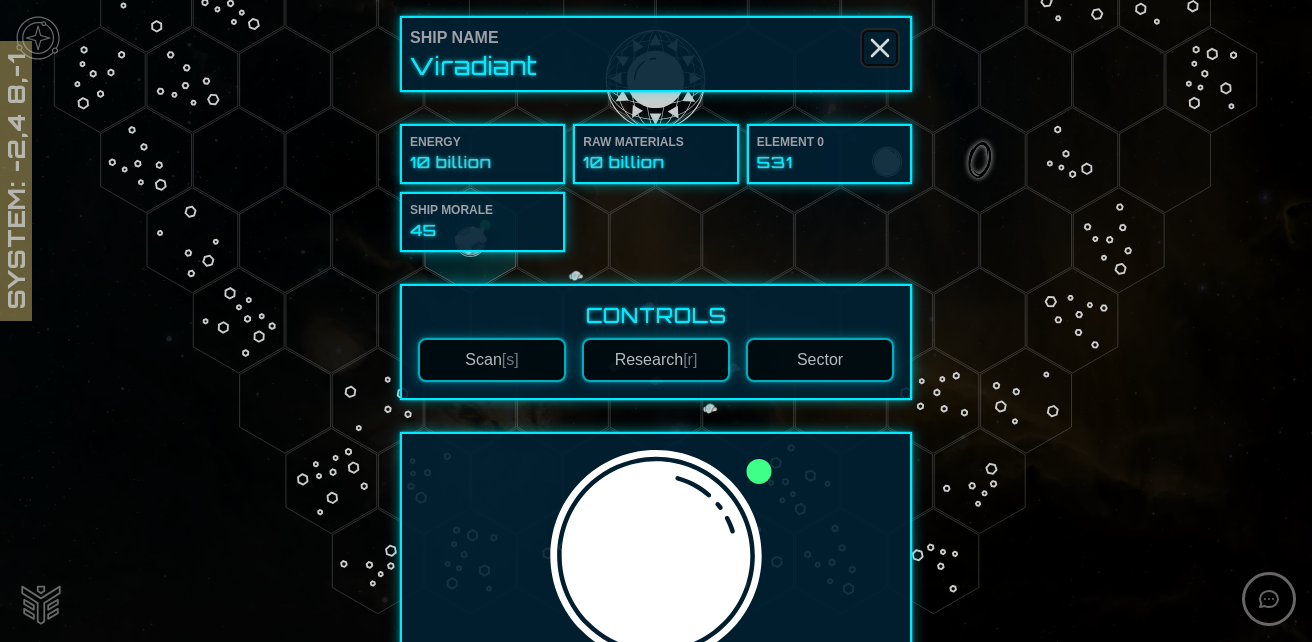 click 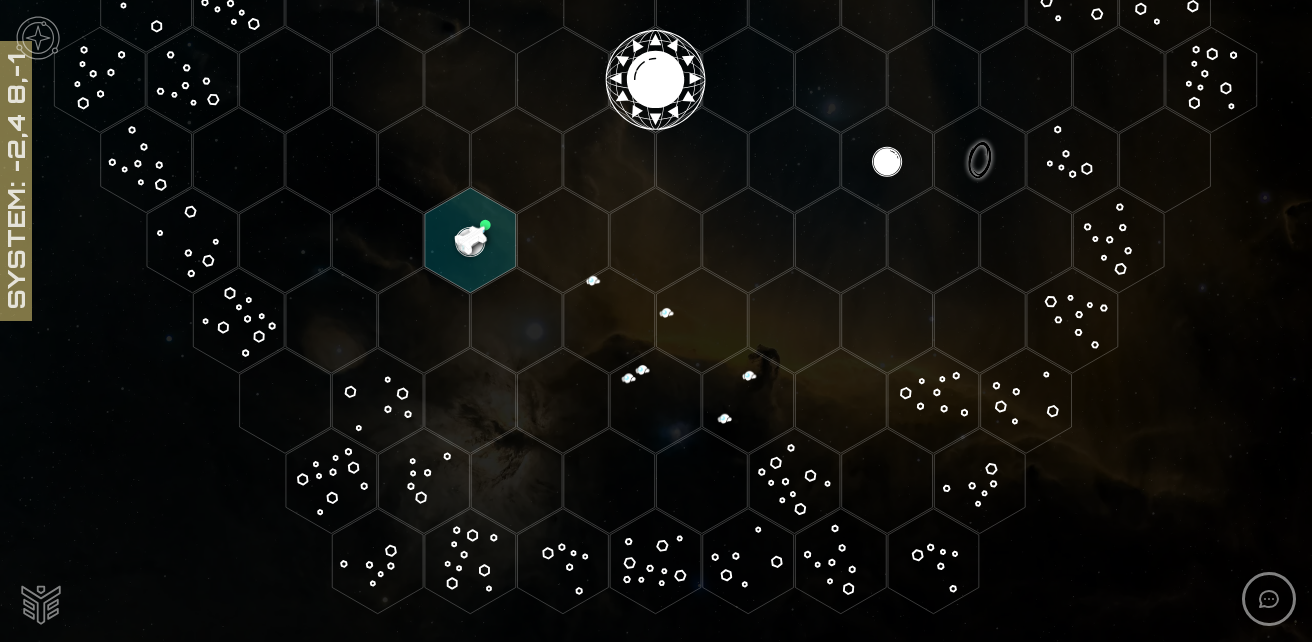 click at bounding box center (41, 603) 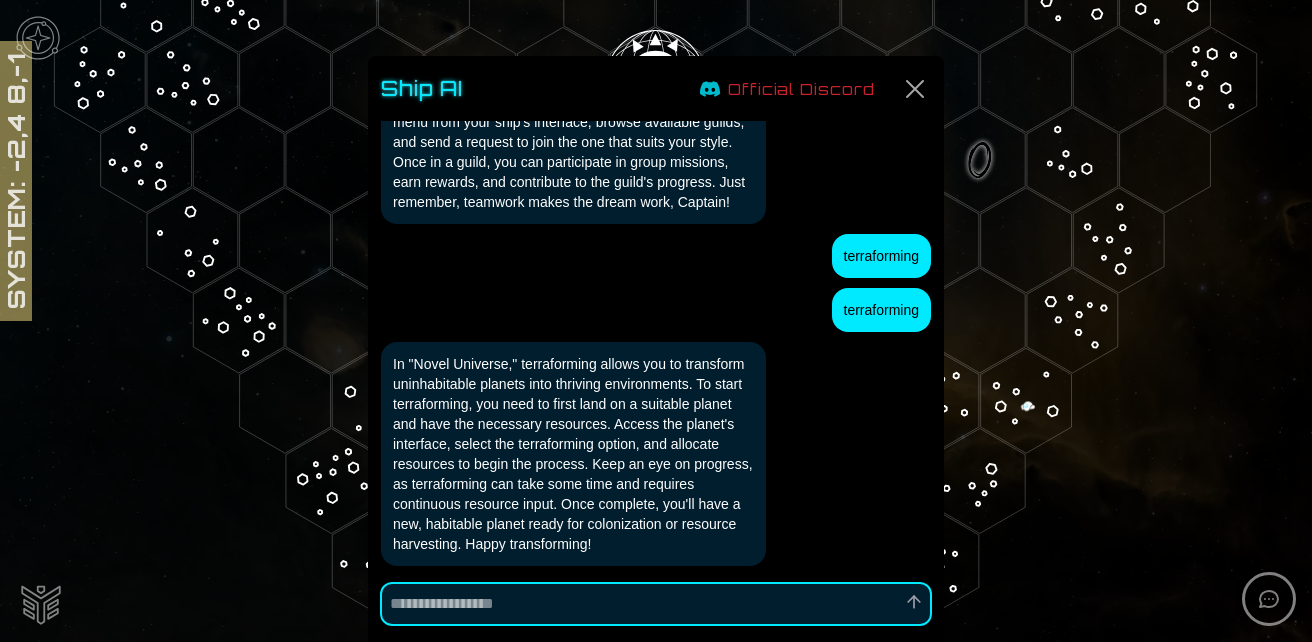 scroll, scrollTop: 1033, scrollLeft: 0, axis: vertical 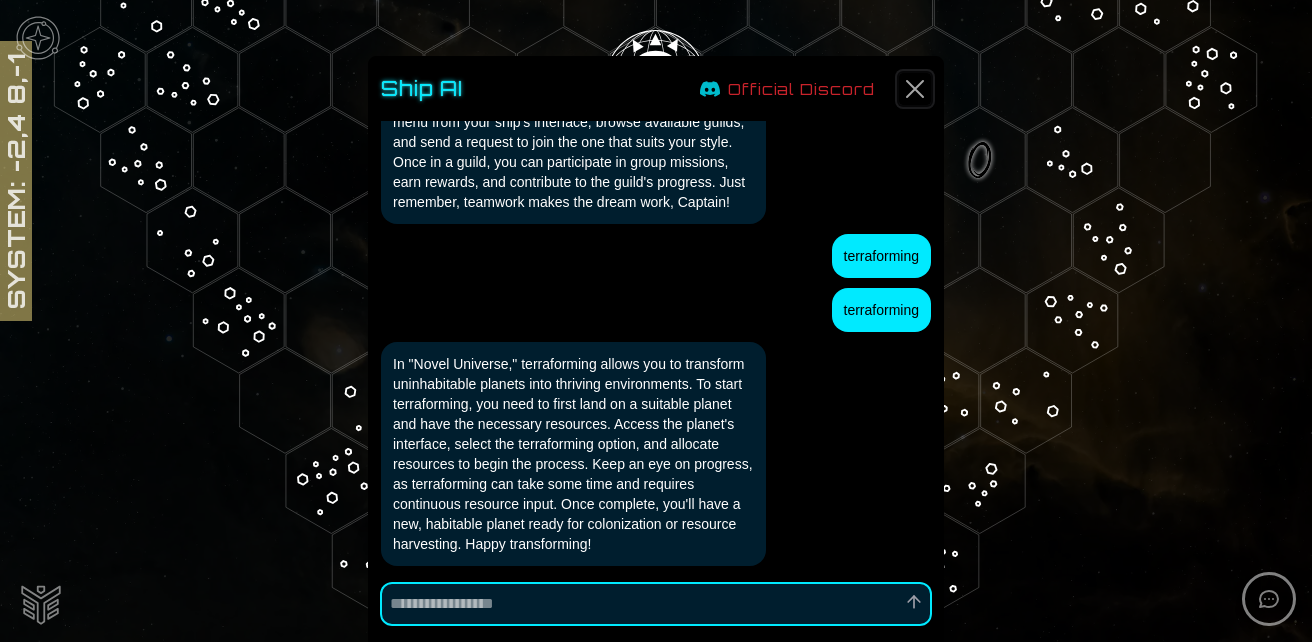 click 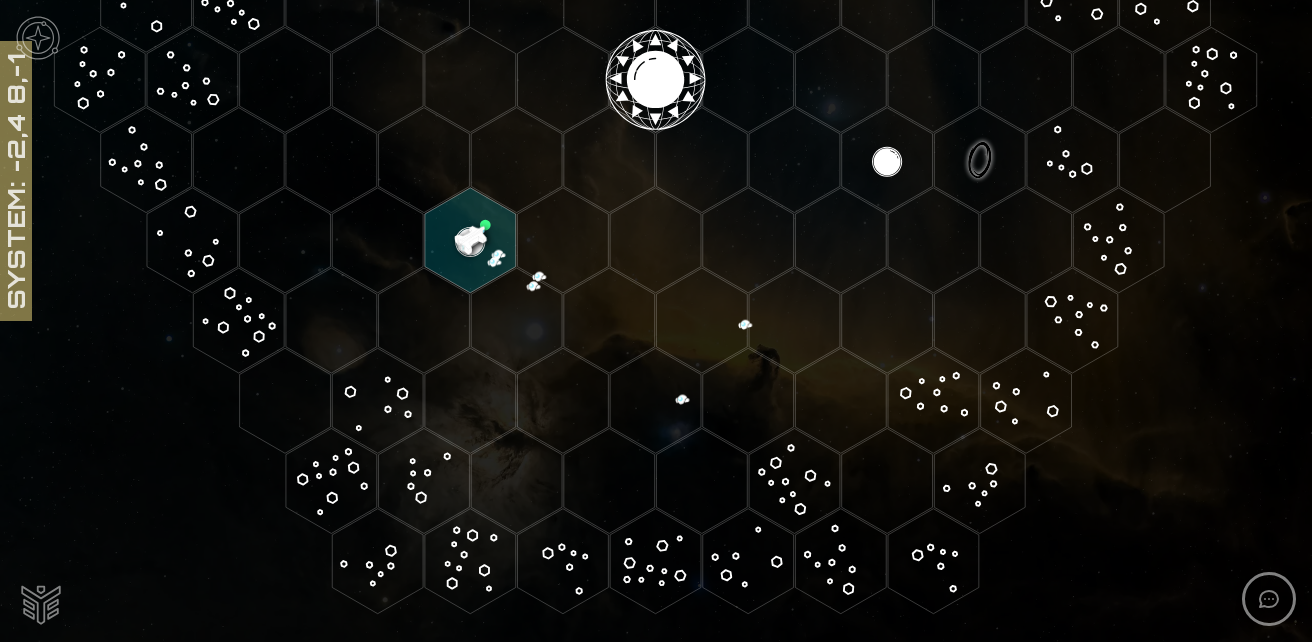 click 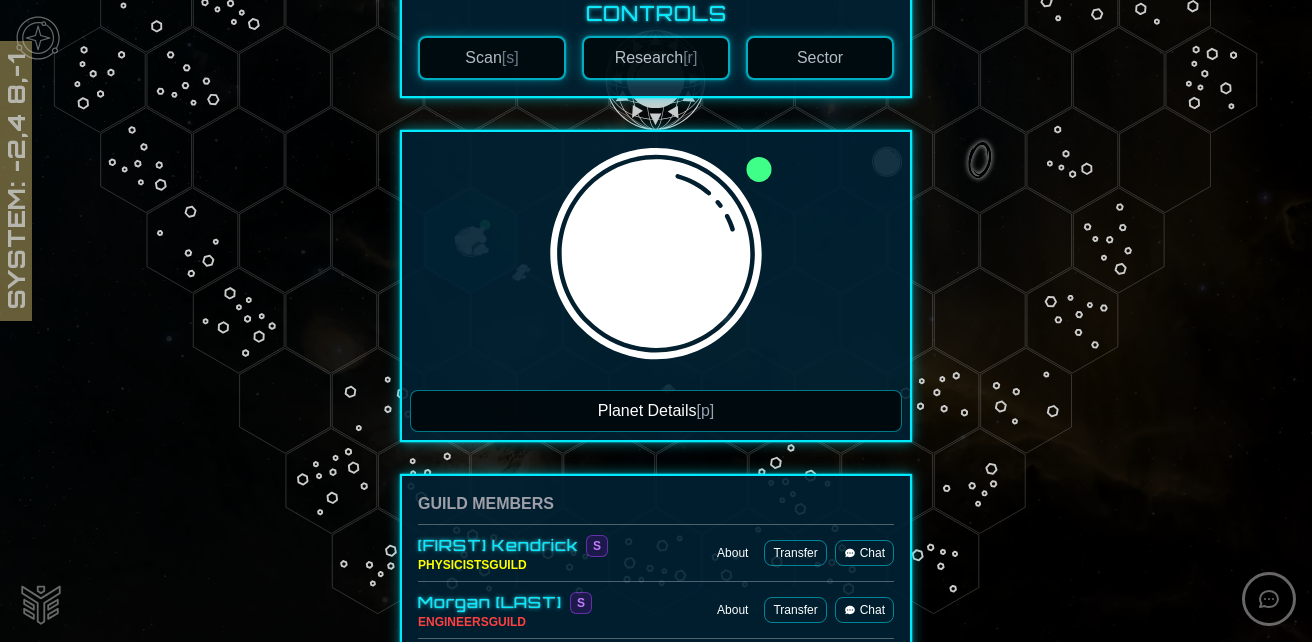 scroll, scrollTop: 400, scrollLeft: 0, axis: vertical 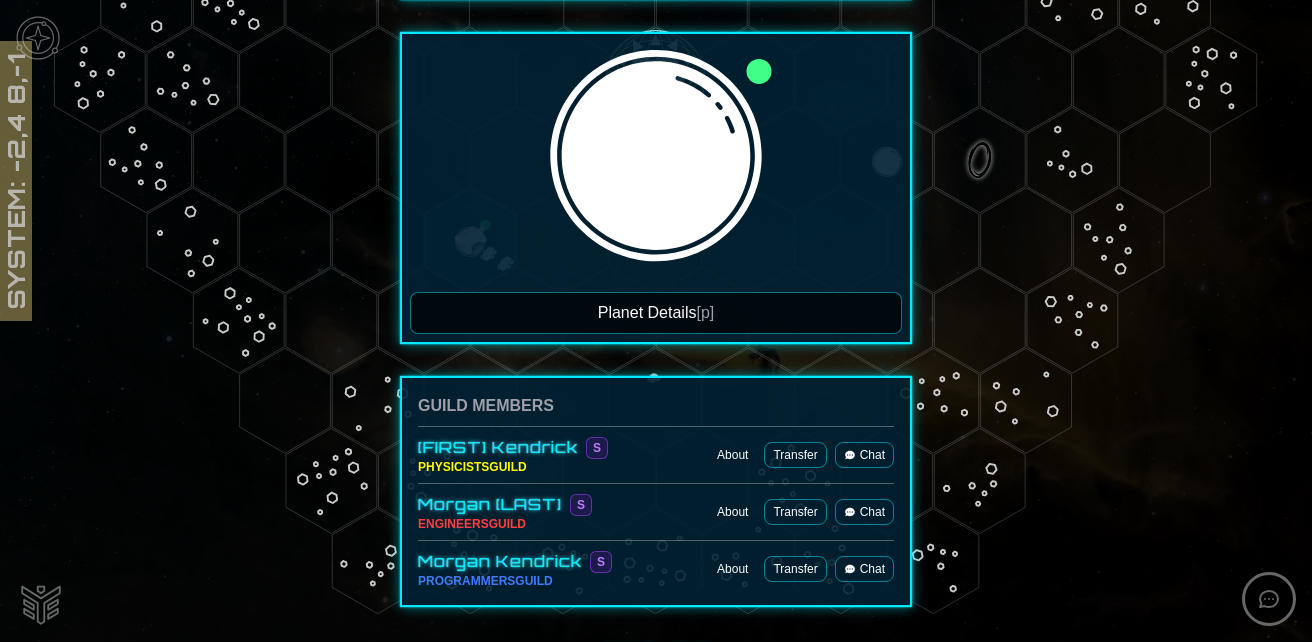 click on "Planet Details  [p]" at bounding box center (656, 313) 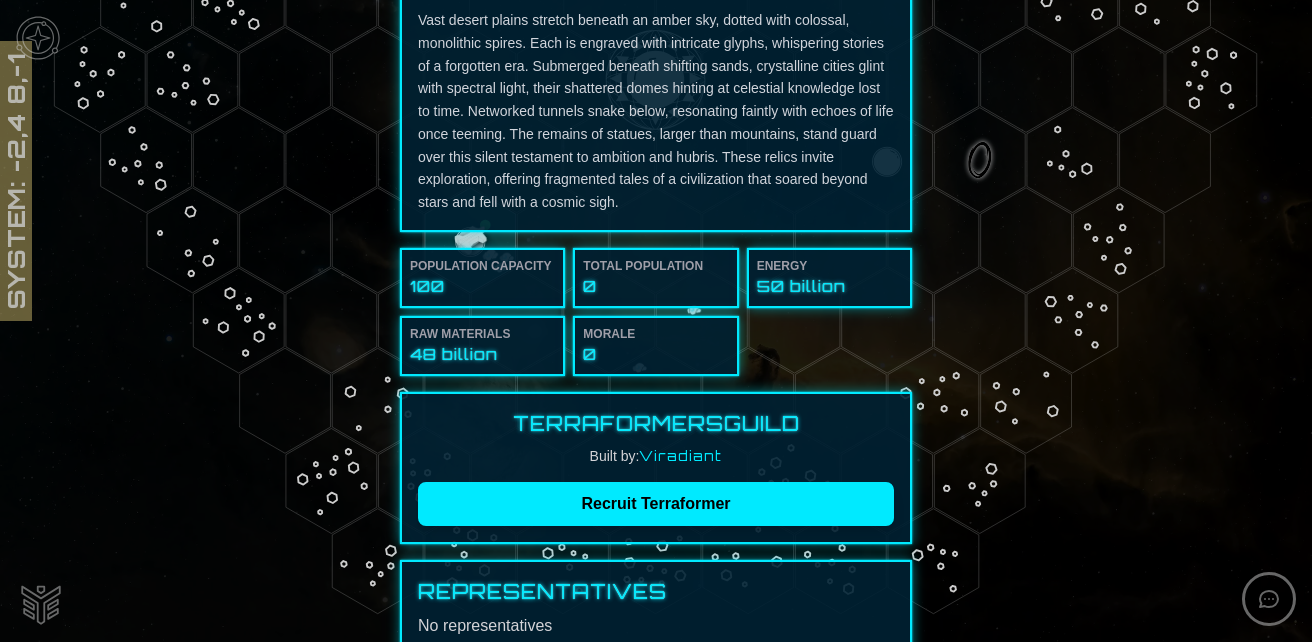 scroll, scrollTop: 400, scrollLeft: 0, axis: vertical 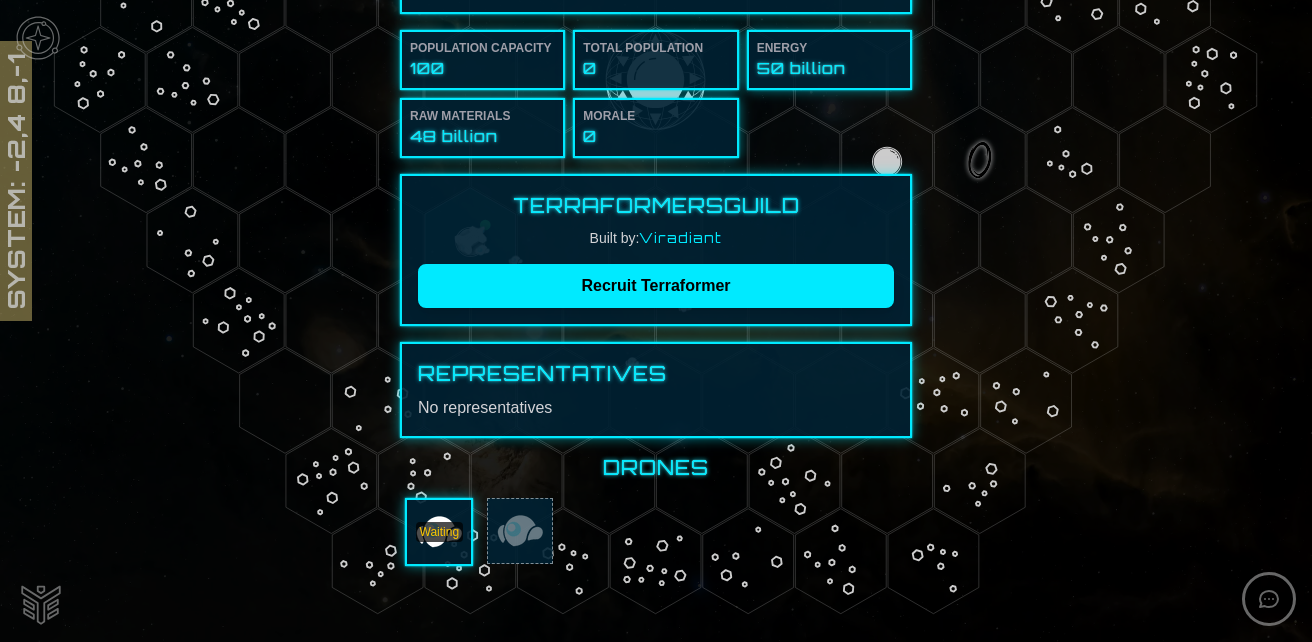 click on "Waiting" at bounding box center [440, 532] 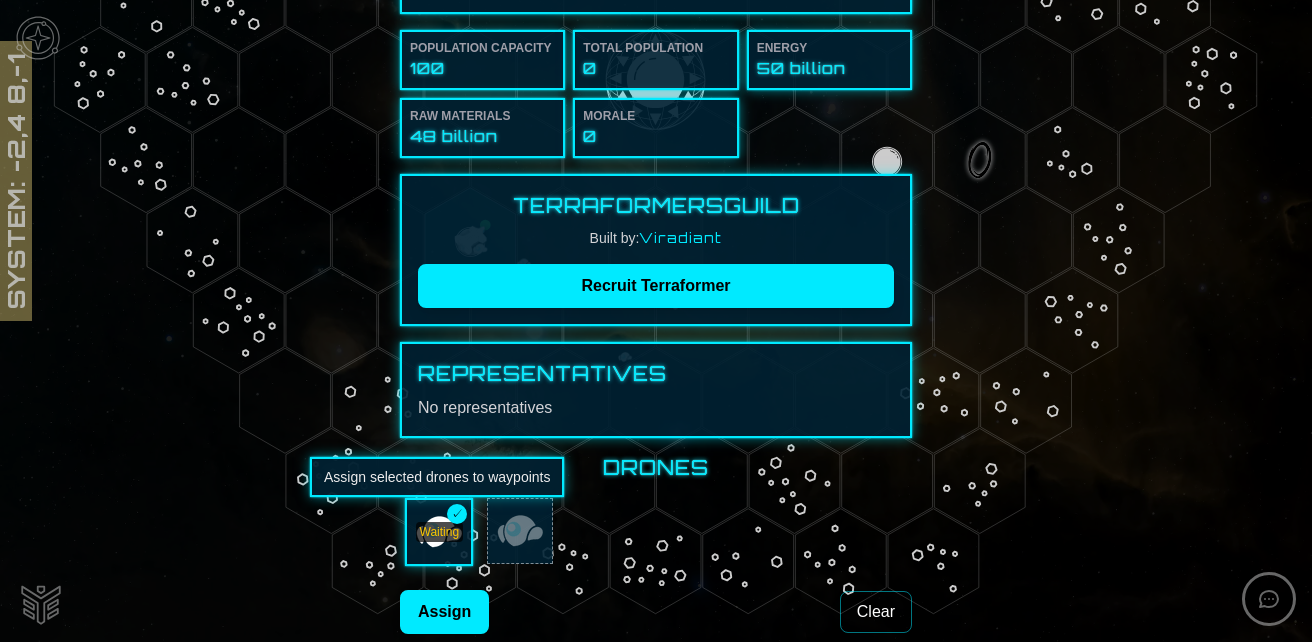 scroll, scrollTop: 488, scrollLeft: 0, axis: vertical 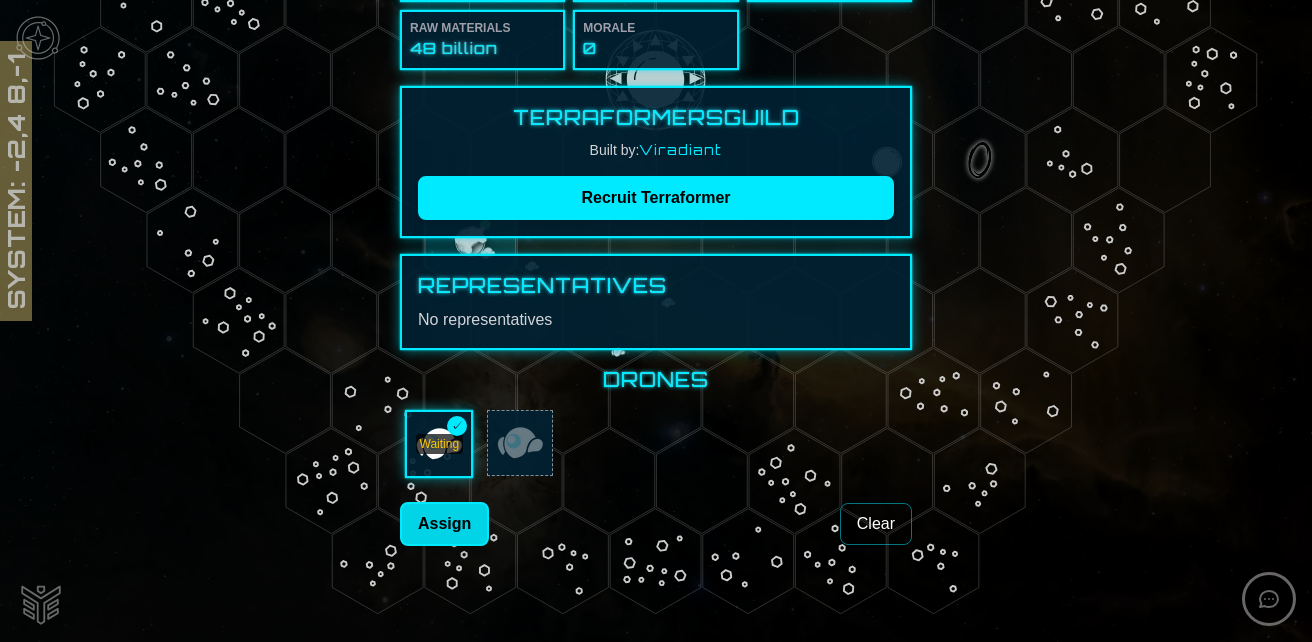 click on "Assign" at bounding box center [444, 524] 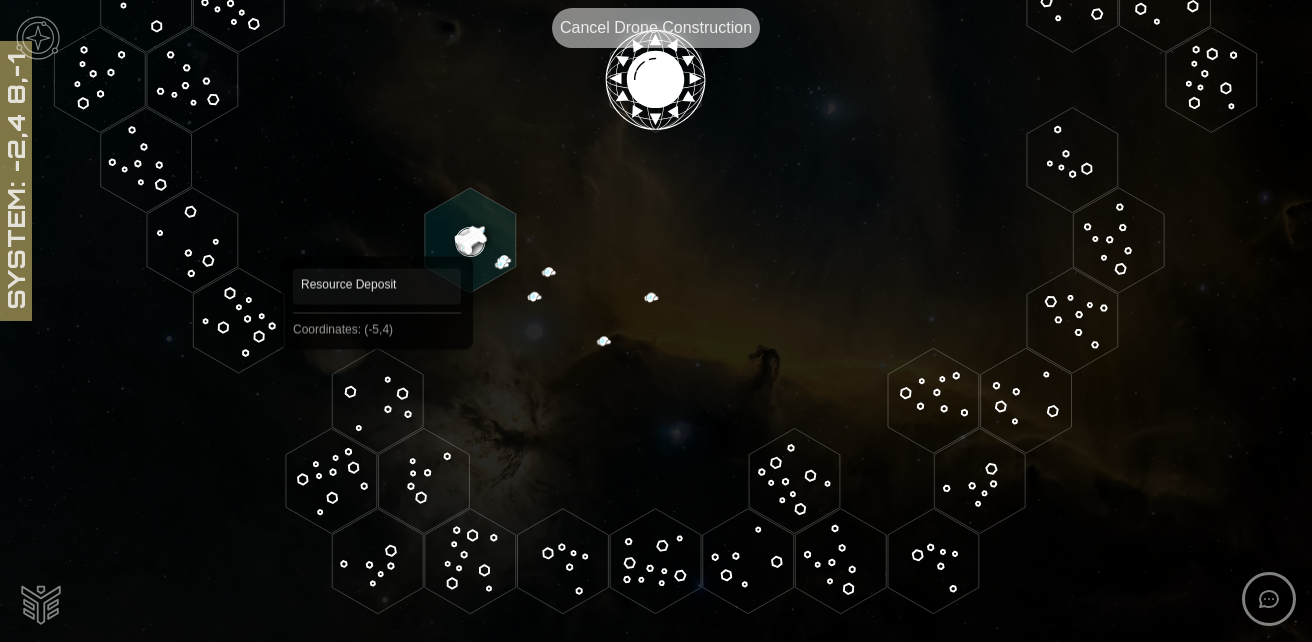 click 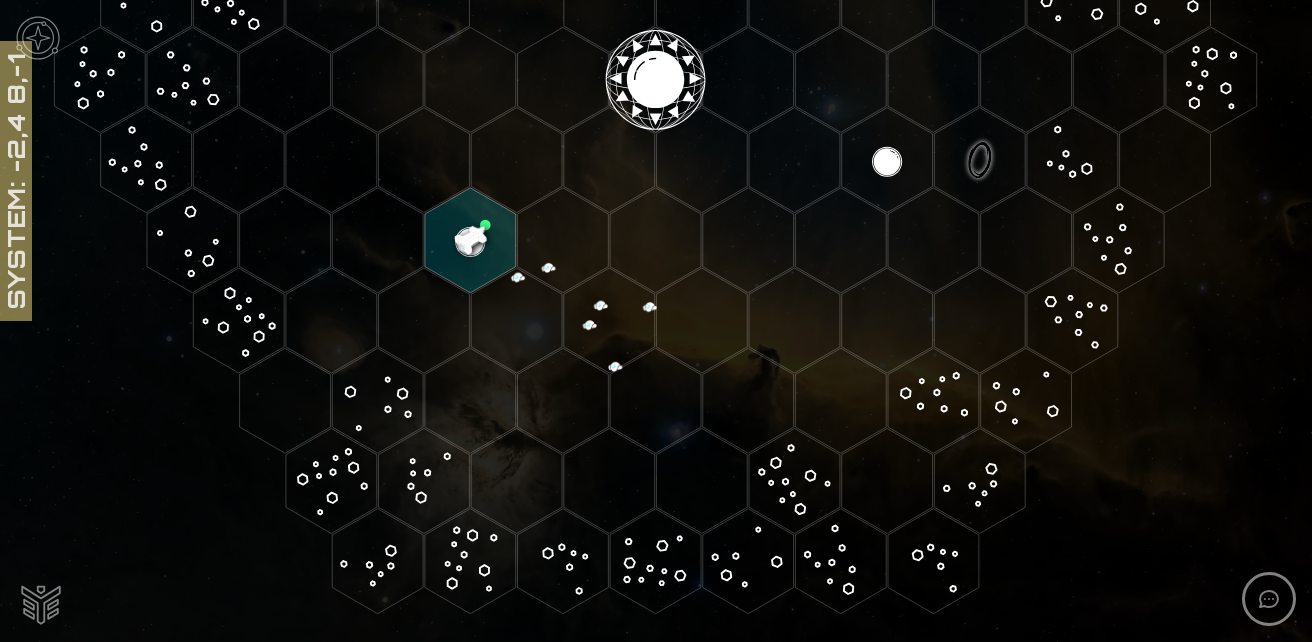 click 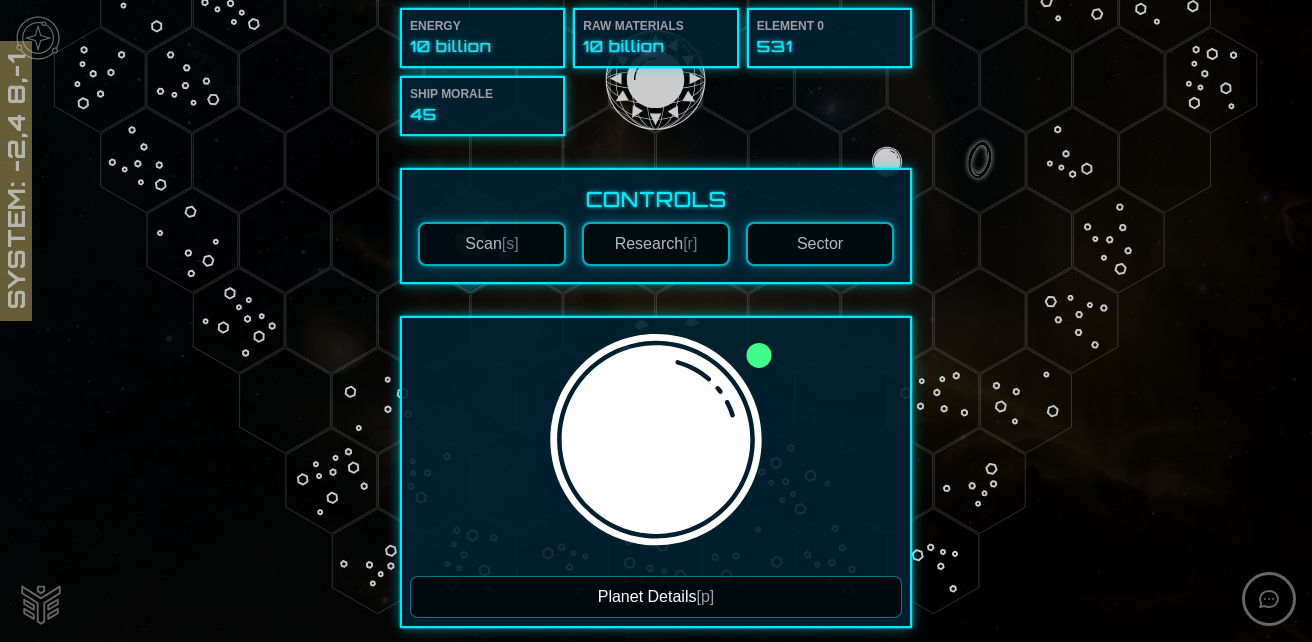 scroll, scrollTop: 0, scrollLeft: 0, axis: both 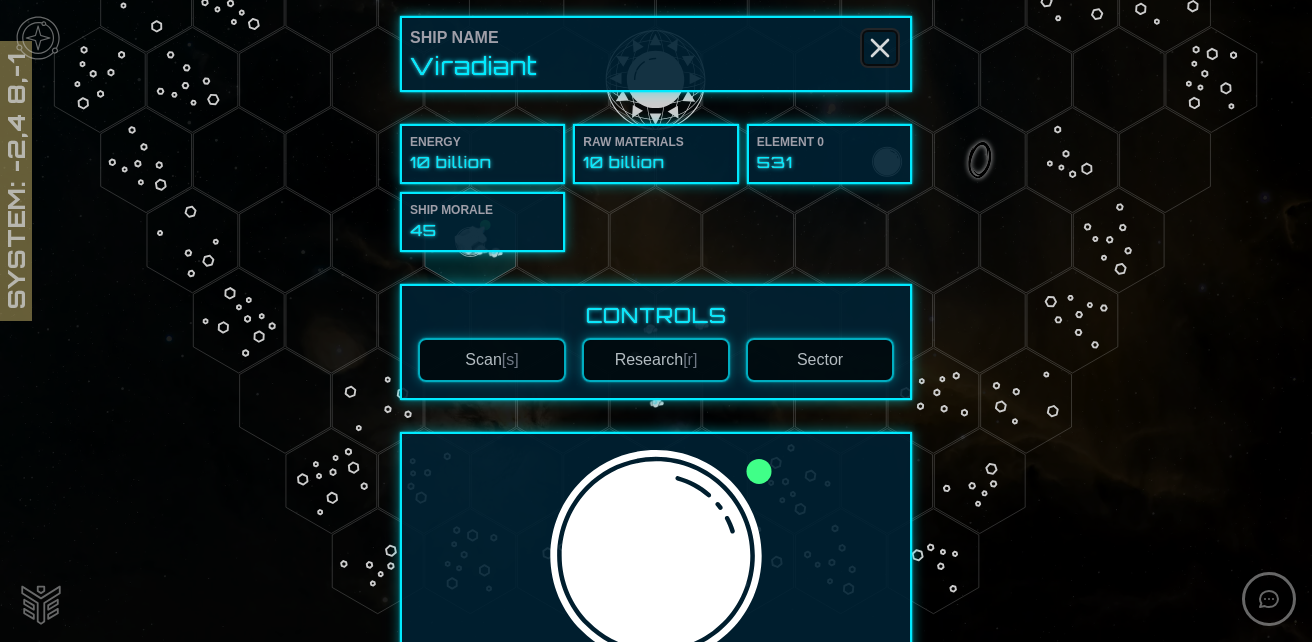 click 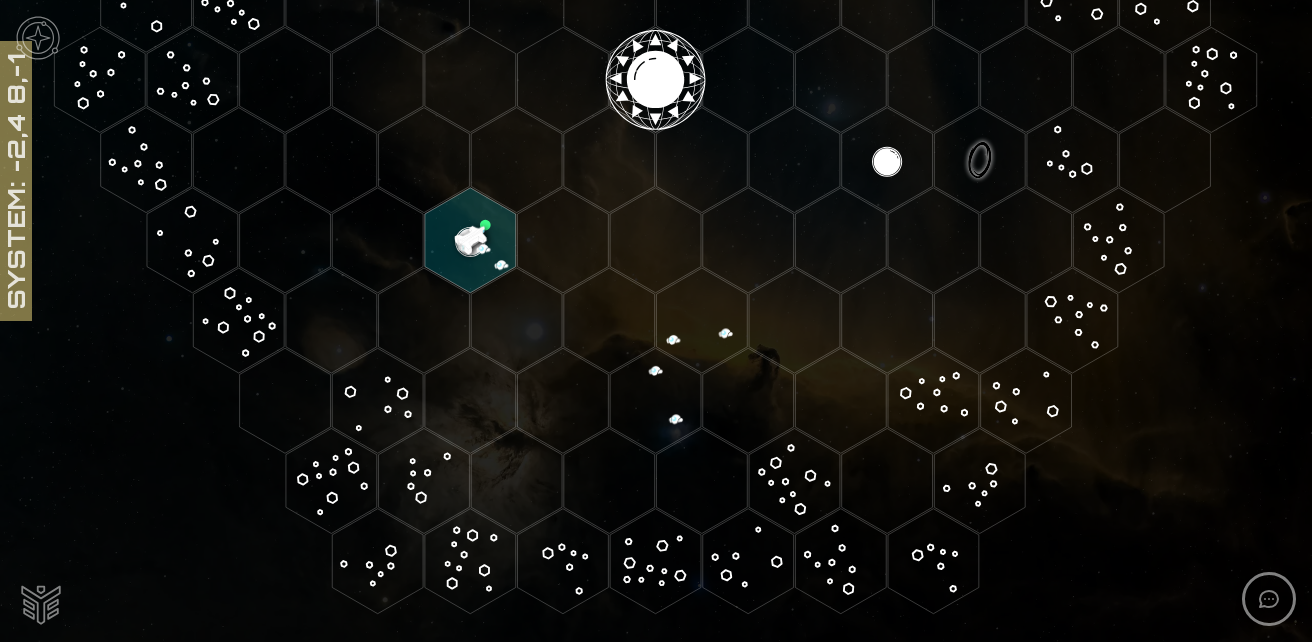 click 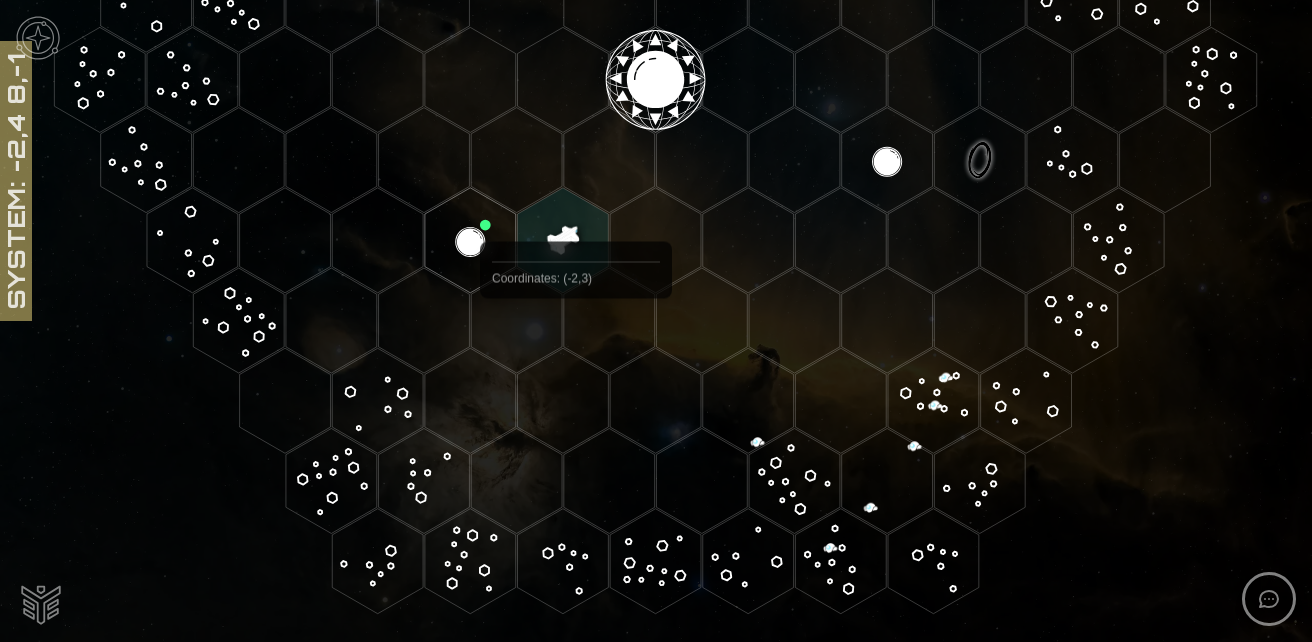 scroll, scrollTop: 395, scrollLeft: 0, axis: vertical 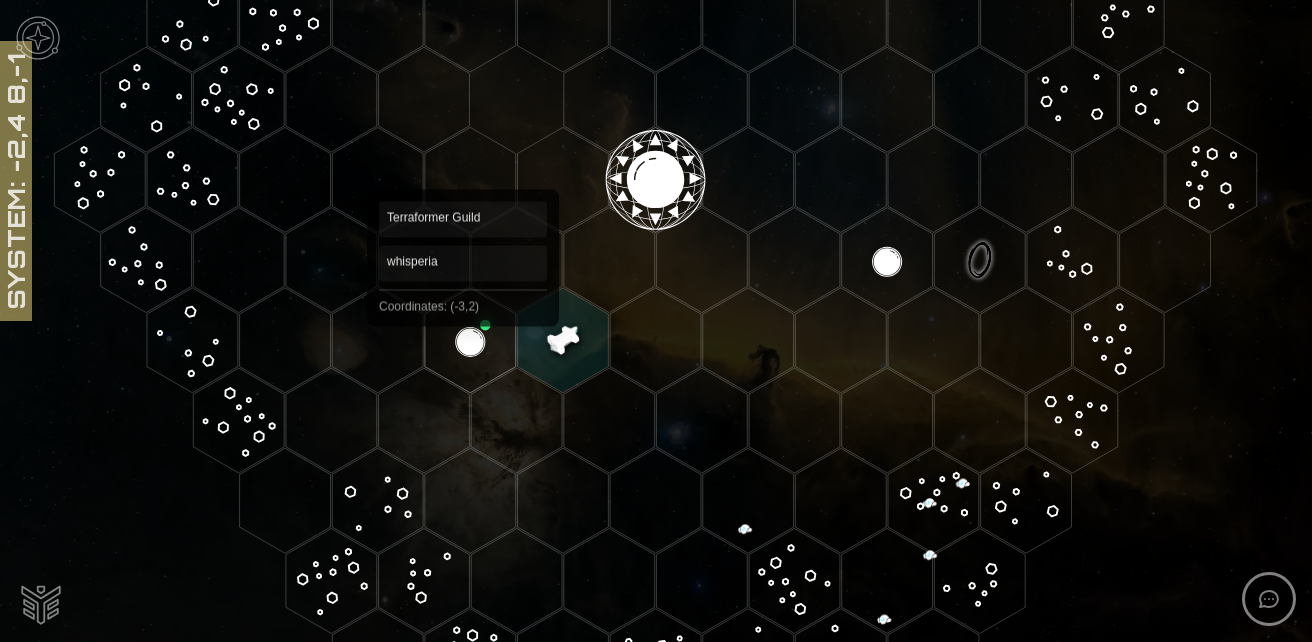 click 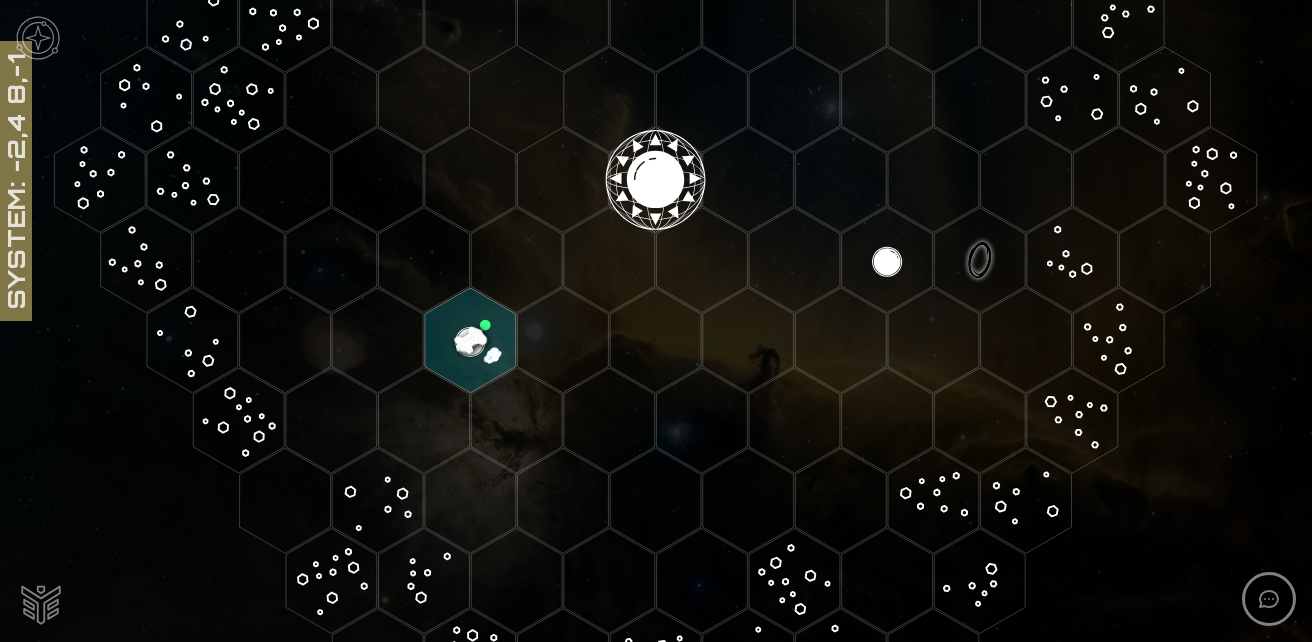 click 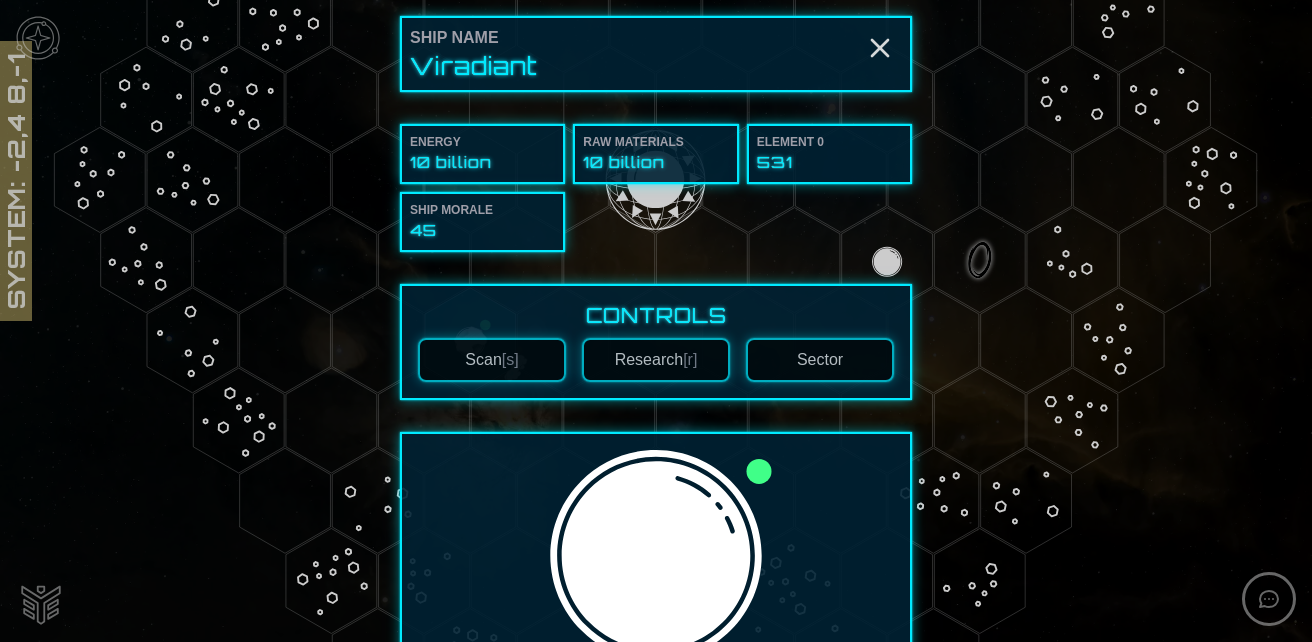 scroll, scrollTop: 400, scrollLeft: 0, axis: vertical 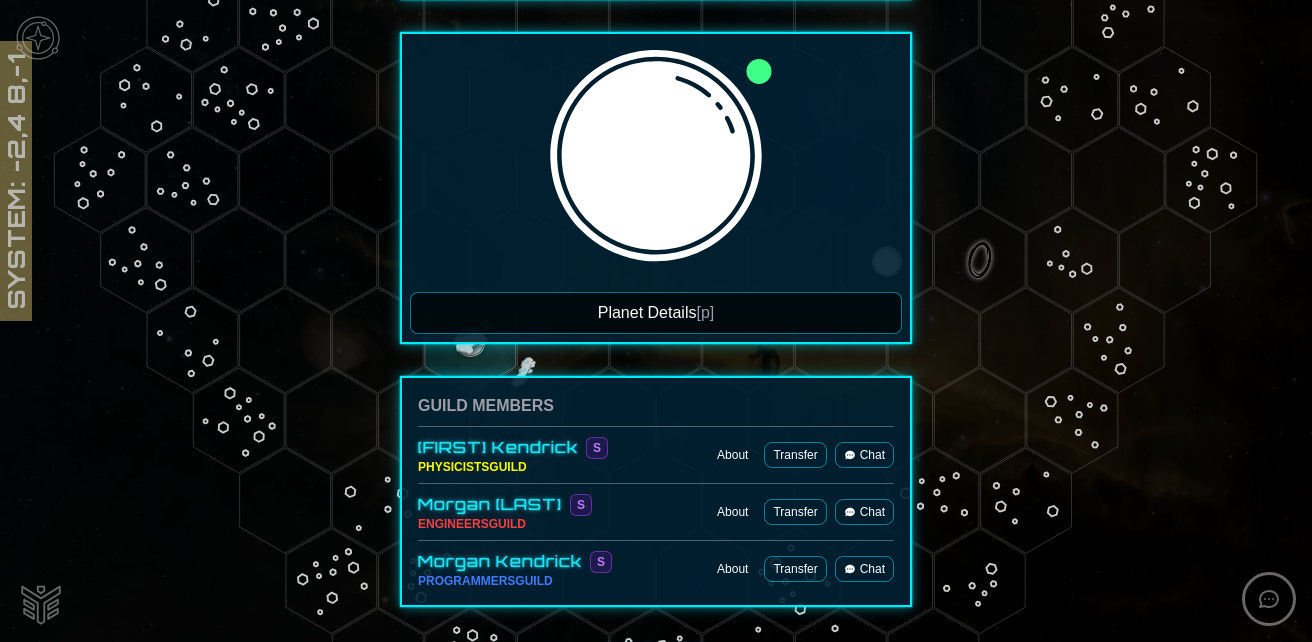 click on "Planet Details  [p]" at bounding box center [656, 313] 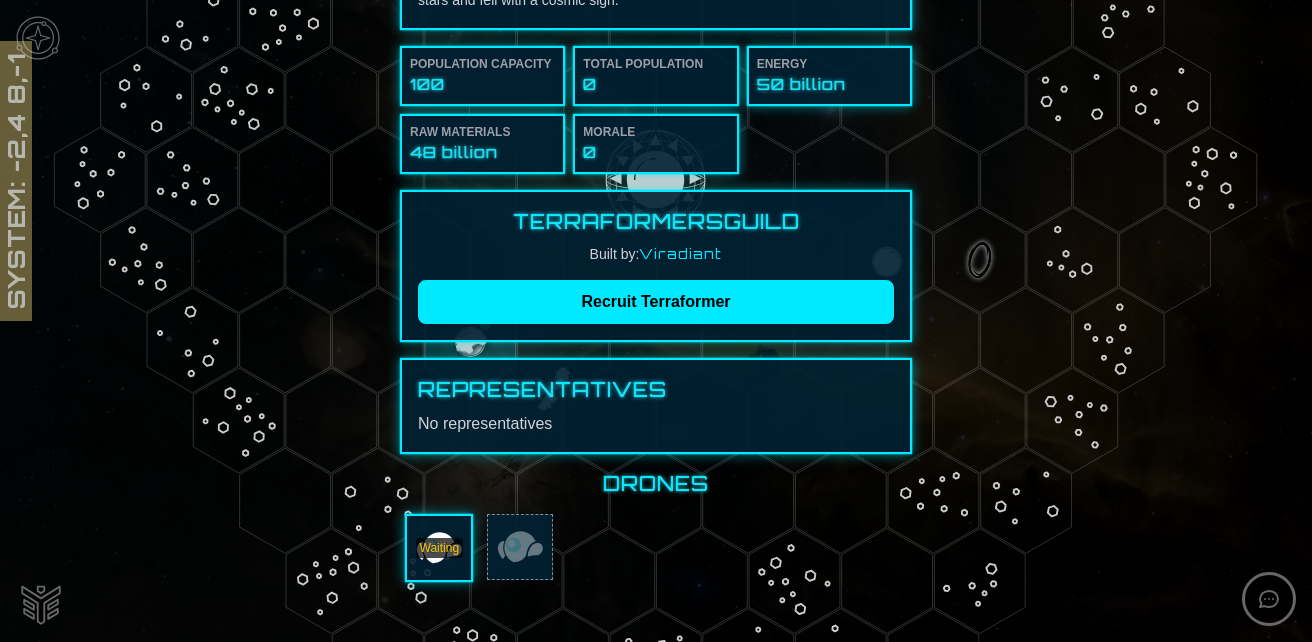 scroll, scrollTop: 400, scrollLeft: 0, axis: vertical 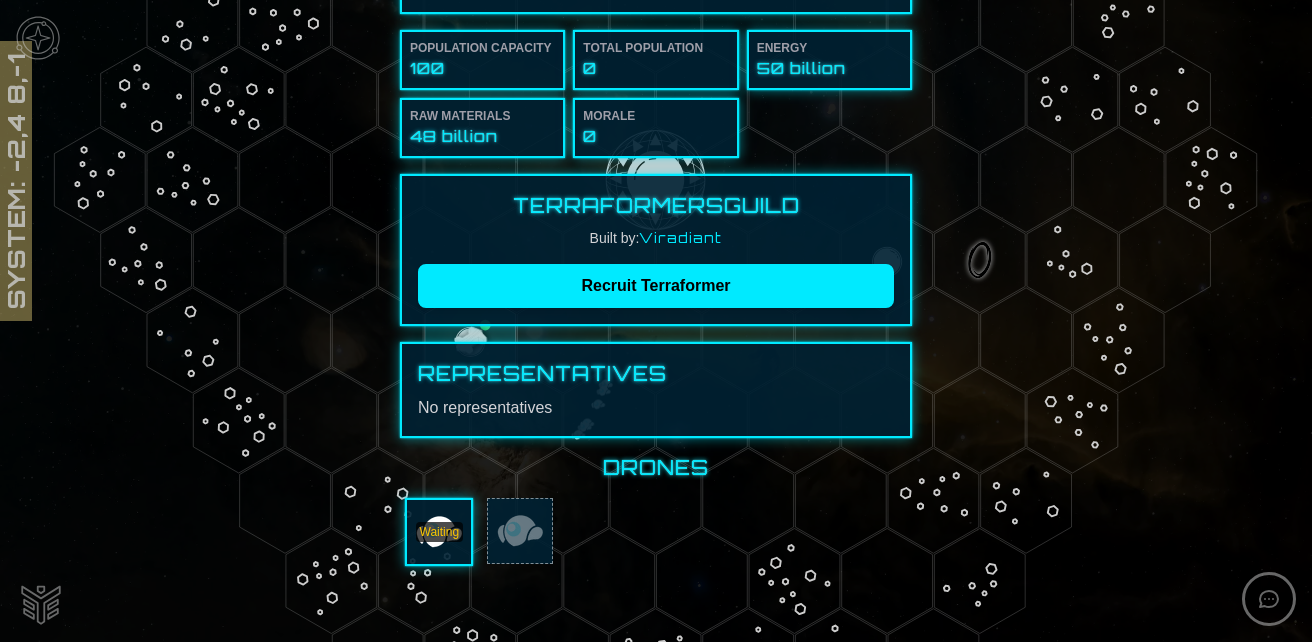 click on "Waiting" at bounding box center (440, 532) 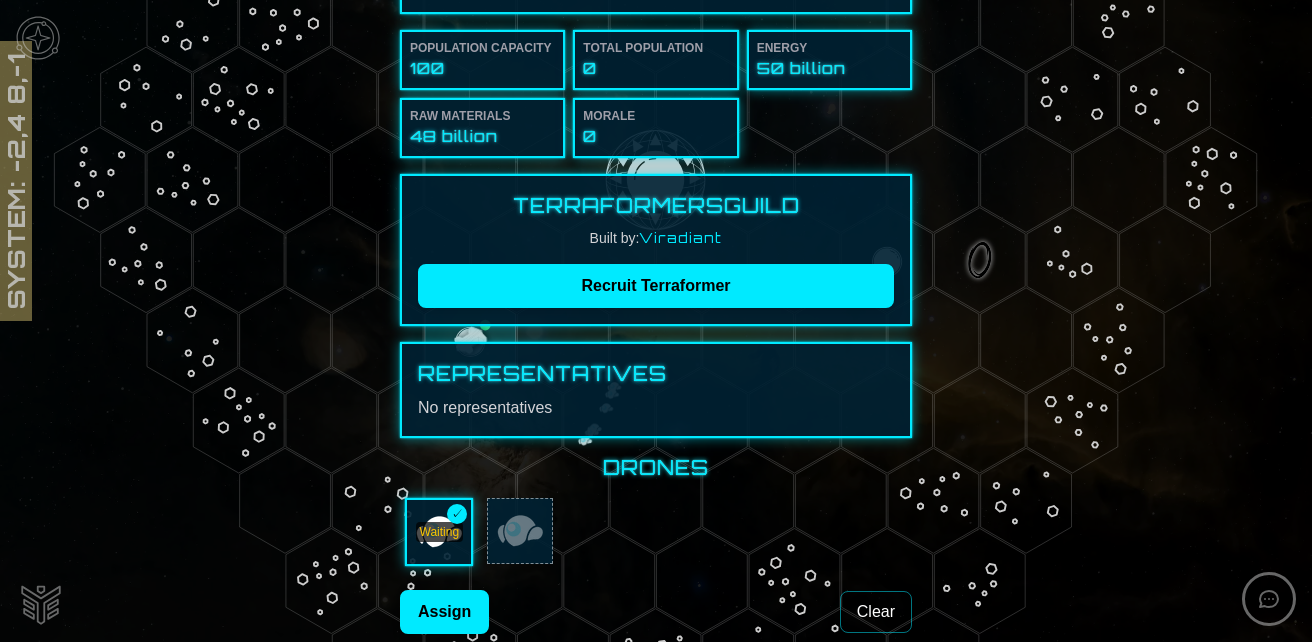 scroll, scrollTop: 488, scrollLeft: 0, axis: vertical 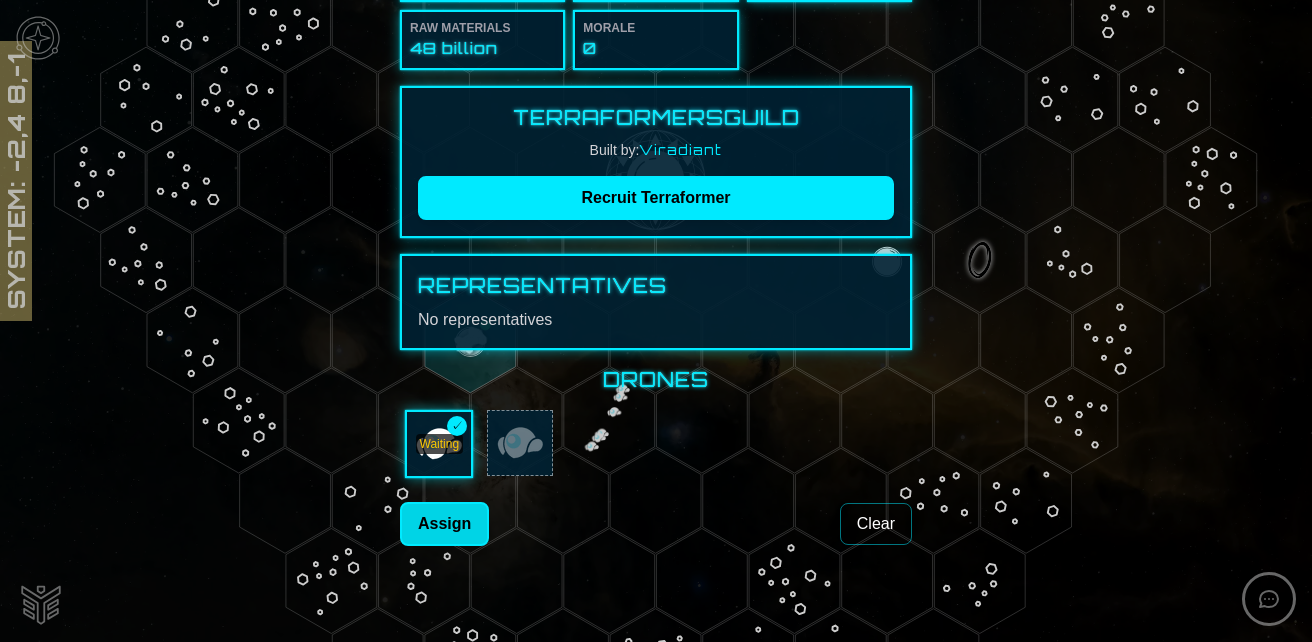 click on "Assign" at bounding box center [444, 524] 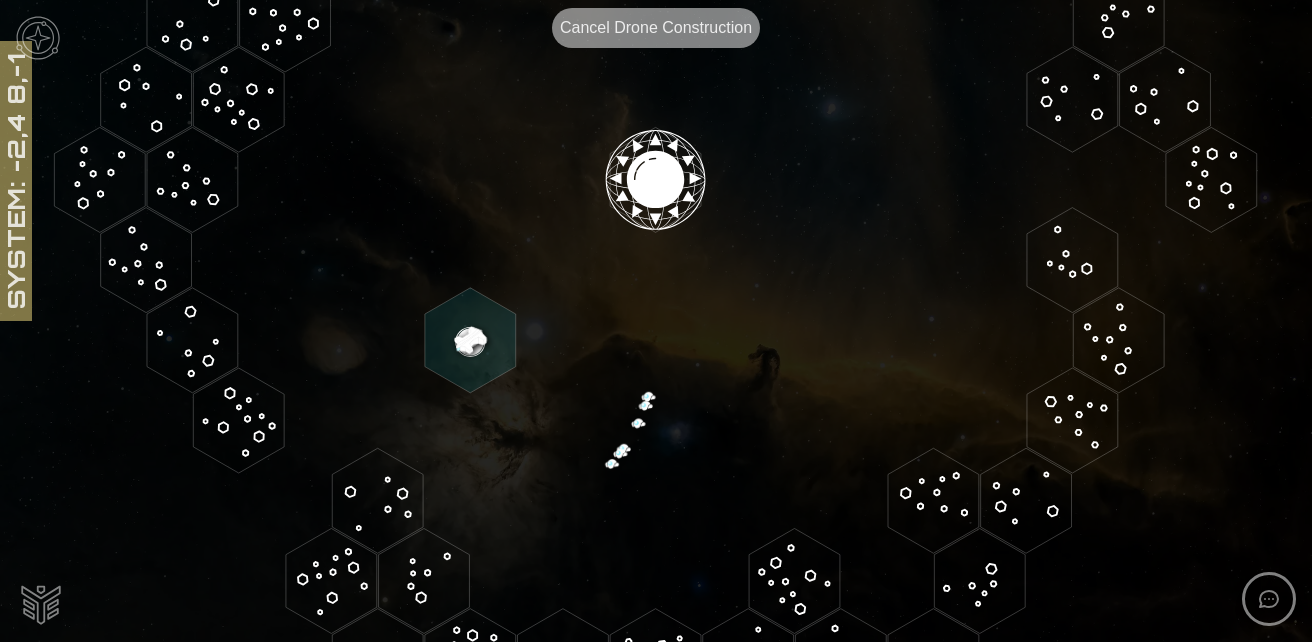 click 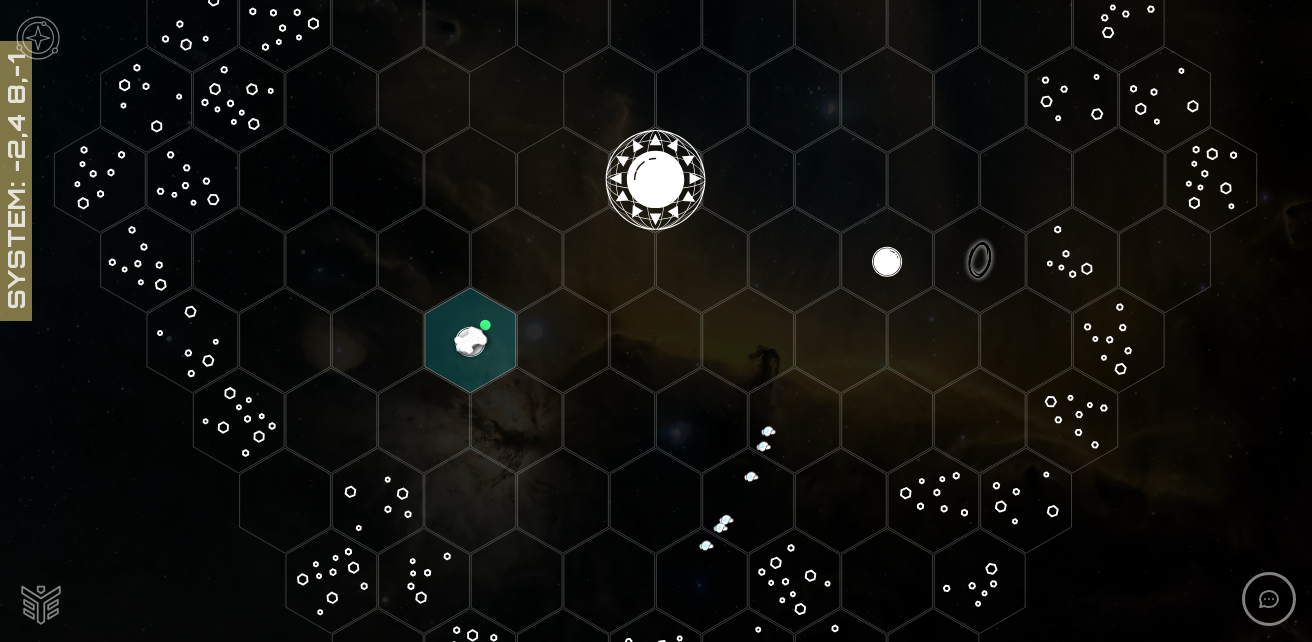 click 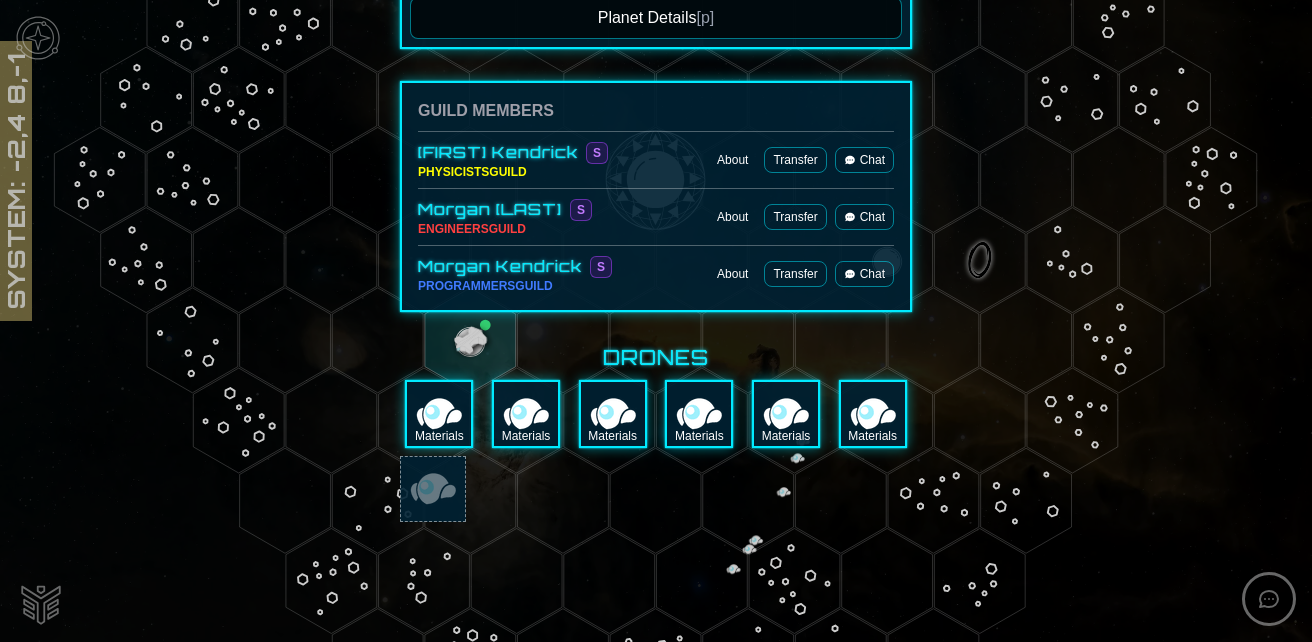scroll, scrollTop: 395, scrollLeft: 0, axis: vertical 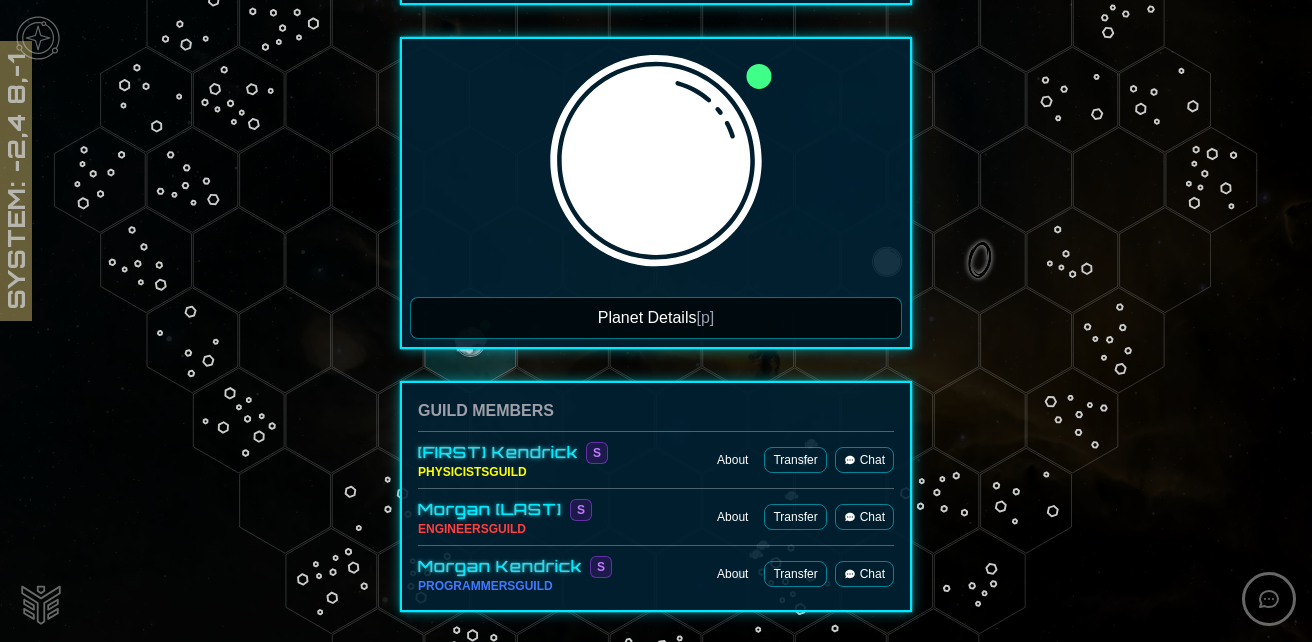 click on "Planet Details  [p]" at bounding box center (656, 318) 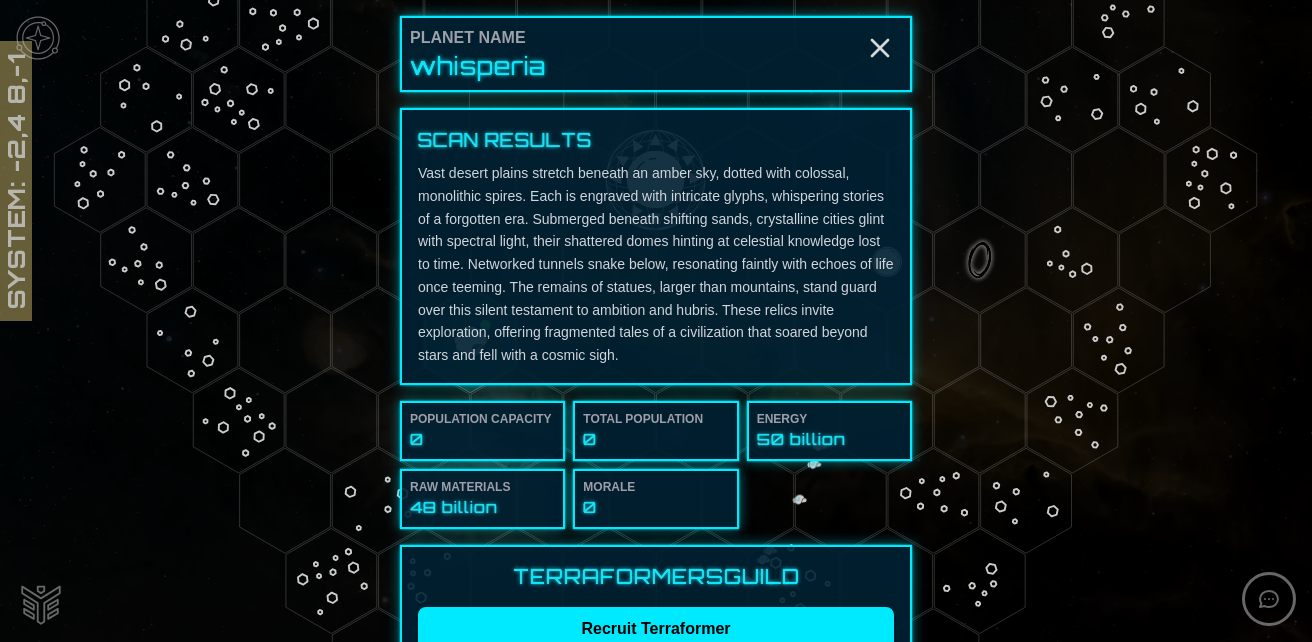 scroll, scrollTop: 300, scrollLeft: 0, axis: vertical 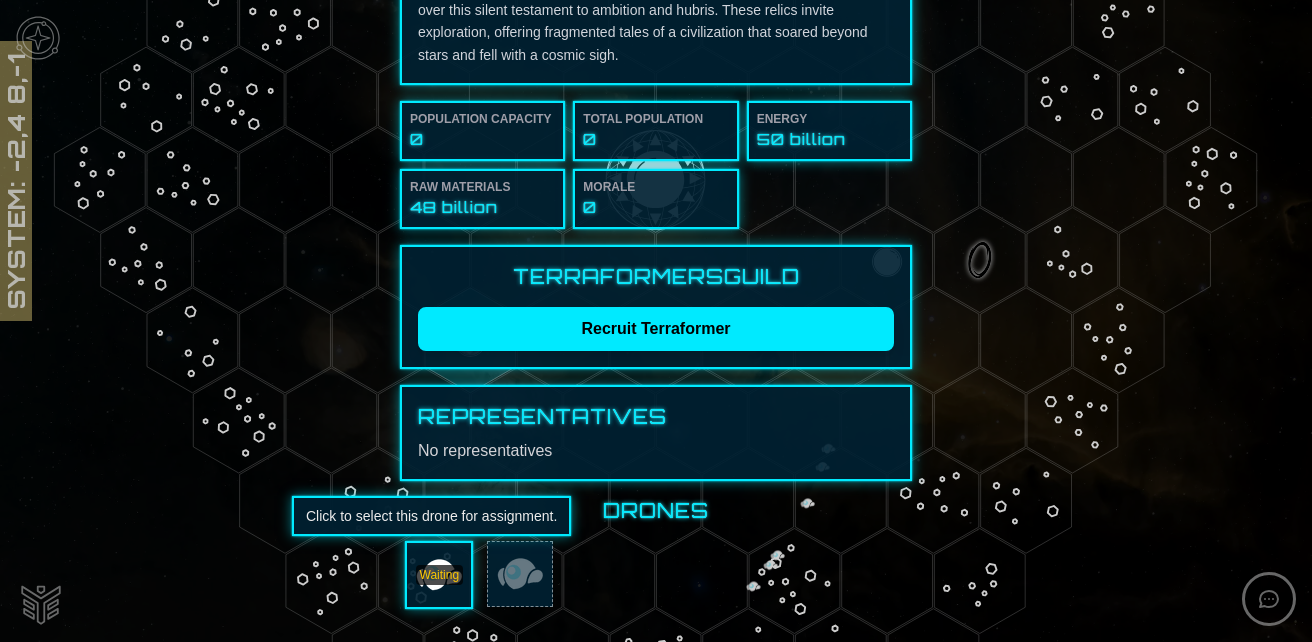 click on "Waiting" at bounding box center (440, 575) 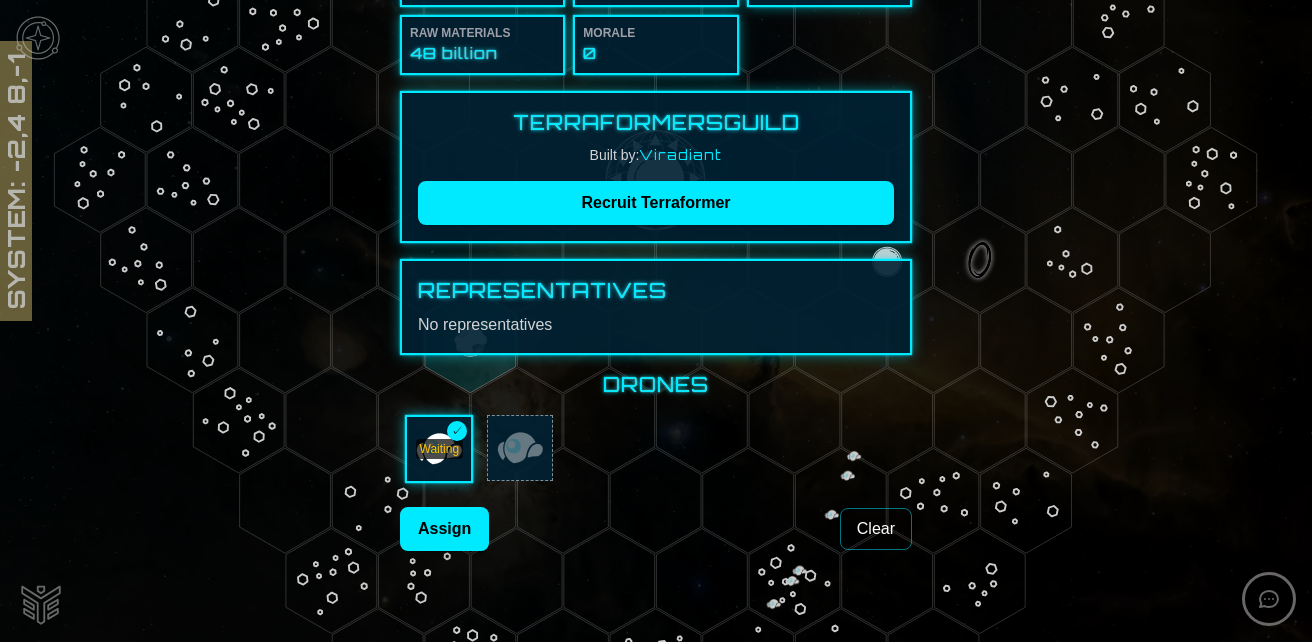 scroll, scrollTop: 488, scrollLeft: 0, axis: vertical 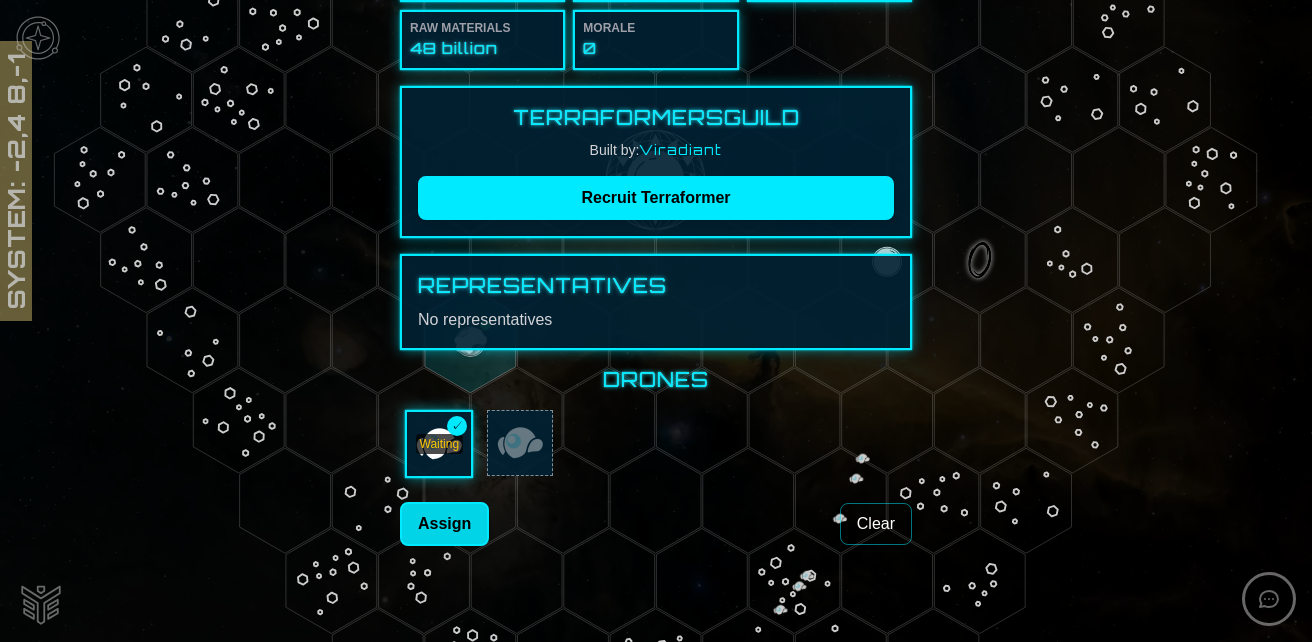 click on "Assign" at bounding box center [444, 524] 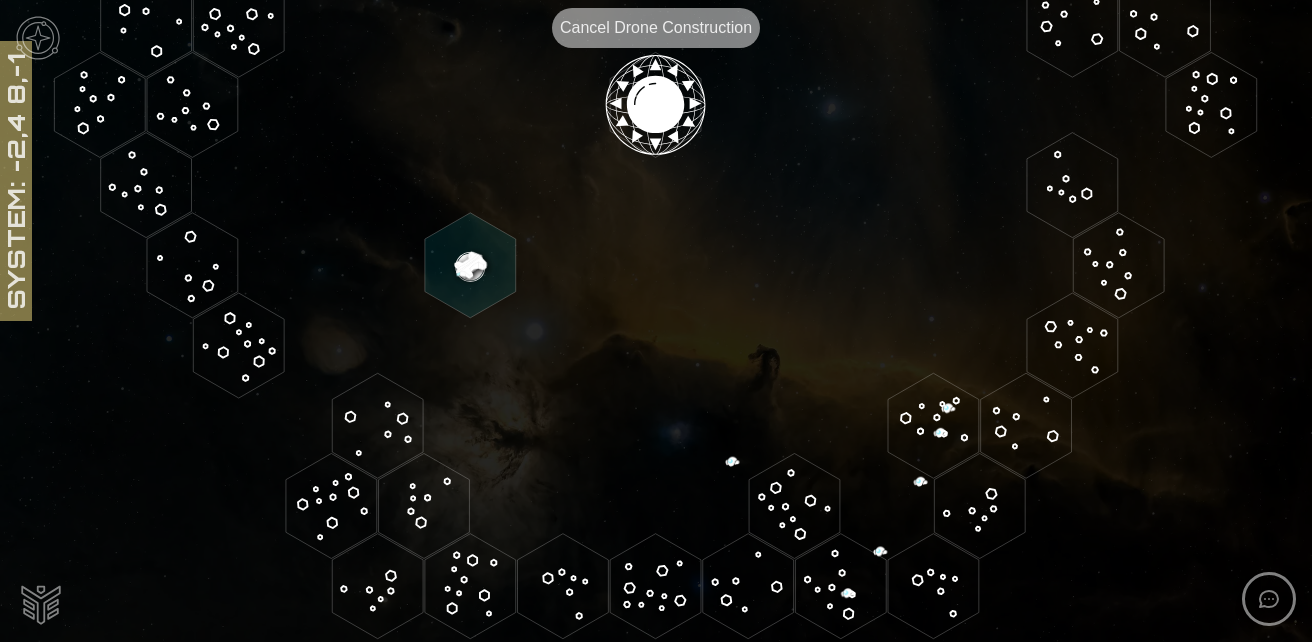 scroll, scrollTop: 495, scrollLeft: 0, axis: vertical 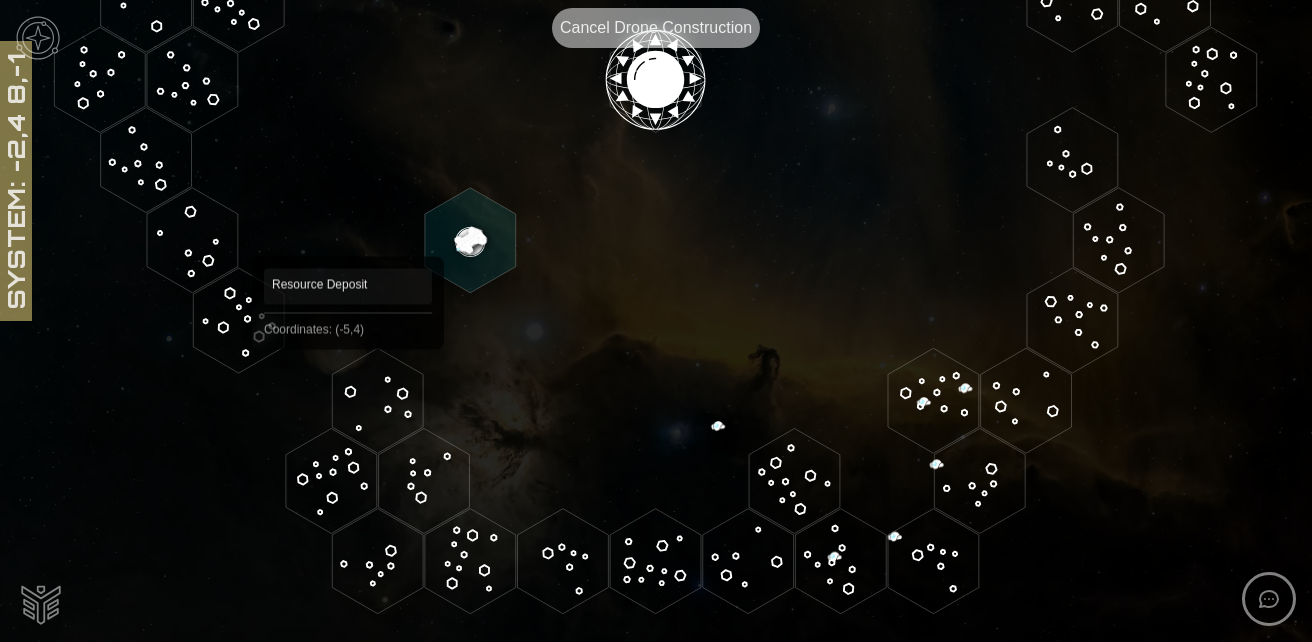 click 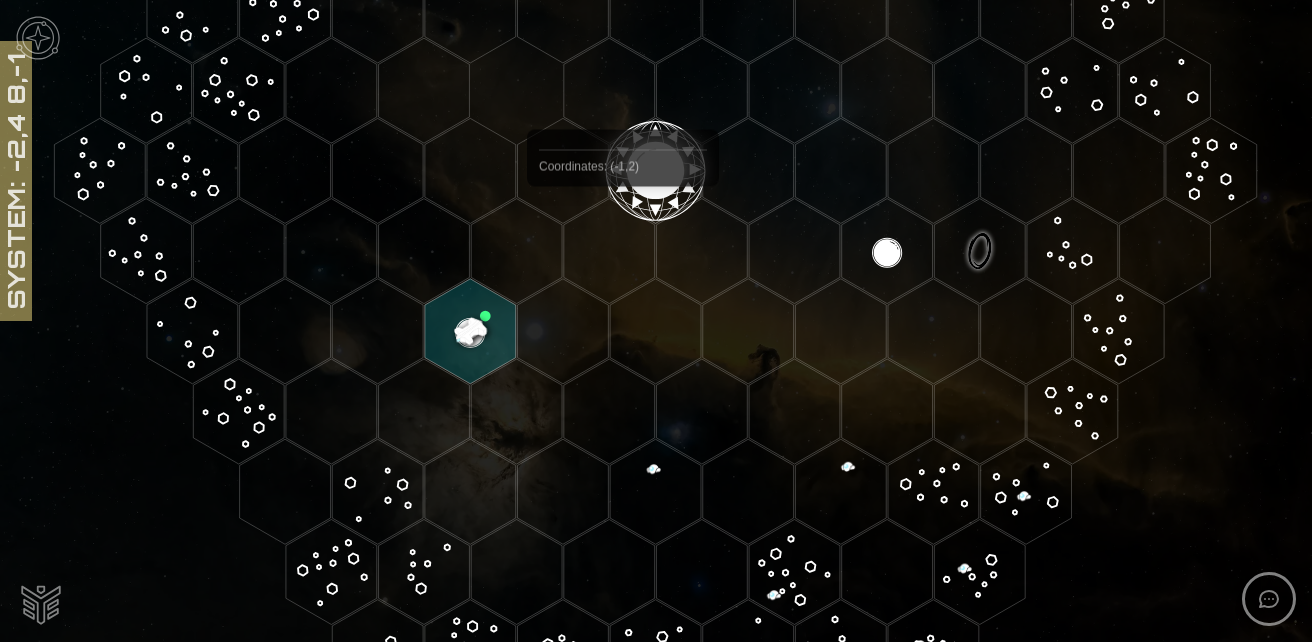 scroll, scrollTop: 495, scrollLeft: 0, axis: vertical 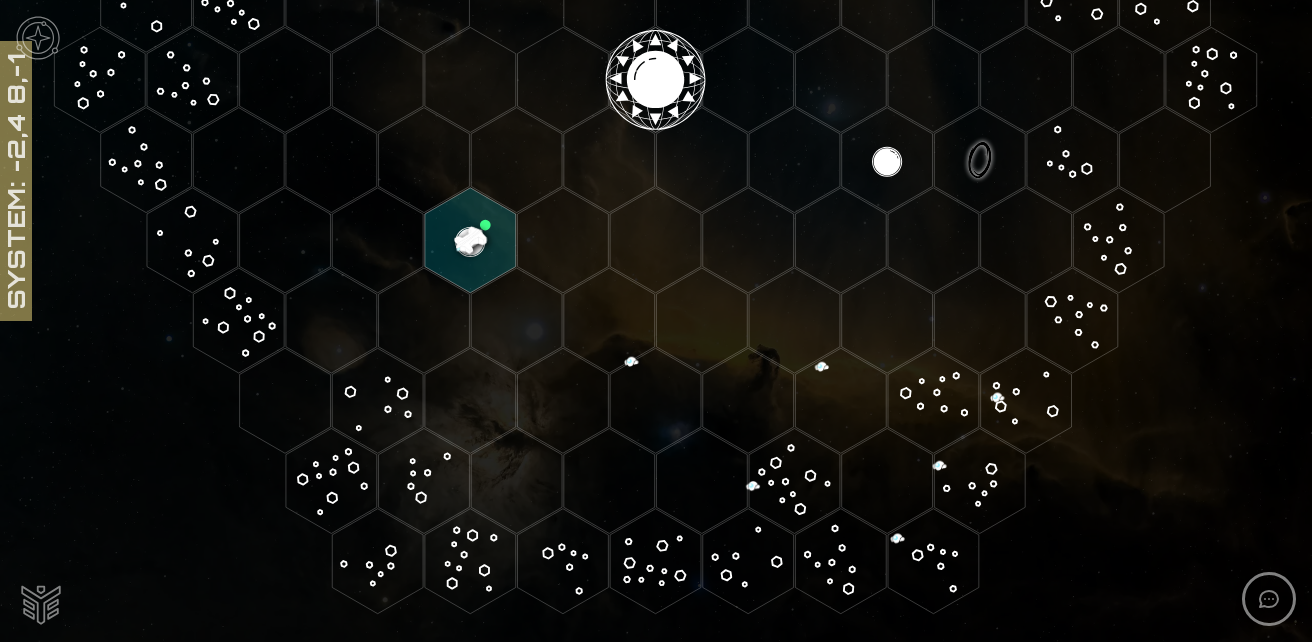 click 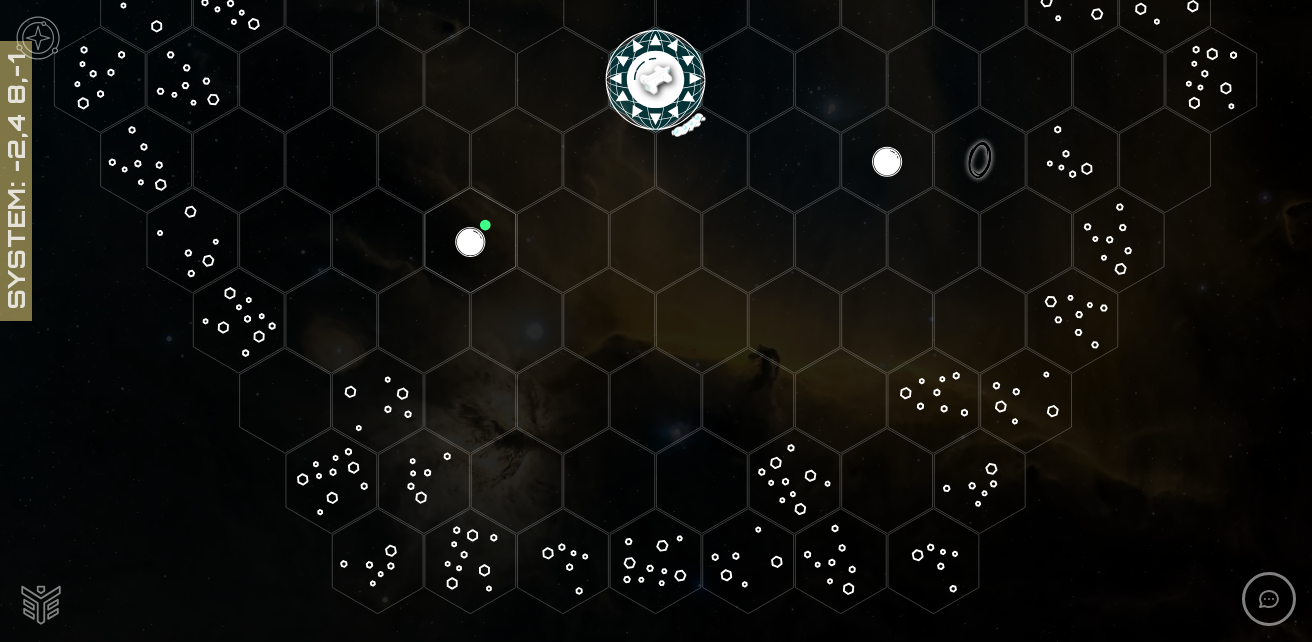click 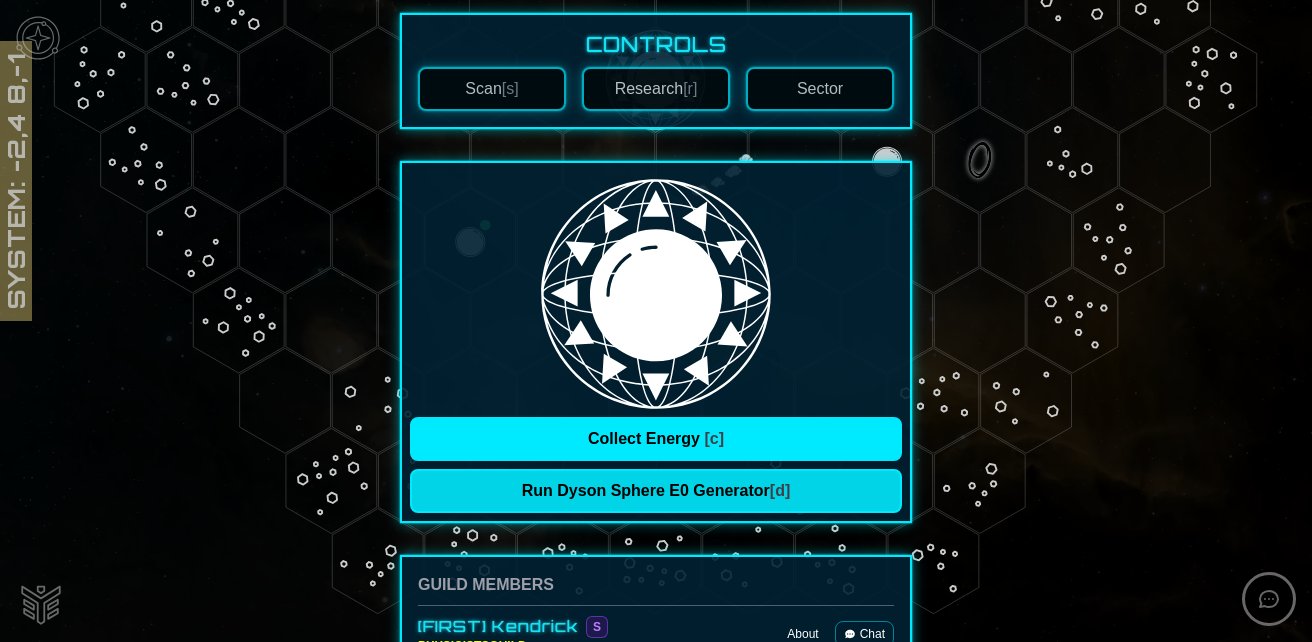 scroll, scrollTop: 300, scrollLeft: 0, axis: vertical 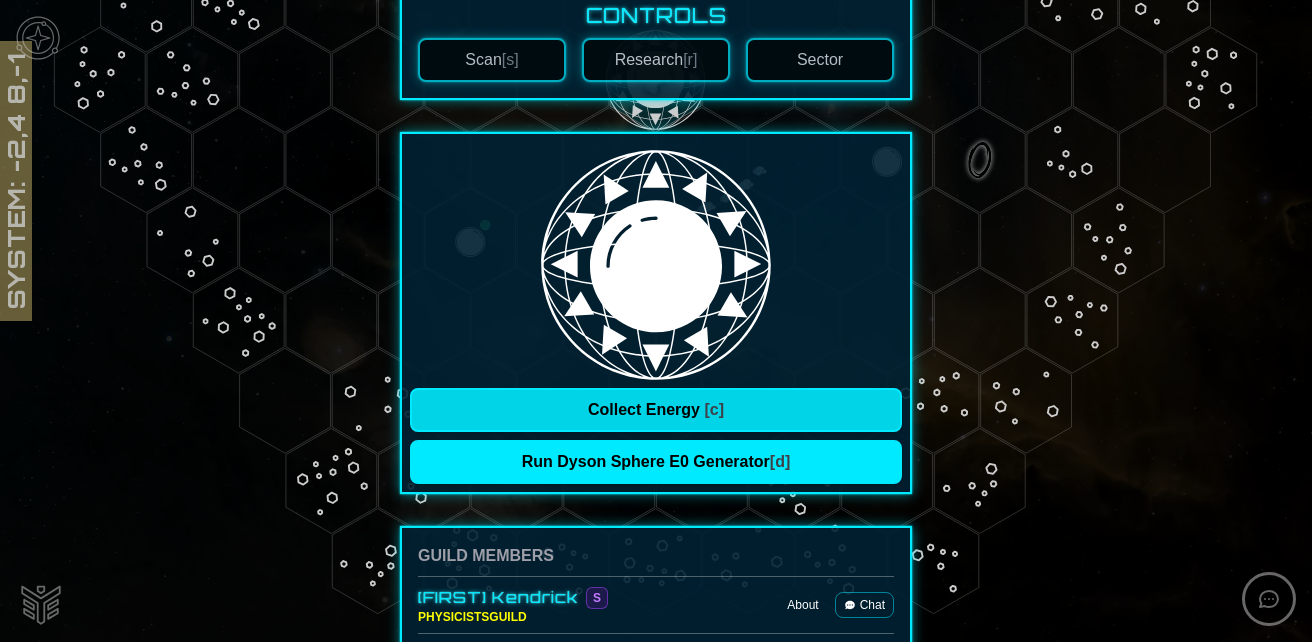 click on "Collect Energy   [c]" at bounding box center (656, 410) 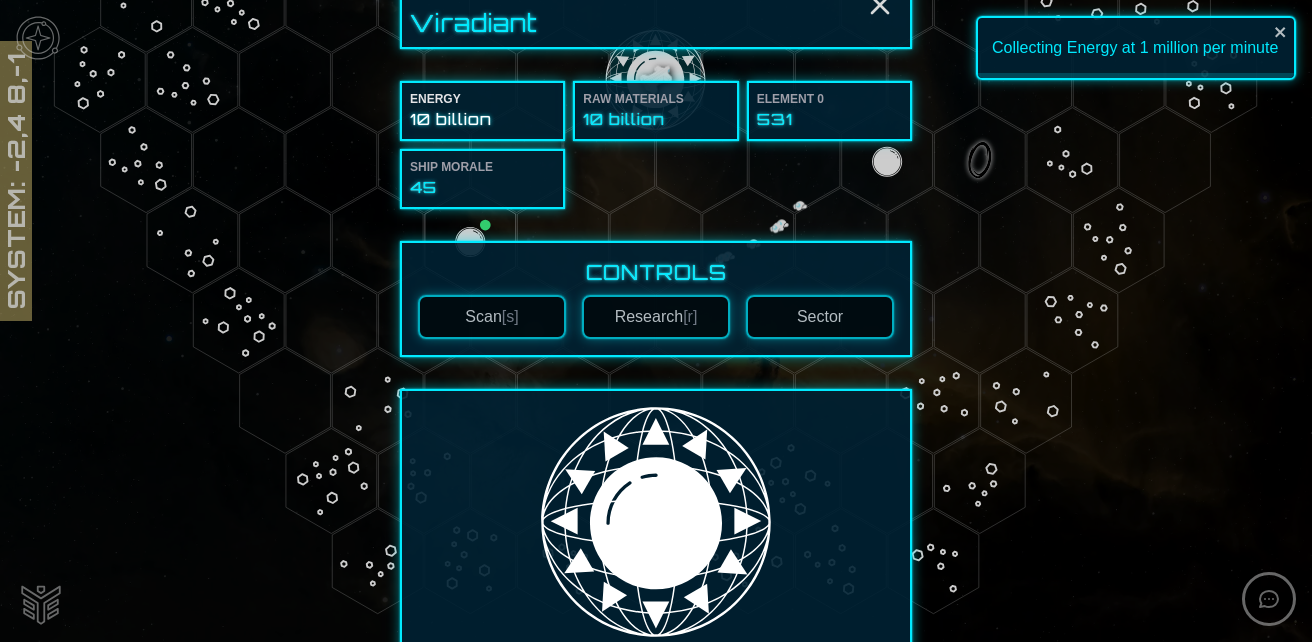 scroll, scrollTop: 0, scrollLeft: 0, axis: both 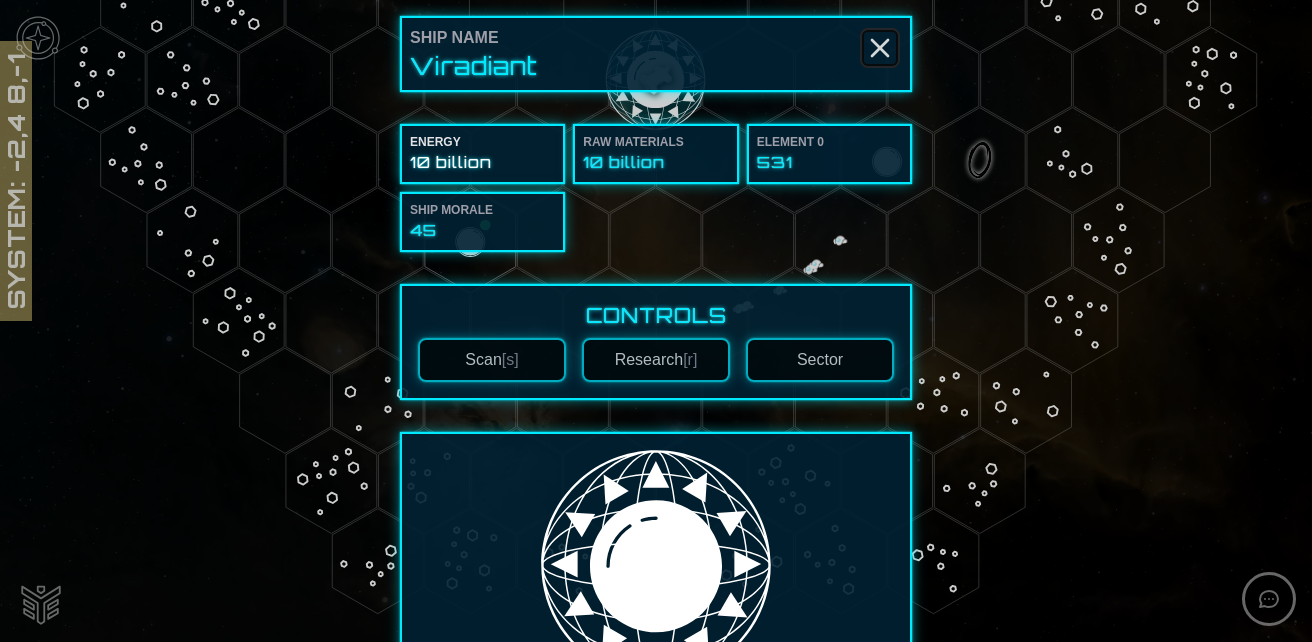 click 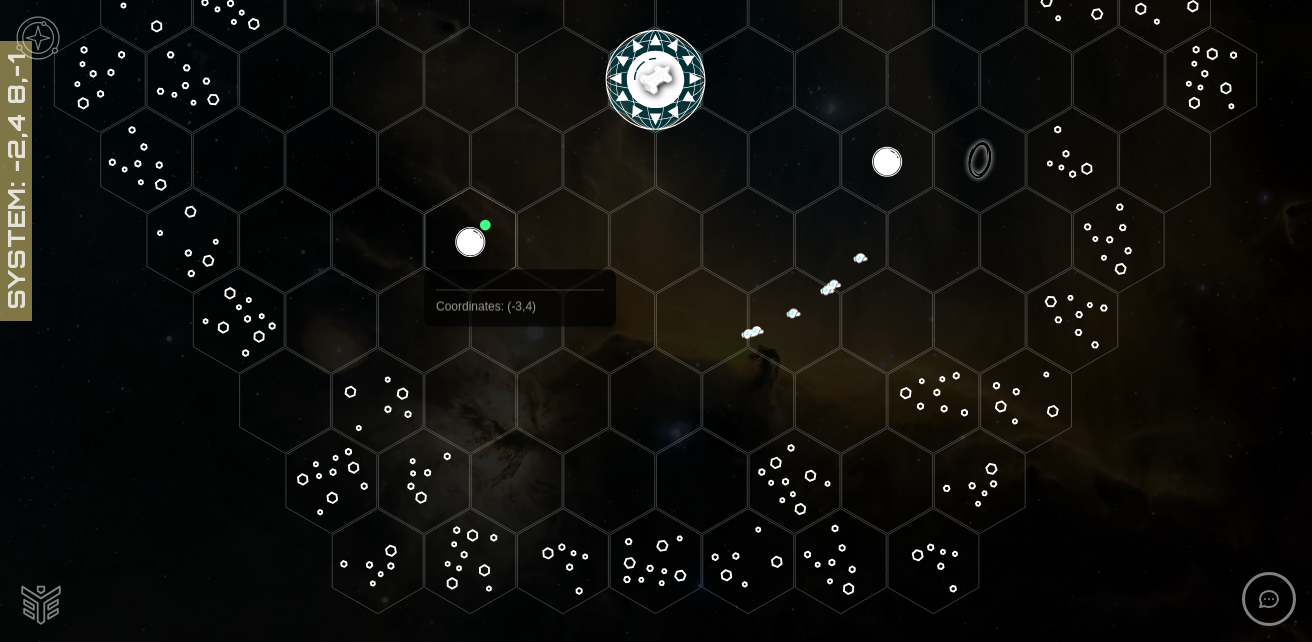 scroll, scrollTop: 0, scrollLeft: 0, axis: both 